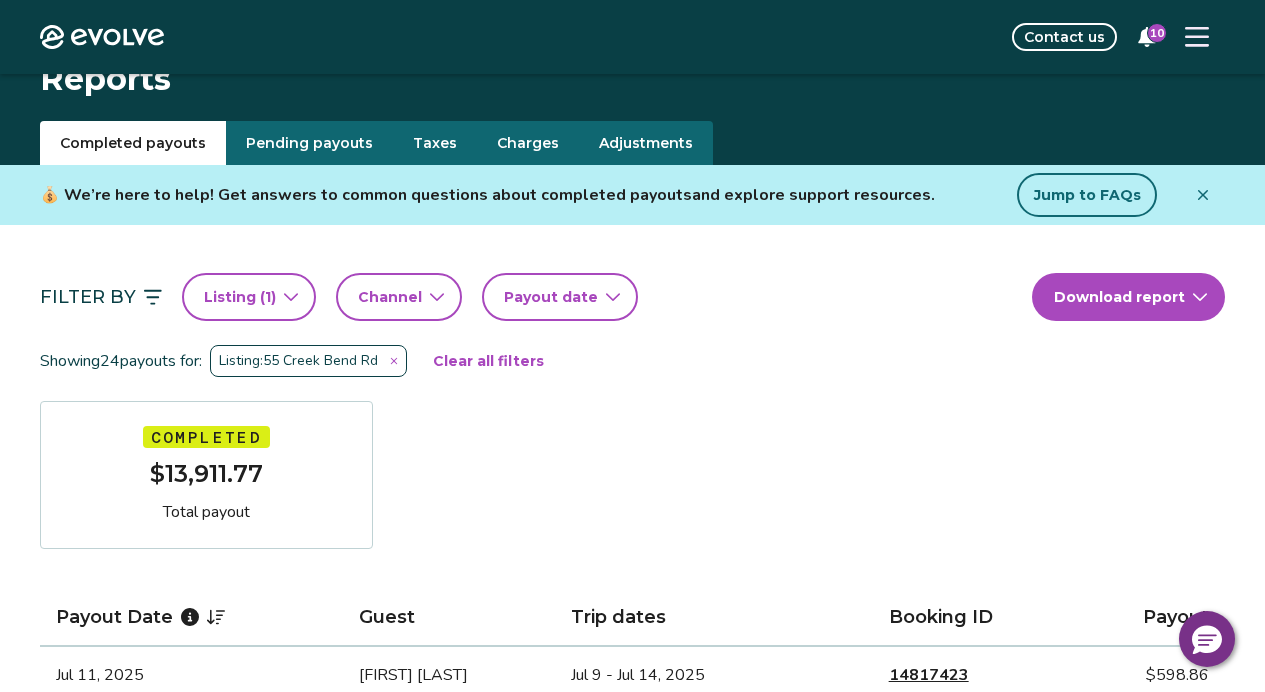 scroll, scrollTop: 11, scrollLeft: 0, axis: vertical 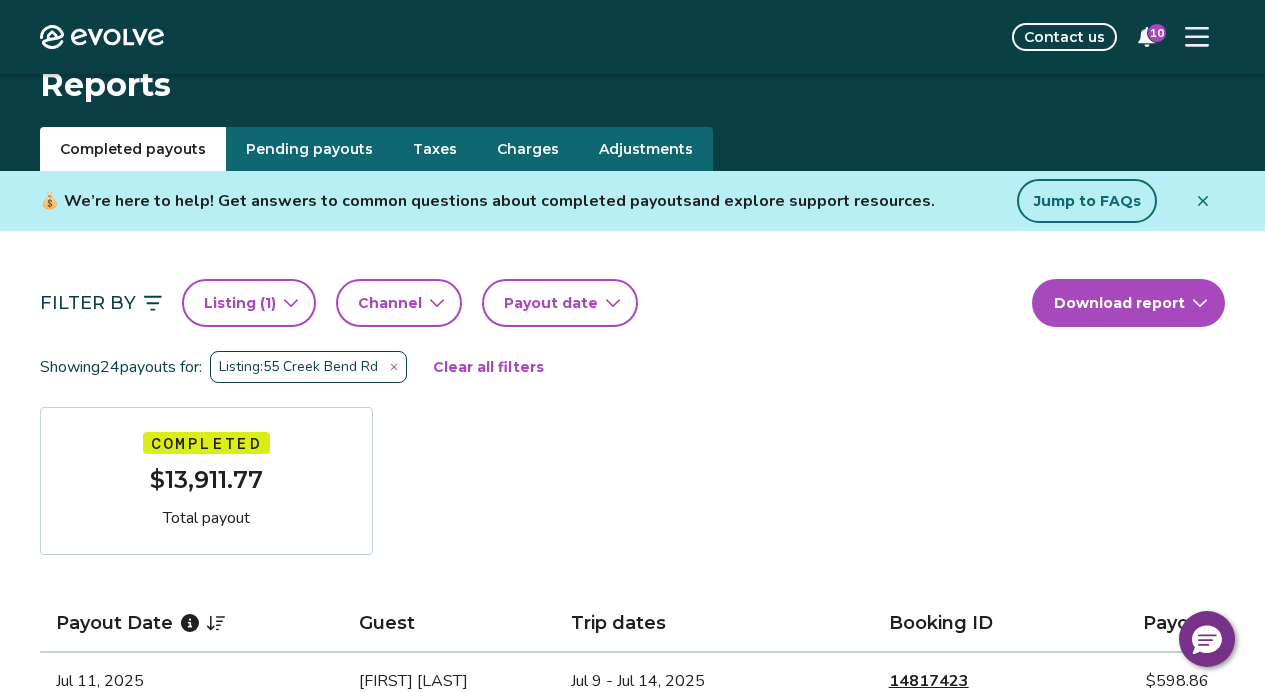 click on "Clear all filters" at bounding box center [488, 367] 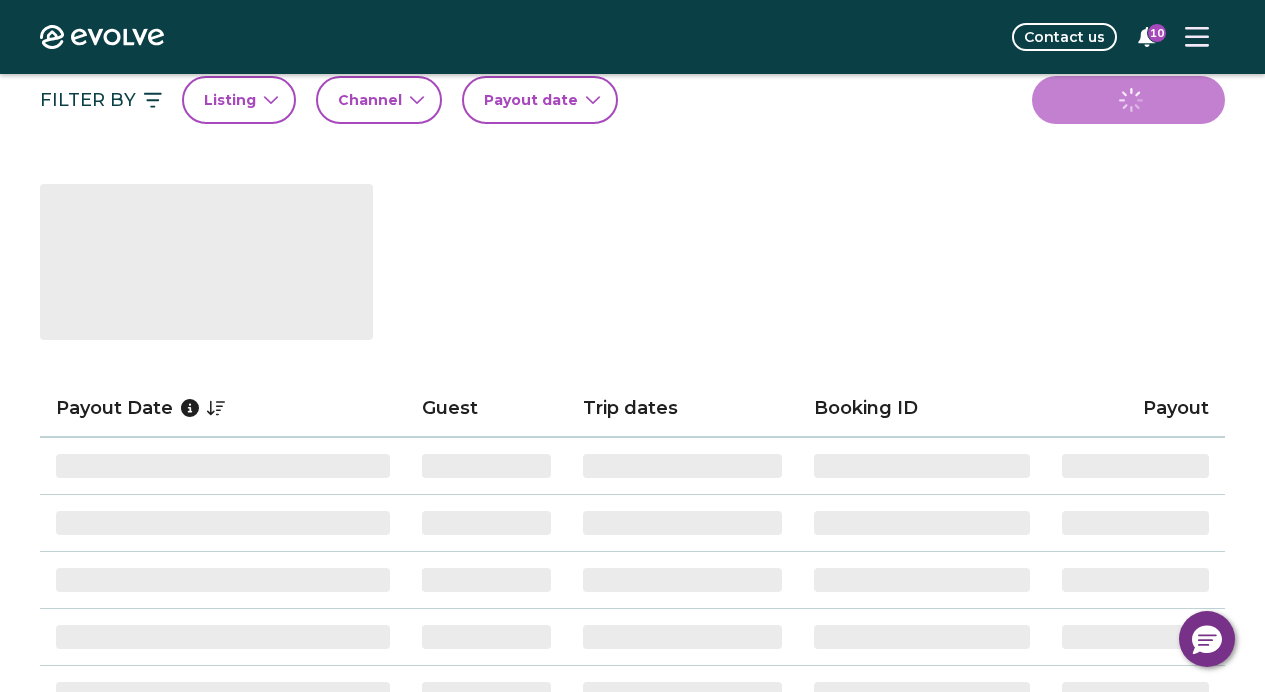 scroll, scrollTop: 183, scrollLeft: 0, axis: vertical 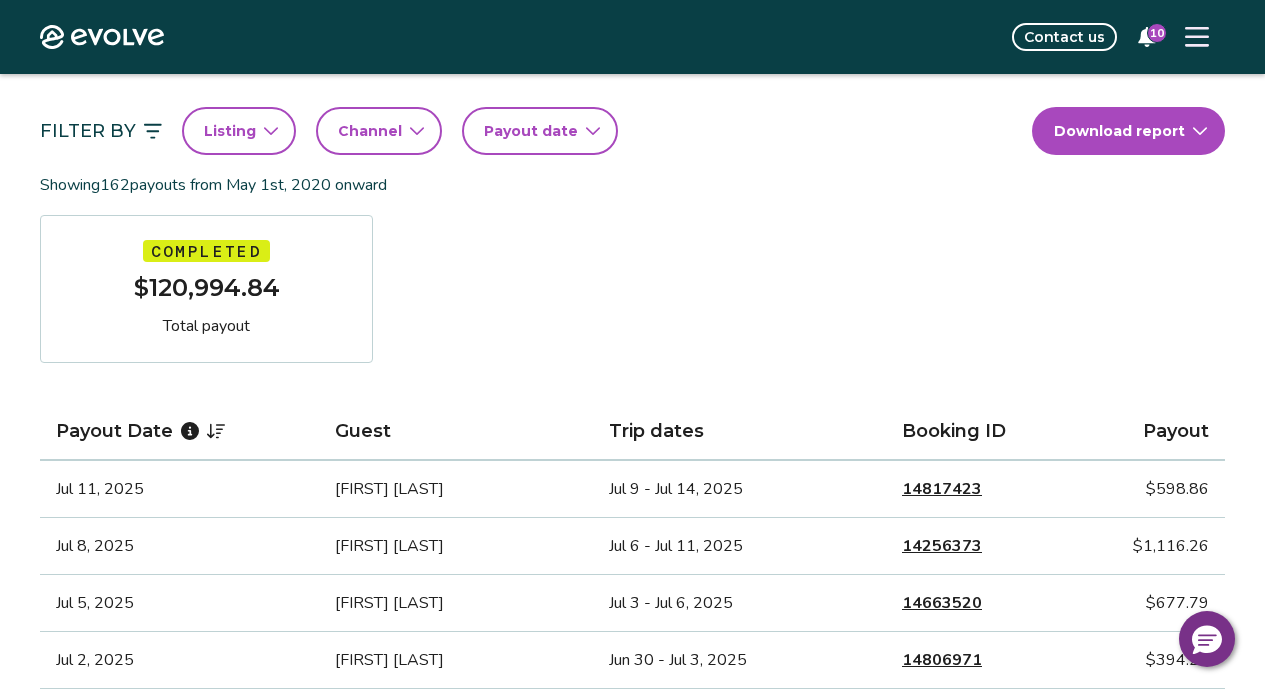click on "Filter By  Listing Channel Payout date Download   report Showing  162  payouts   from [DATE] onward Completed $120,994.84 Total payout Payout Date Guest Trip dates Booking ID Payout [DATE] [FIRST] [LAST] [DATE] - [DATE], [YEAR] [NUMBER] $[PRICE] [DATE] [FIRST] [LAST] [DATE] - [DATE], [YEAR] [NUMBER] $[PRICE] [DATE] [FIRST] [LAST] [DATE] - [DATE], [YEAR] [NUMBER] $[PRICE] [DATE] [FIRST] [LAST] [DATE] - [DATE], [YEAR] [NUMBER] $[PRICE] [DATE] [FIRST] [LAST] [DATE] - [DATE], [YEAR] [NUMBER] $[PRICE] [DATE] [FIRST] [LAST] [DATE] - [DATE], [YEAR] [NUMBER] $[PRICE] [DATE] [FIRST] [LAST] [DATE] - [DATE], [YEAR] [NUMBER] $[PRICE] [DATE] [FIRST] [LAST] [DATE] - [DATE], [YEAR] [NUMBER] $[PRICE] [DATE] [FIRST] [LAST] [DATE] - [DATE], [YEAR] [NUMBER] $[PRICE] [DATE] [FIRST] [LAST] [DATE] - [DATE], [YEAR] [NUMBER] $[PRICE] [DATE] [FIRST] [LAST] [DATE] - [DATE], [YEAR] [NUMBER] $[PRICE] [DATE] [FIRST] [LAST] [DATE] - [DATE], [YEAR] [NUMBER] $[PRICE] [DATE] [FIRST] [LAST] [DATE] - [DATE], [YEAR] [NUMBER] $[PRICE] [DATE] [FIRST] [LAST] [DATE] - [DATE], [YEAR] [NUMBER] $[PRICE]" at bounding box center (632, 910) 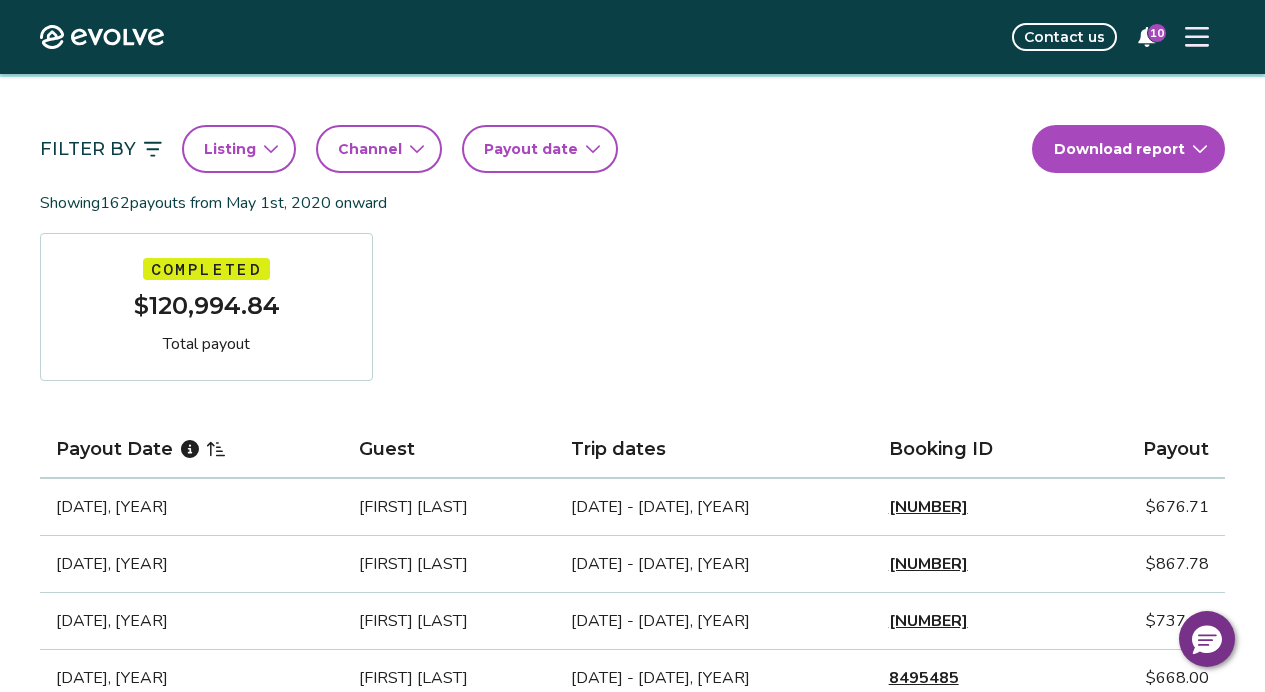scroll, scrollTop: 165, scrollLeft: 0, axis: vertical 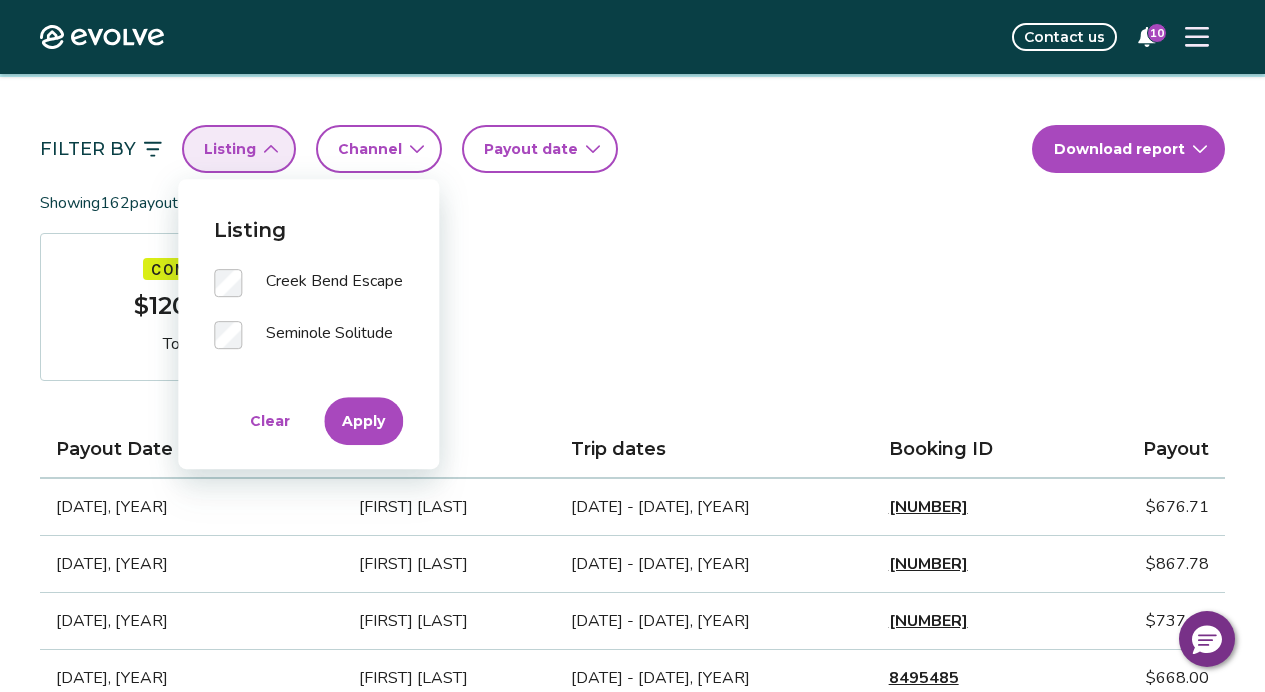 click on "Apply" at bounding box center (363, 421) 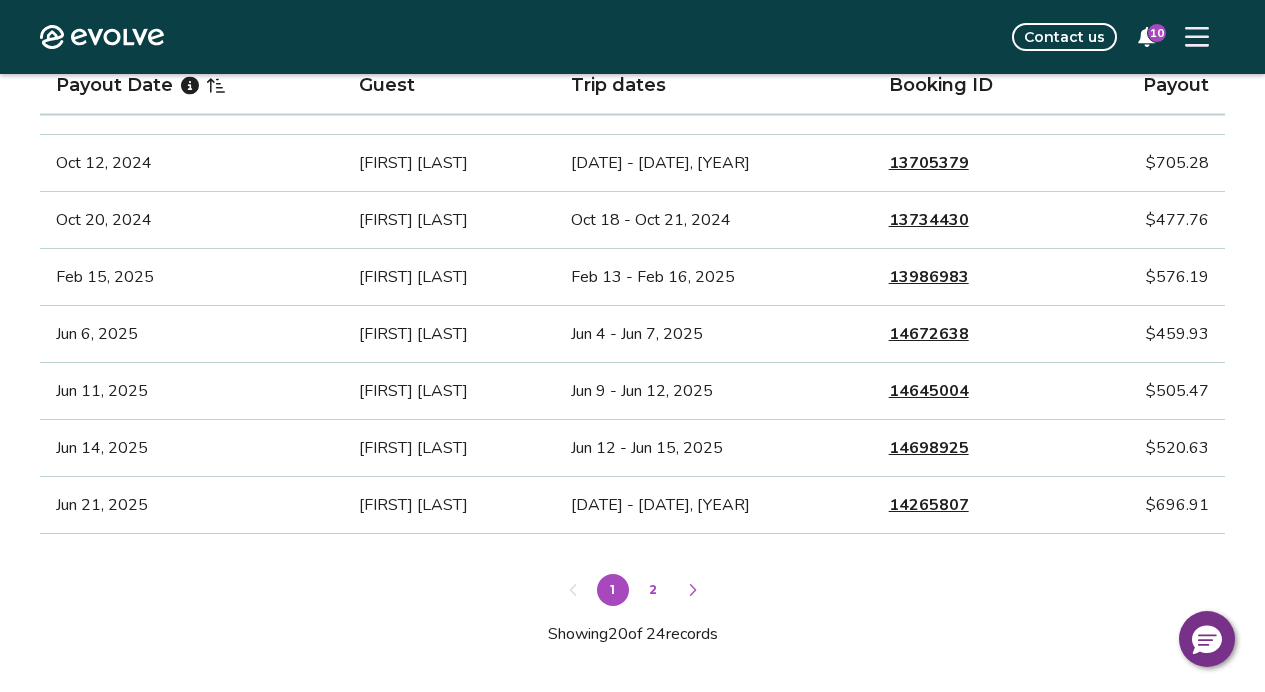 scroll, scrollTop: 1275, scrollLeft: 0, axis: vertical 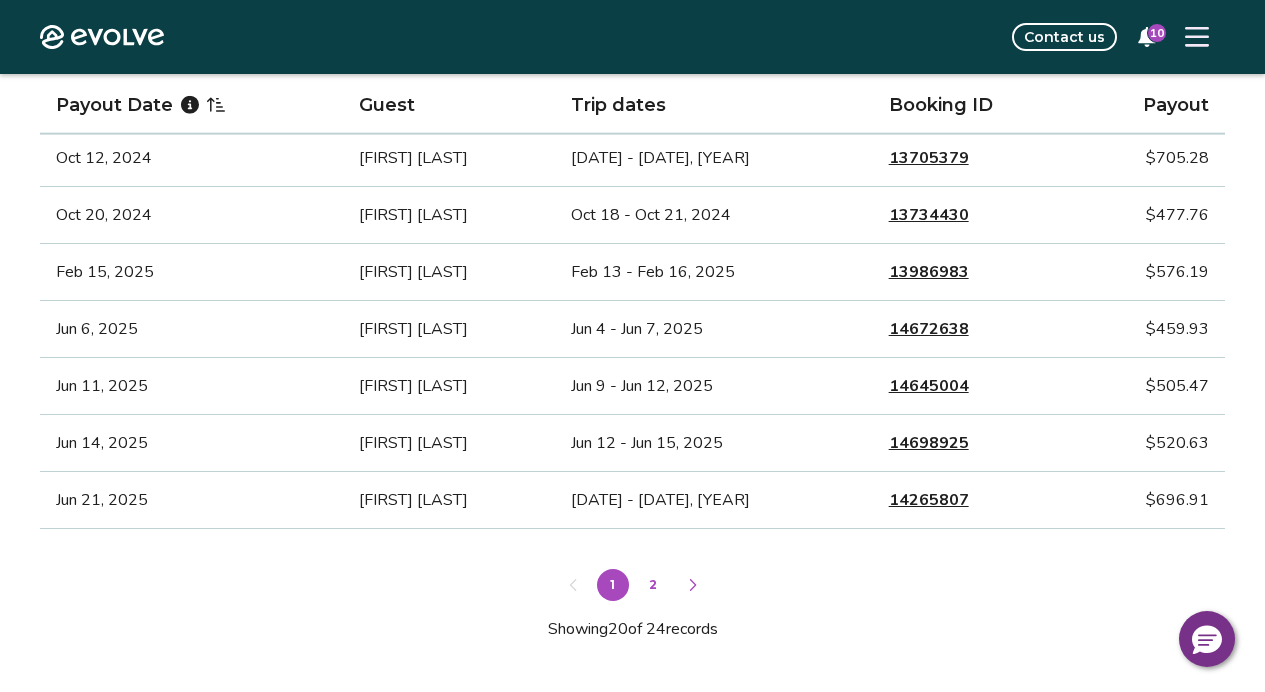 click 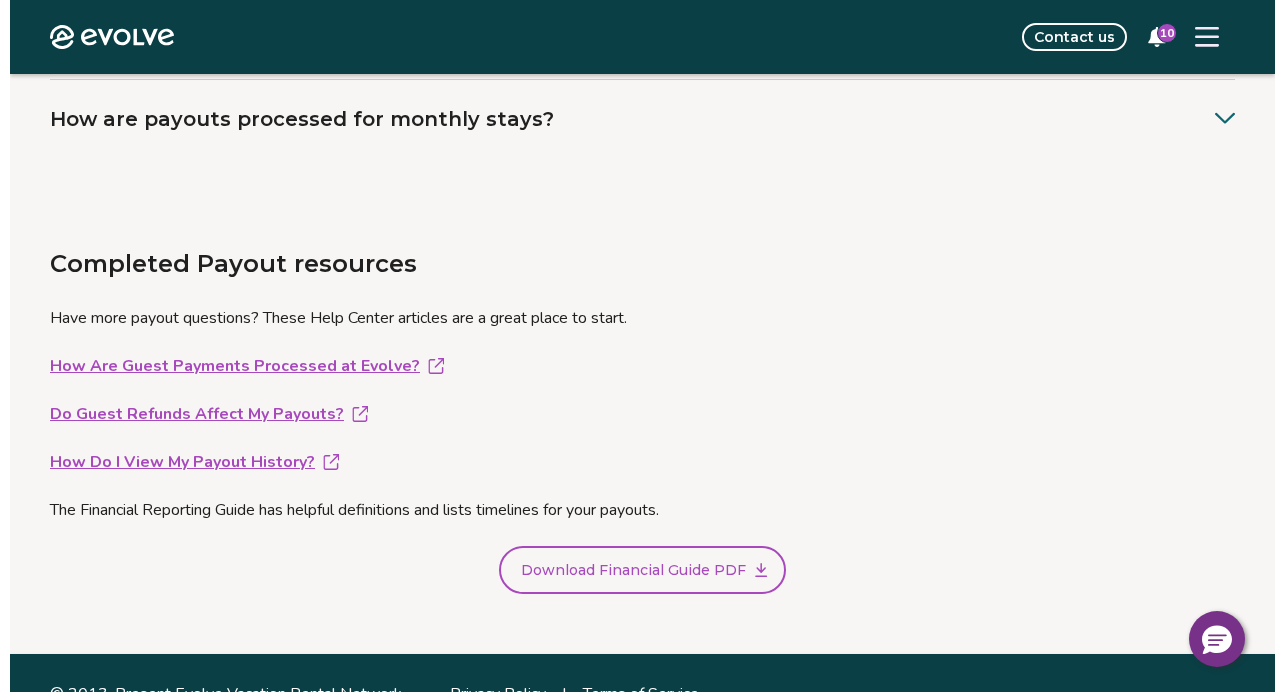 scroll, scrollTop: 1356, scrollLeft: 0, axis: vertical 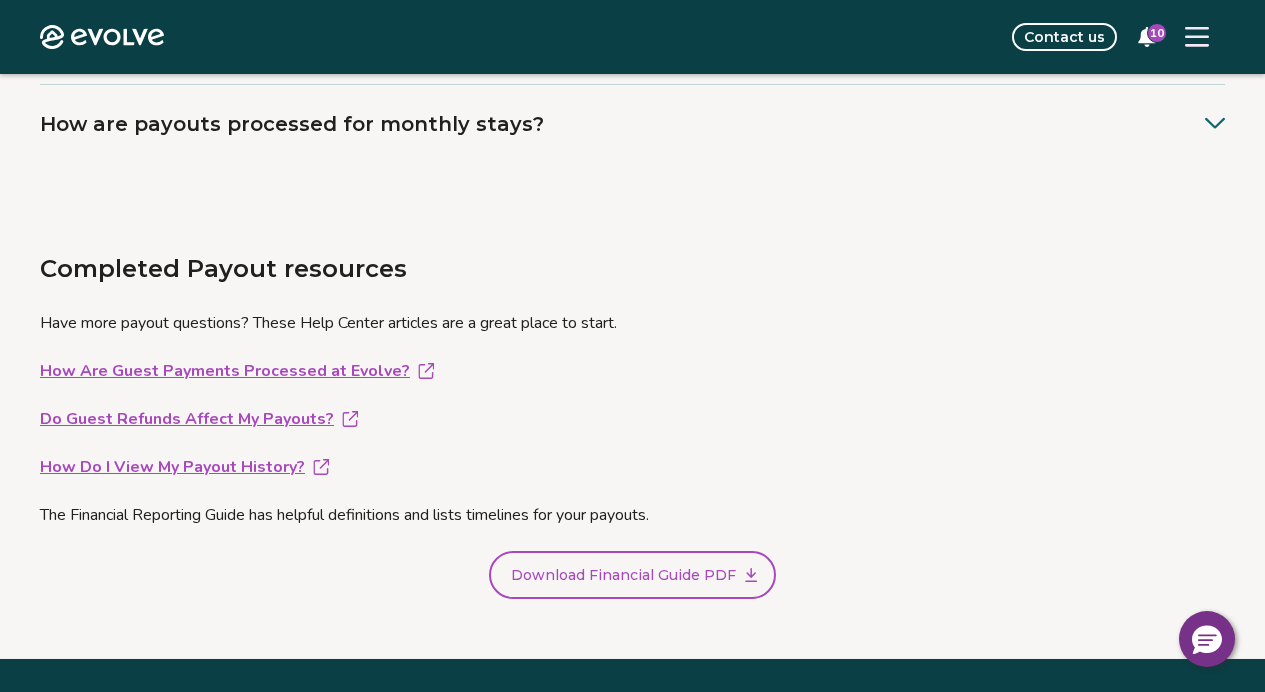 click 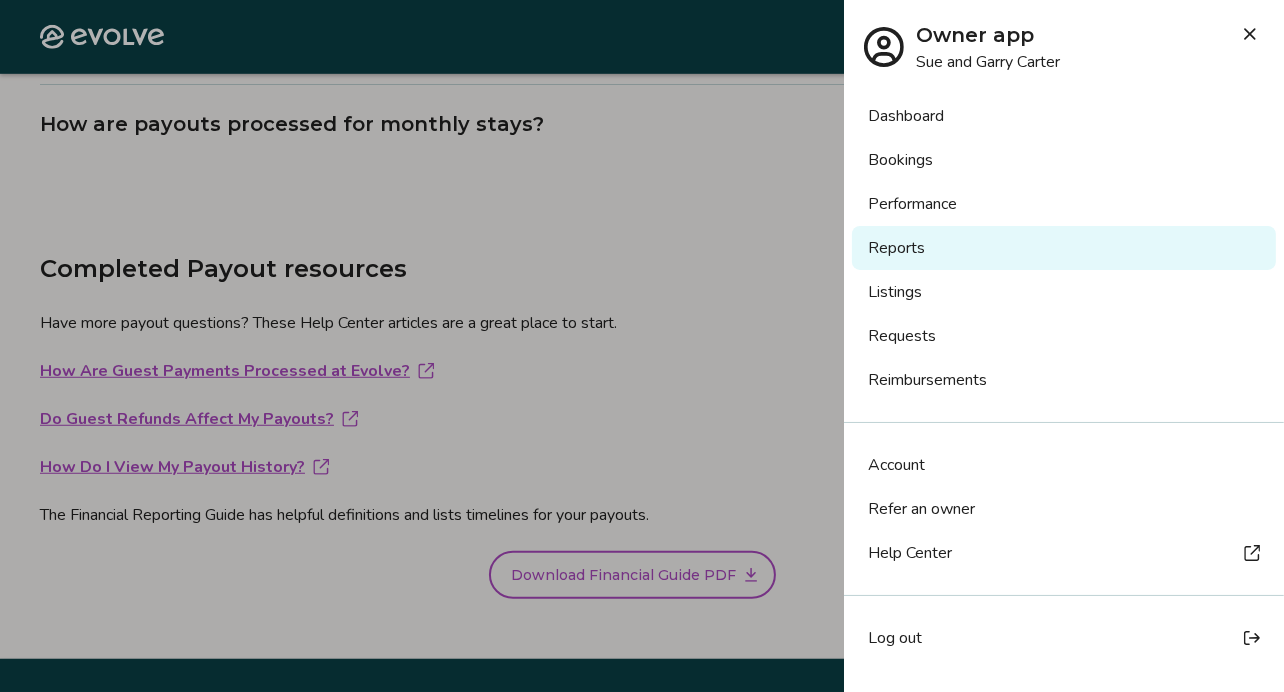 click on "Bookings" at bounding box center (1064, 160) 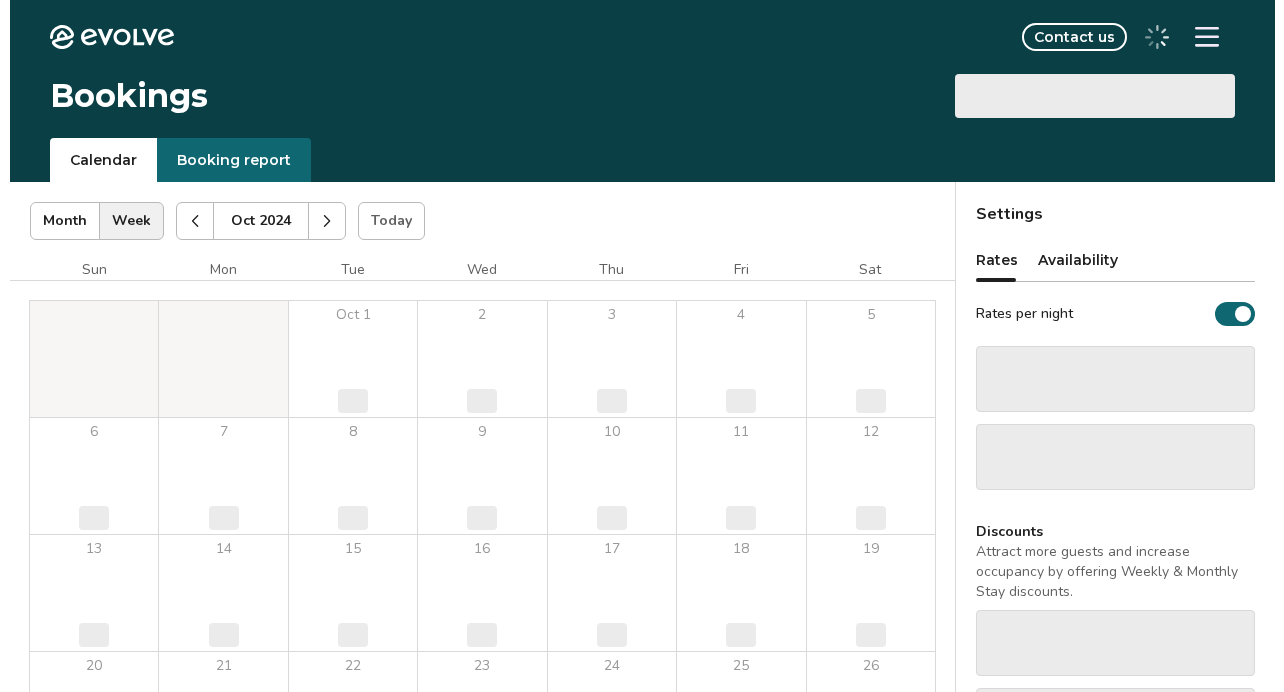 scroll, scrollTop: 0, scrollLeft: 0, axis: both 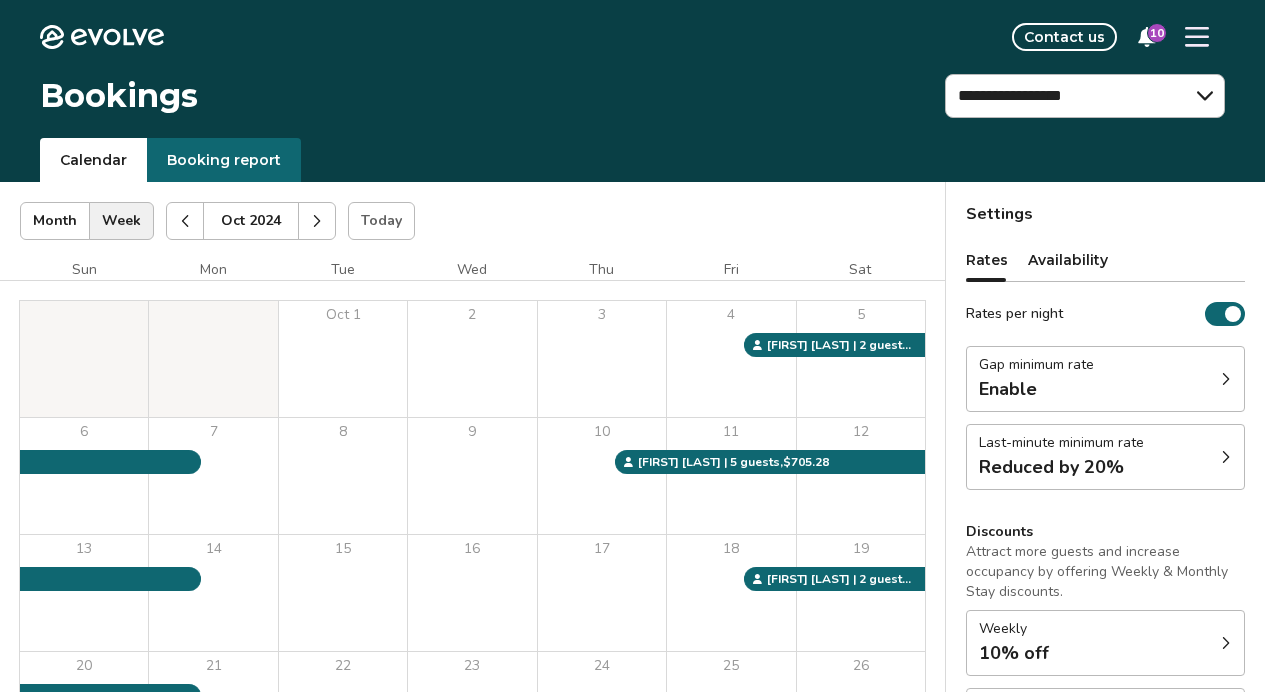 click 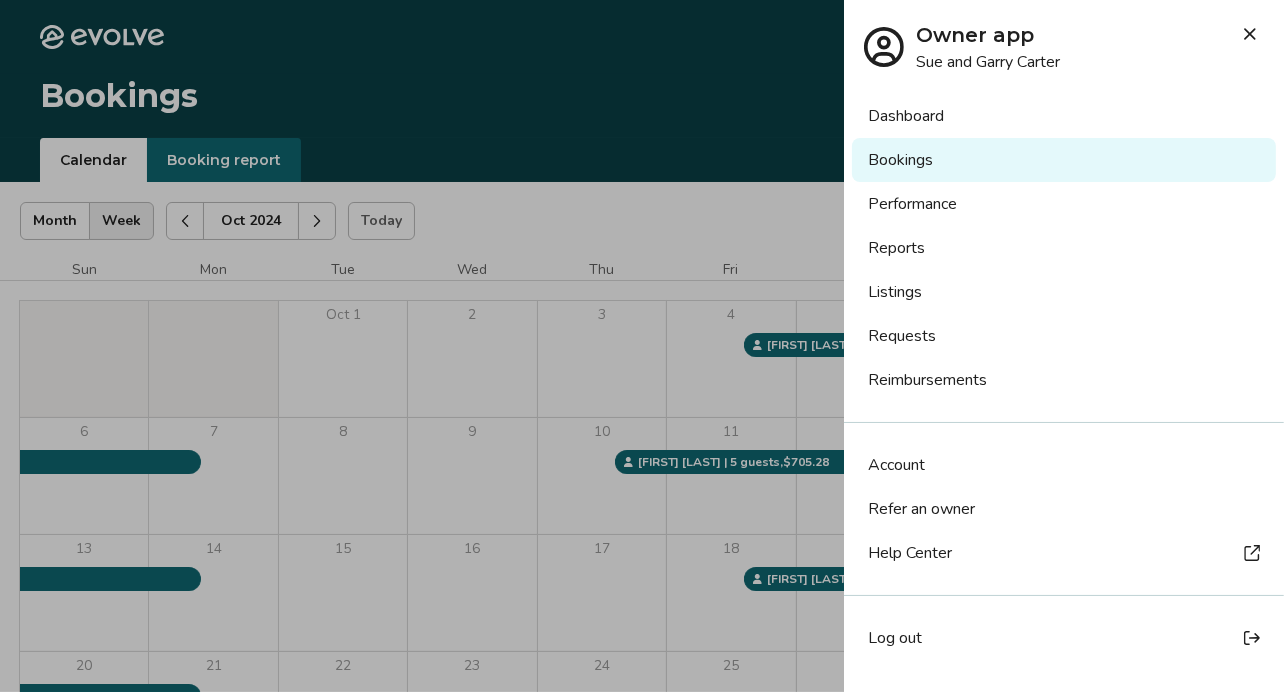 click on "Reports" at bounding box center [1064, 248] 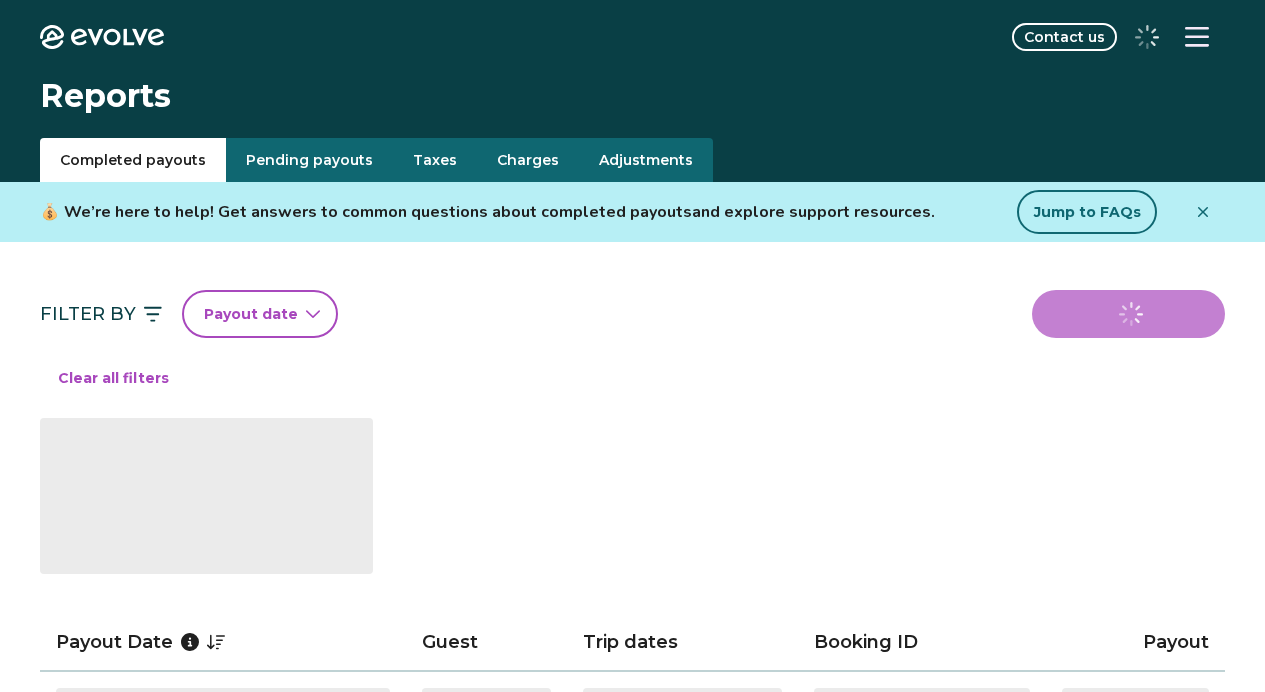 scroll, scrollTop: 0, scrollLeft: 0, axis: both 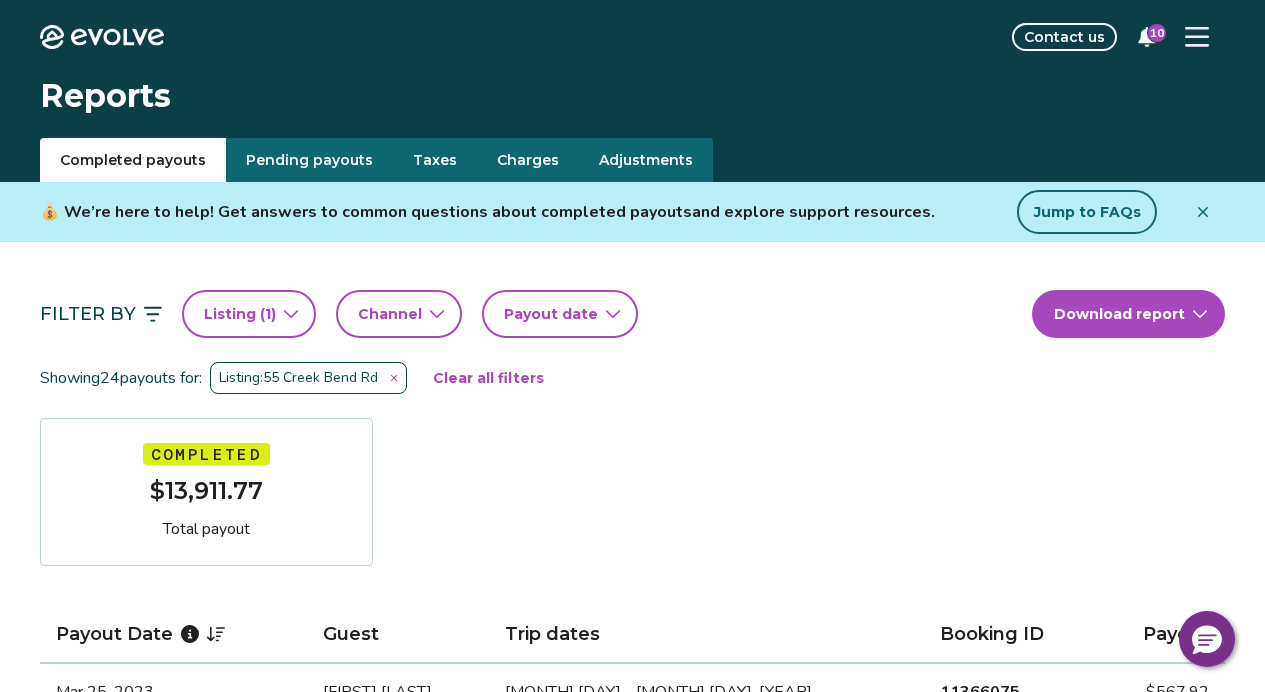 click 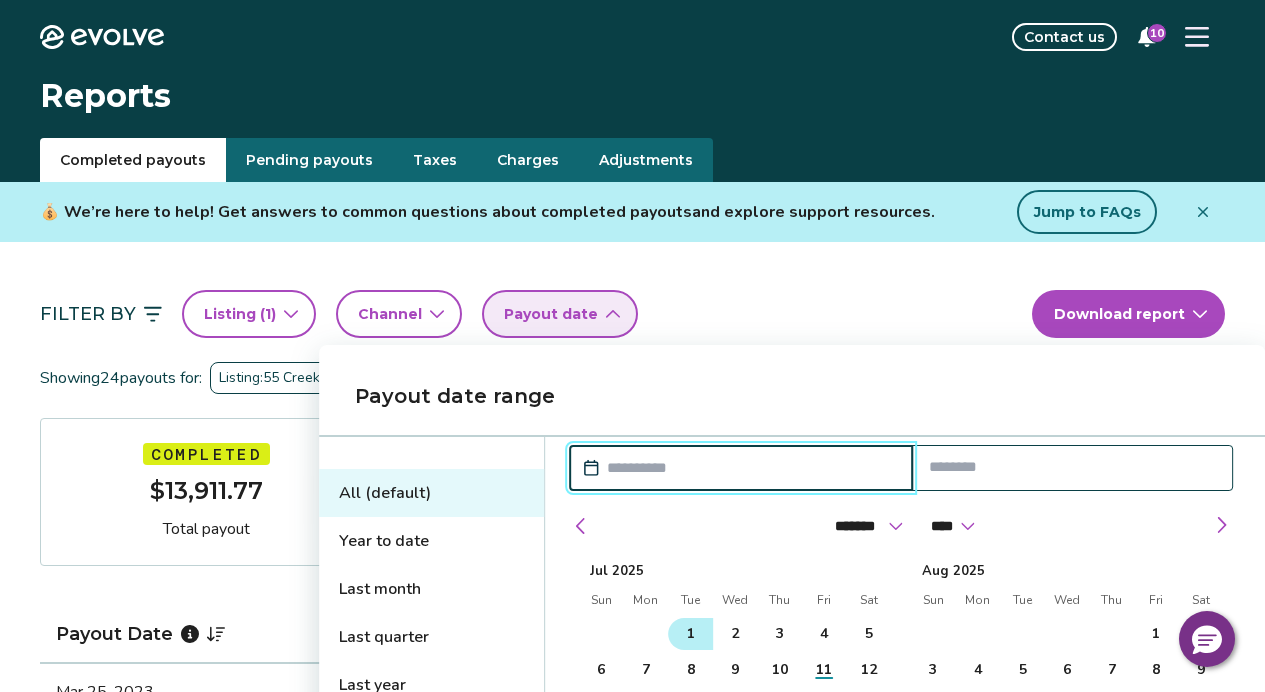 click on "1" at bounding box center (691, 634) 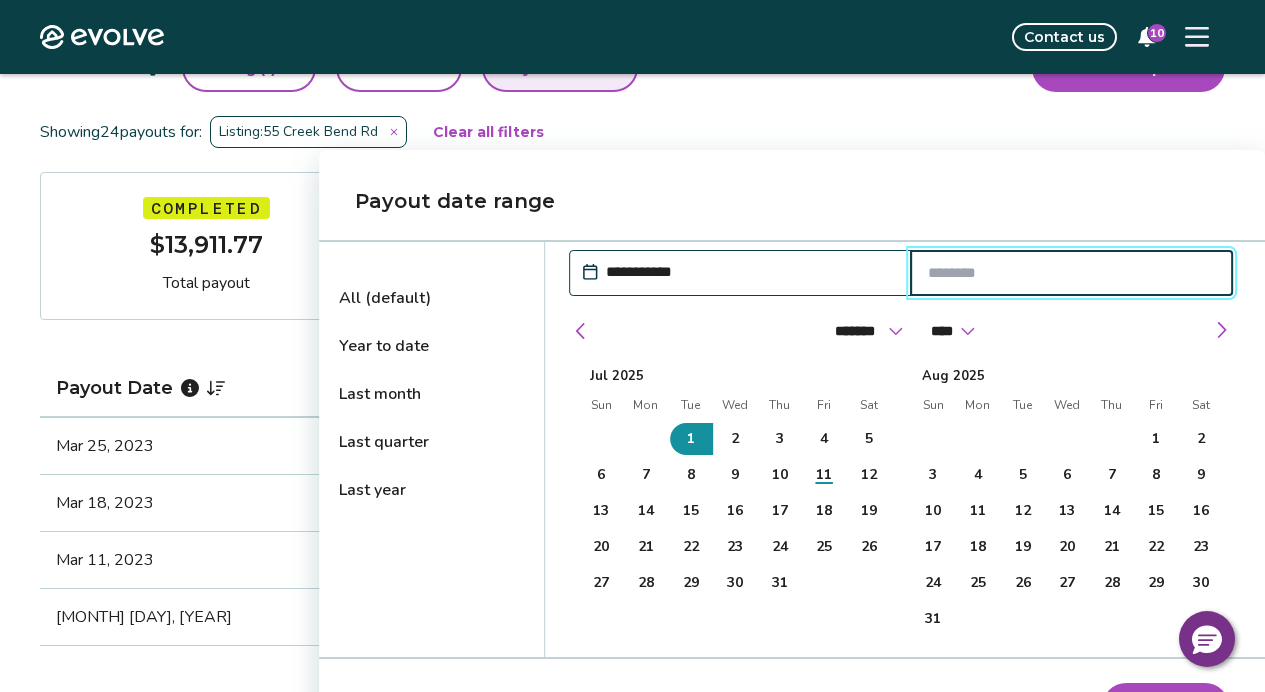 scroll, scrollTop: 256, scrollLeft: 0, axis: vertical 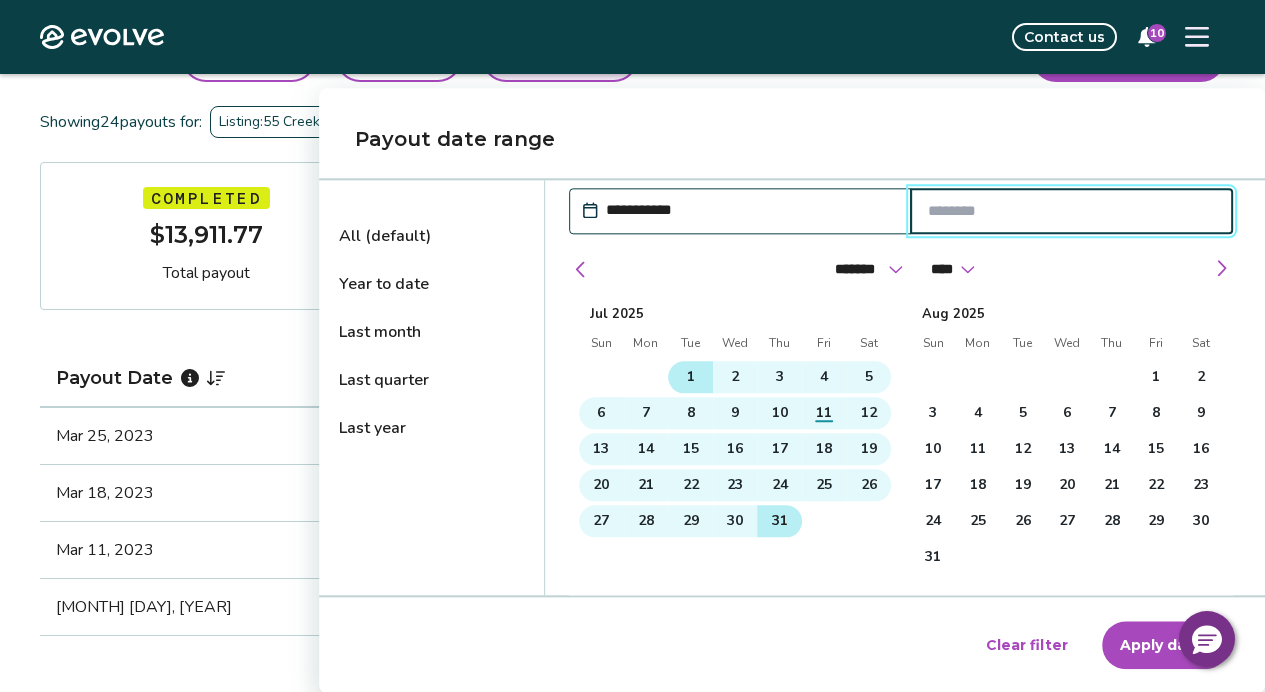 click on "31" at bounding box center (780, 521) 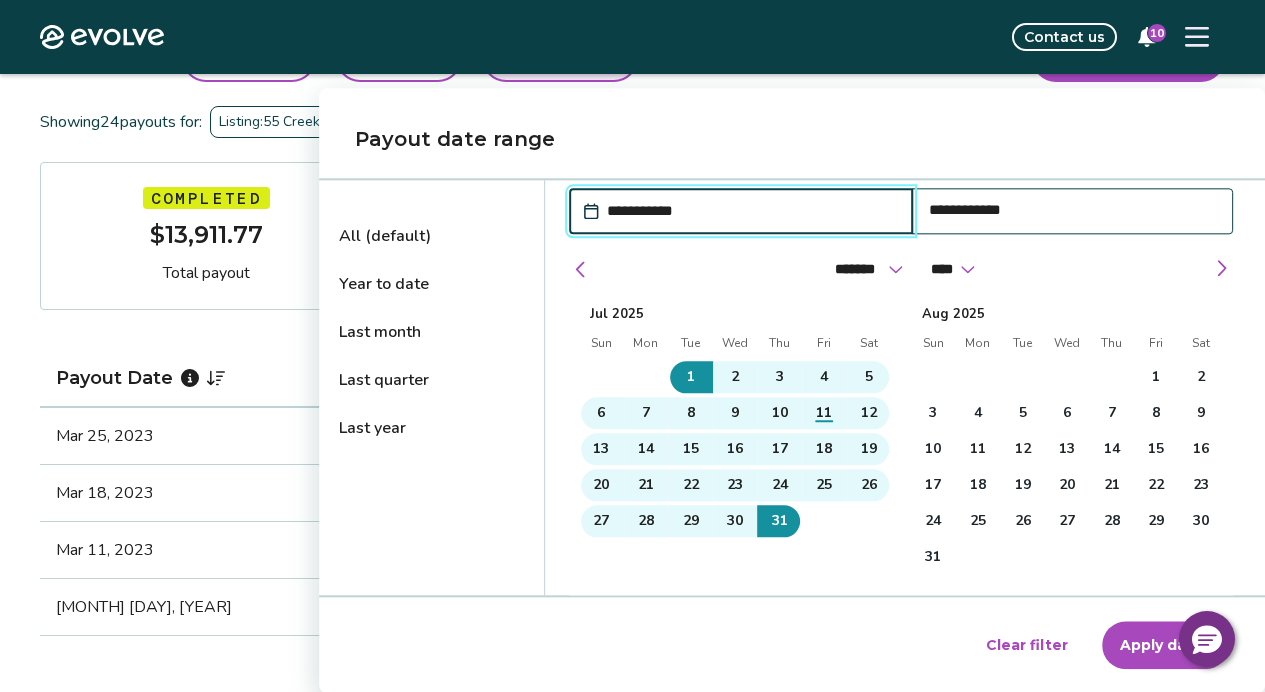 click on "Apply dates" at bounding box center (1165, 645) 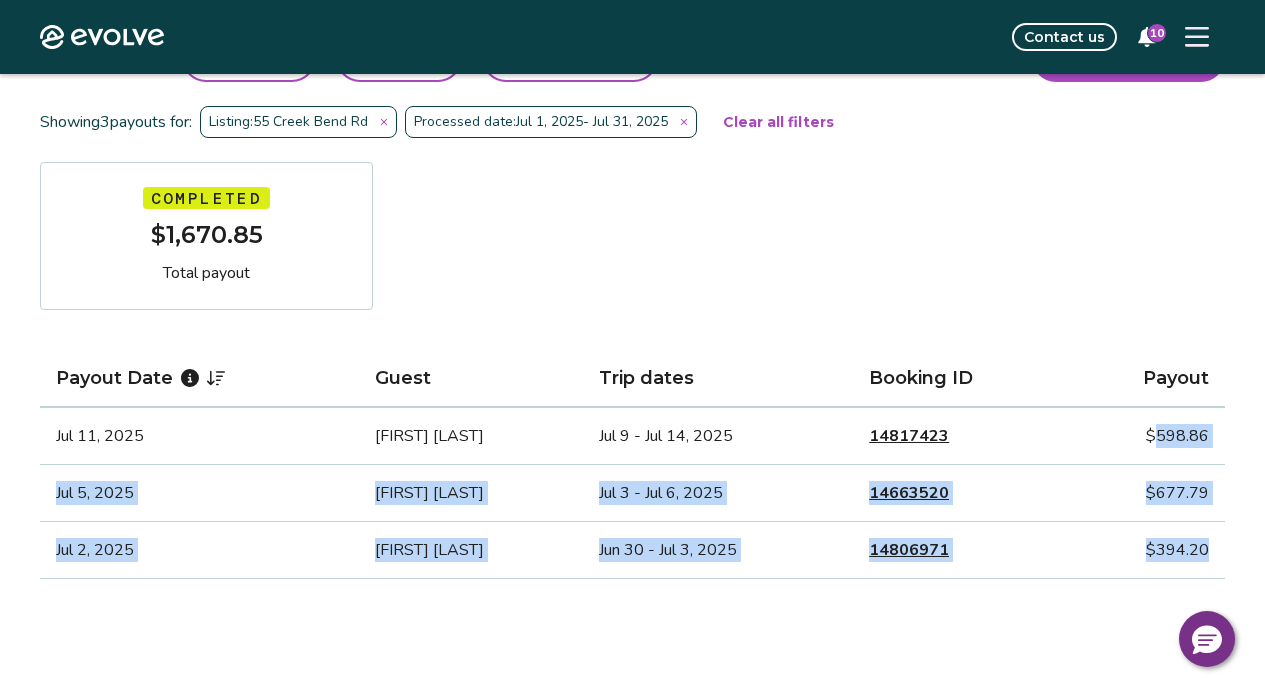 drag, startPoint x: 1155, startPoint y: 437, endPoint x: 1217, endPoint y: 547, distance: 126.269554 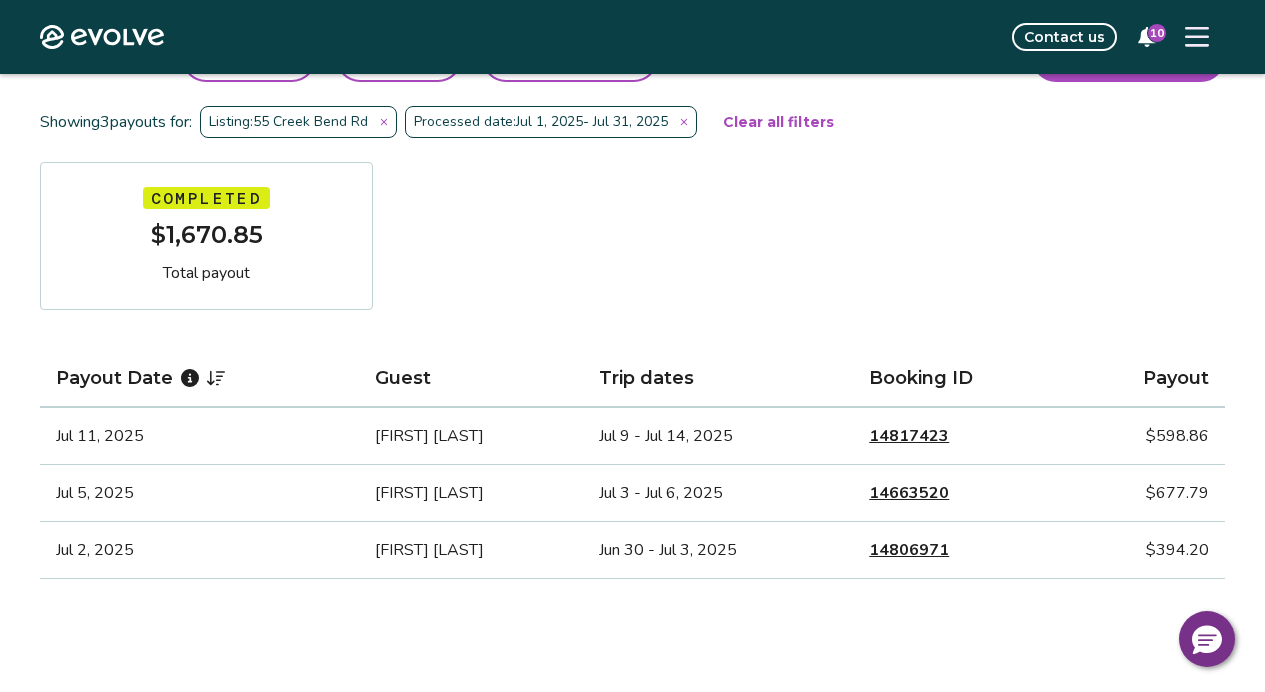 click on "Filter By  Listing ( 1 ) Channel Payout date (1) Download   report Showing  3  payouts   for: Listing:  55 Creek Bend Rd Processed date:  Jul 1, 2025  -   Jul 31, 2025 Clear all filters Completed $1,670.85 Total payout Payout Date Guest Trip dates Booking ID Payout Jul 11, 2025 Spring Downey Jul 9 - Jul 14, 2025 14817423 $598.86 Jul 5, 2025 Melvin Haas Jul 3 - Jul 6, 2025 14663520 $677.79 Jul 2, 2025 Mary Davis Jun 30 - Jul 3, 2025 14806971 $394.20" at bounding box center (632, 342) 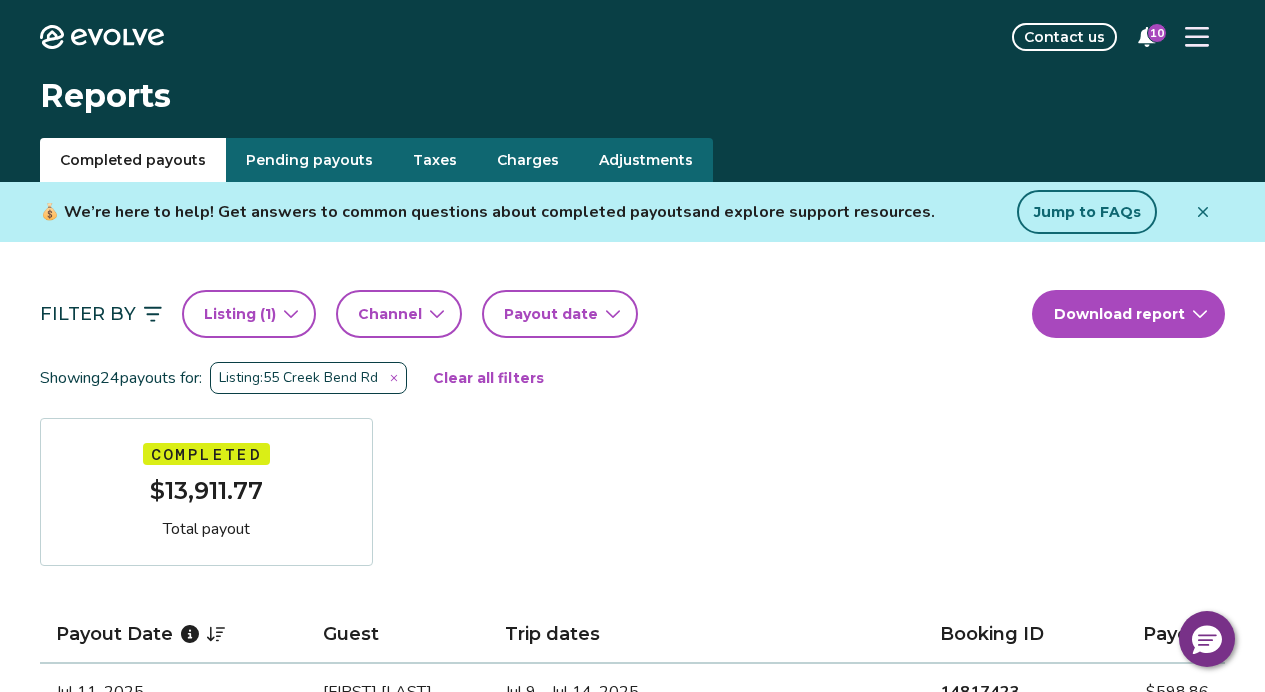 scroll, scrollTop: 1, scrollLeft: 0, axis: vertical 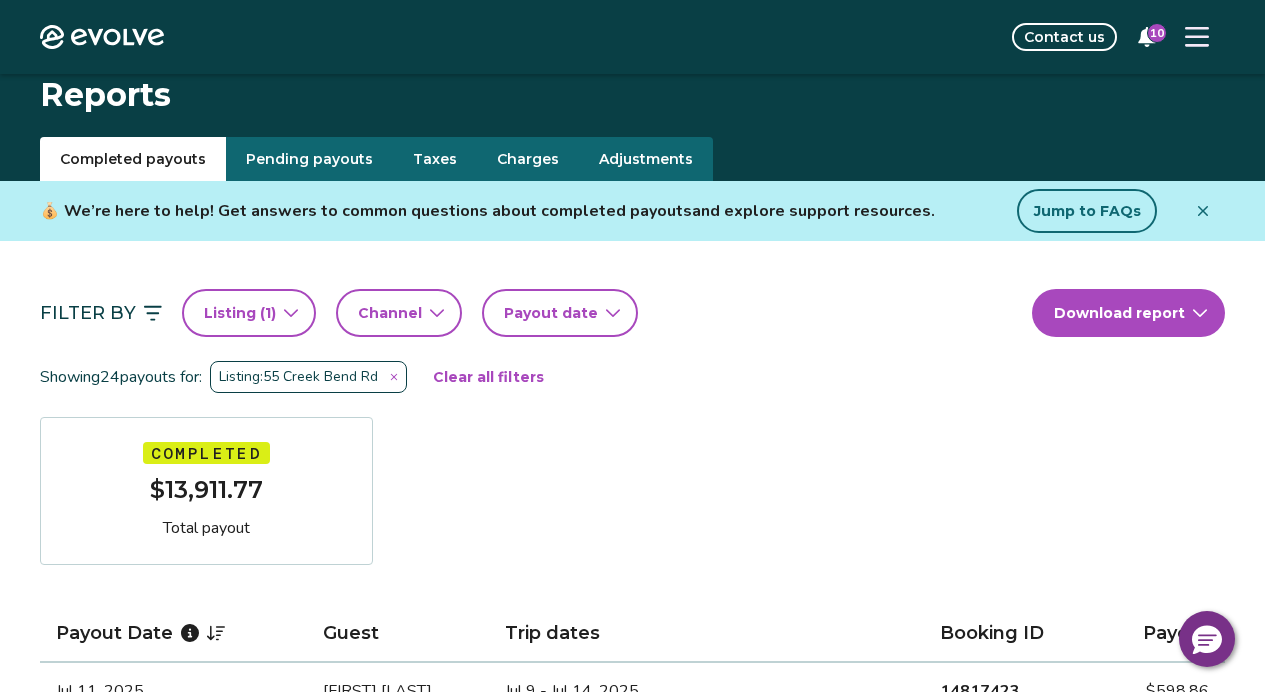 click on "Payout date" at bounding box center [560, 313] 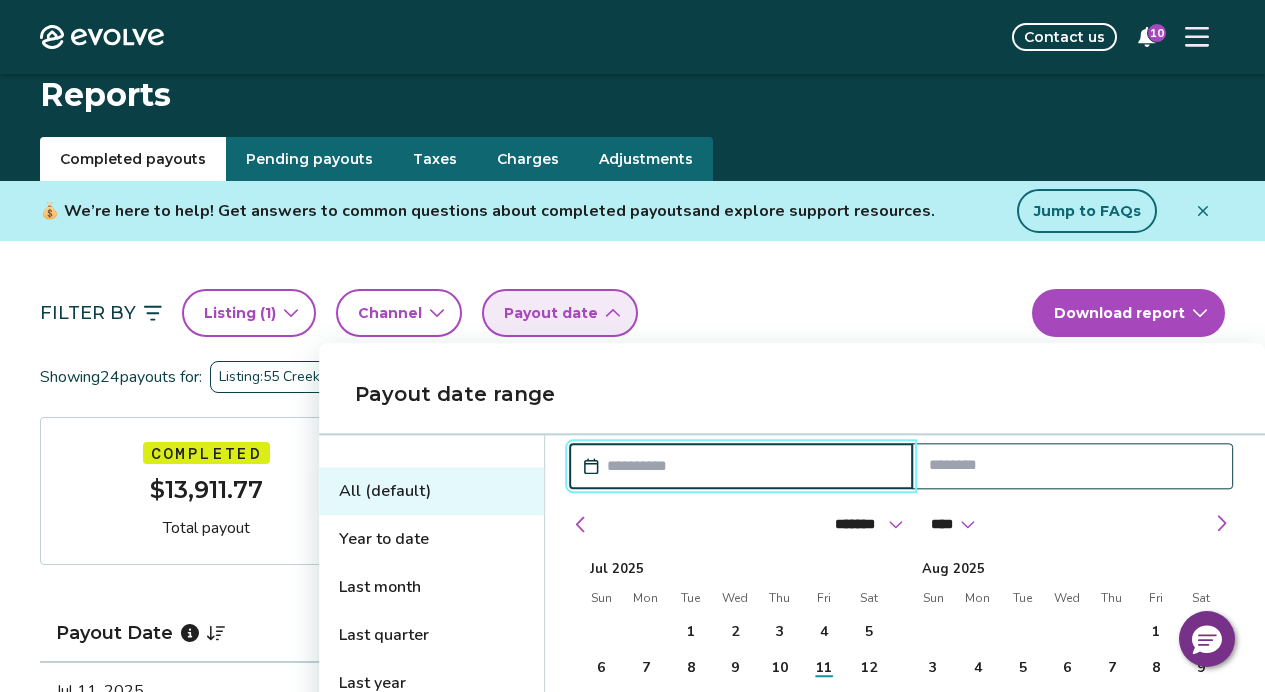 click at bounding box center [751, 466] 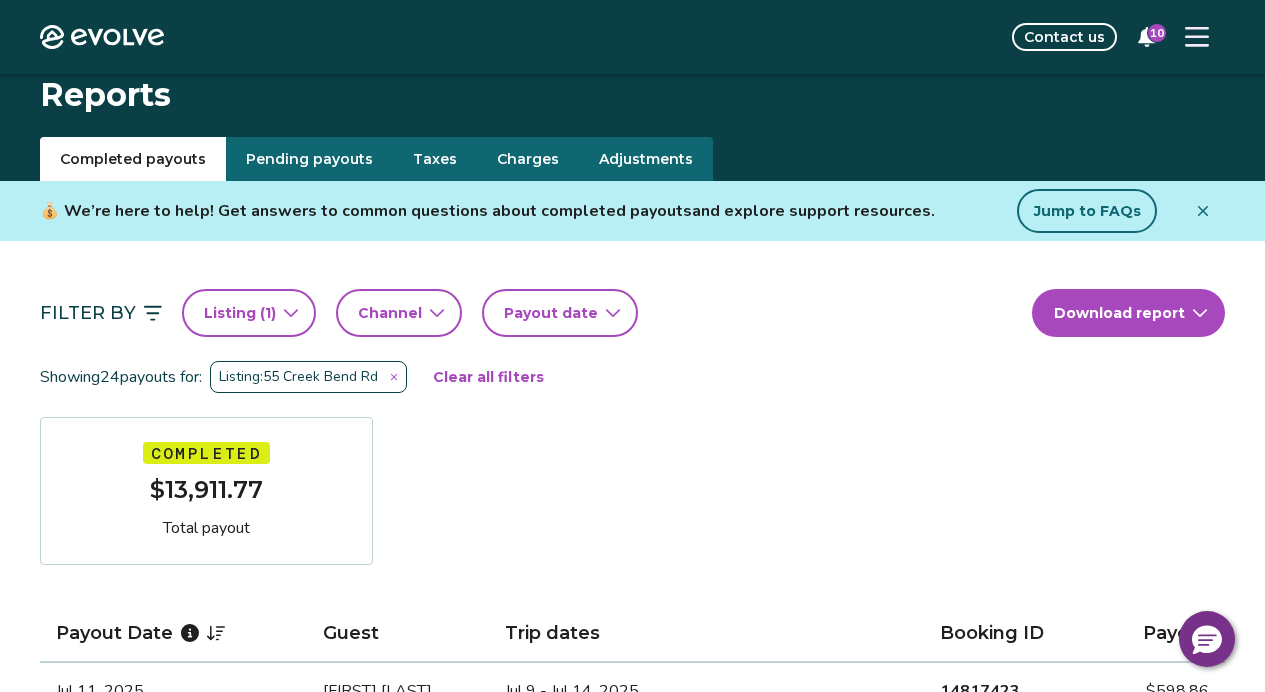 click on "Reports" at bounding box center [632, 105] 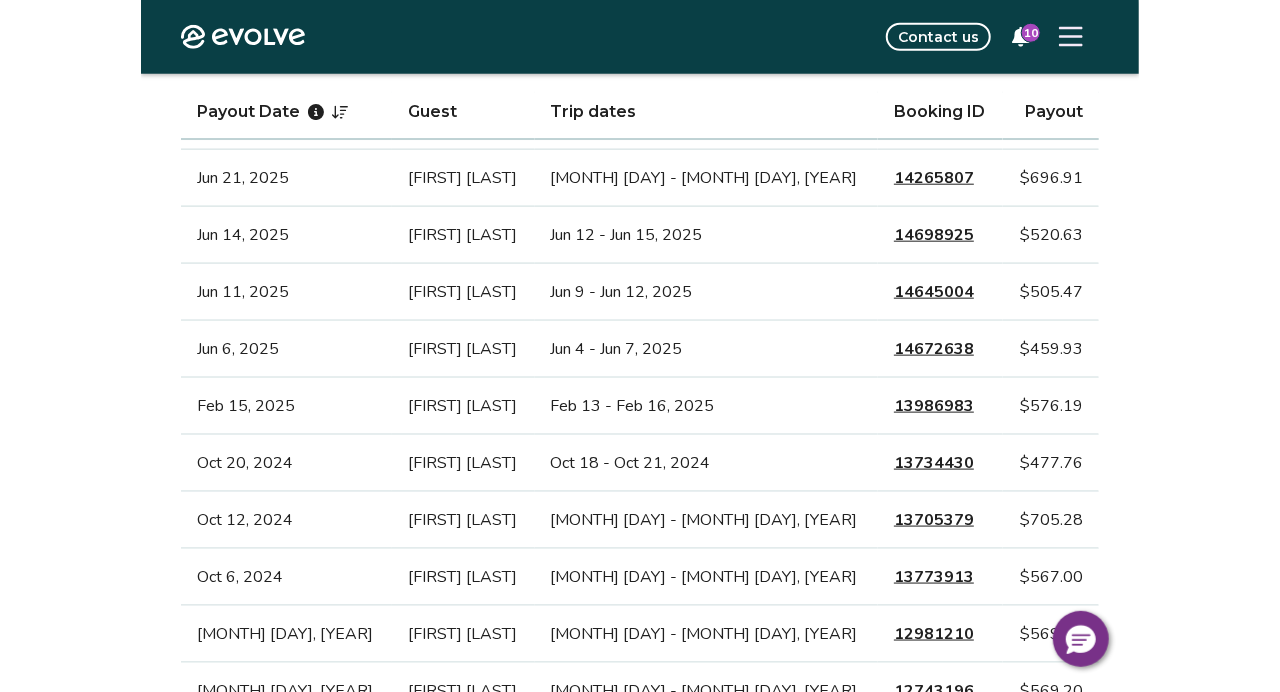 scroll, scrollTop: 748, scrollLeft: 0, axis: vertical 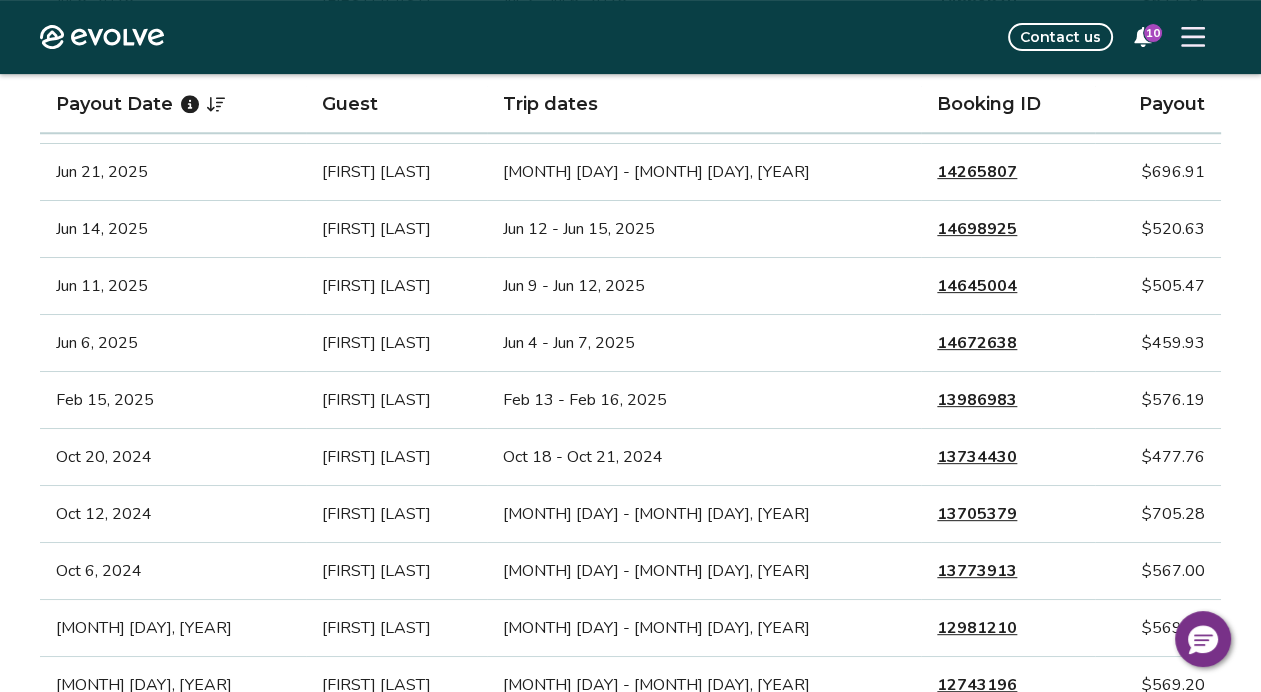 click 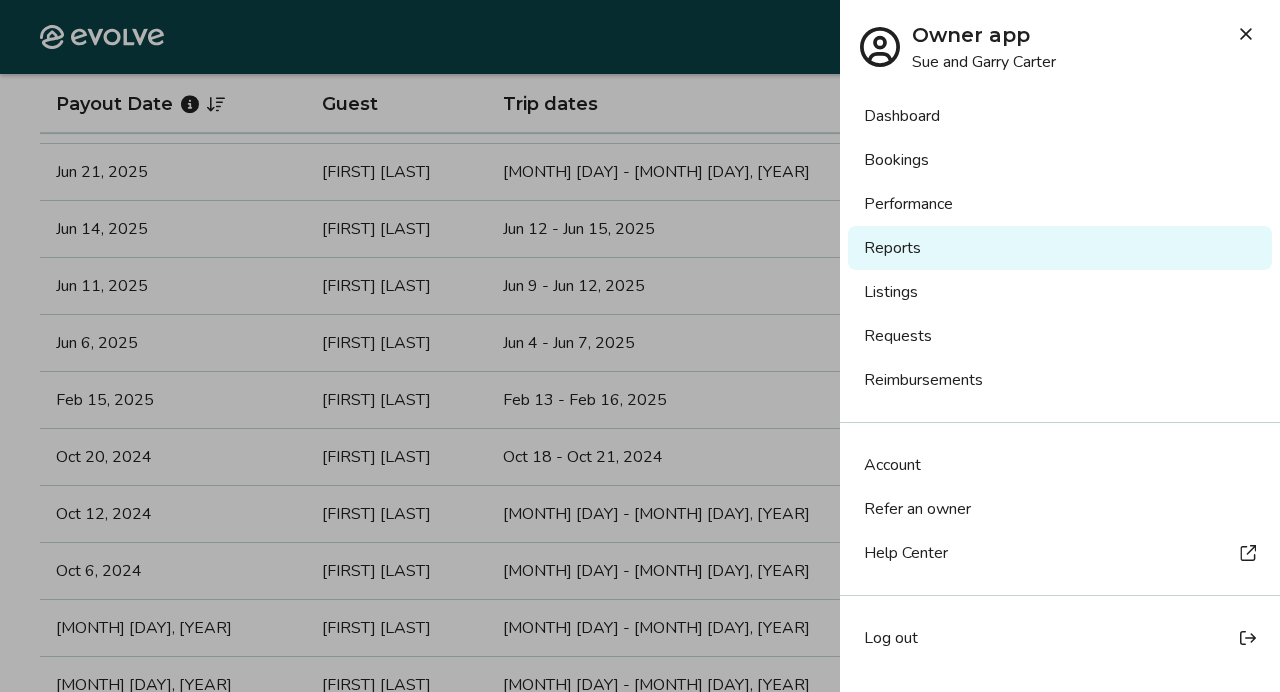 click on "Bookings" at bounding box center [1060, 160] 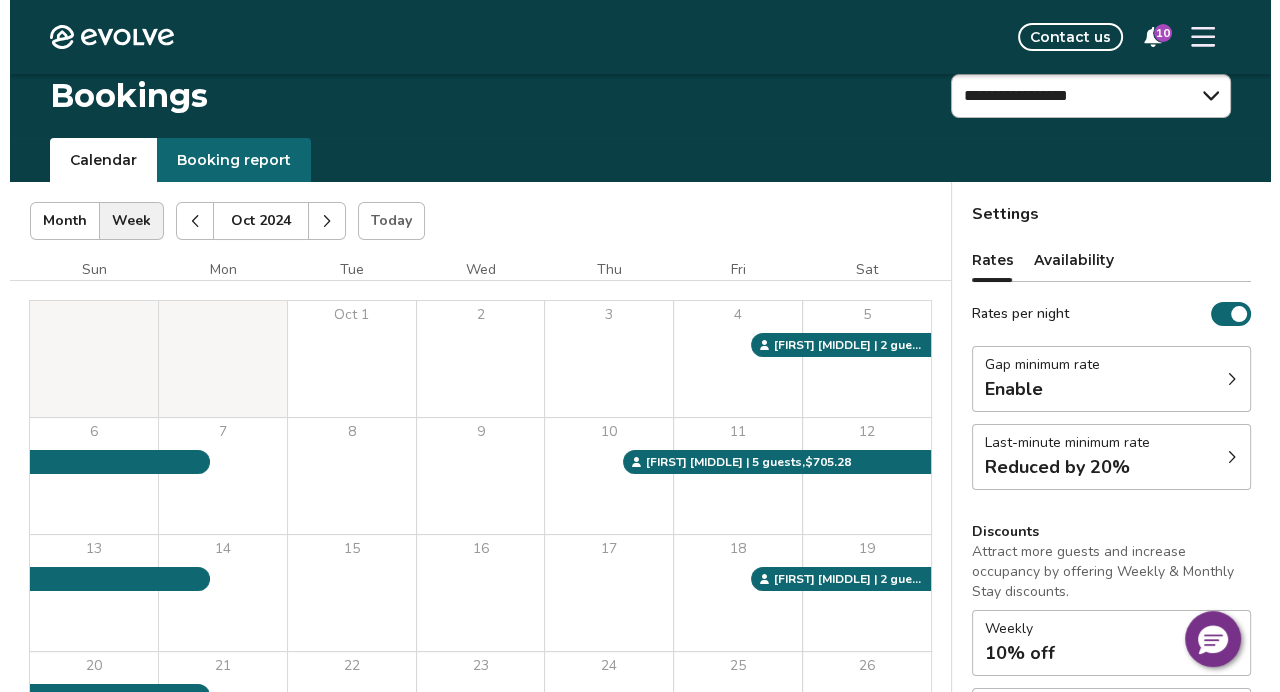 scroll, scrollTop: 0, scrollLeft: 0, axis: both 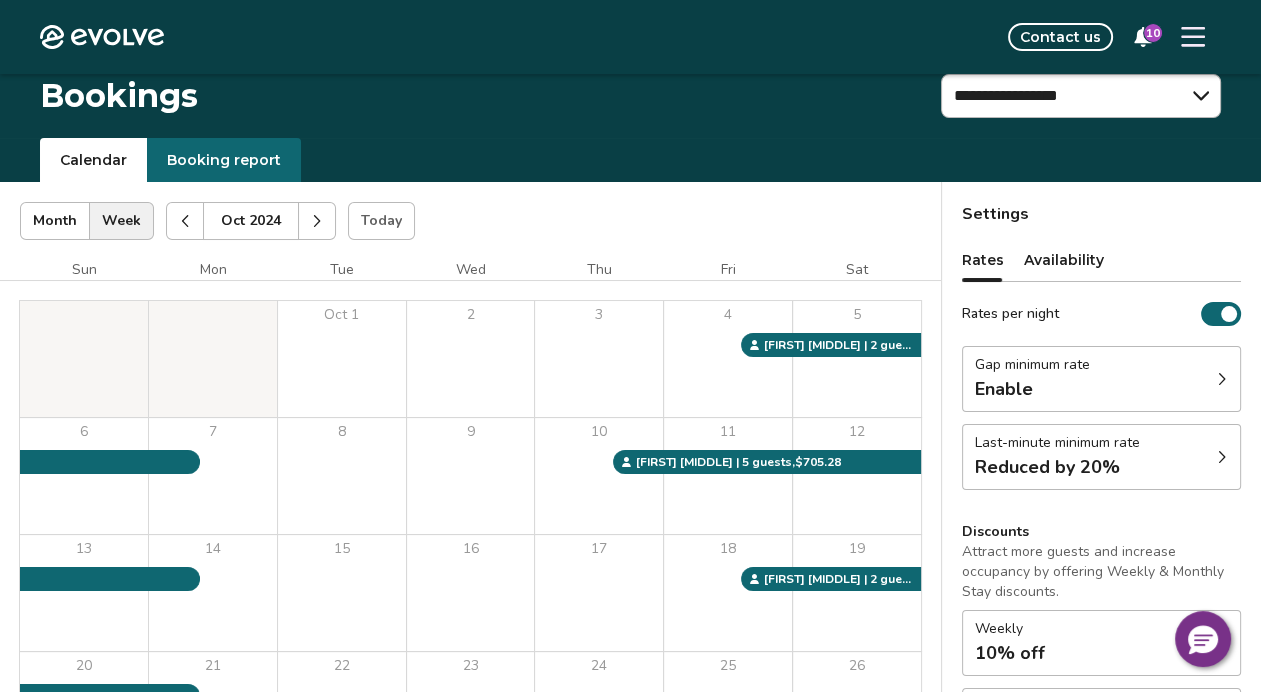 click 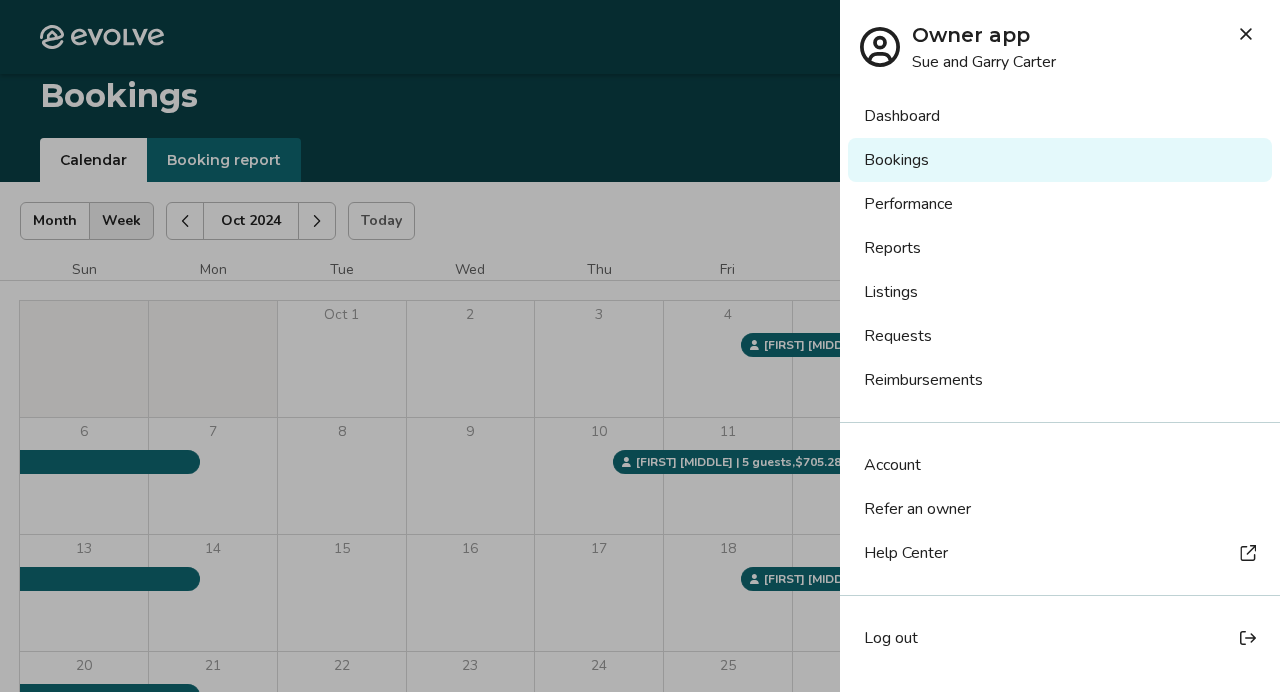 click on "Reports" at bounding box center (1060, 248) 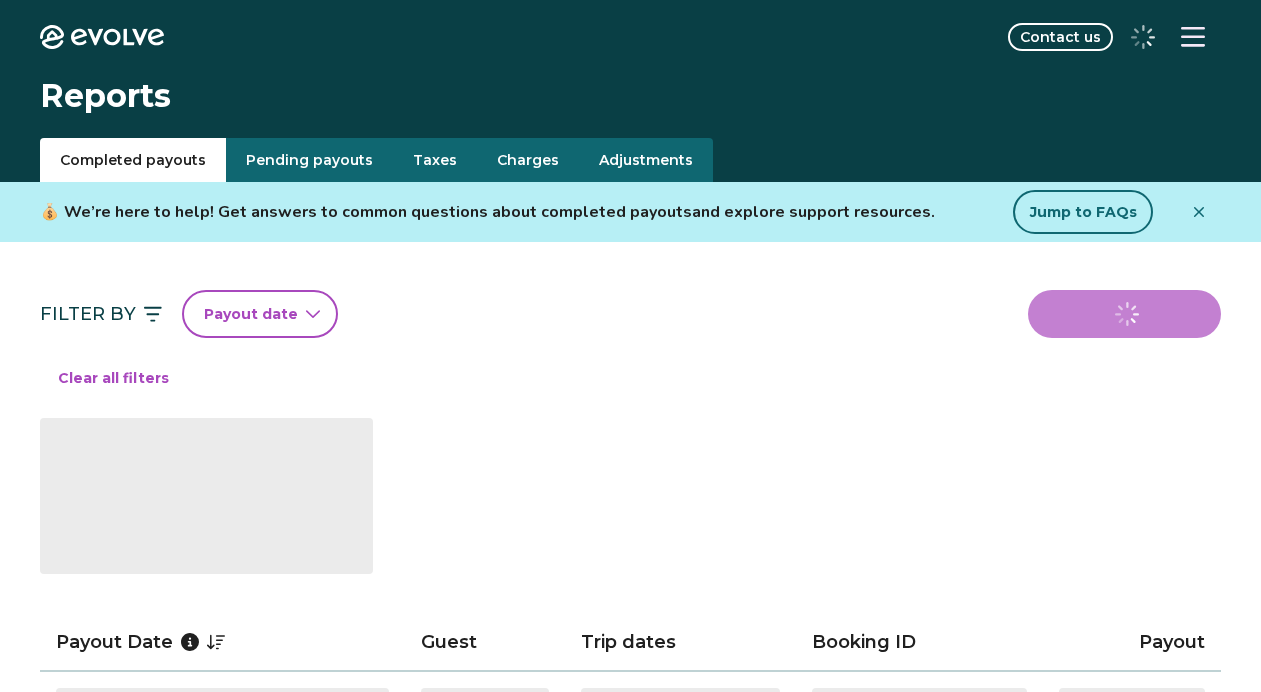 scroll, scrollTop: 0, scrollLeft: 0, axis: both 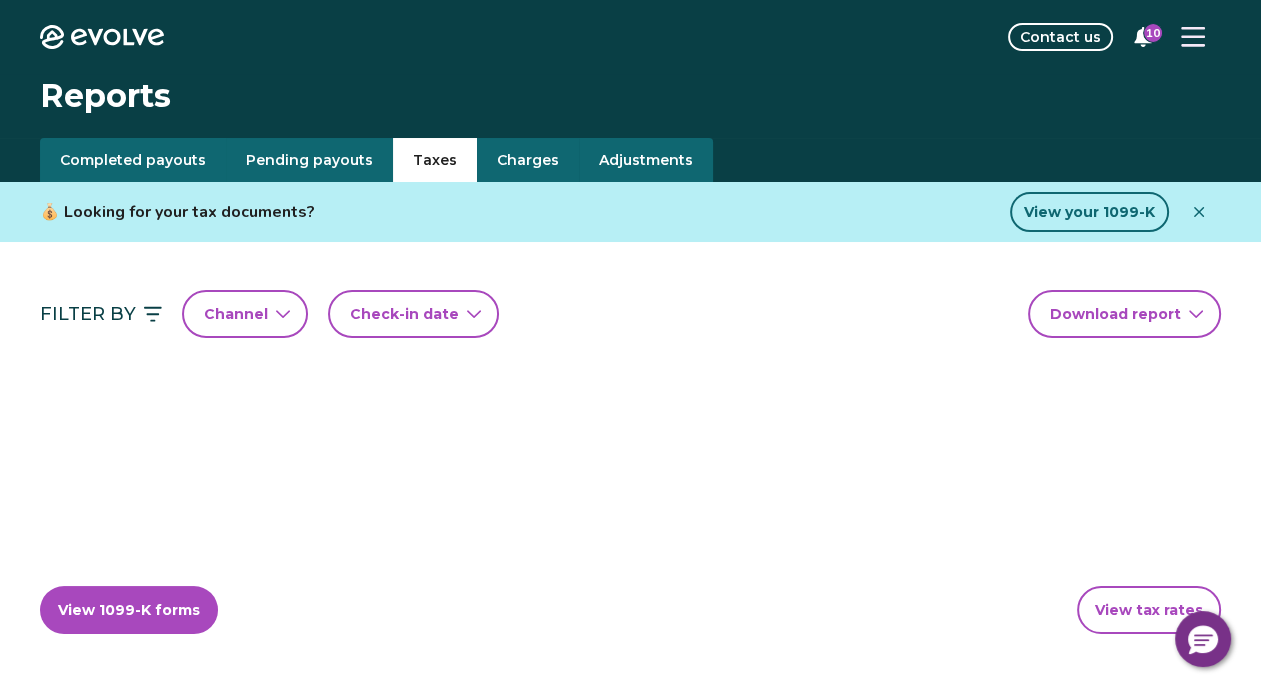 click on "Taxes" at bounding box center (435, 160) 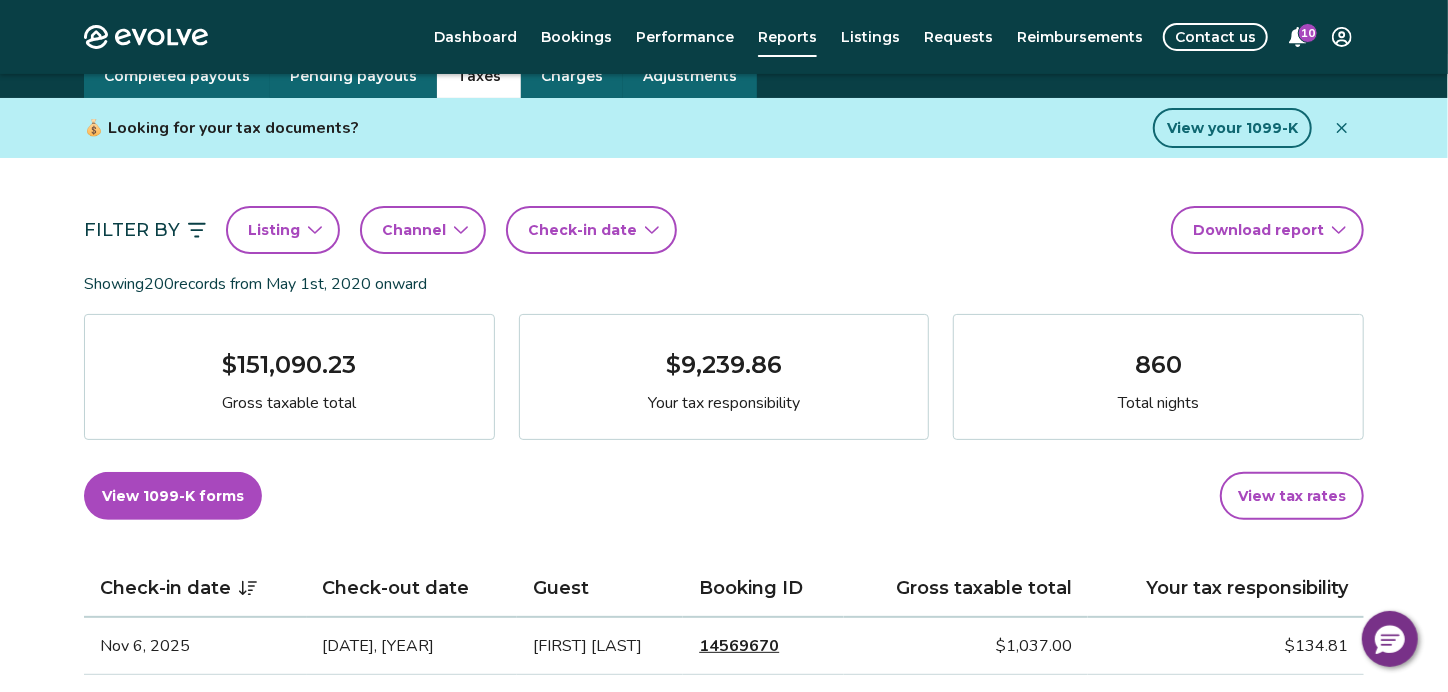 scroll, scrollTop: 0, scrollLeft: 0, axis: both 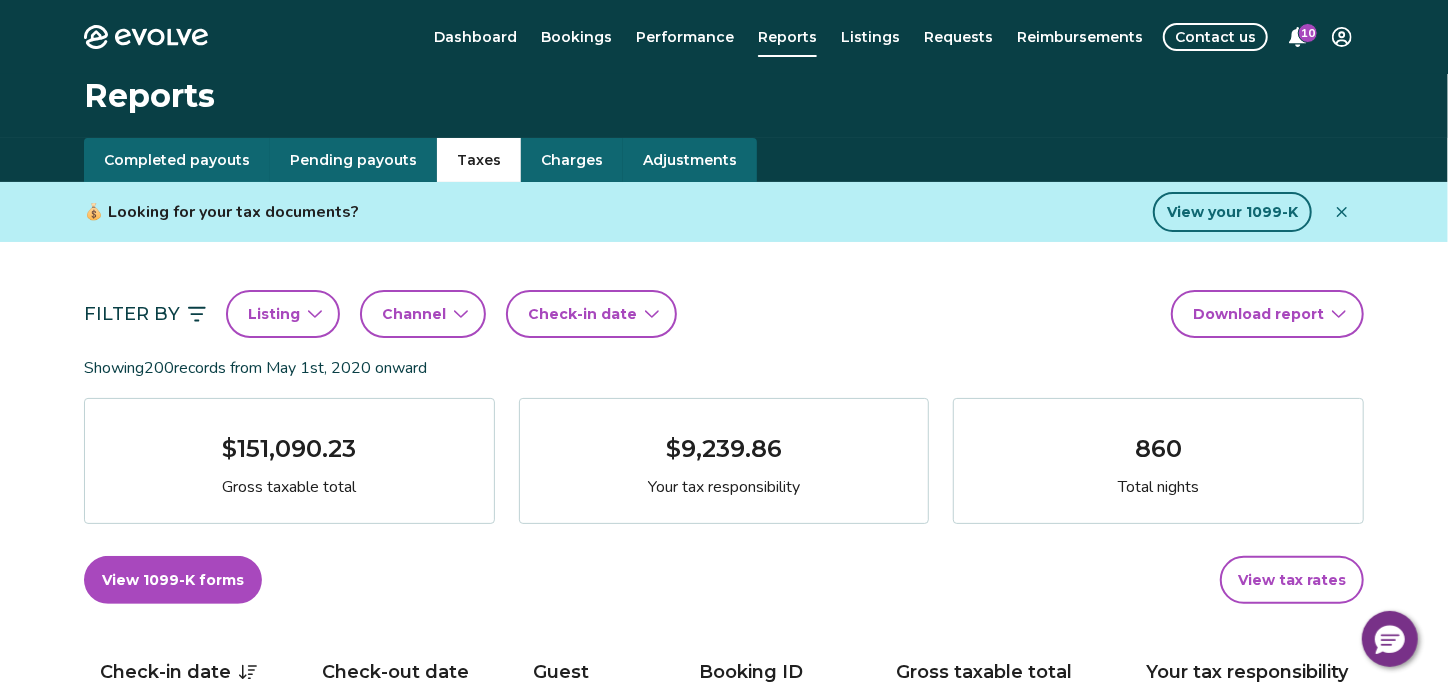 click on "Channel" at bounding box center (423, 314) 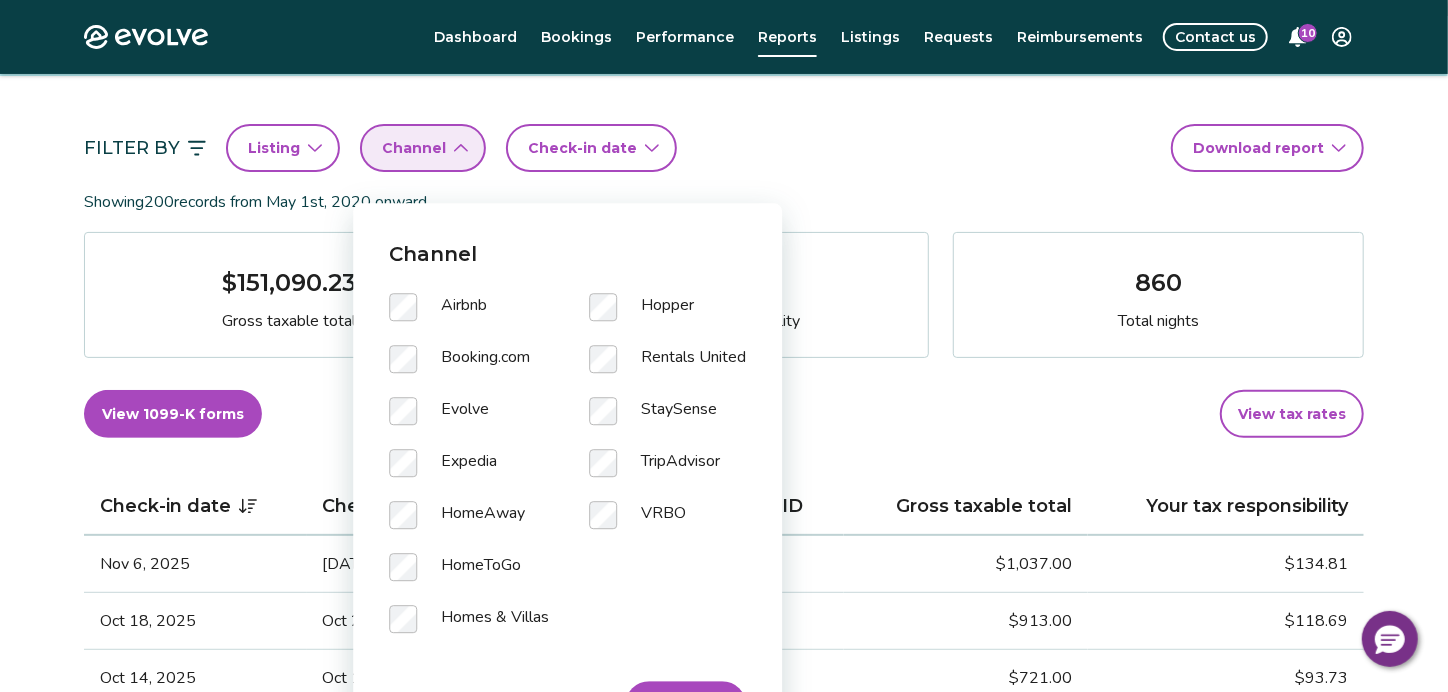 scroll, scrollTop: 170, scrollLeft: 0, axis: vertical 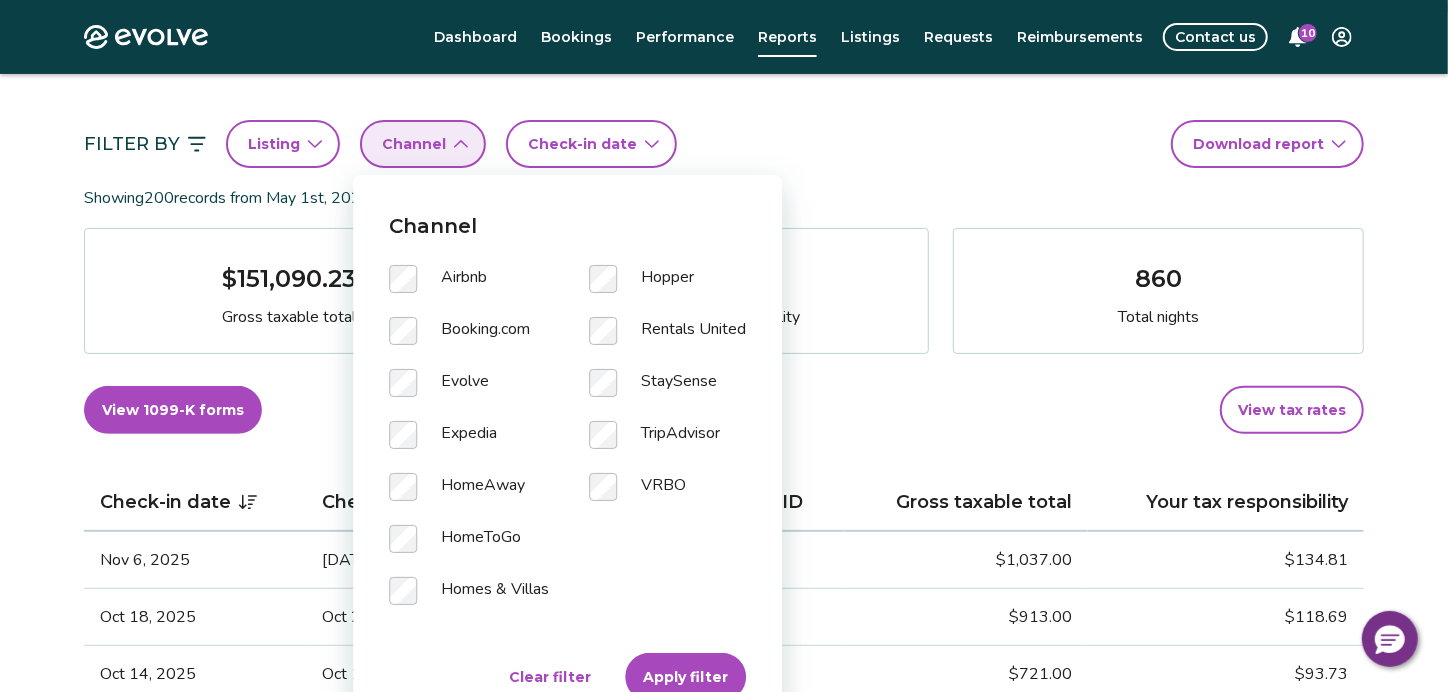 click on "Apply filter" at bounding box center (685, 677) 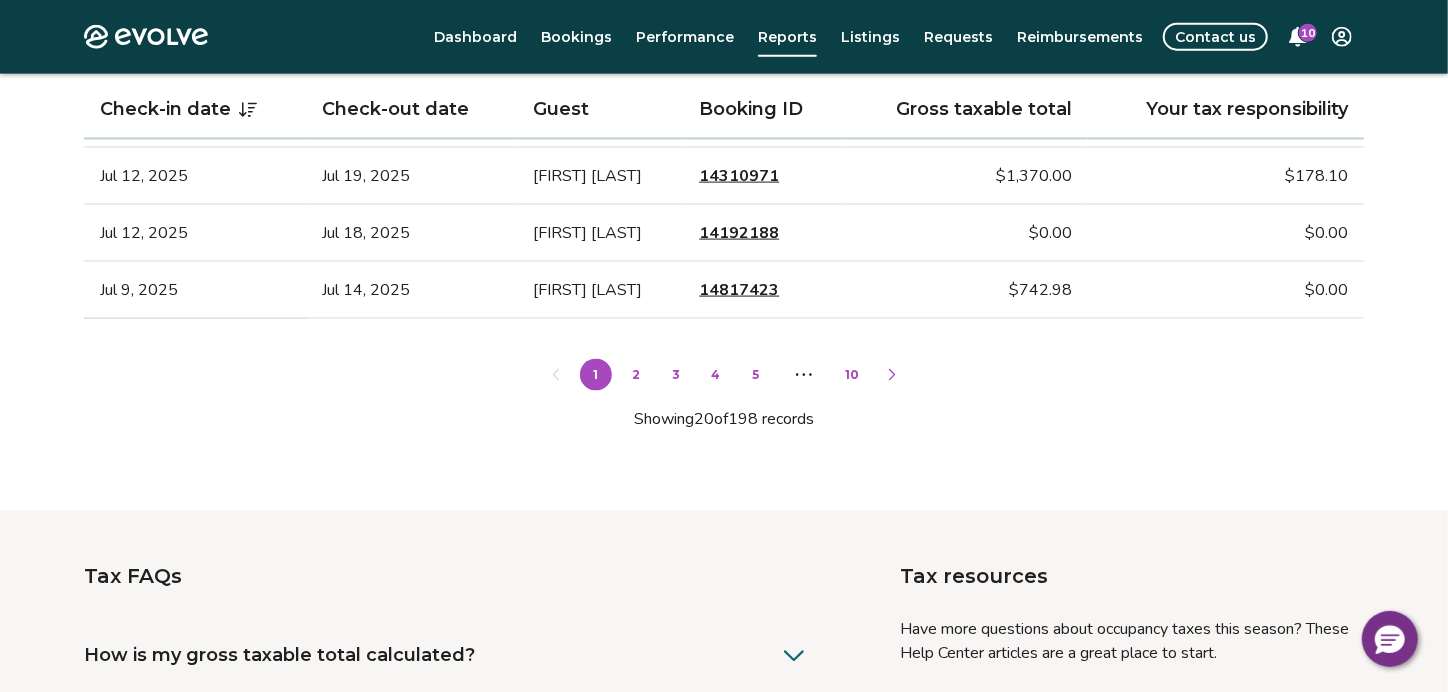 scroll, scrollTop: 1548, scrollLeft: 0, axis: vertical 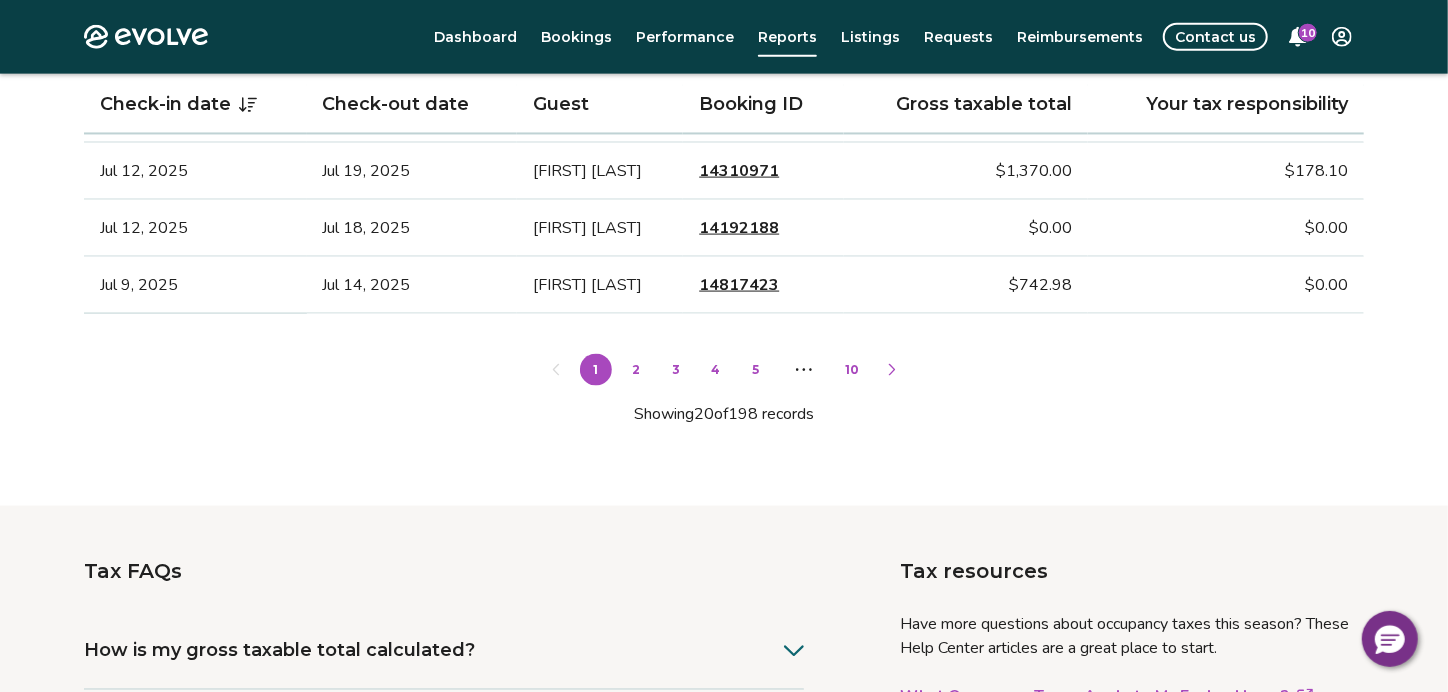 click on "2" at bounding box center [636, 370] 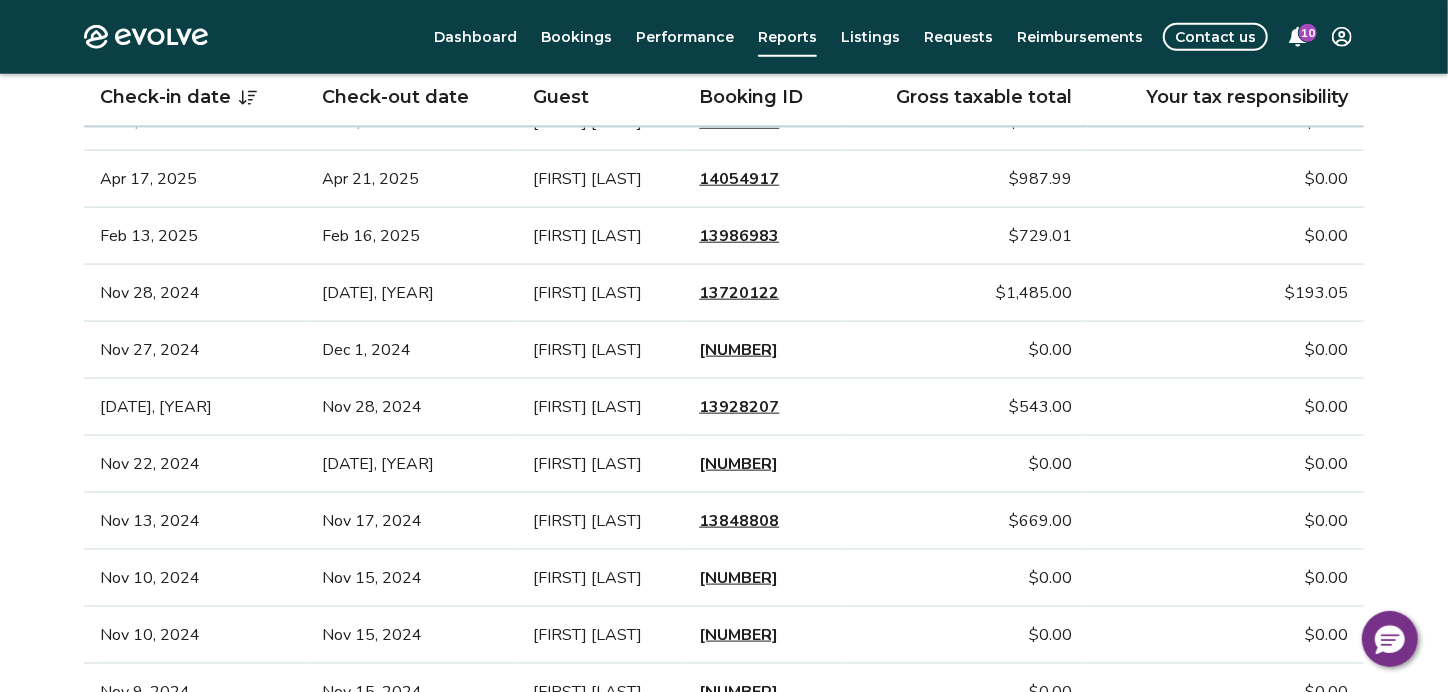 scroll, scrollTop: 1148, scrollLeft: 0, axis: vertical 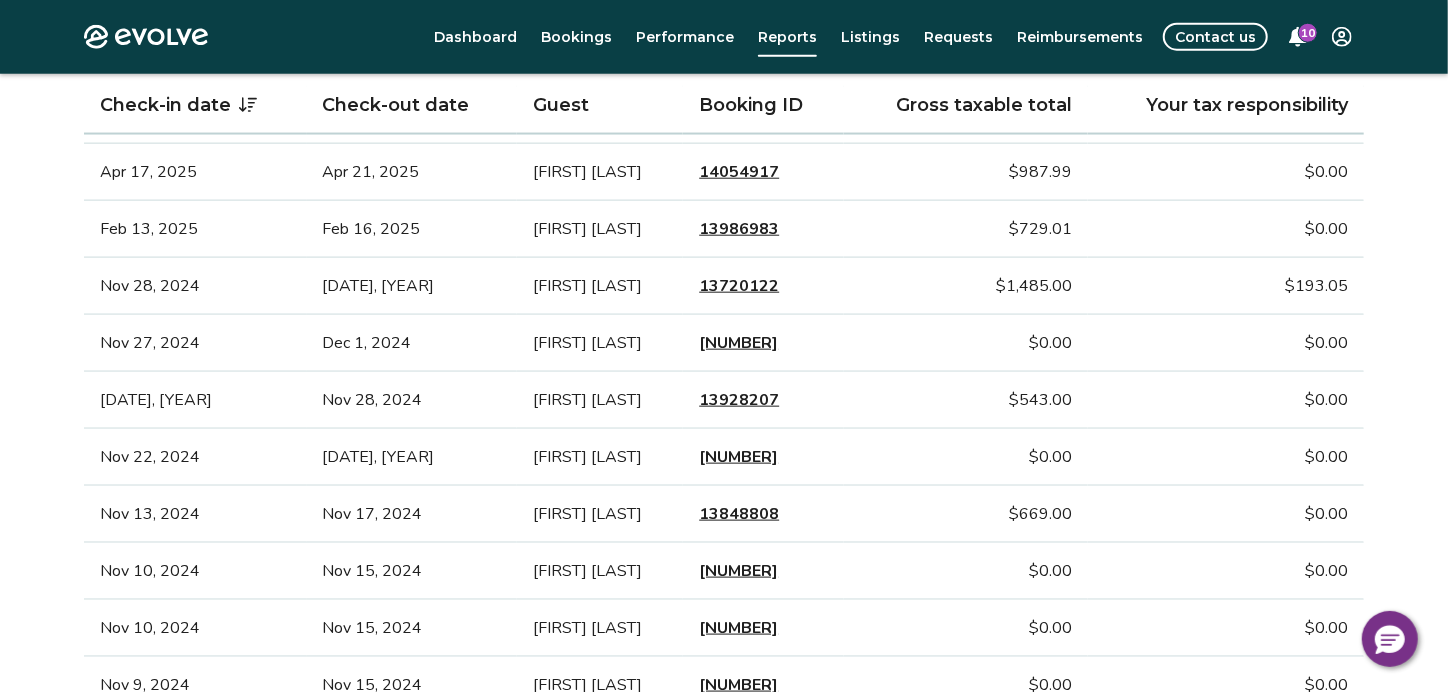 click on "13848808" at bounding box center (739, 514) 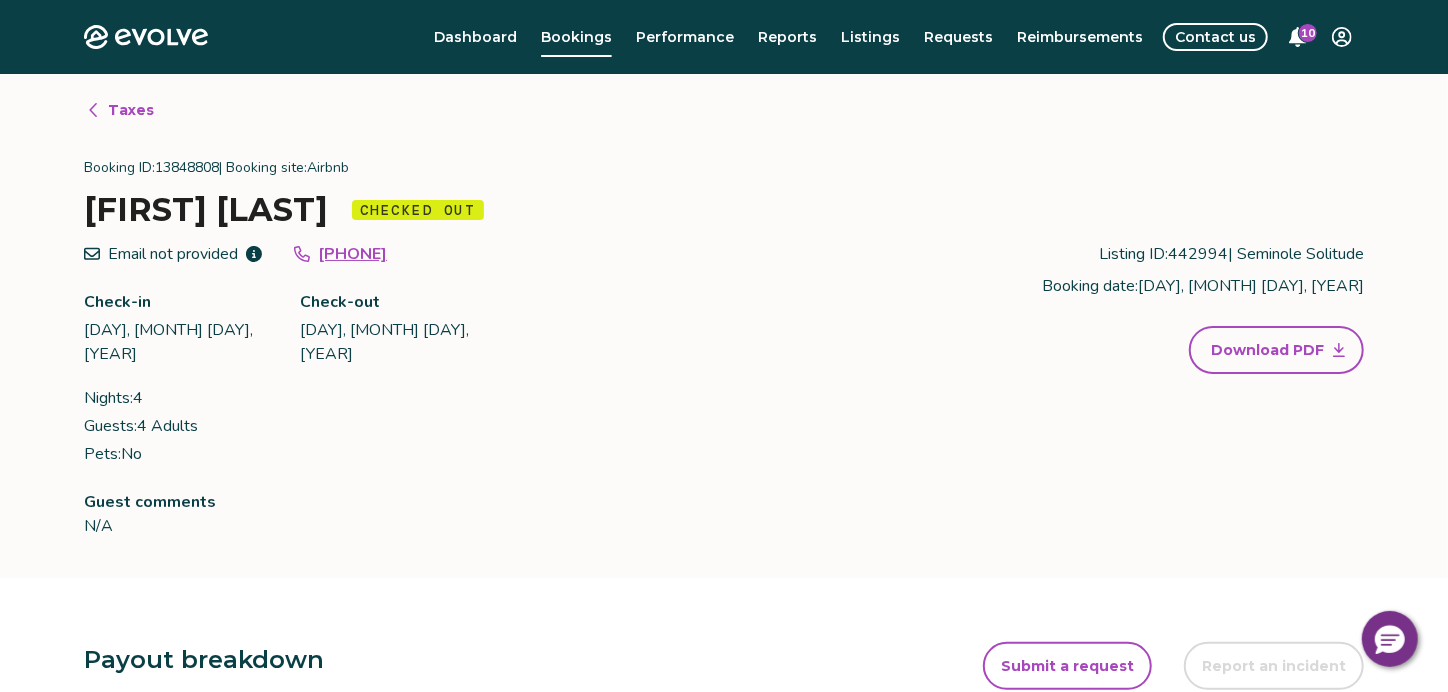 scroll, scrollTop: 10, scrollLeft: 0, axis: vertical 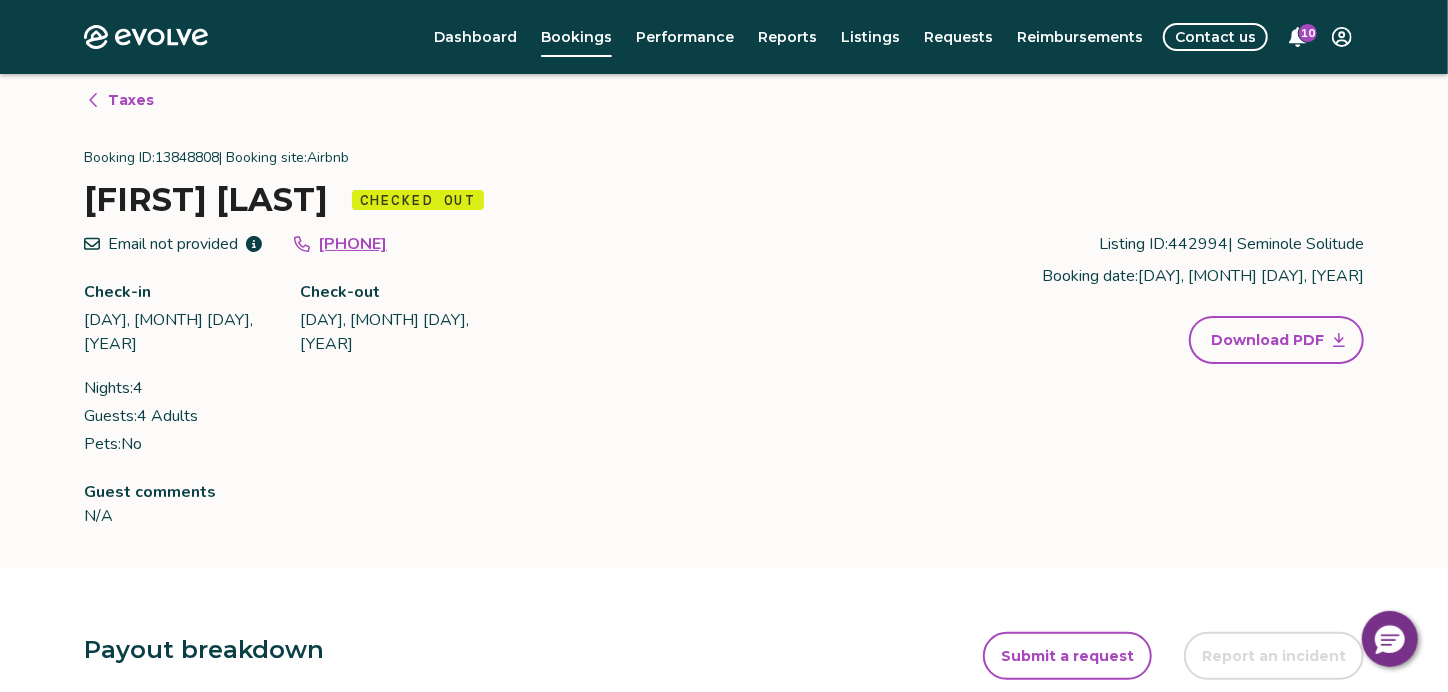 click on "Taxes" at bounding box center (131, 100) 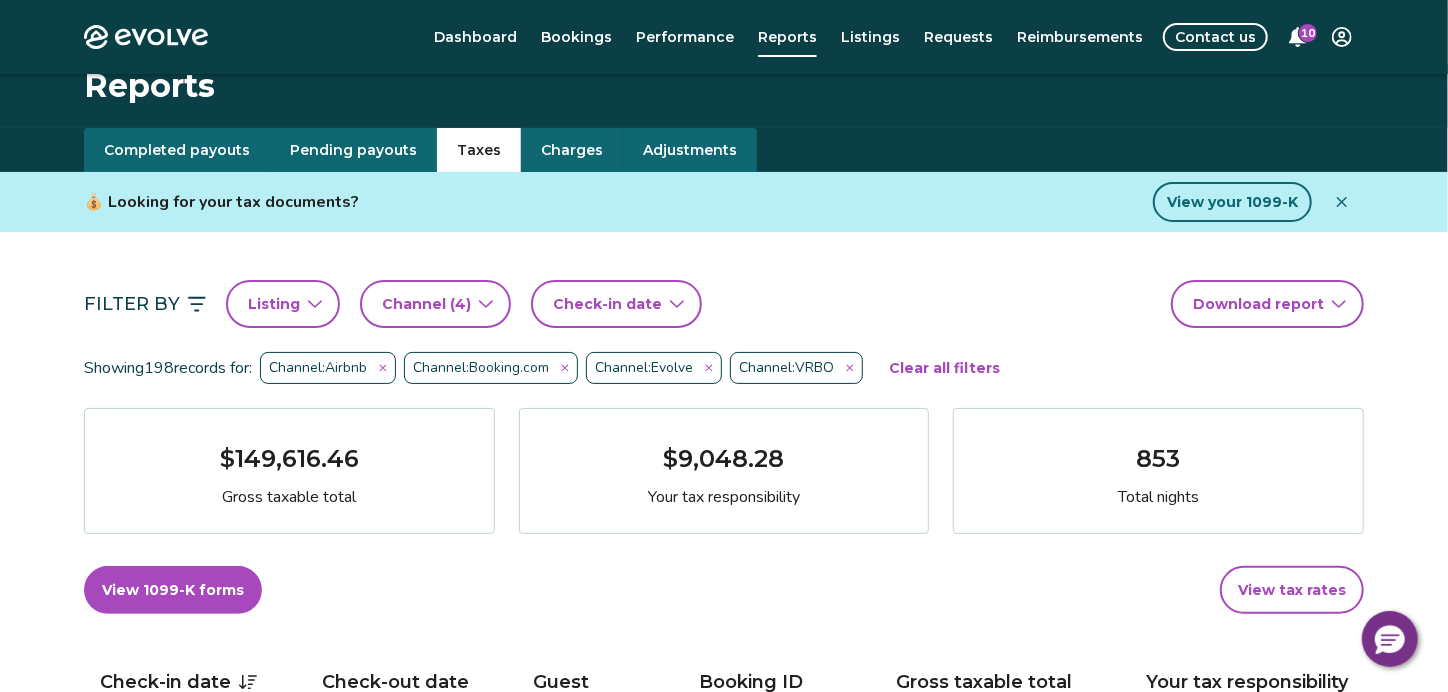 click on "Check-in date" at bounding box center [616, 304] 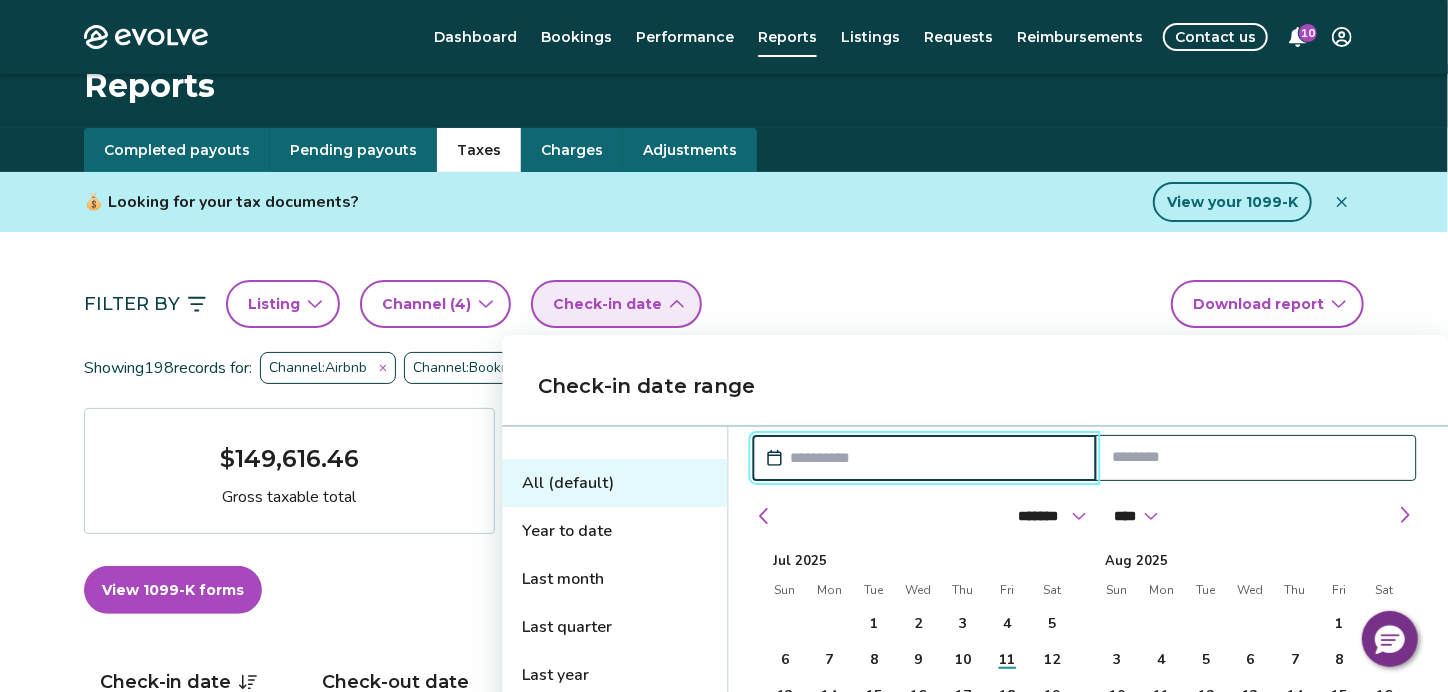 click at bounding box center [935, 458] 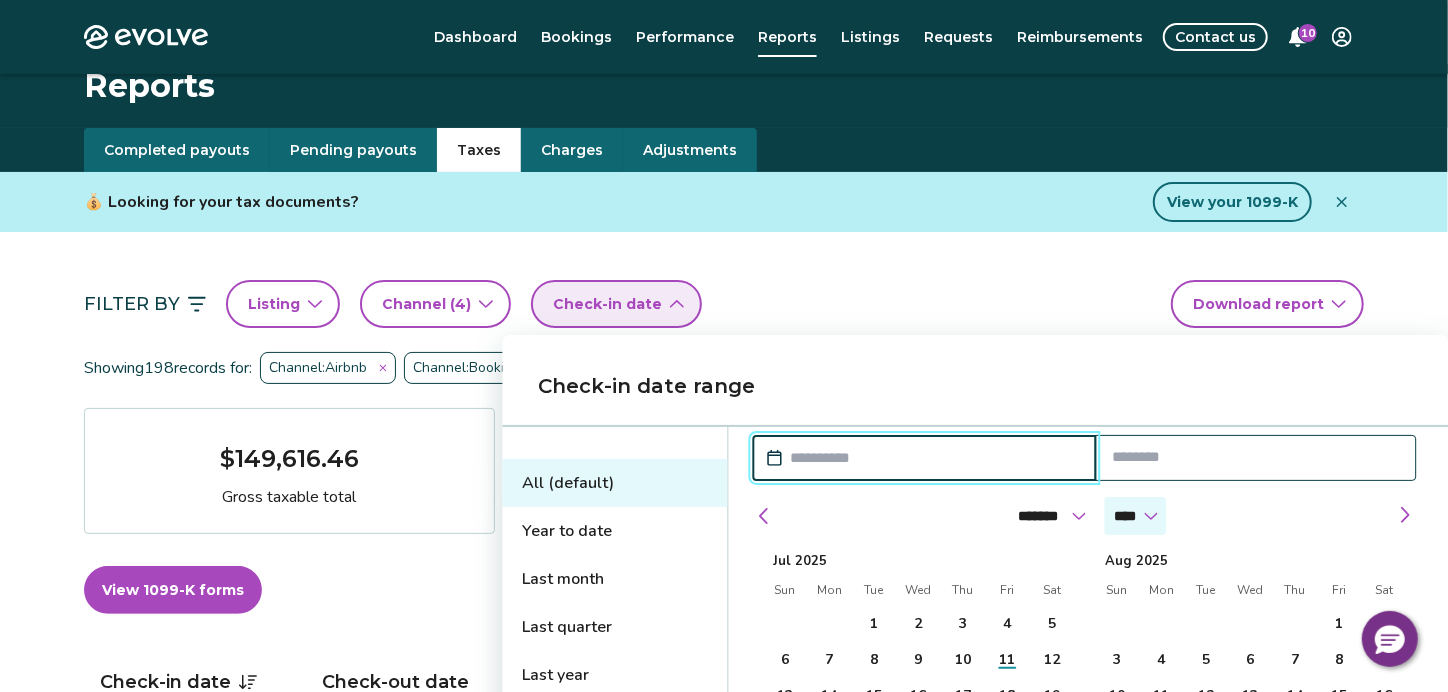 click on "**** **** **** **** **** **** **** **** **** **** **** **** **** **** **** **** **** **** **** **** **** **** **** **** **** ****" at bounding box center [1136, 516] 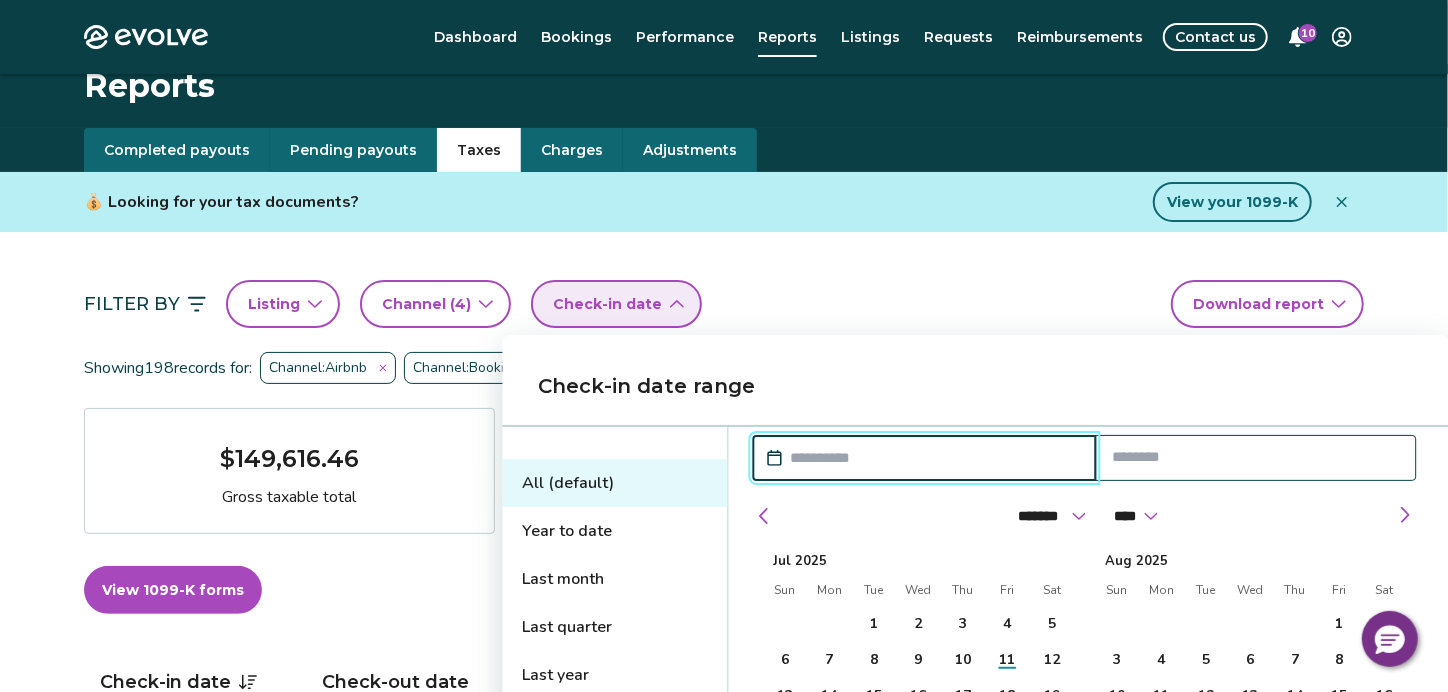 select on "****" 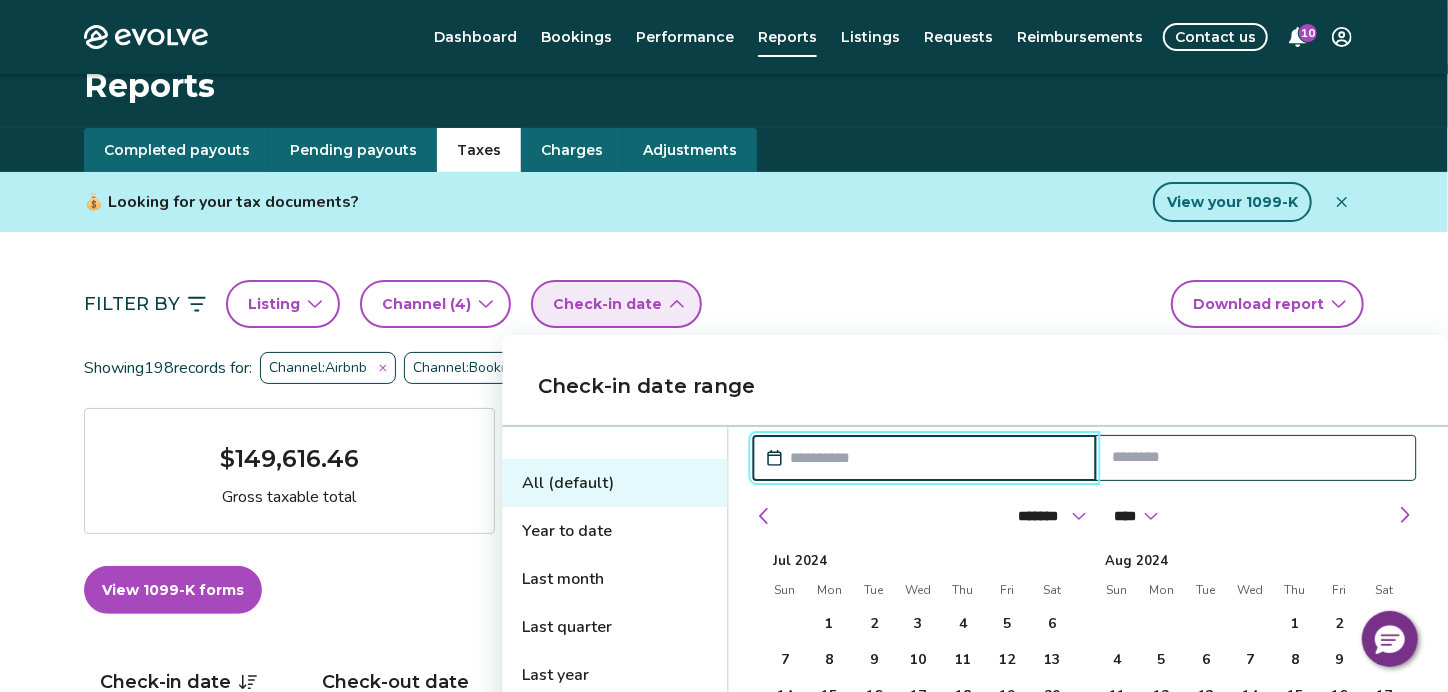 click at bounding box center [935, 458] 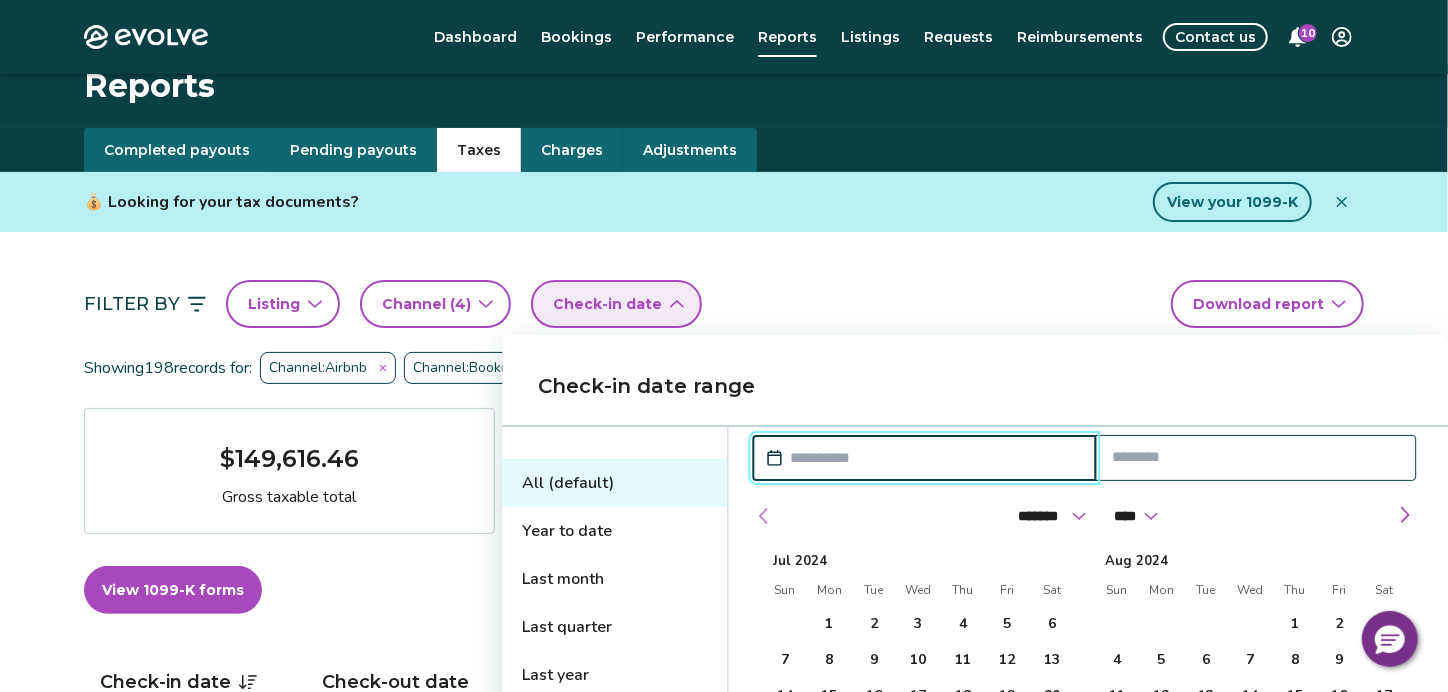 click at bounding box center (764, 516) 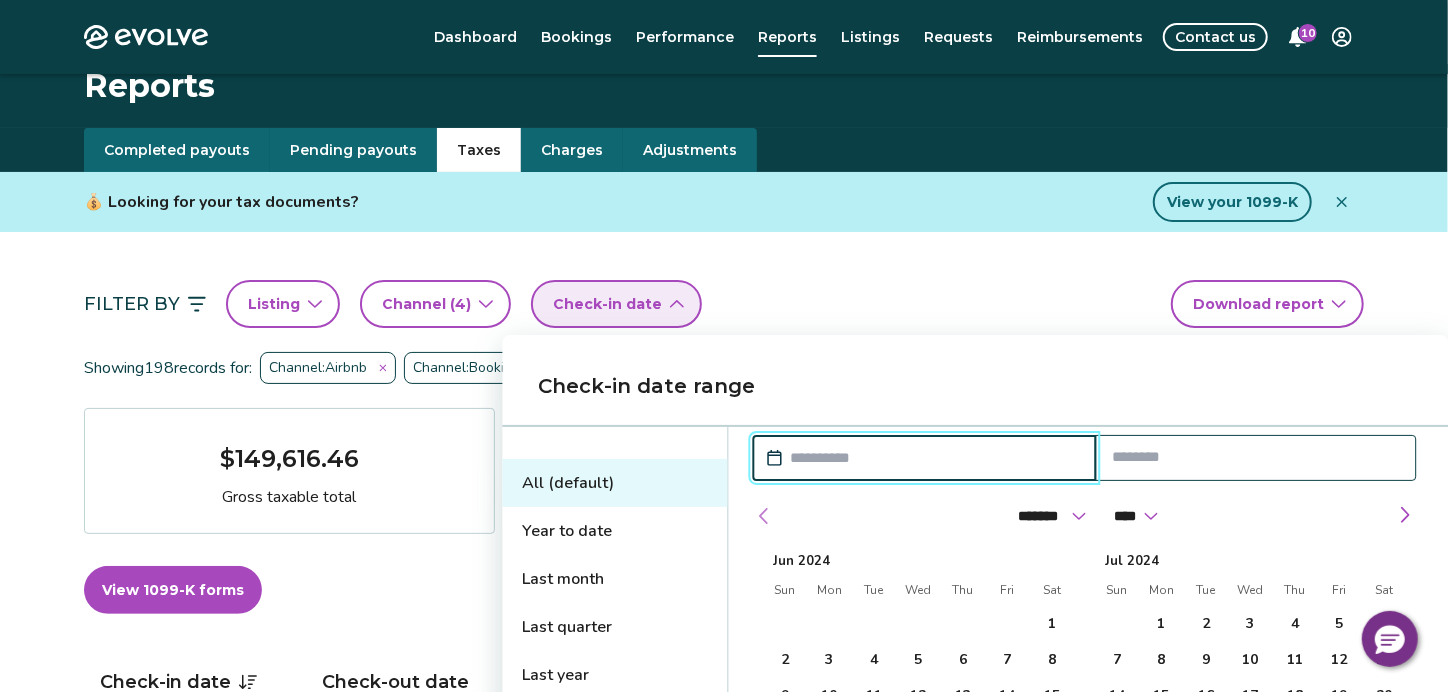 click at bounding box center (764, 516) 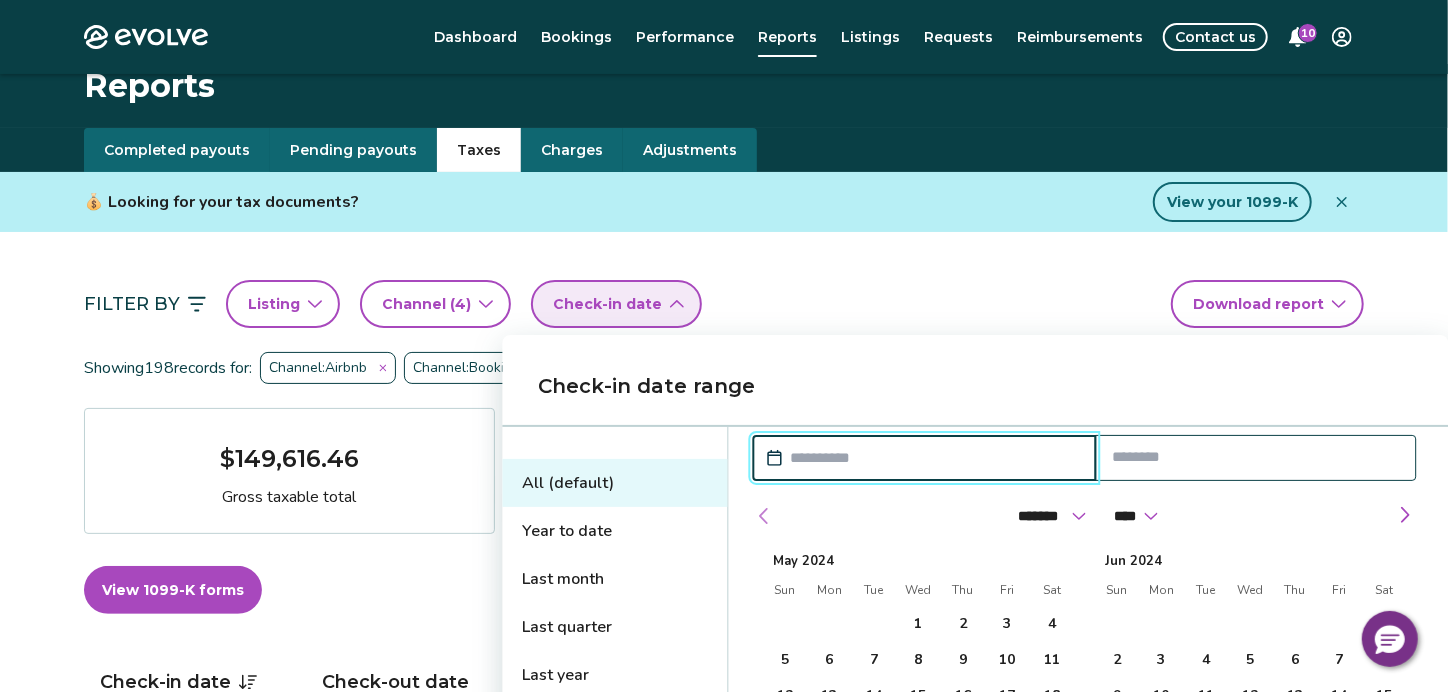 click at bounding box center (764, 516) 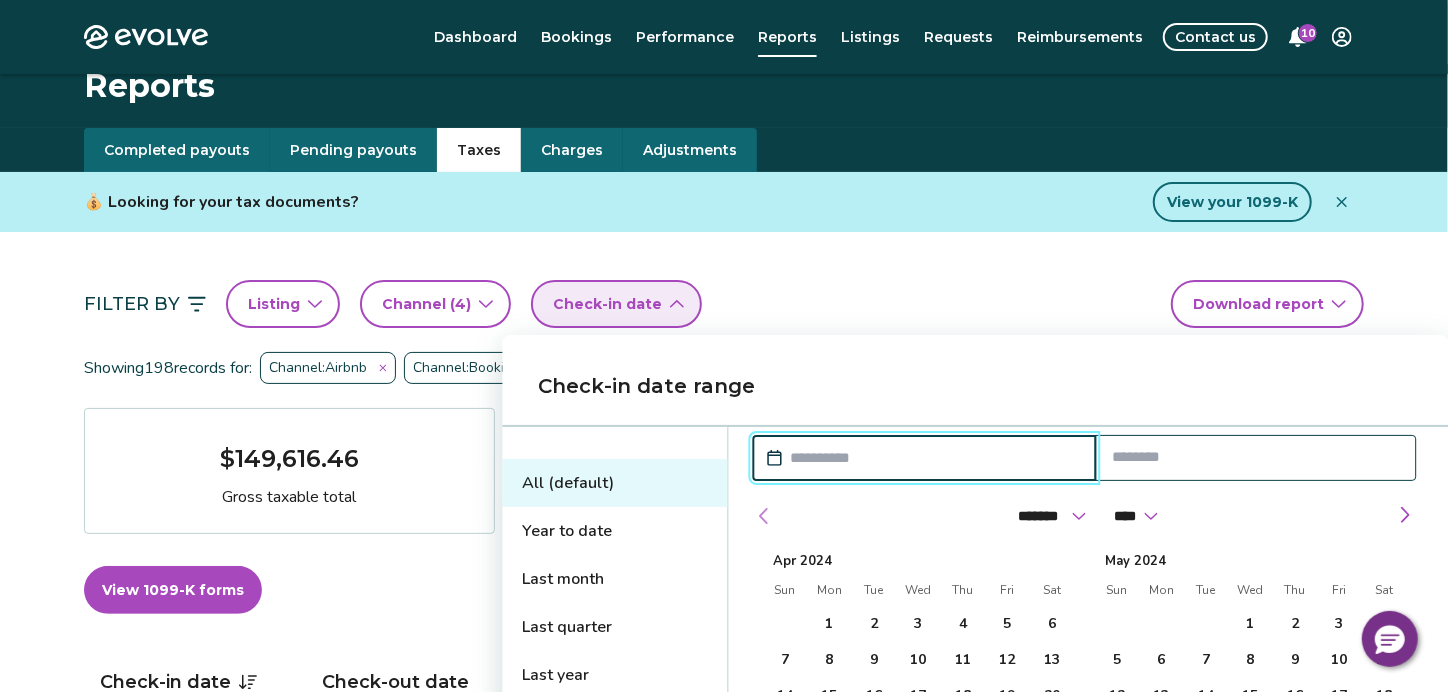 click at bounding box center (764, 516) 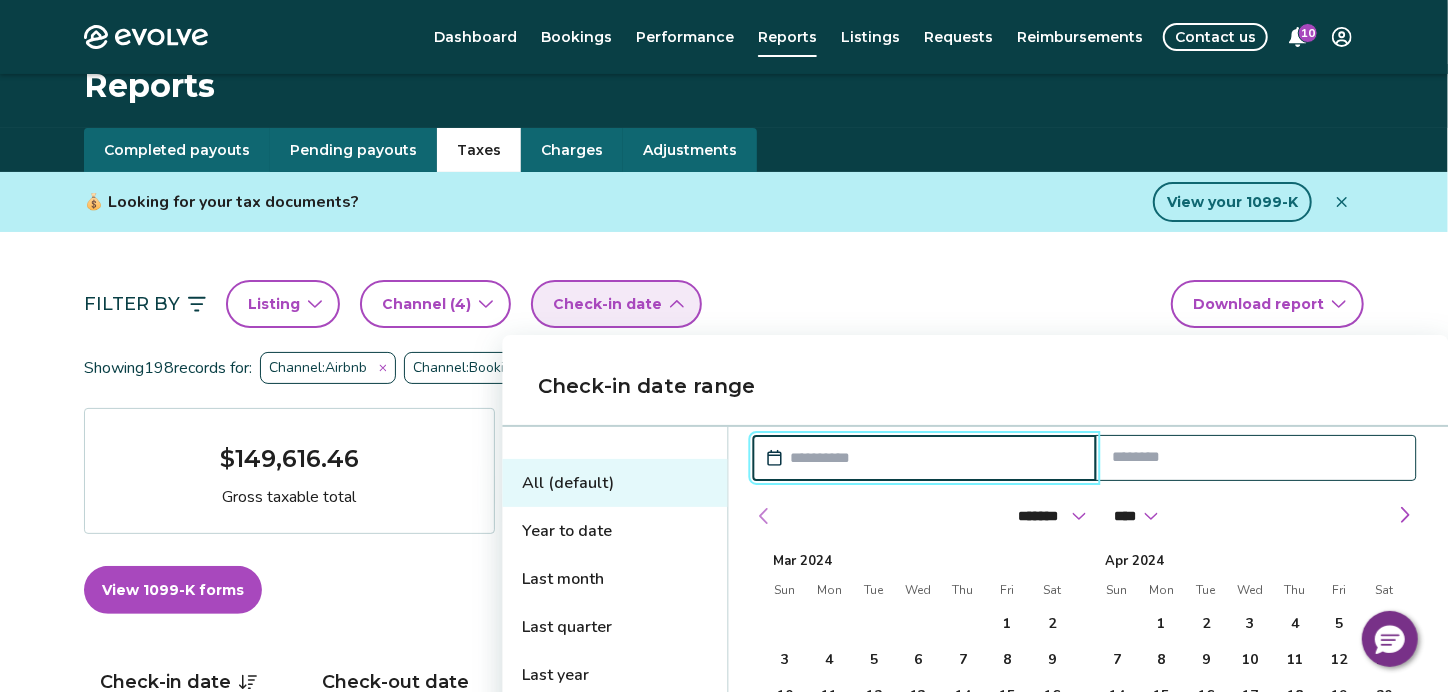 click at bounding box center (764, 516) 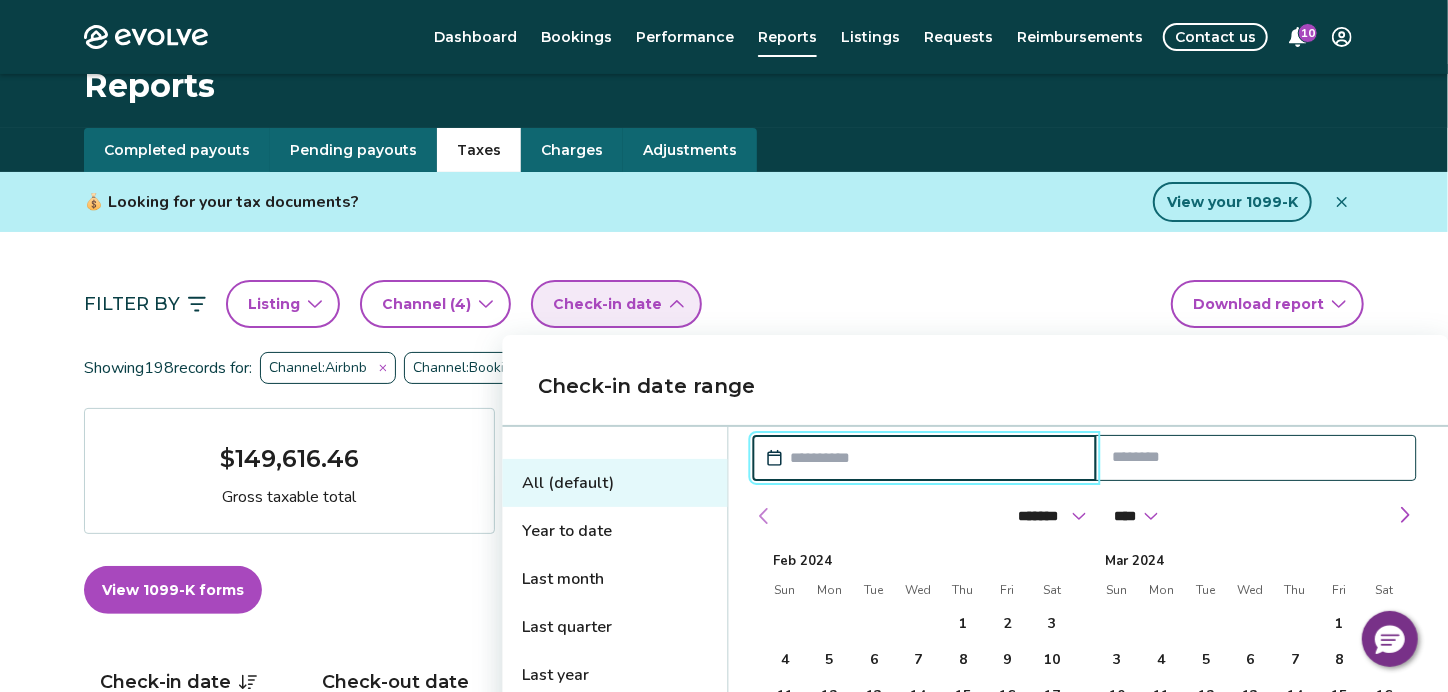 click at bounding box center [764, 516] 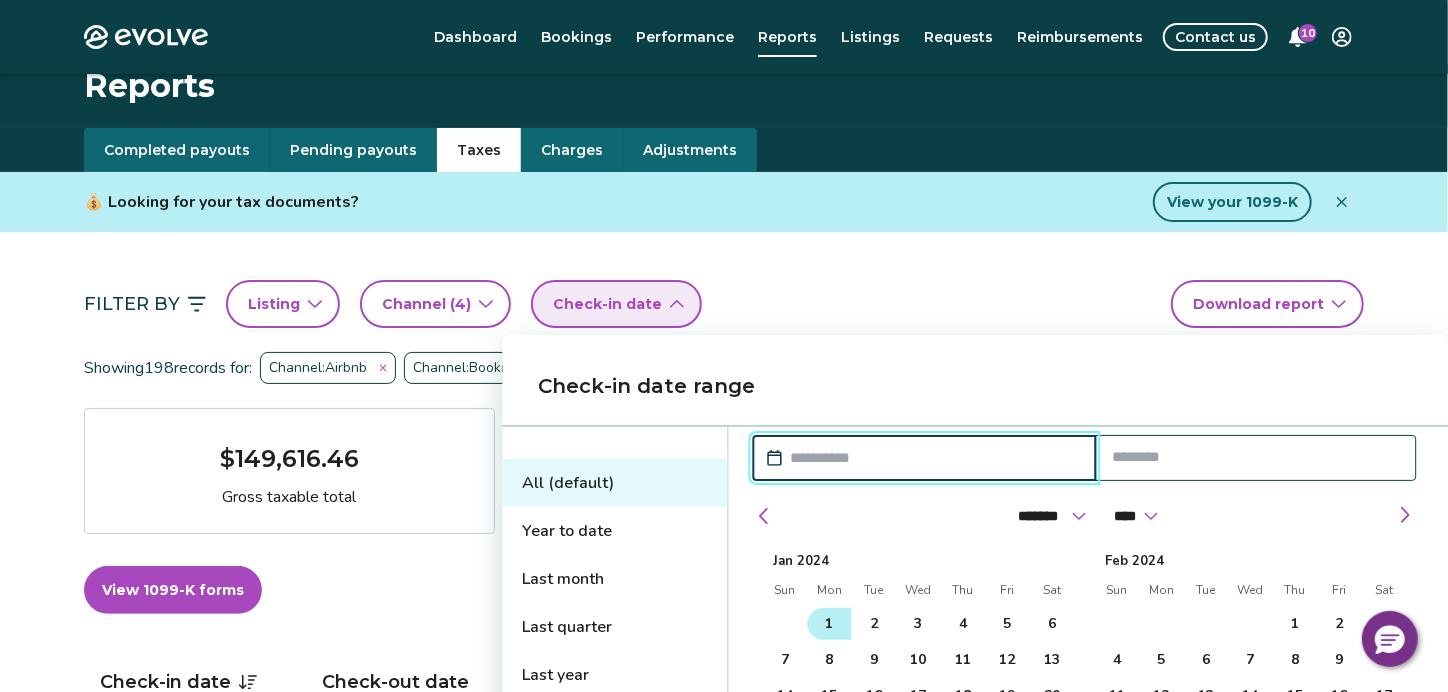 click on "1" at bounding box center [829, 624] 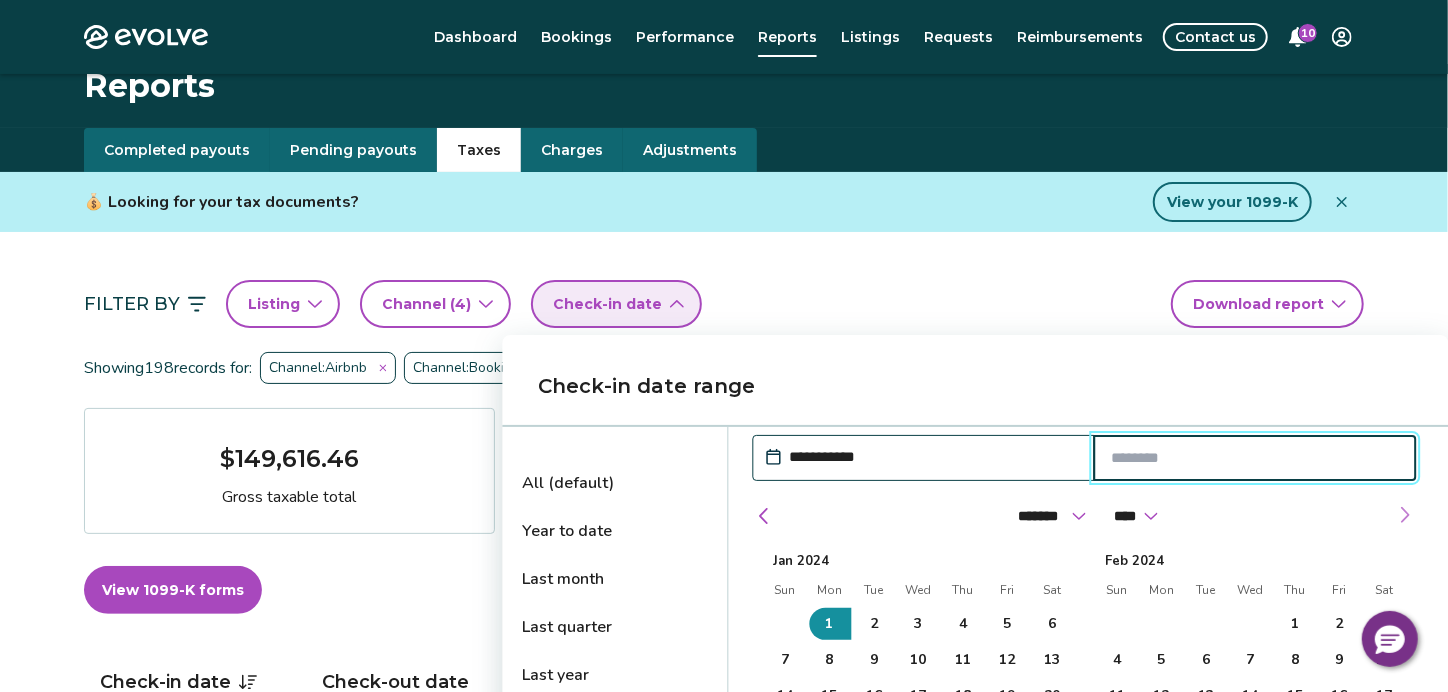 click at bounding box center (1405, 515) 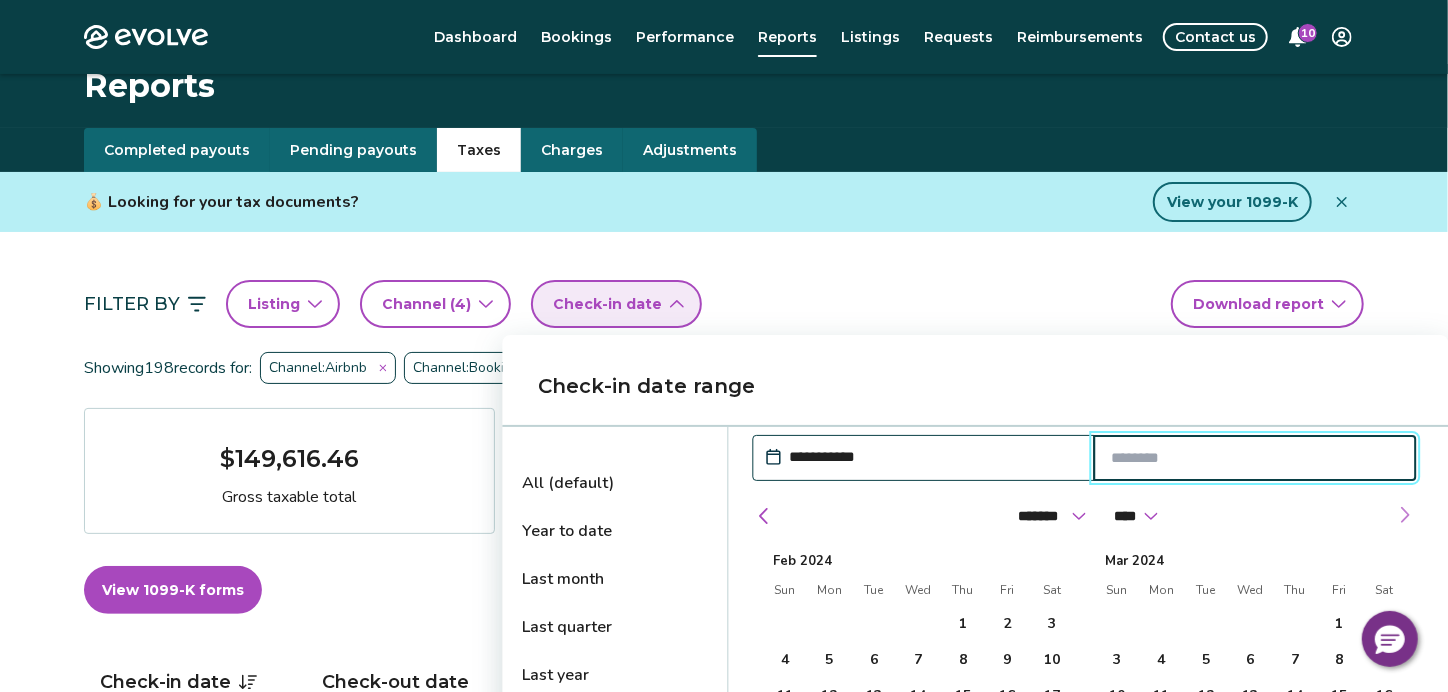 click at bounding box center (1405, 515) 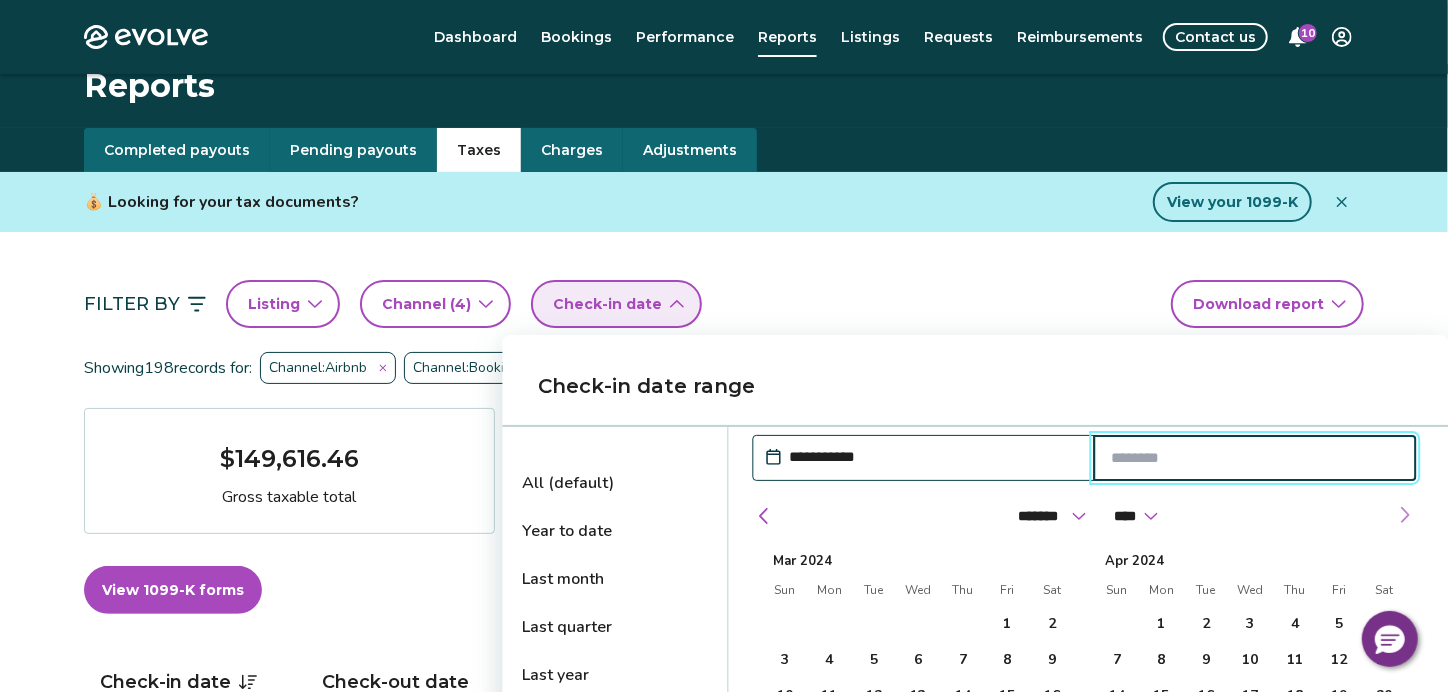 click at bounding box center (1405, 515) 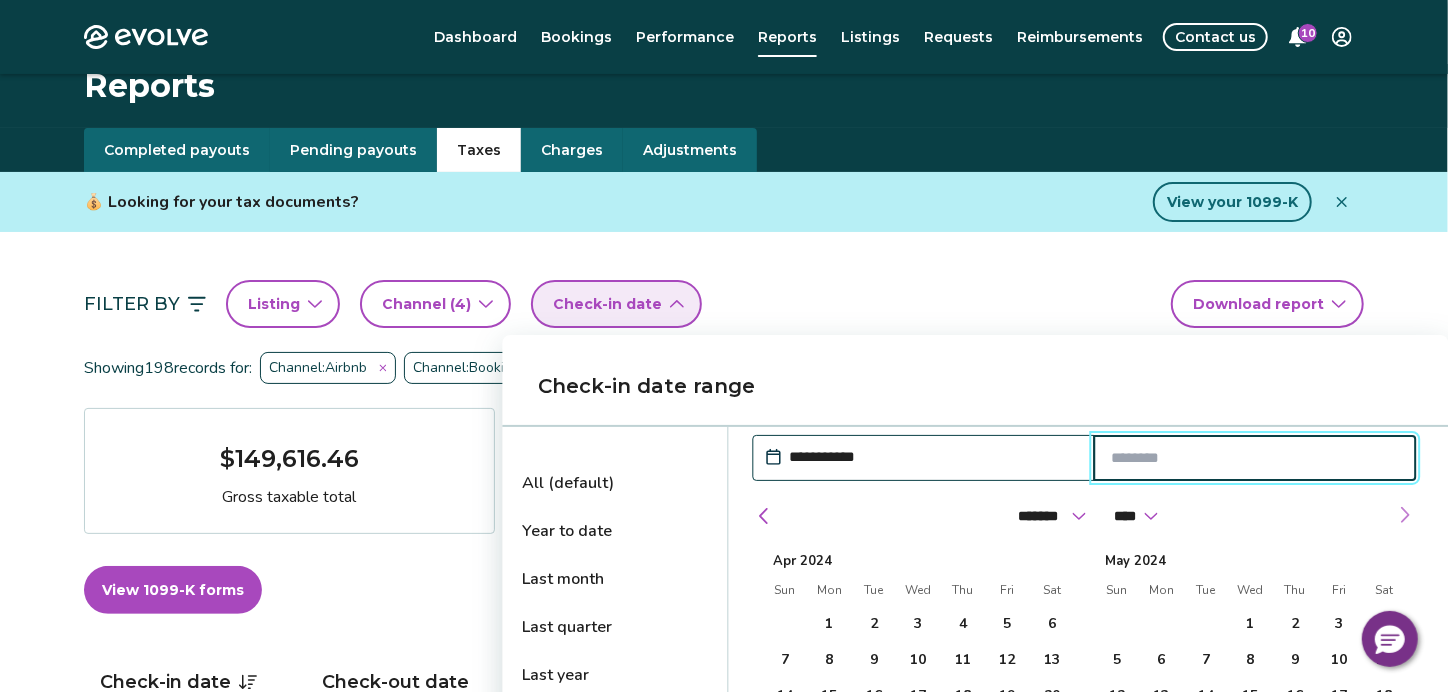 click at bounding box center (1405, 515) 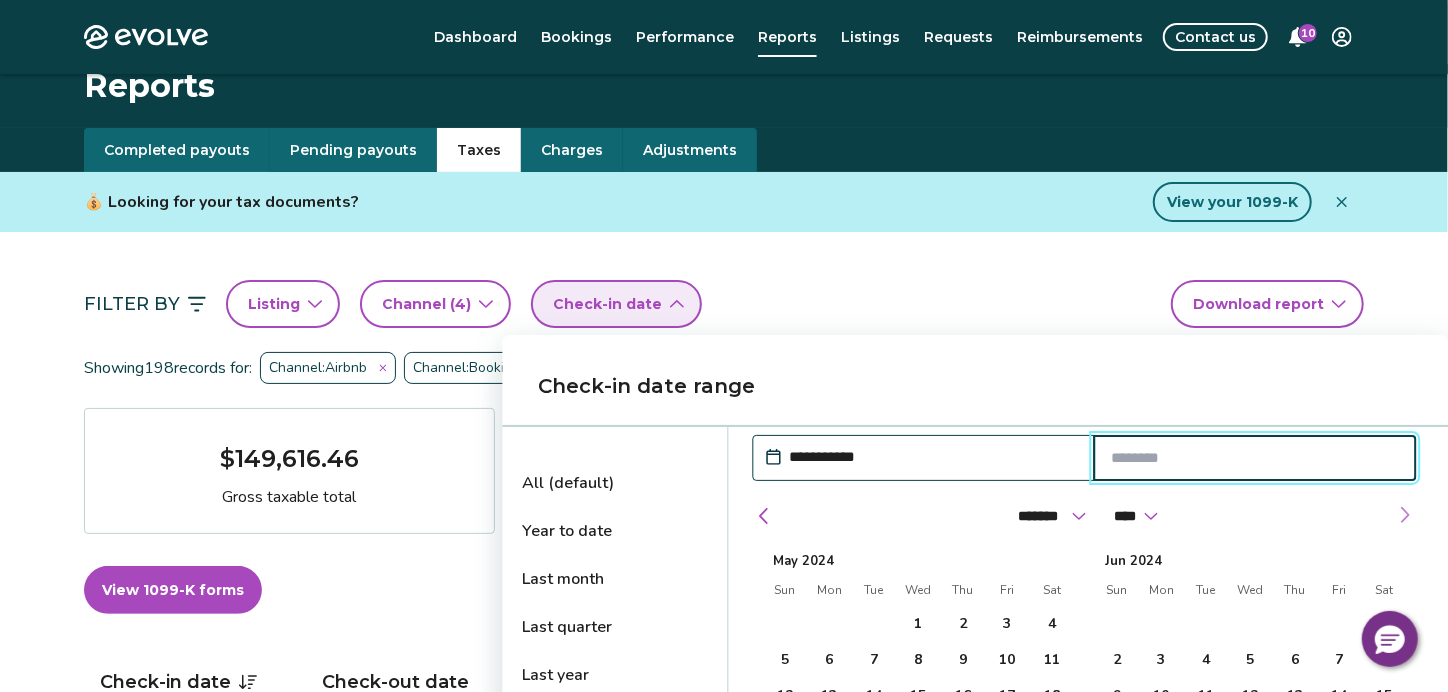 click at bounding box center [1405, 515] 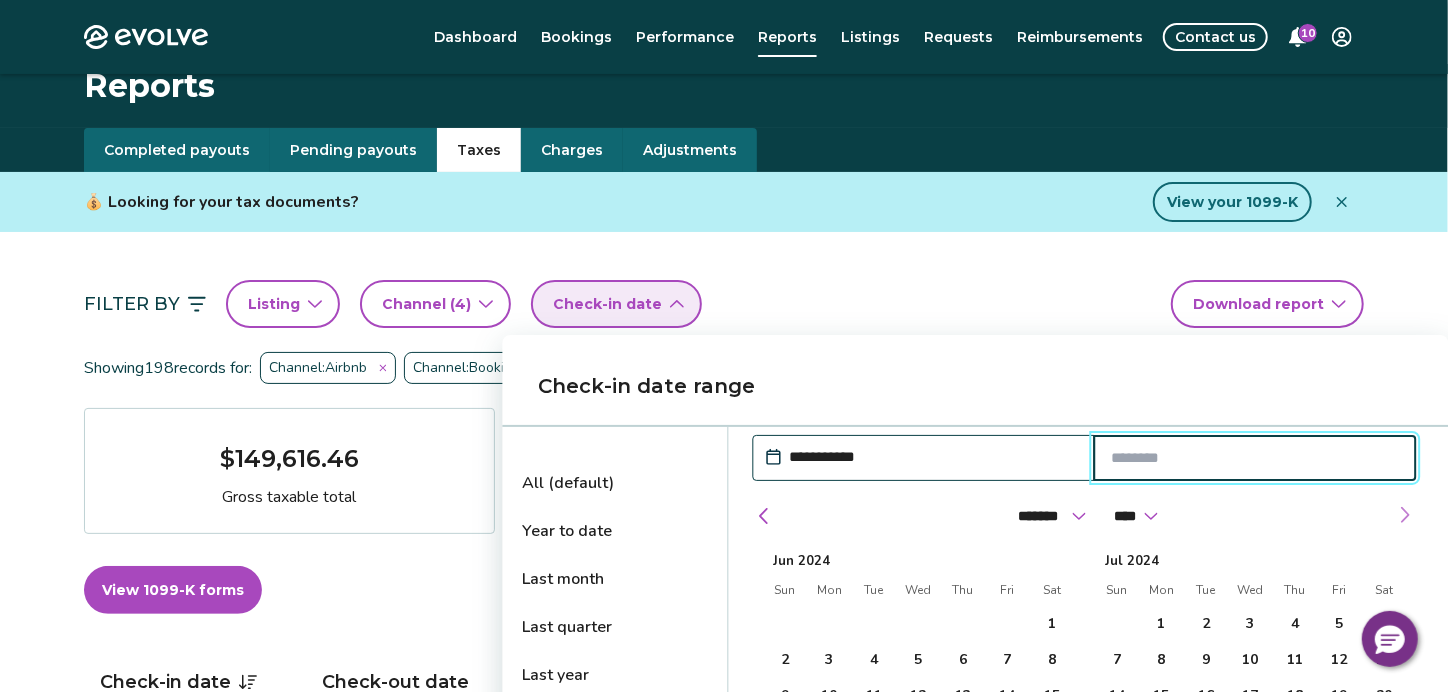click at bounding box center (1405, 515) 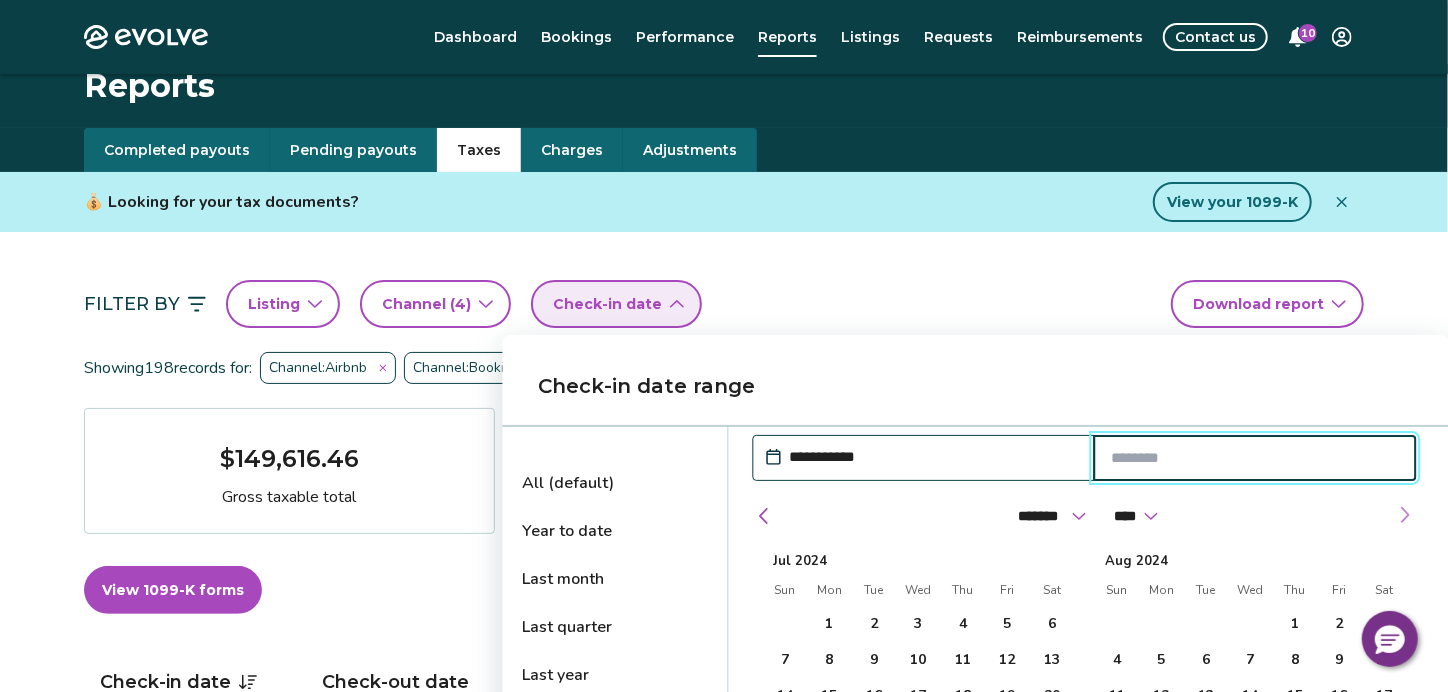 click at bounding box center [1405, 515] 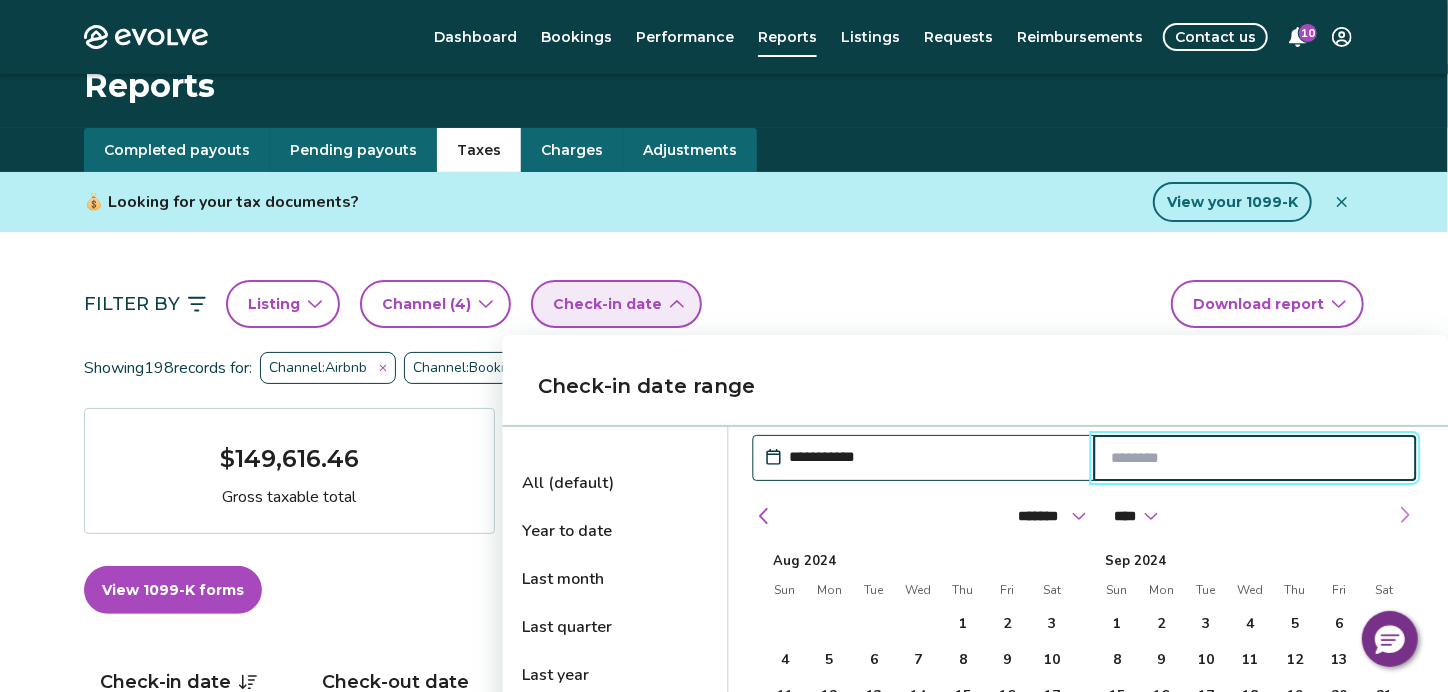 click at bounding box center (1405, 515) 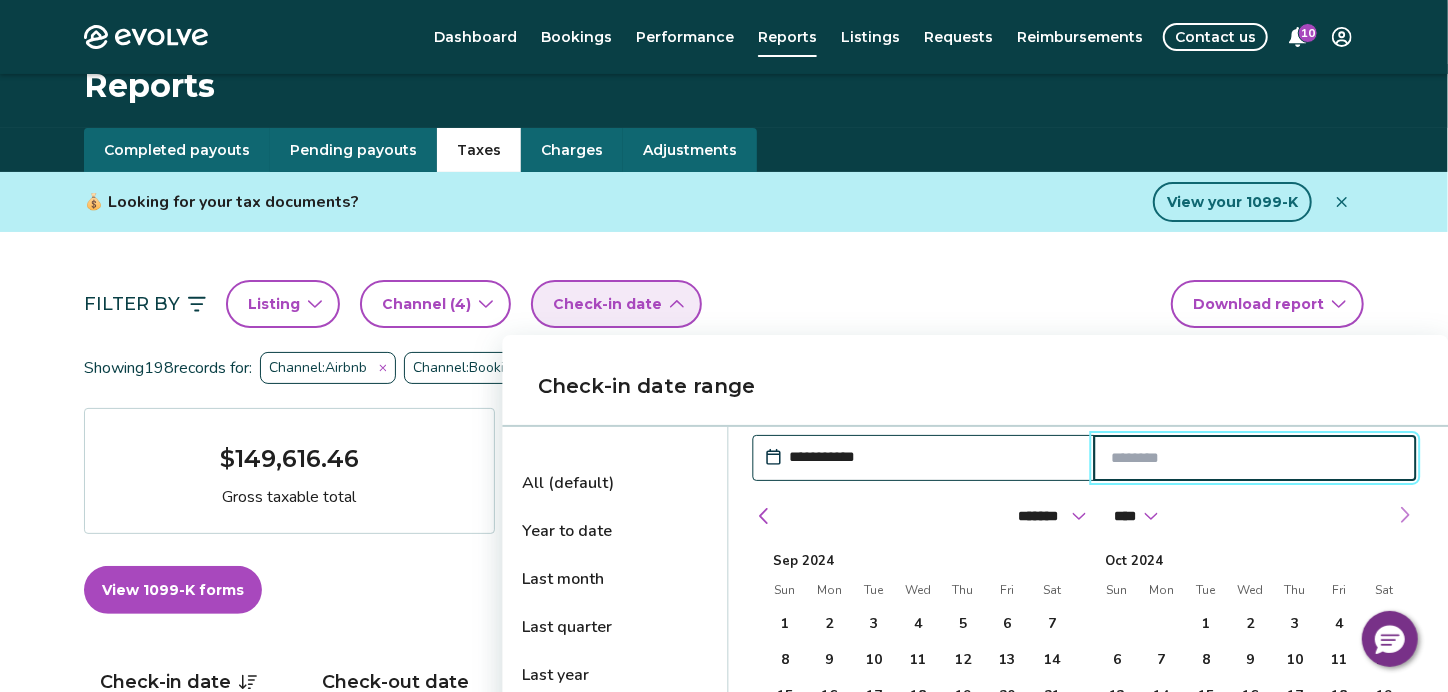 click at bounding box center [1405, 515] 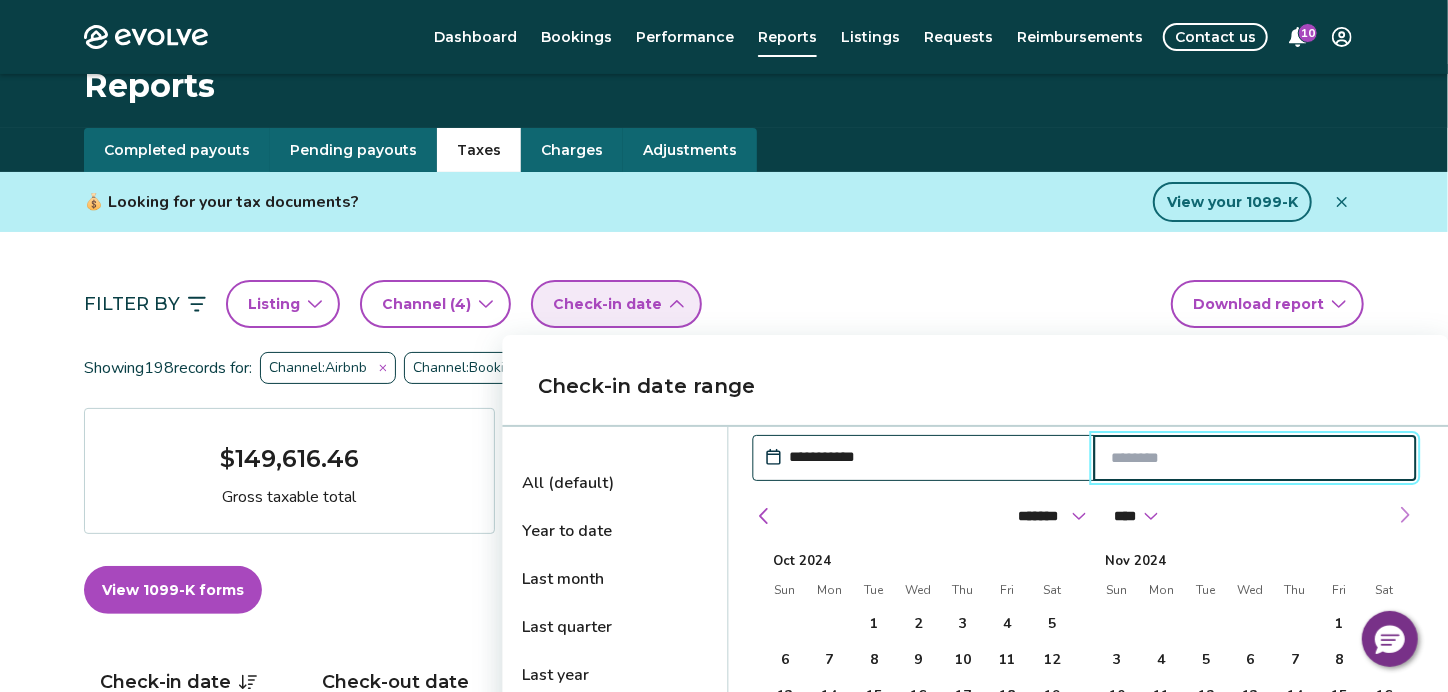 click at bounding box center [1405, 515] 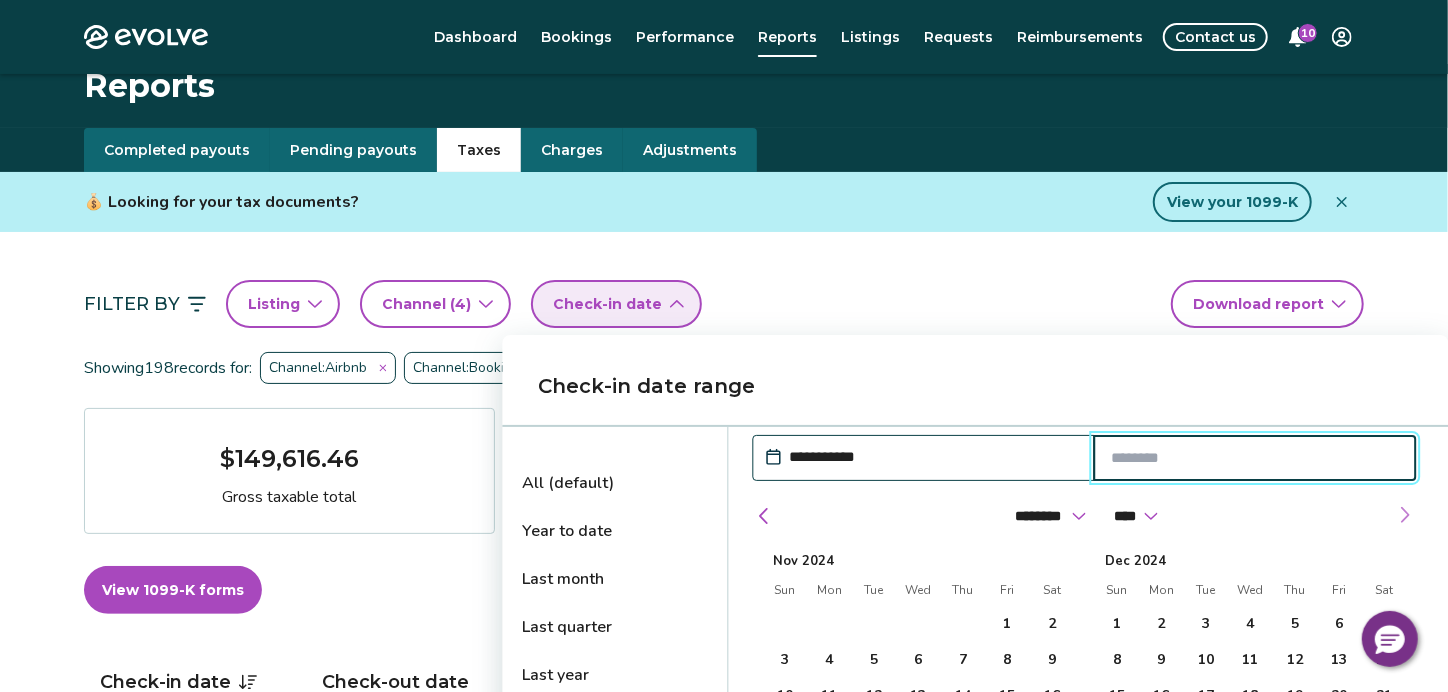 click at bounding box center (1405, 515) 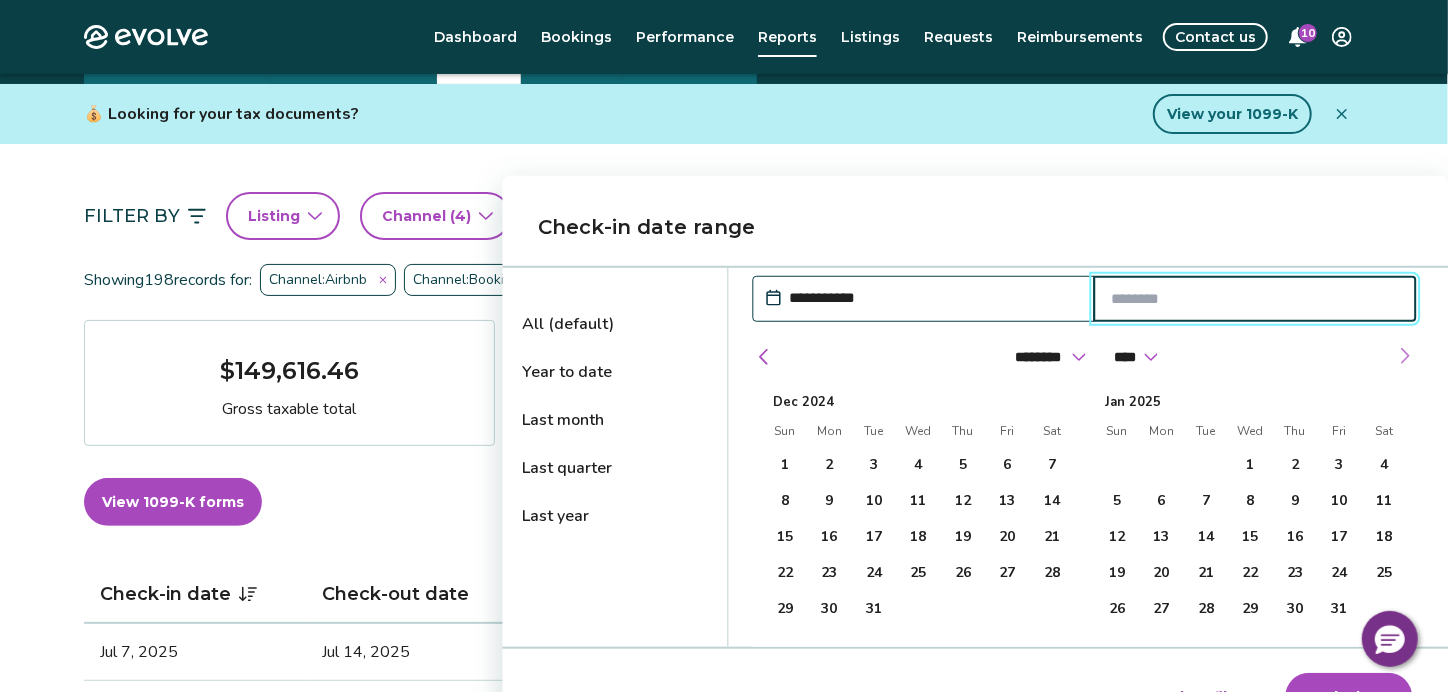 scroll, scrollTop: 219, scrollLeft: 0, axis: vertical 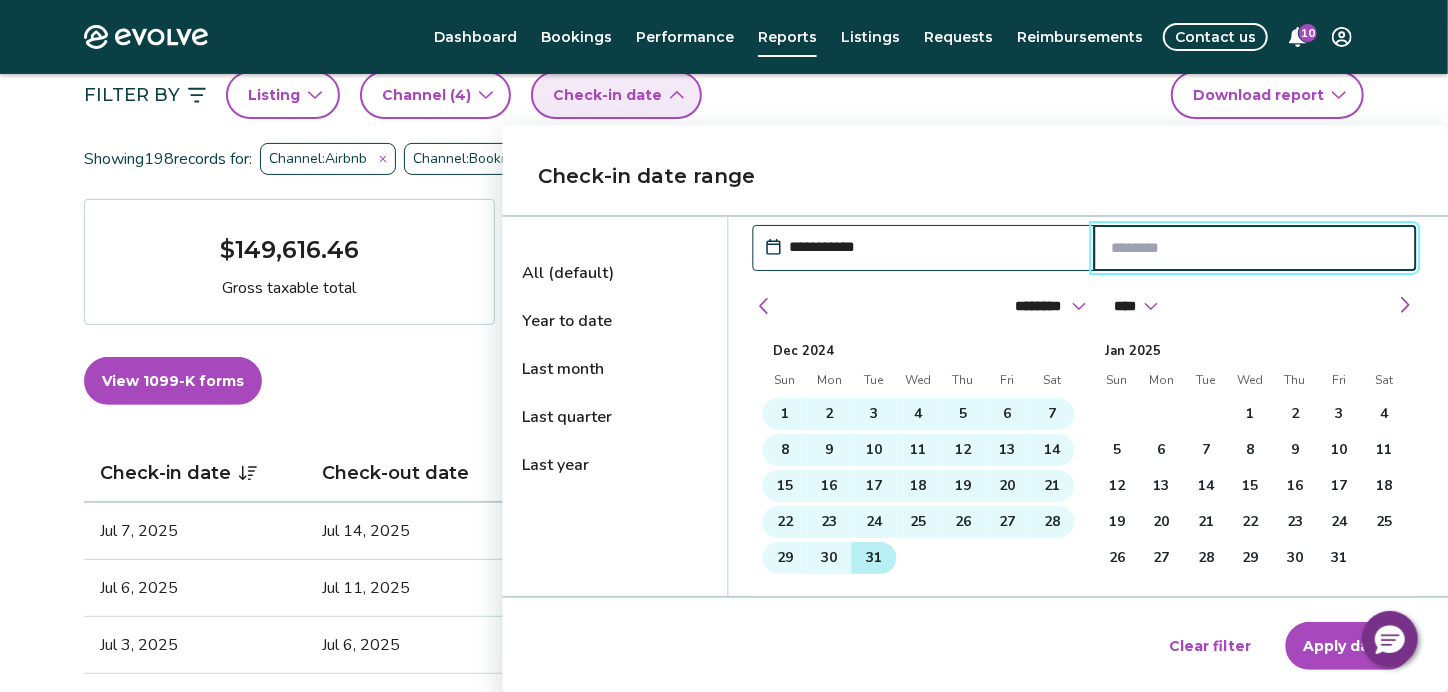 click on "31" at bounding box center (874, 558) 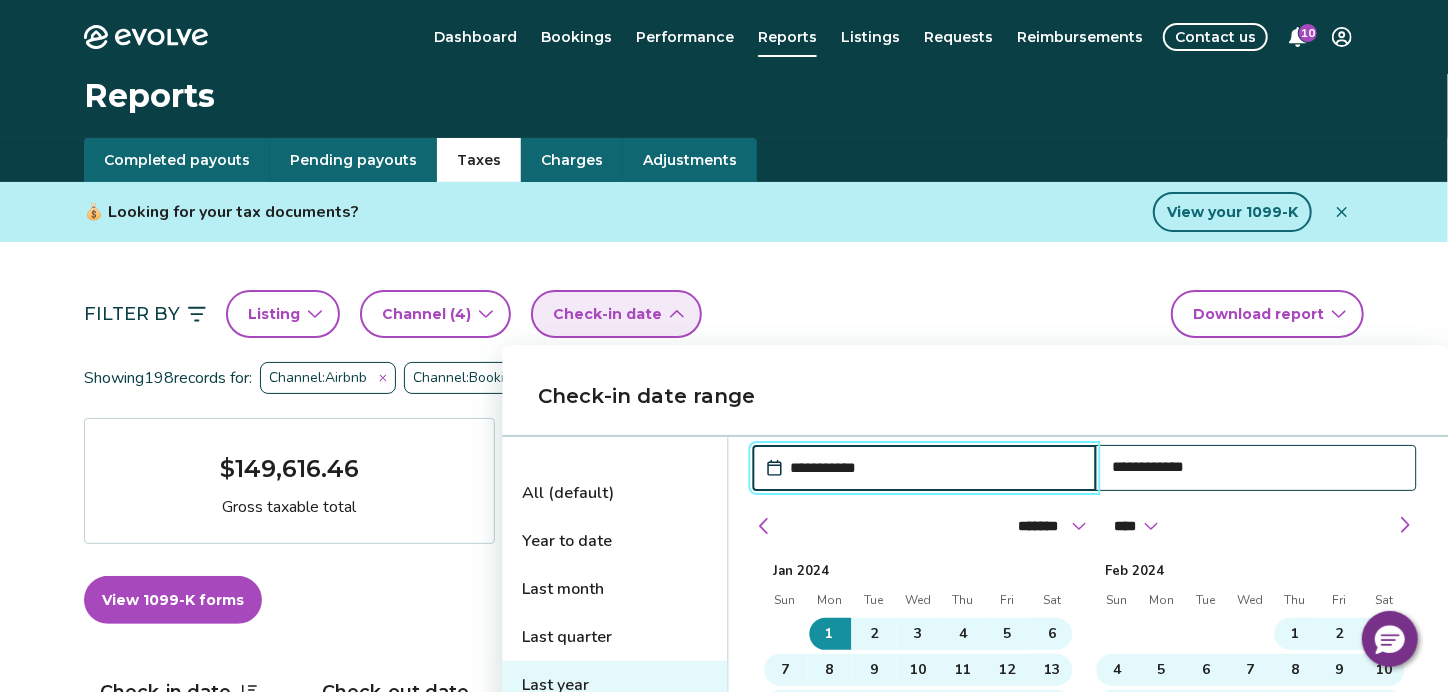 scroll, scrollTop: 0, scrollLeft: 0, axis: both 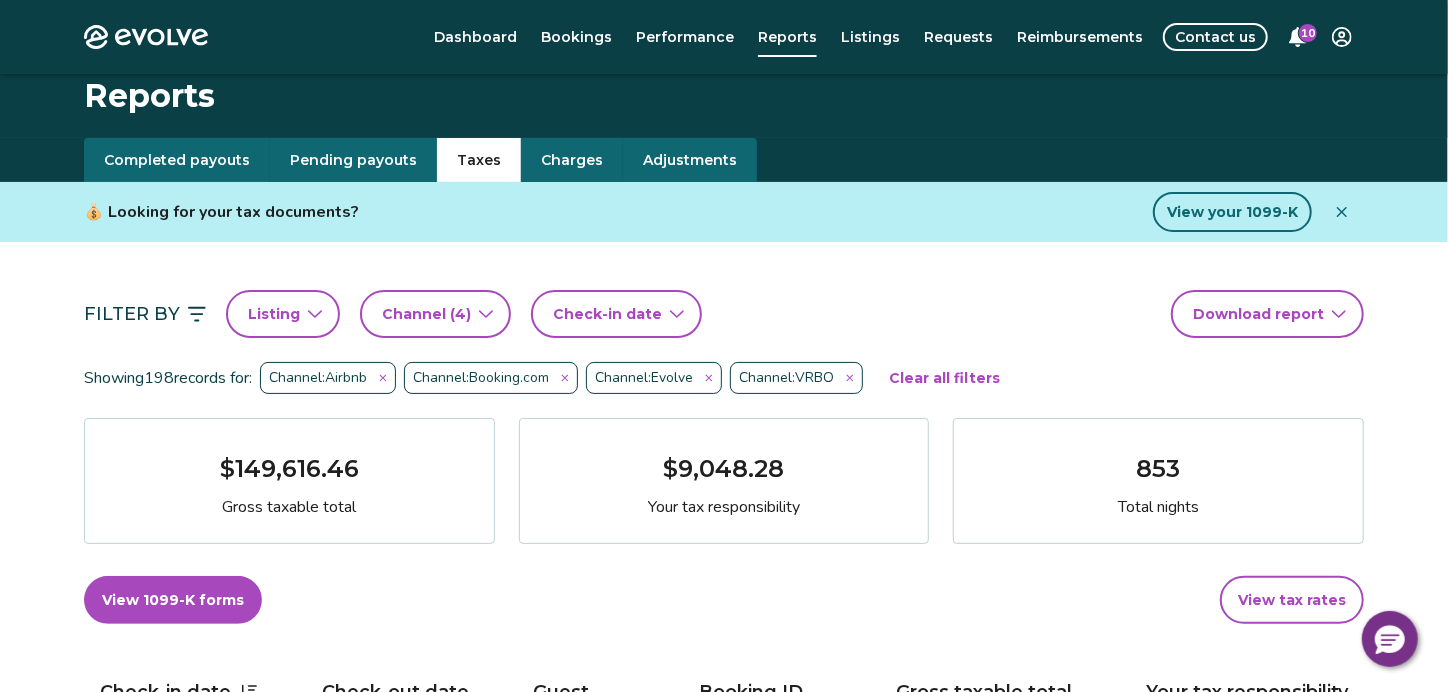 click on "Listing" at bounding box center (283, 314) 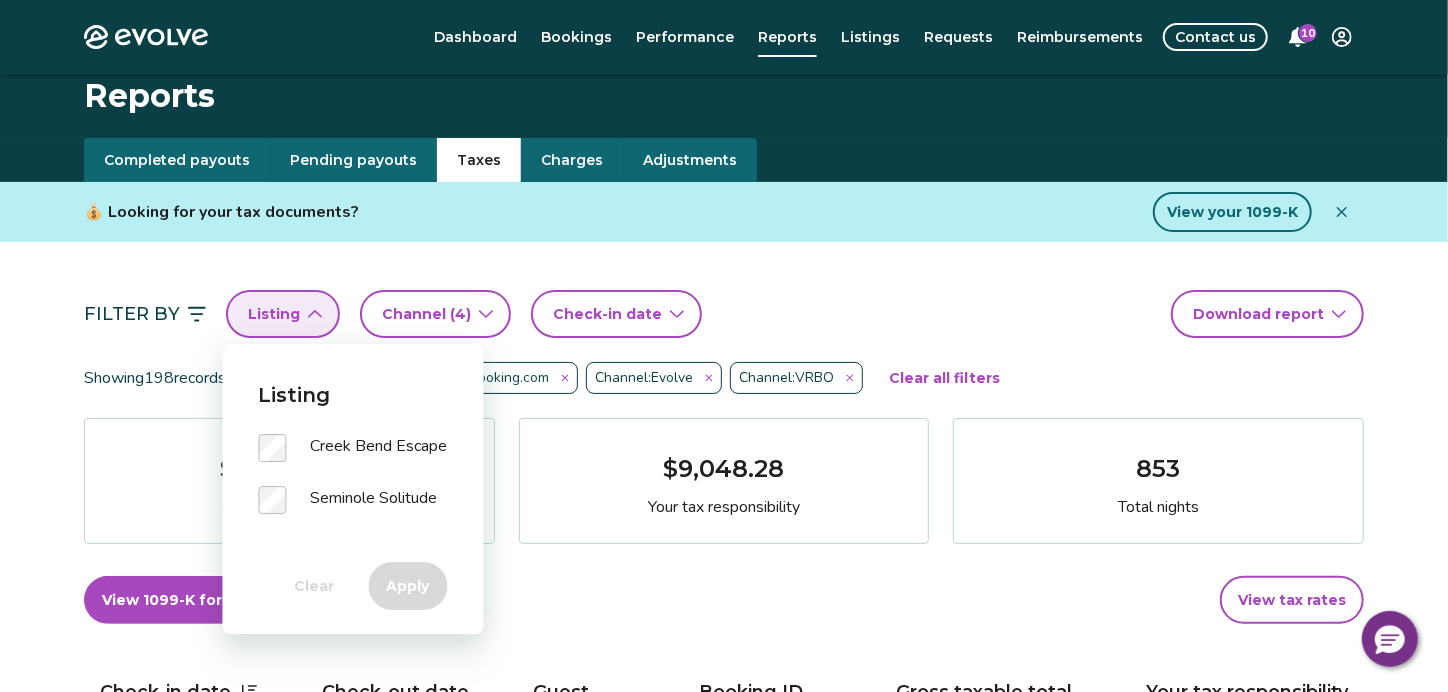 click on "Creek Bend Escape Seminole Solitude" at bounding box center (353, 486) 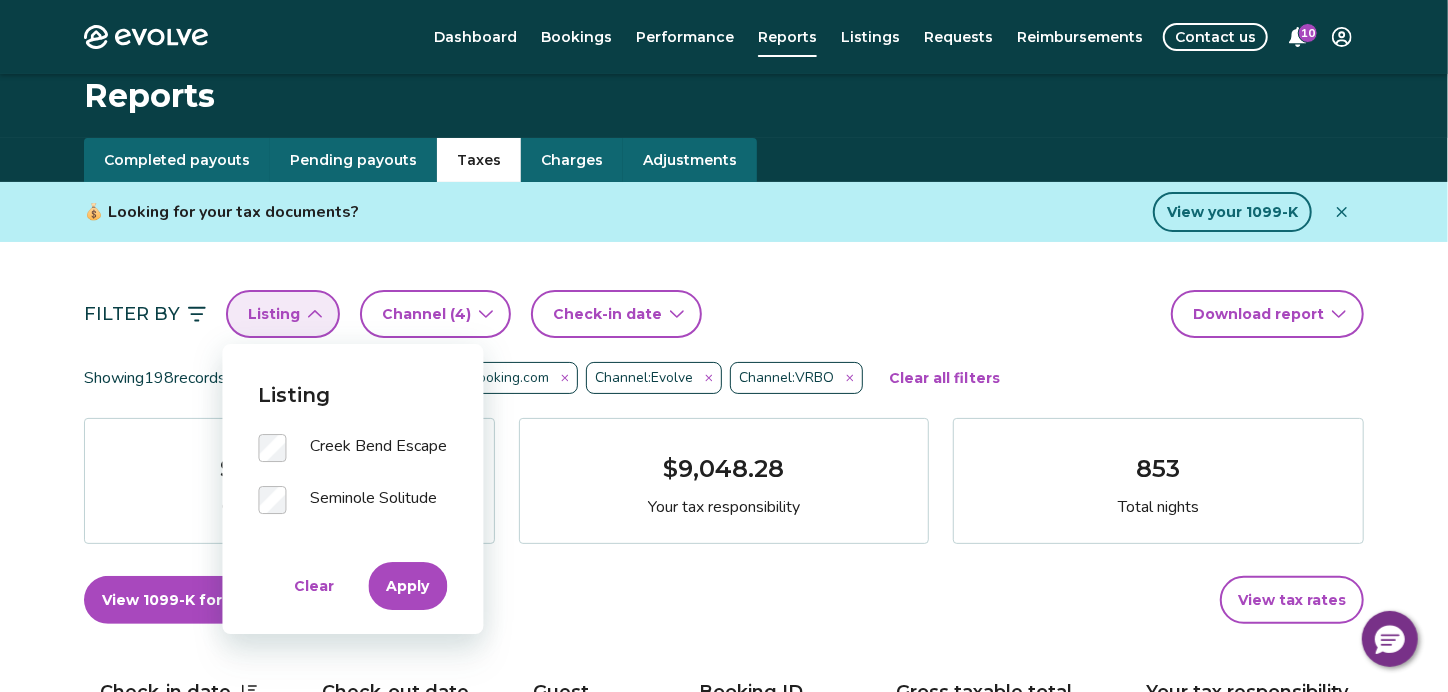 click on "Apply" at bounding box center [407, 586] 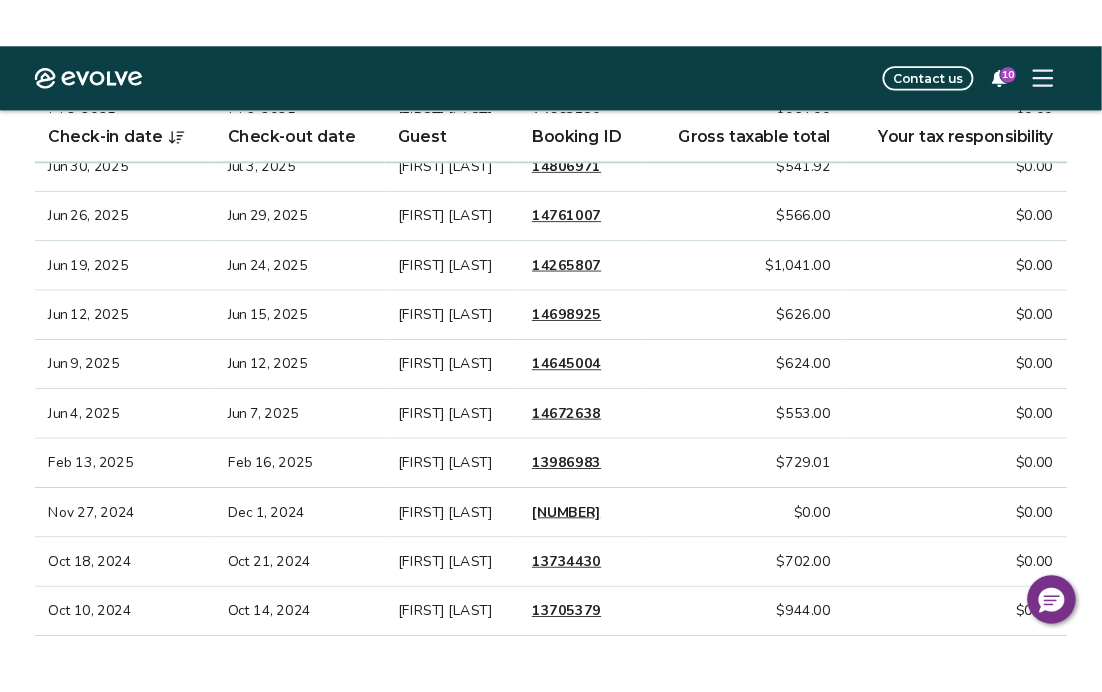 scroll, scrollTop: 997, scrollLeft: 0, axis: vertical 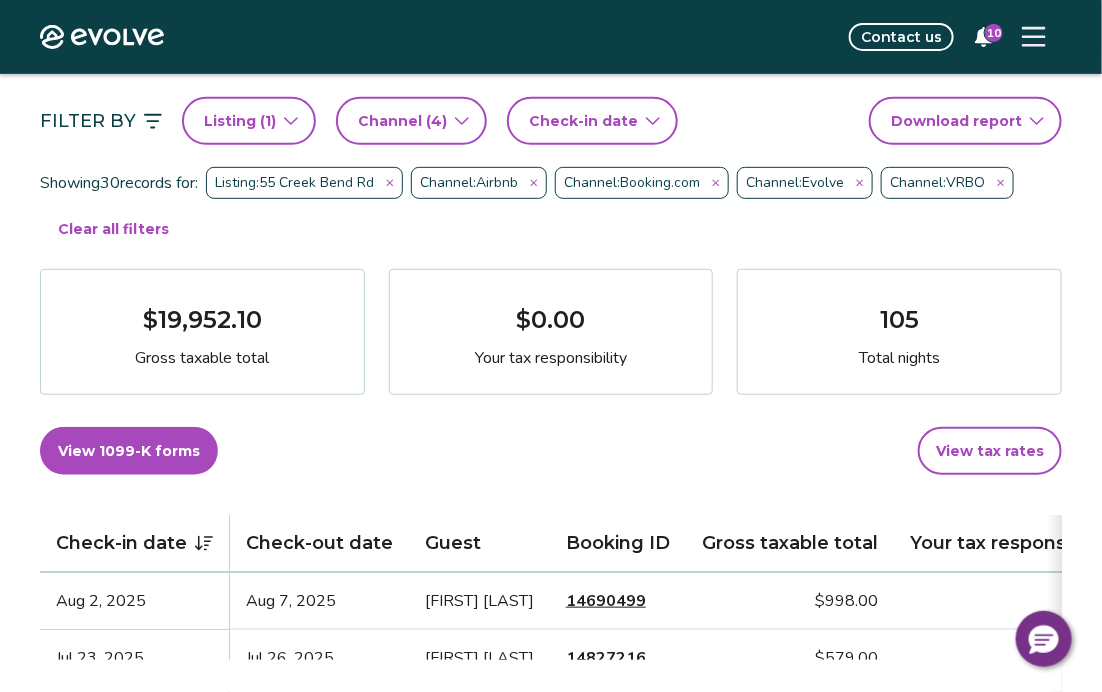 click 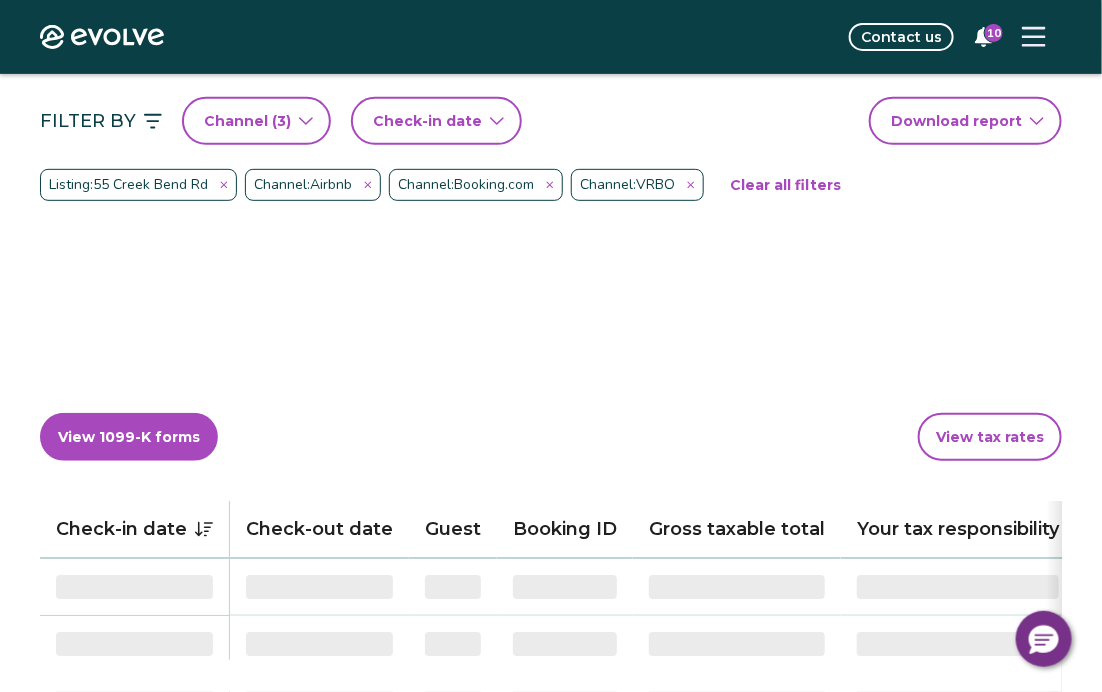 click 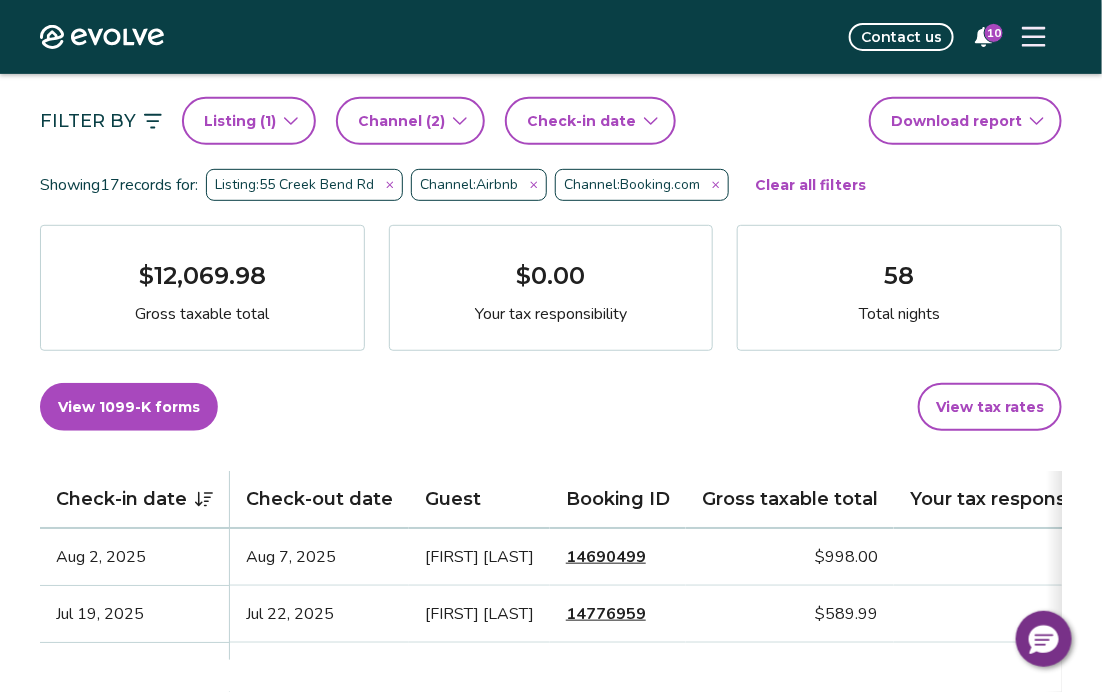 click 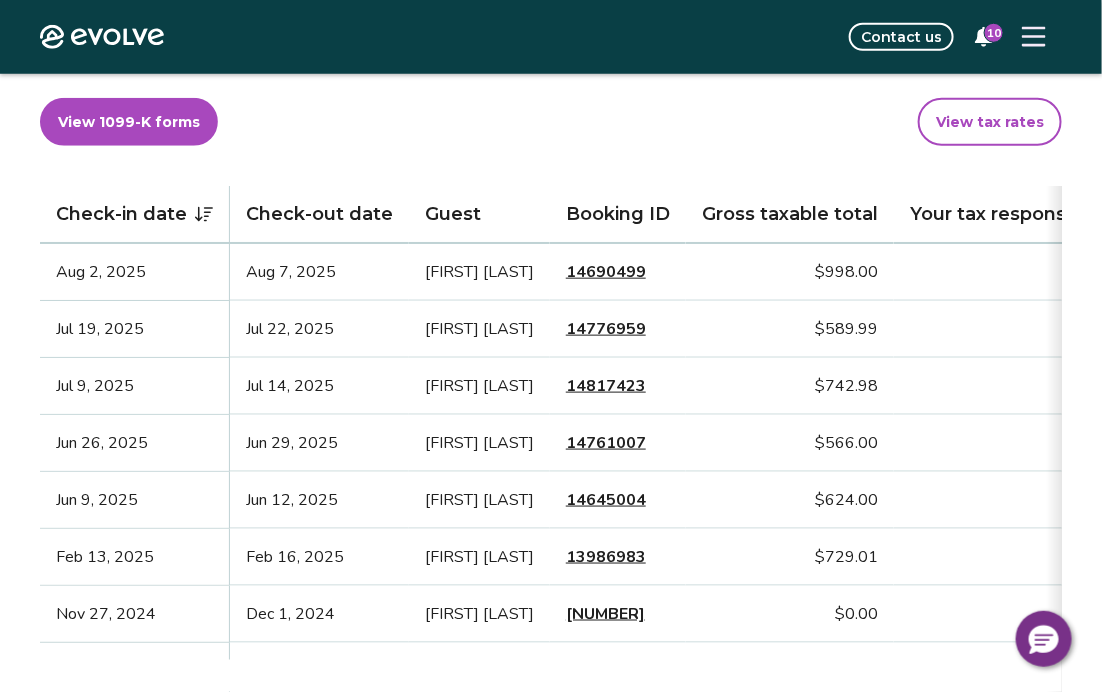 scroll, scrollTop: 0, scrollLeft: 0, axis: both 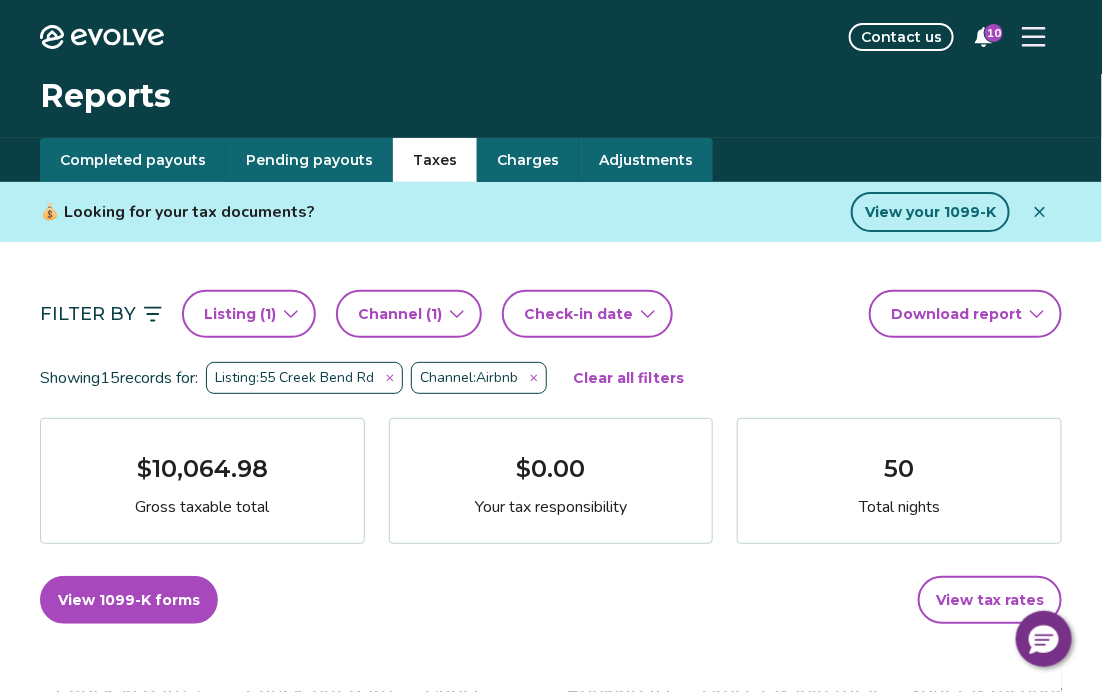 click on "Channel ( 1 )" at bounding box center [409, 314] 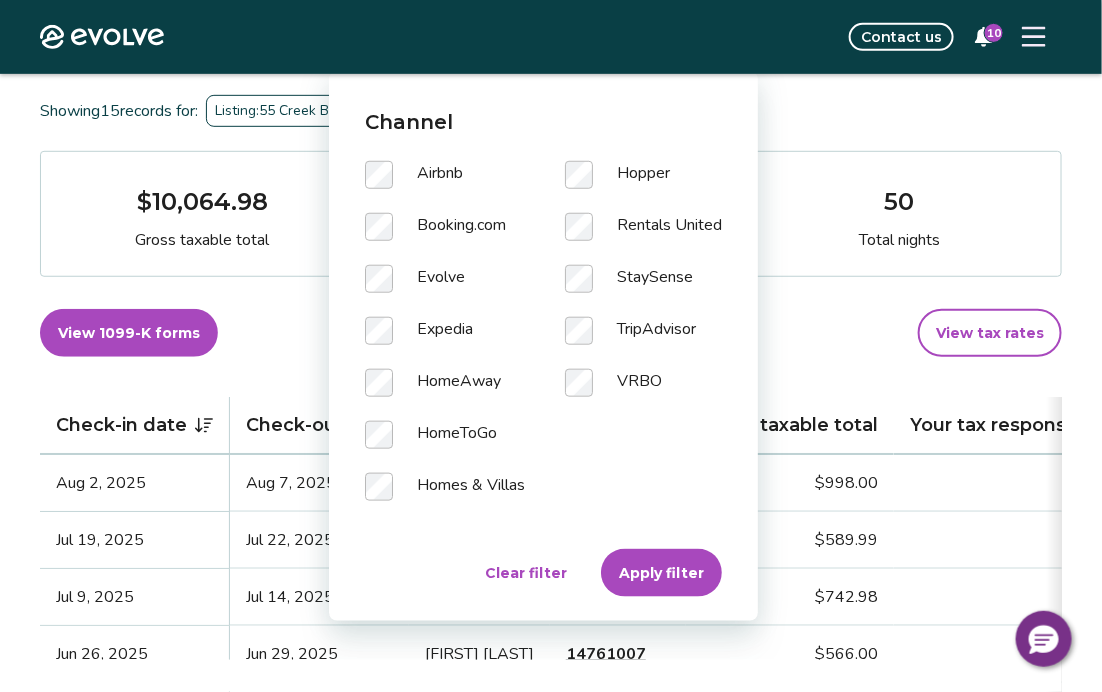 scroll, scrollTop: 284, scrollLeft: 0, axis: vertical 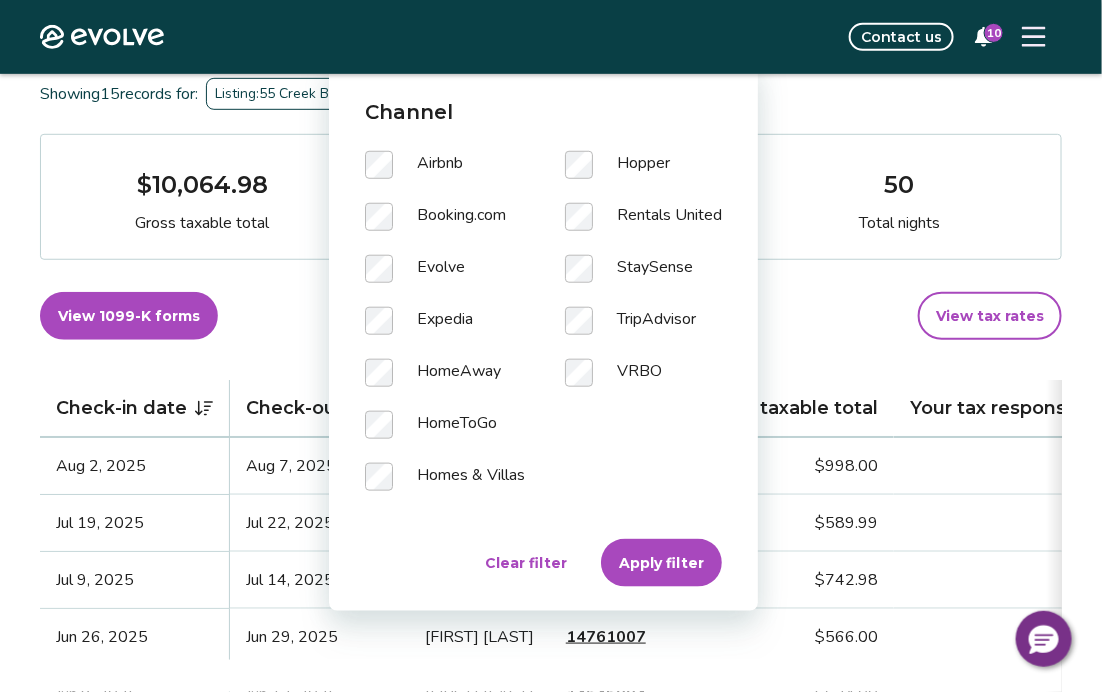 click on "Apply filter" at bounding box center [661, 563] 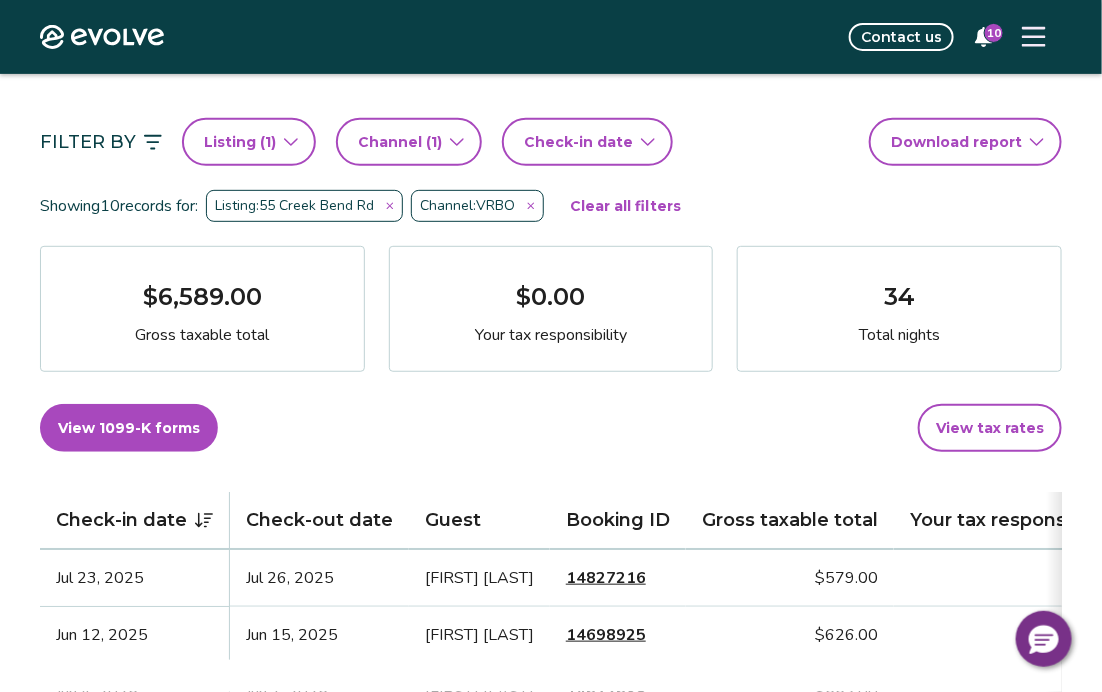 scroll, scrollTop: 0, scrollLeft: 0, axis: both 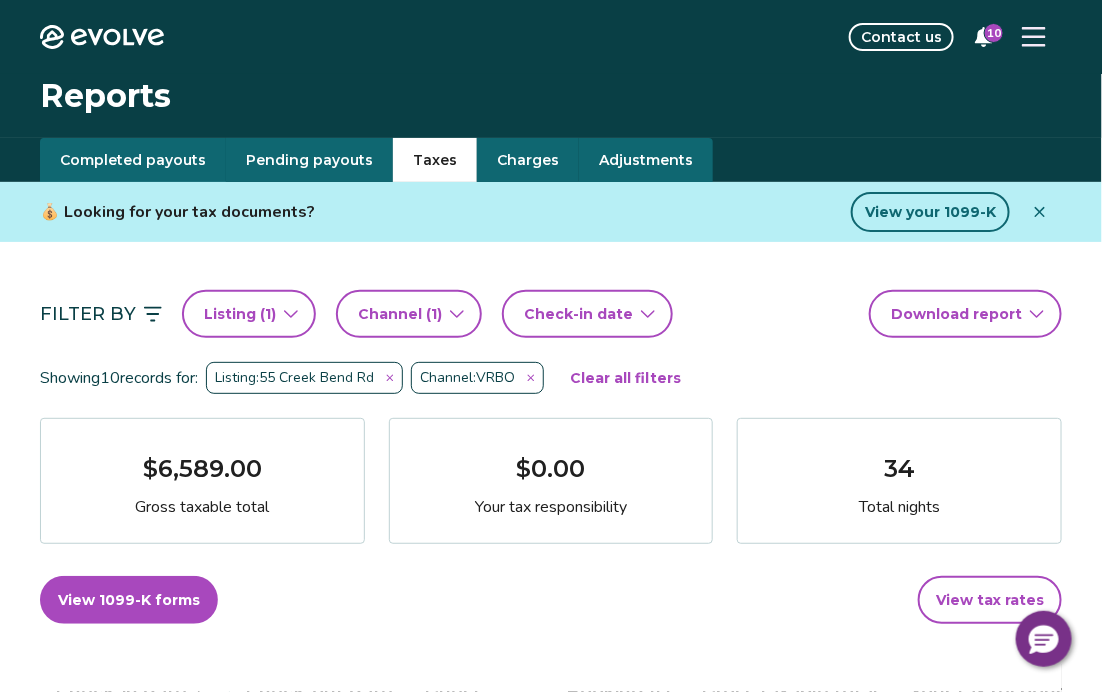 click 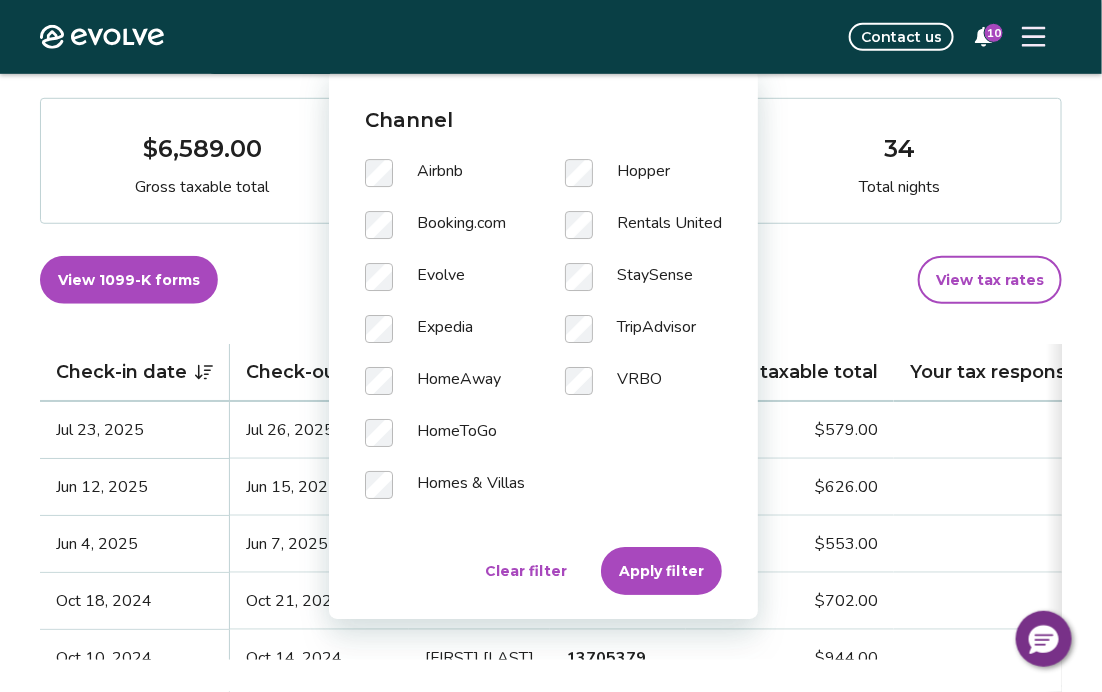 scroll, scrollTop: 320, scrollLeft: 0, axis: vertical 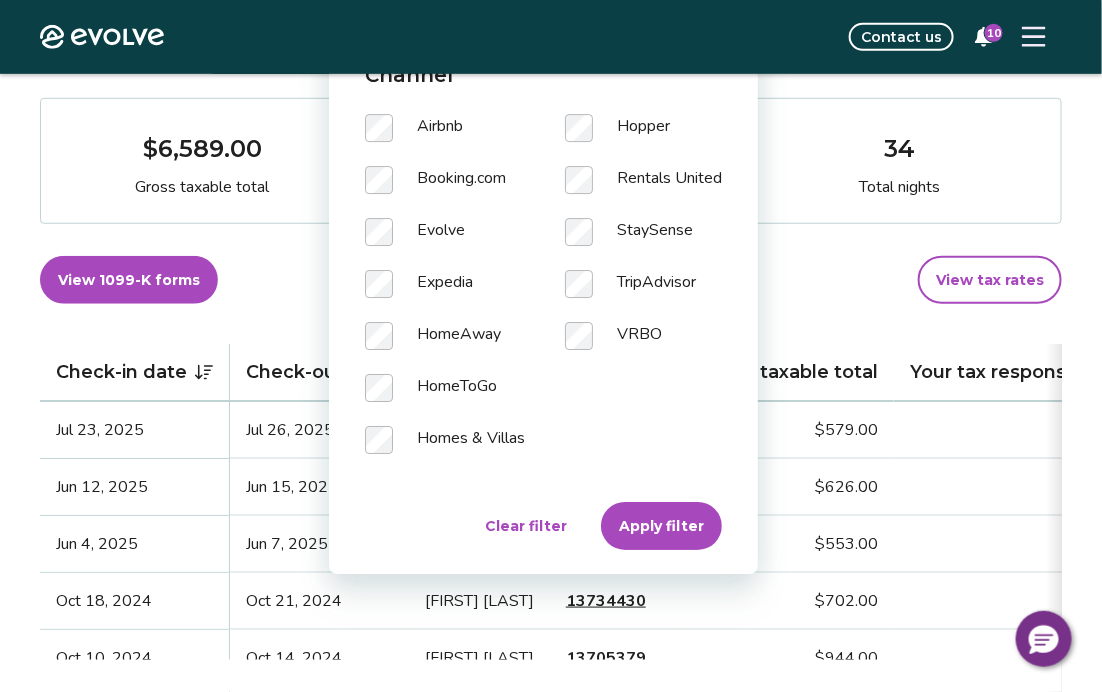 click on "Apply filter" at bounding box center (661, 526) 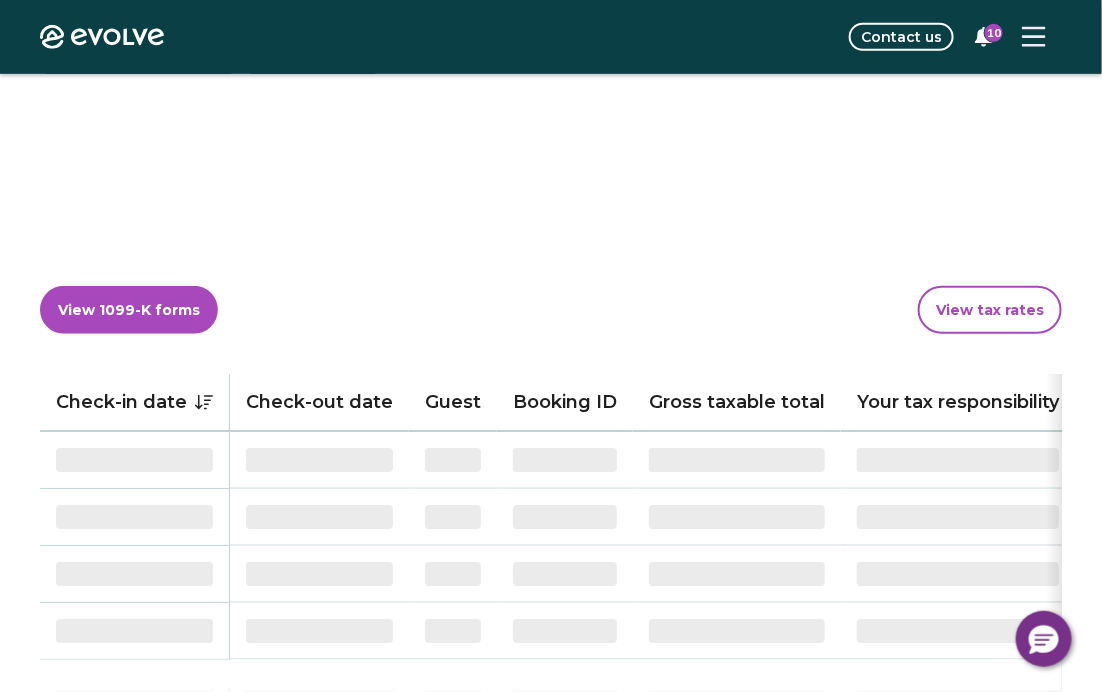 scroll, scrollTop: 290, scrollLeft: 0, axis: vertical 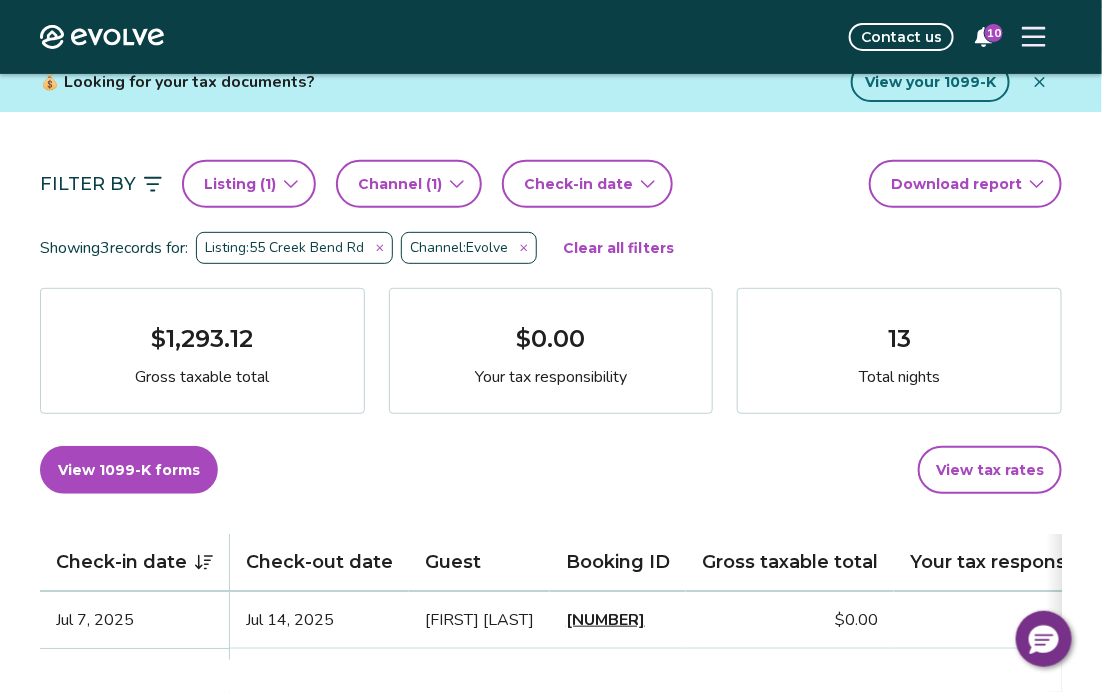 click on "Channel ( 1 )" at bounding box center (409, 184) 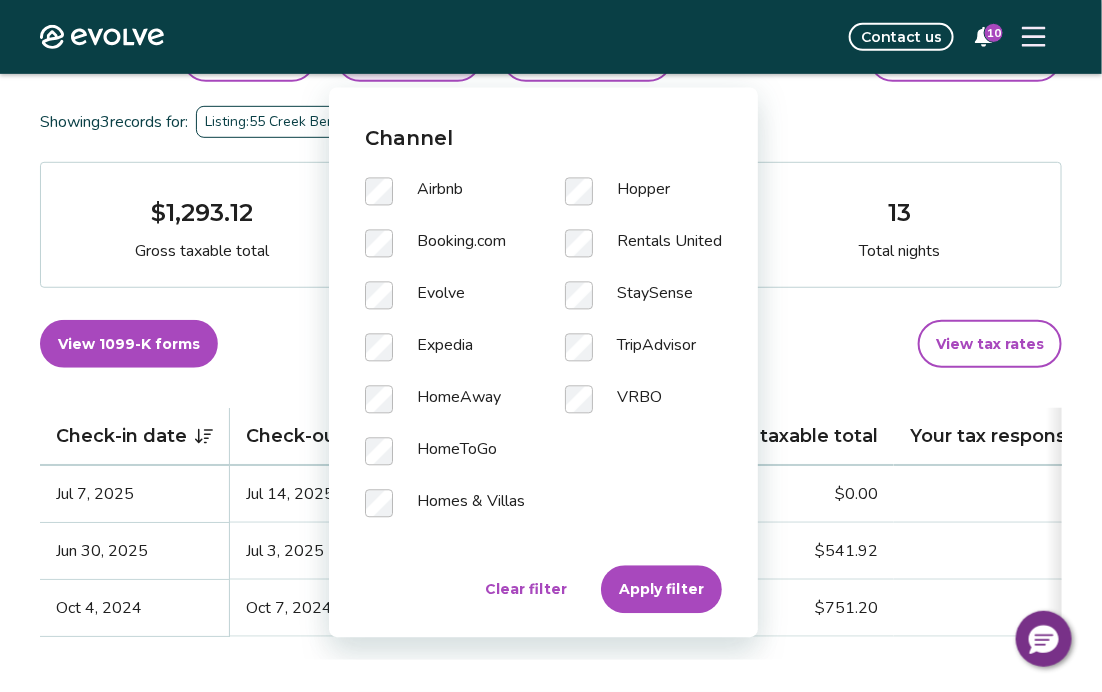 scroll, scrollTop: 254, scrollLeft: 0, axis: vertical 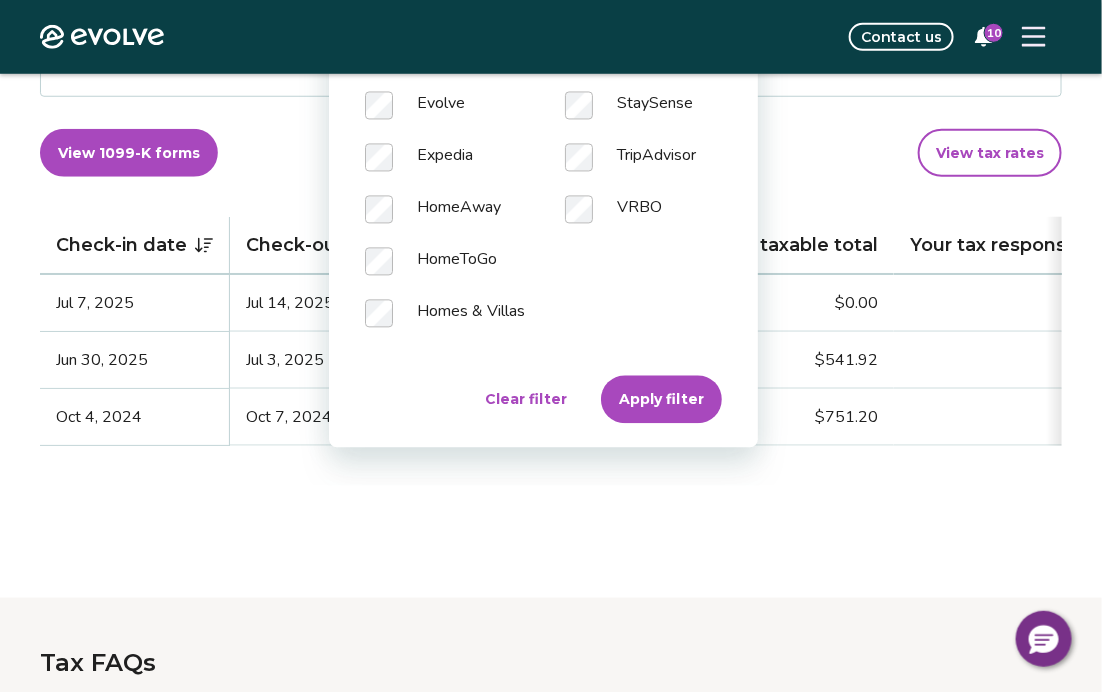 click on "Apply filter" at bounding box center [661, 399] 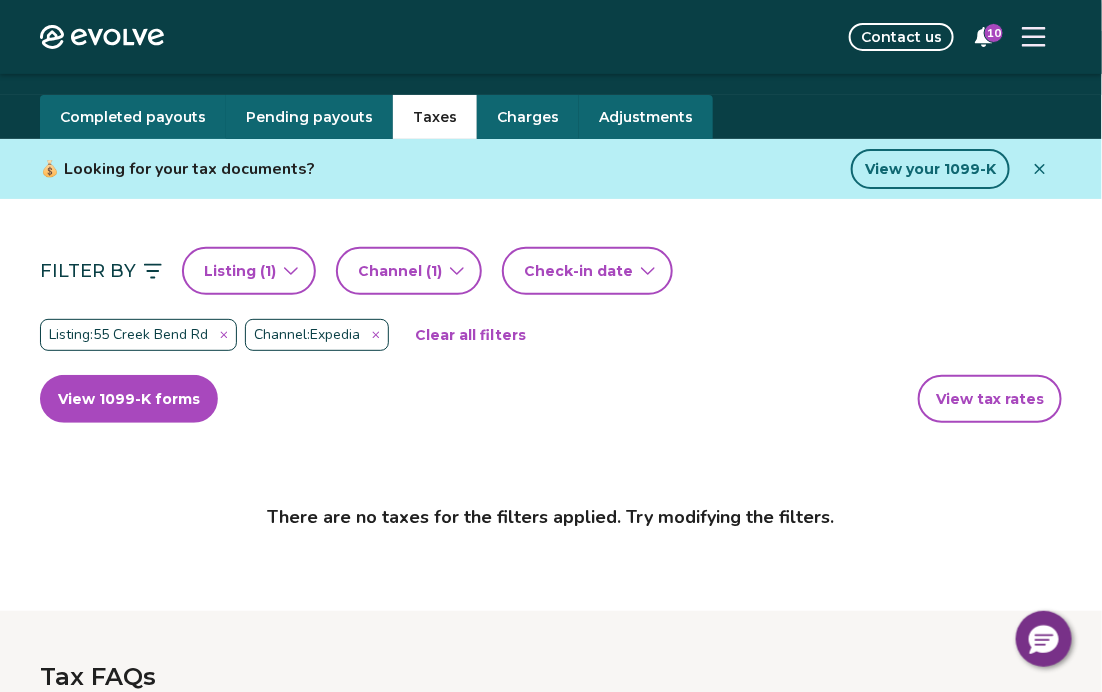 scroll, scrollTop: 49, scrollLeft: 0, axis: vertical 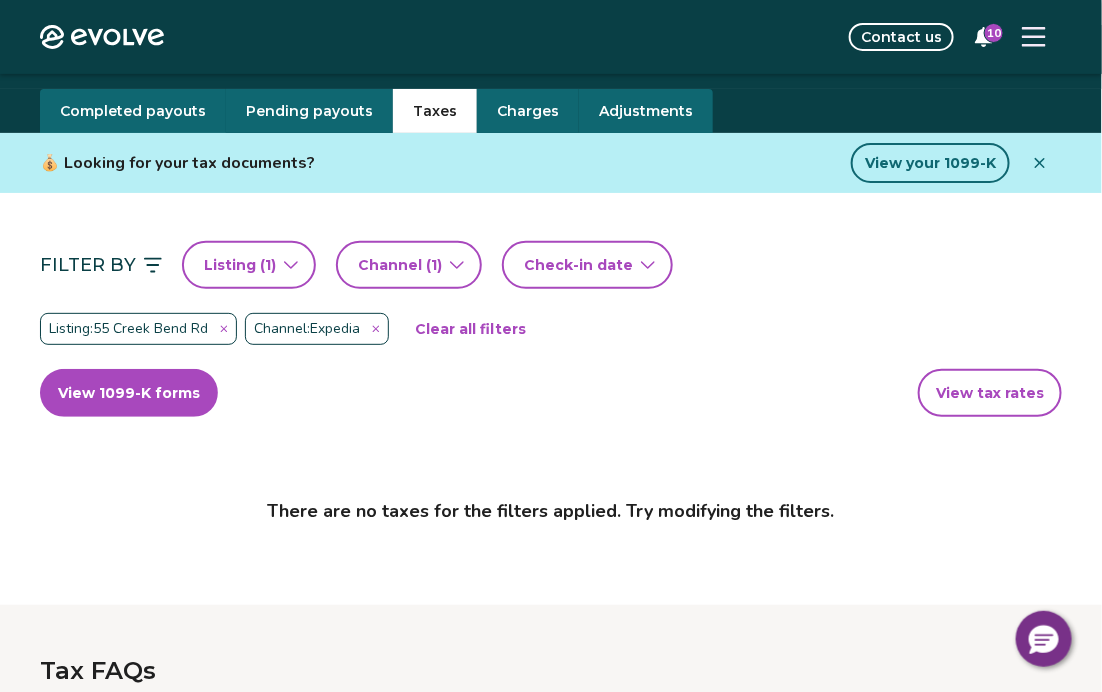 click on "Tax FAQs How is my gross taxable total calculated? How is my tax responsibility calculated, and why does it sometimes show $0.00? What is taxed damage protection and why is it included in my gross taxable total? Why are advertised rates and fees higher than base rates and fees? I received a 1099-K. Why does my 1099-K total differ from my payout total?" at bounding box center (551, 882) 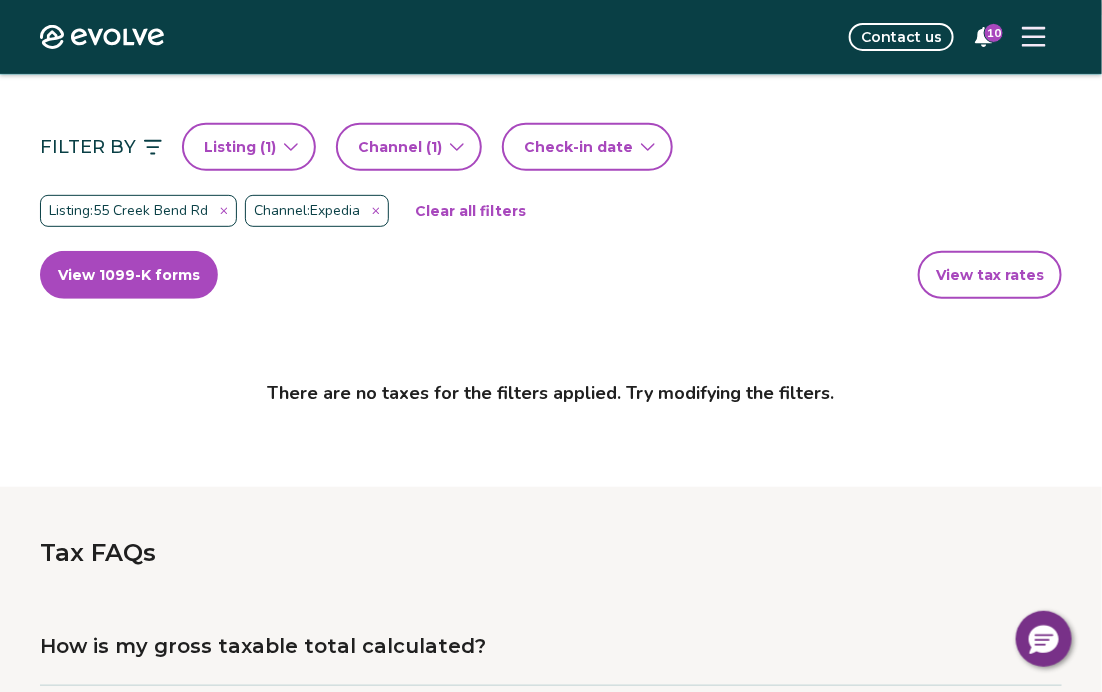 scroll, scrollTop: 0, scrollLeft: 0, axis: both 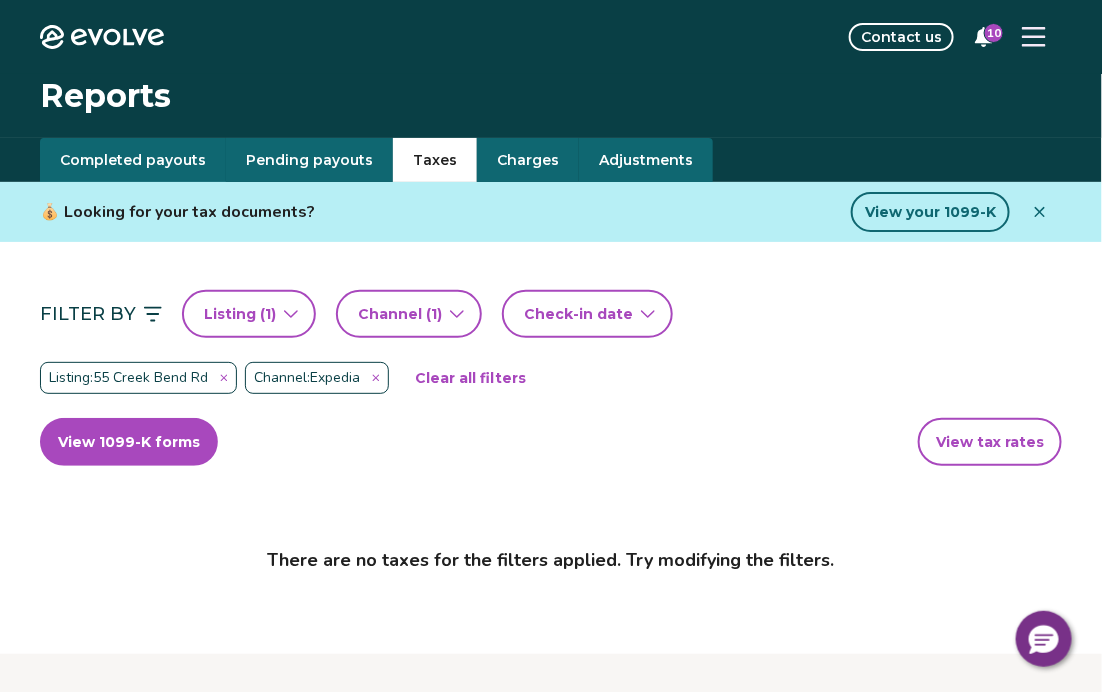 click on "Check-in date" at bounding box center [587, 314] 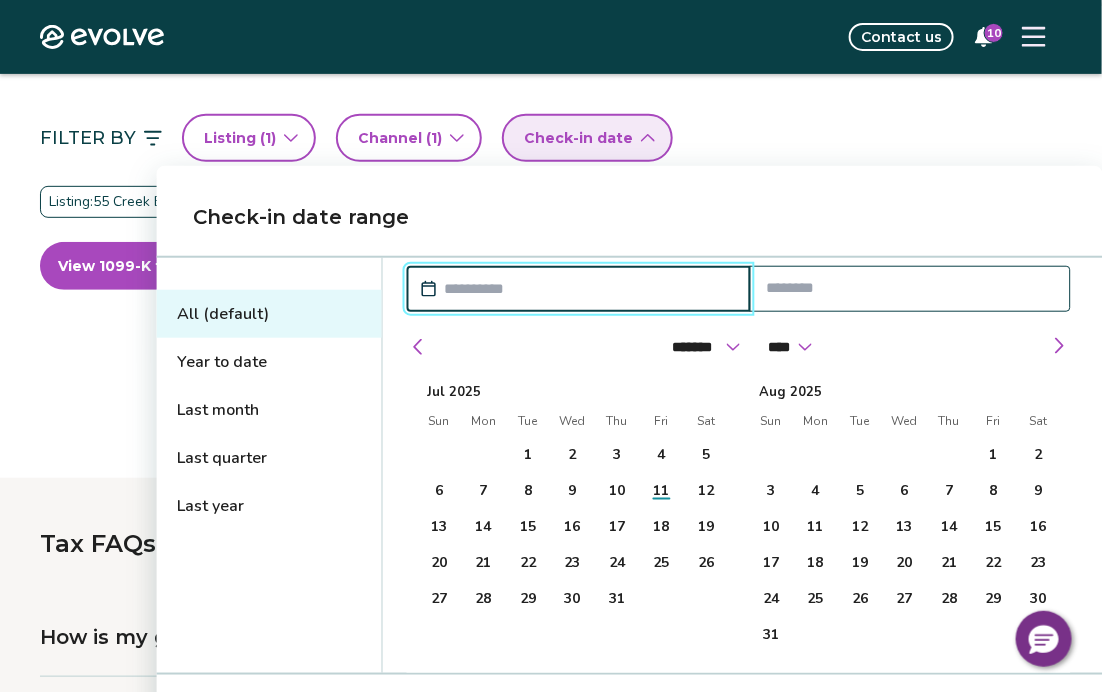 scroll, scrollTop: 171, scrollLeft: 0, axis: vertical 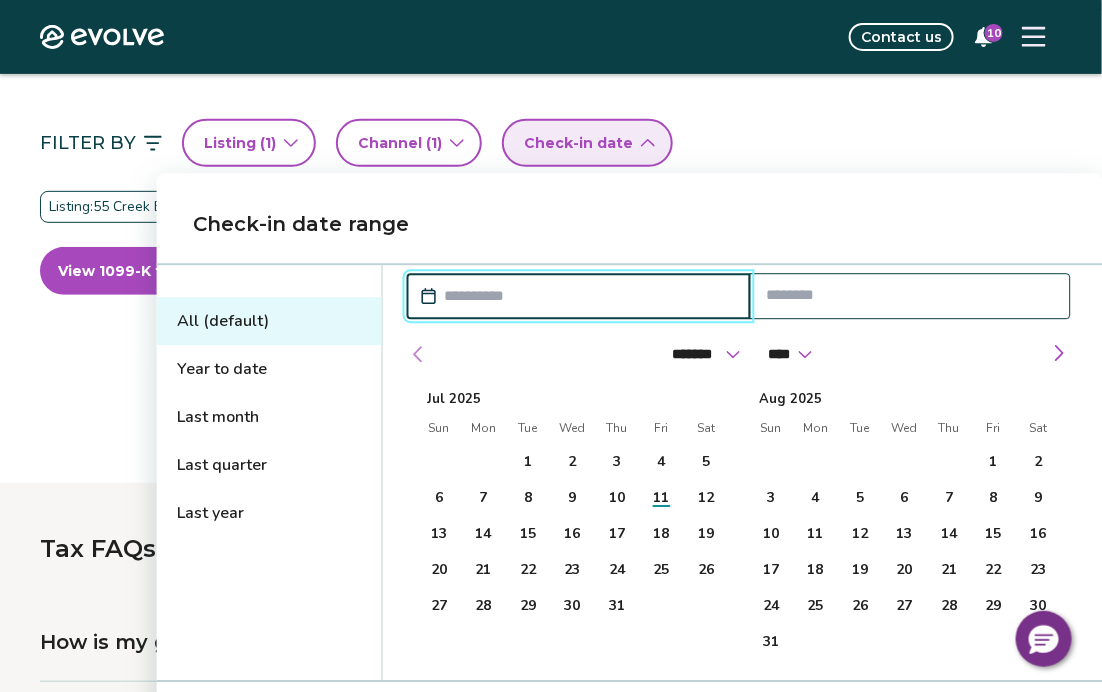 click at bounding box center [419, 354] 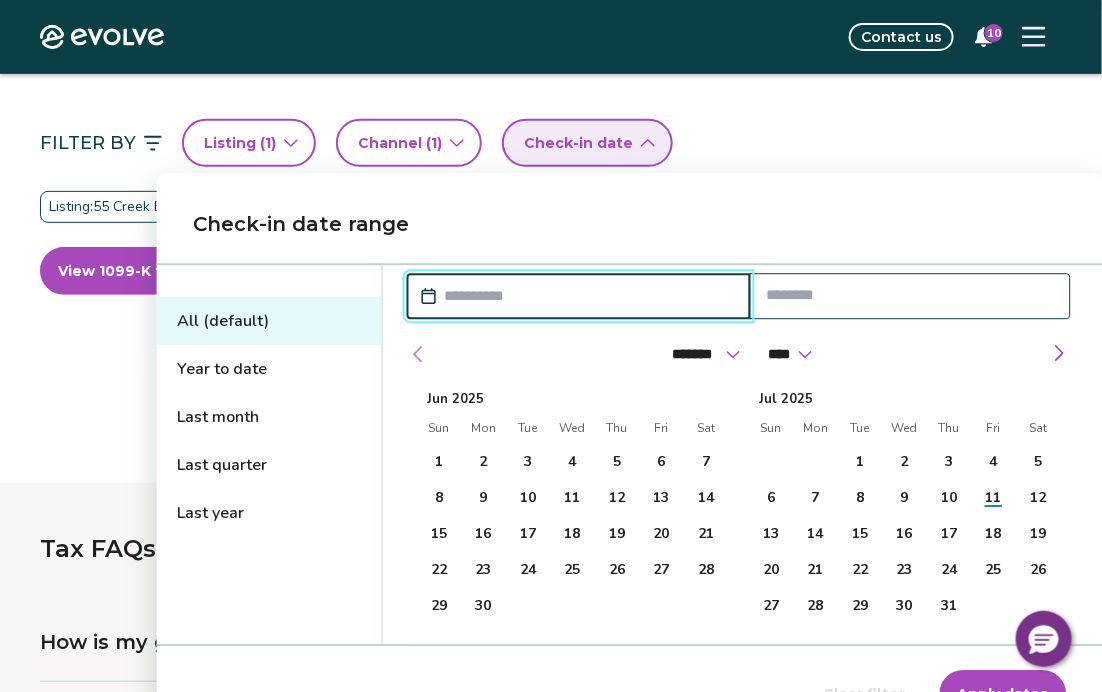 click at bounding box center (419, 354) 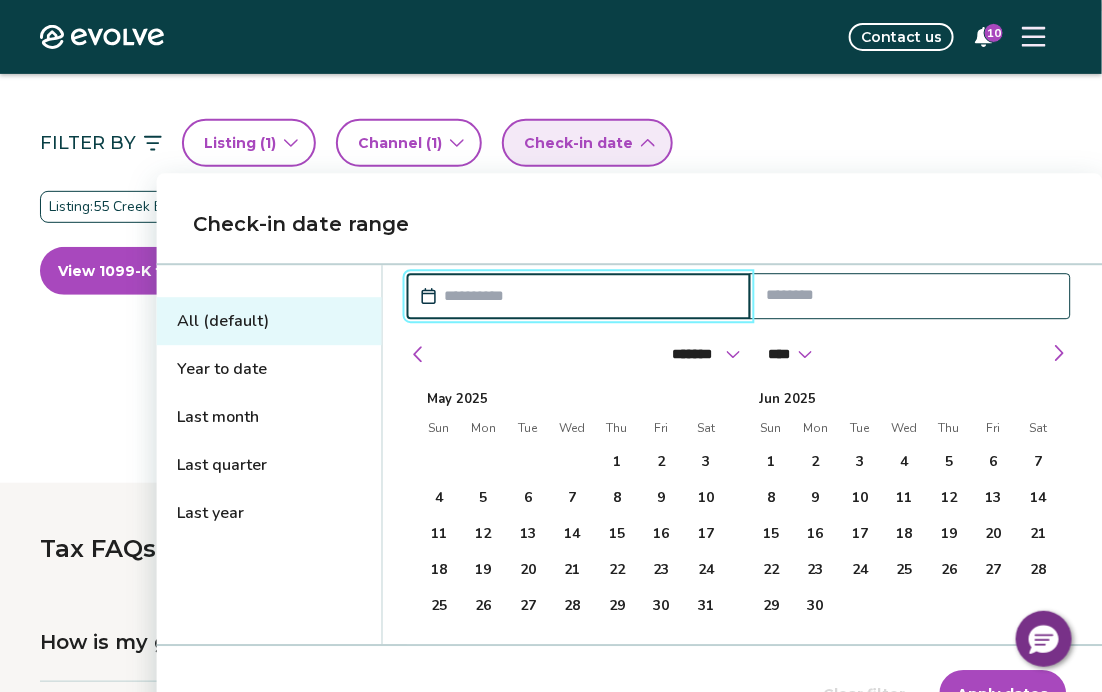 click at bounding box center (589, 296) 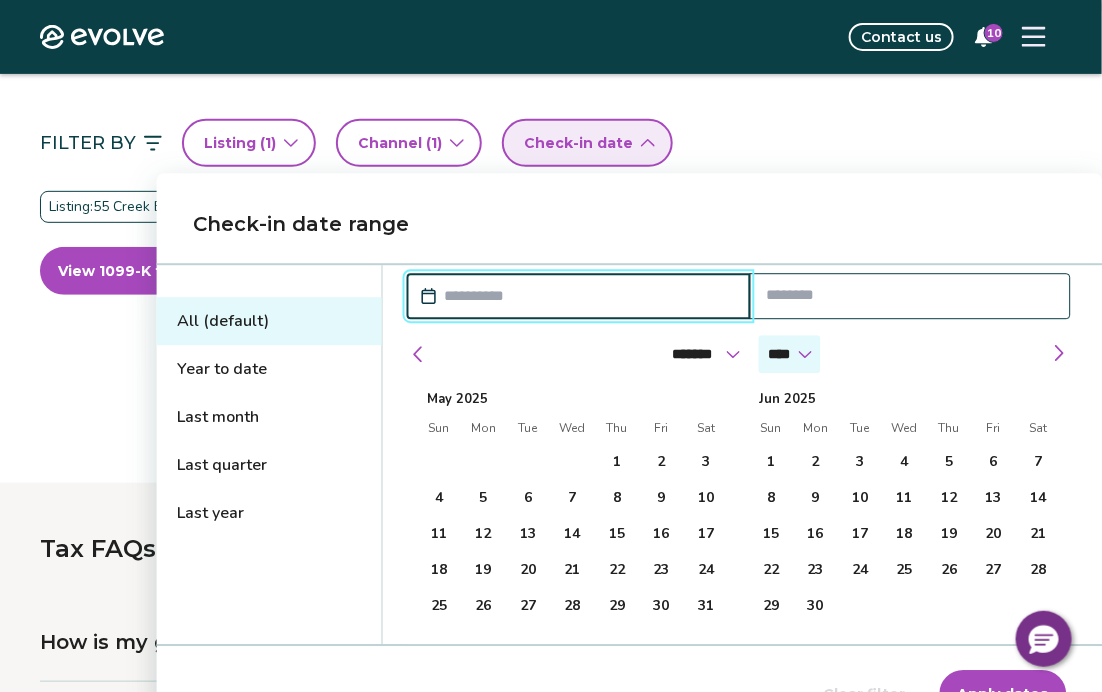 click on "**** **** **** **** **** **** **** **** **** **** **** **** **** **** **** **** **** **** **** **** **** **** **** **** **** ****" at bounding box center (790, 354) 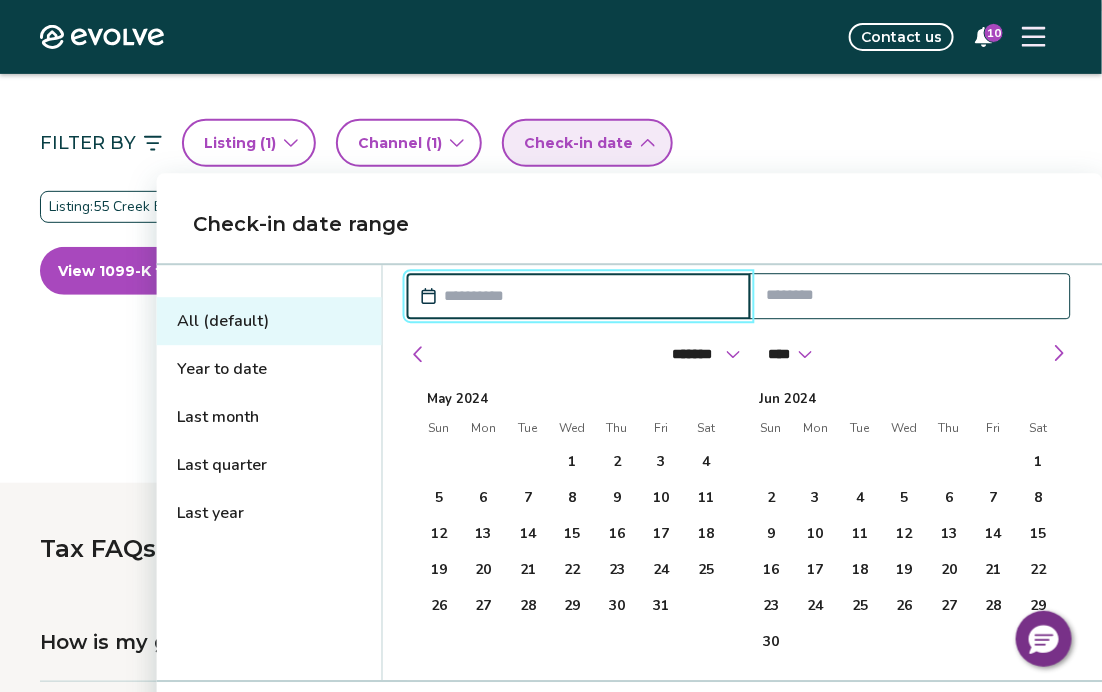 click at bounding box center [589, 296] 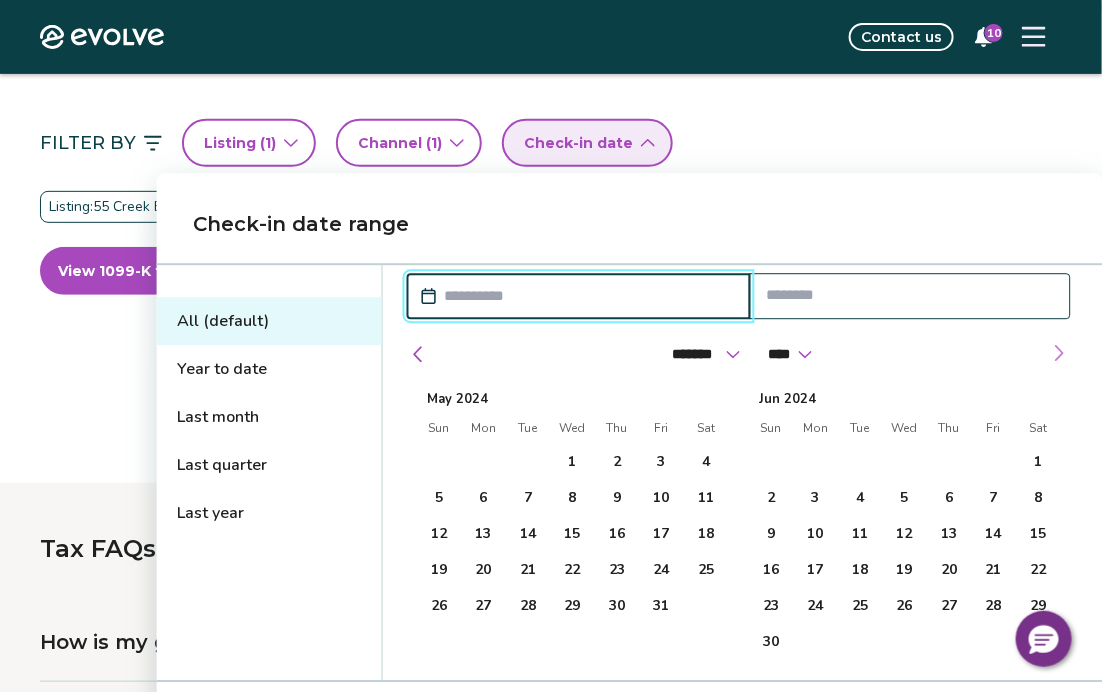 click at bounding box center (1059, 353) 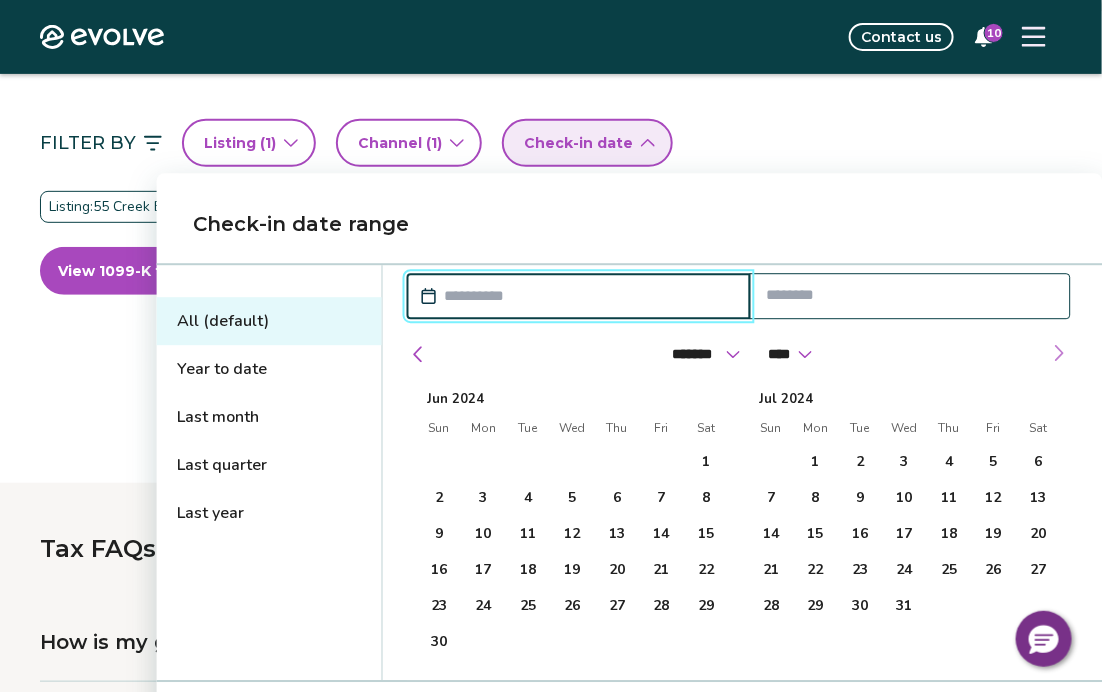 click at bounding box center (1059, 353) 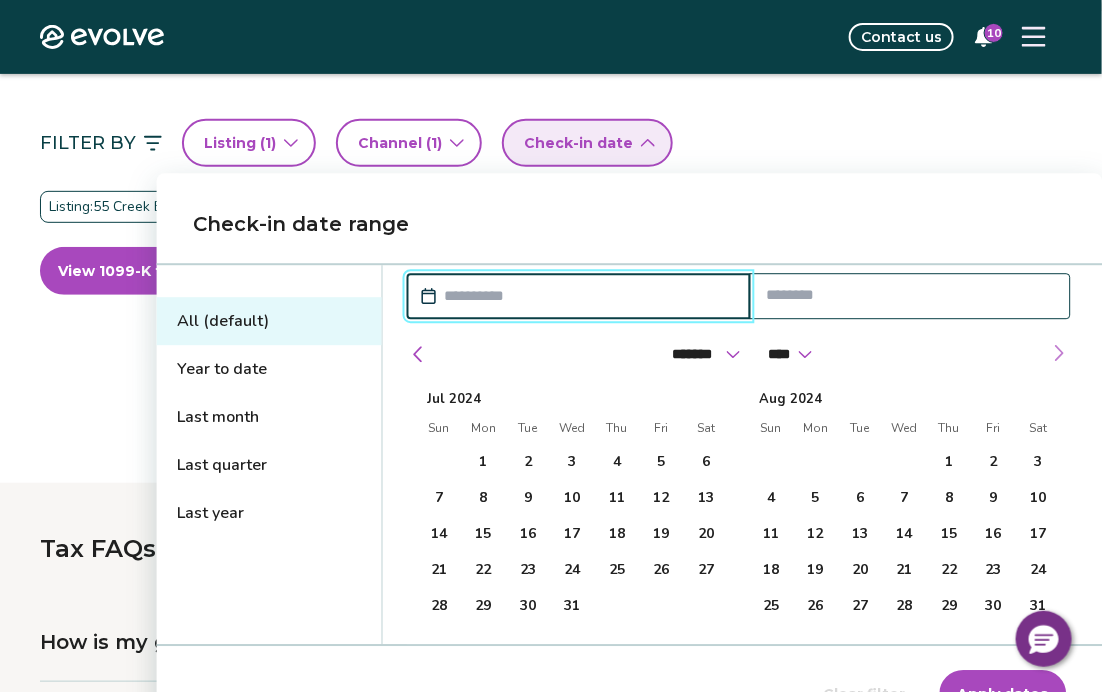 click at bounding box center [1059, 353] 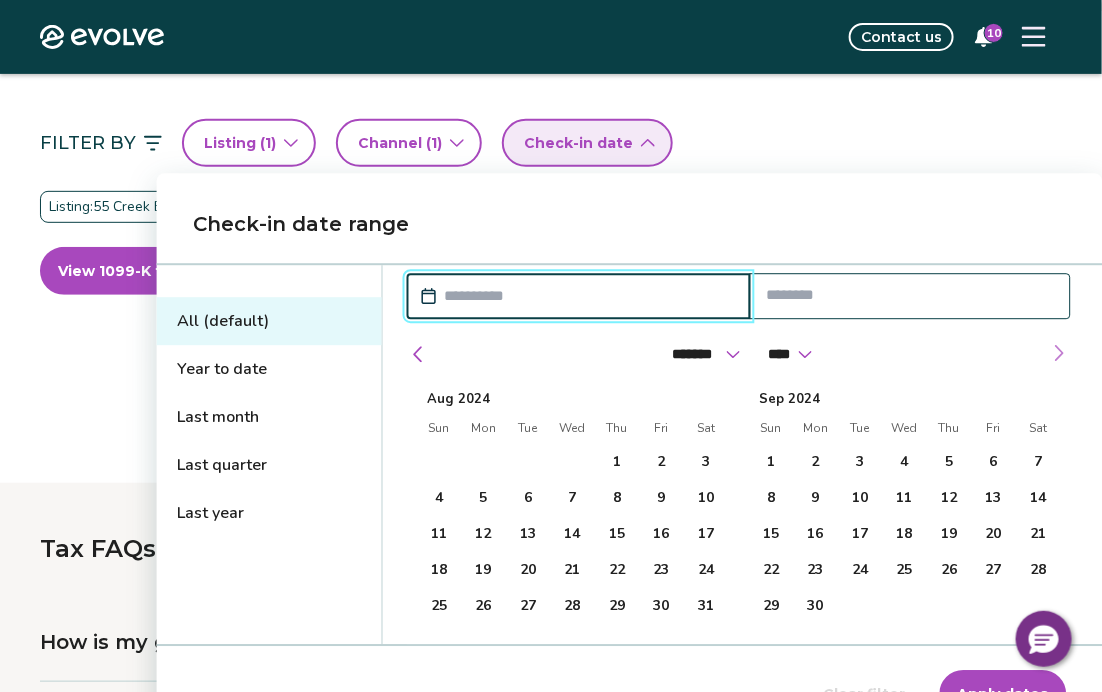 click at bounding box center (1059, 353) 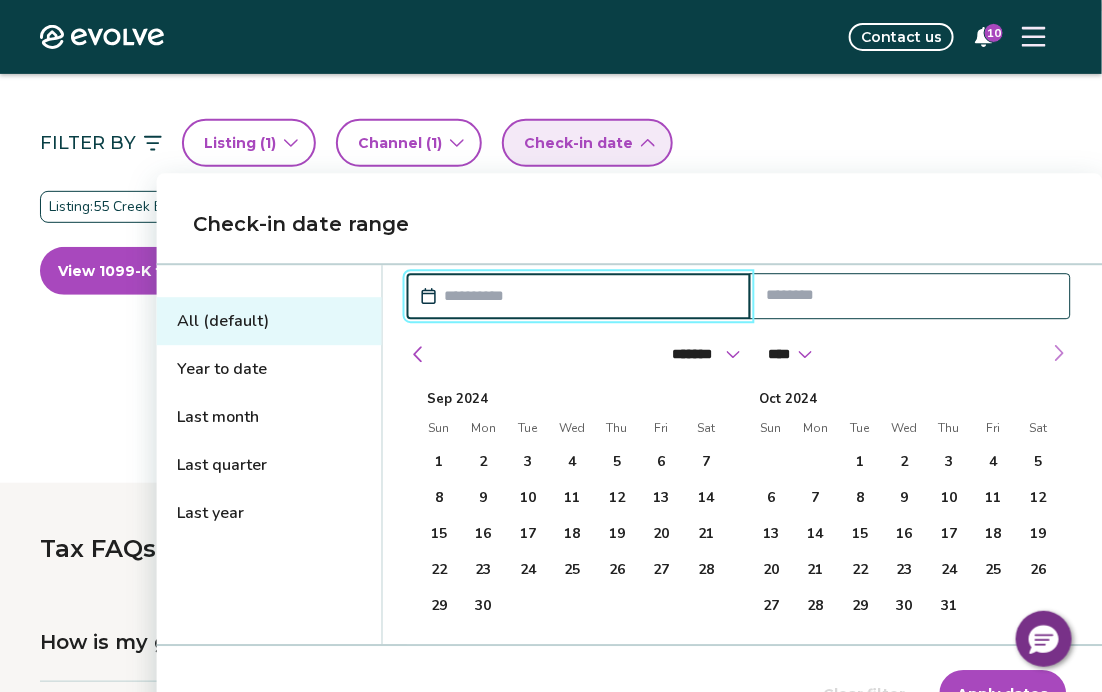 click at bounding box center (1059, 353) 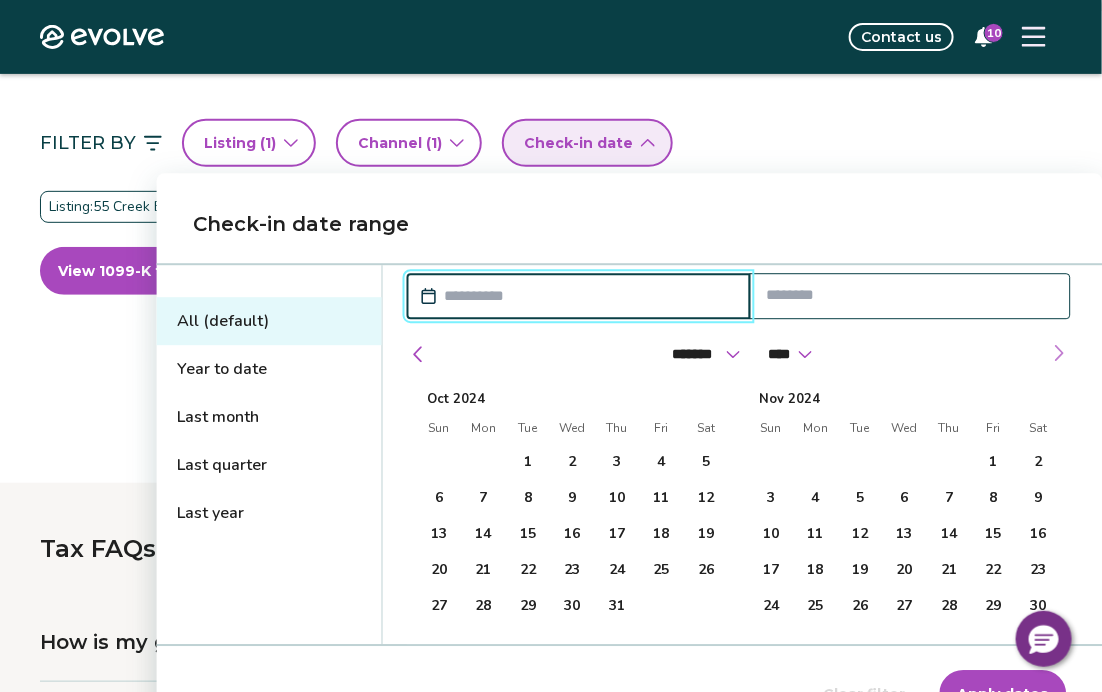 click at bounding box center (1059, 353) 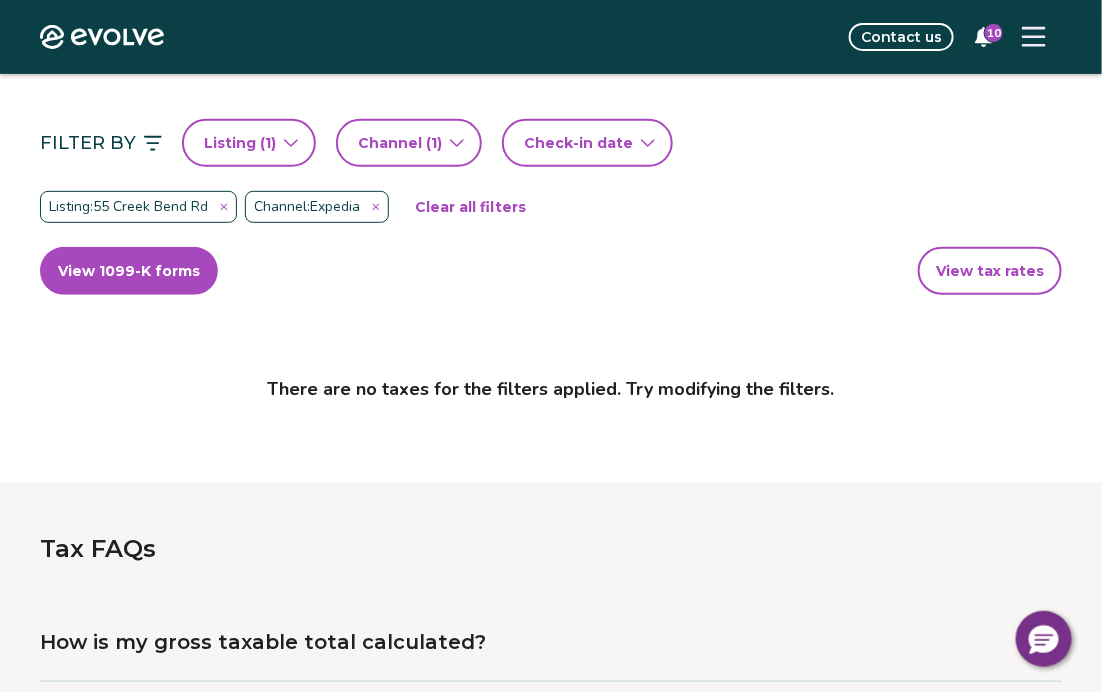 click 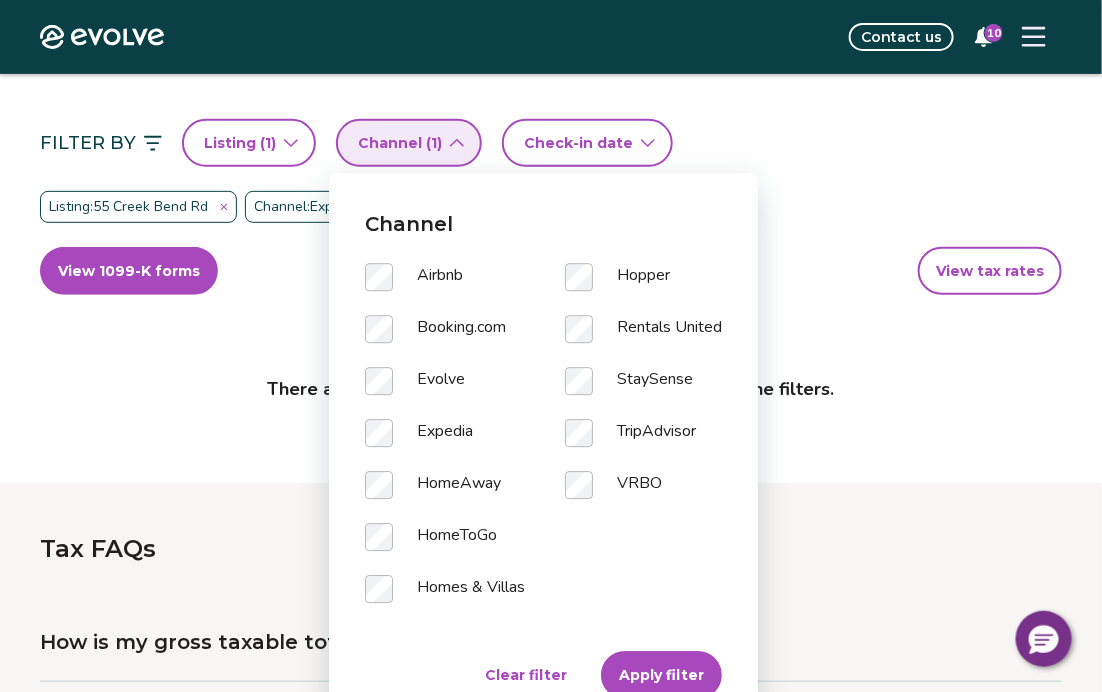 click on "Apply filter" at bounding box center (661, 675) 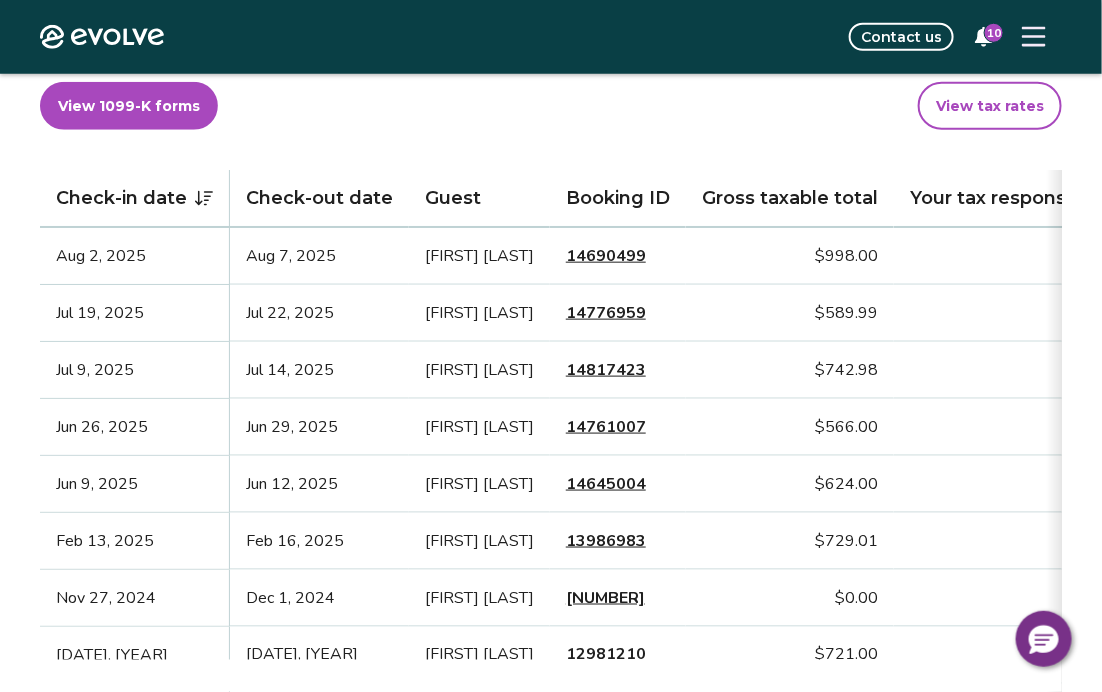 scroll, scrollTop: 497, scrollLeft: 0, axis: vertical 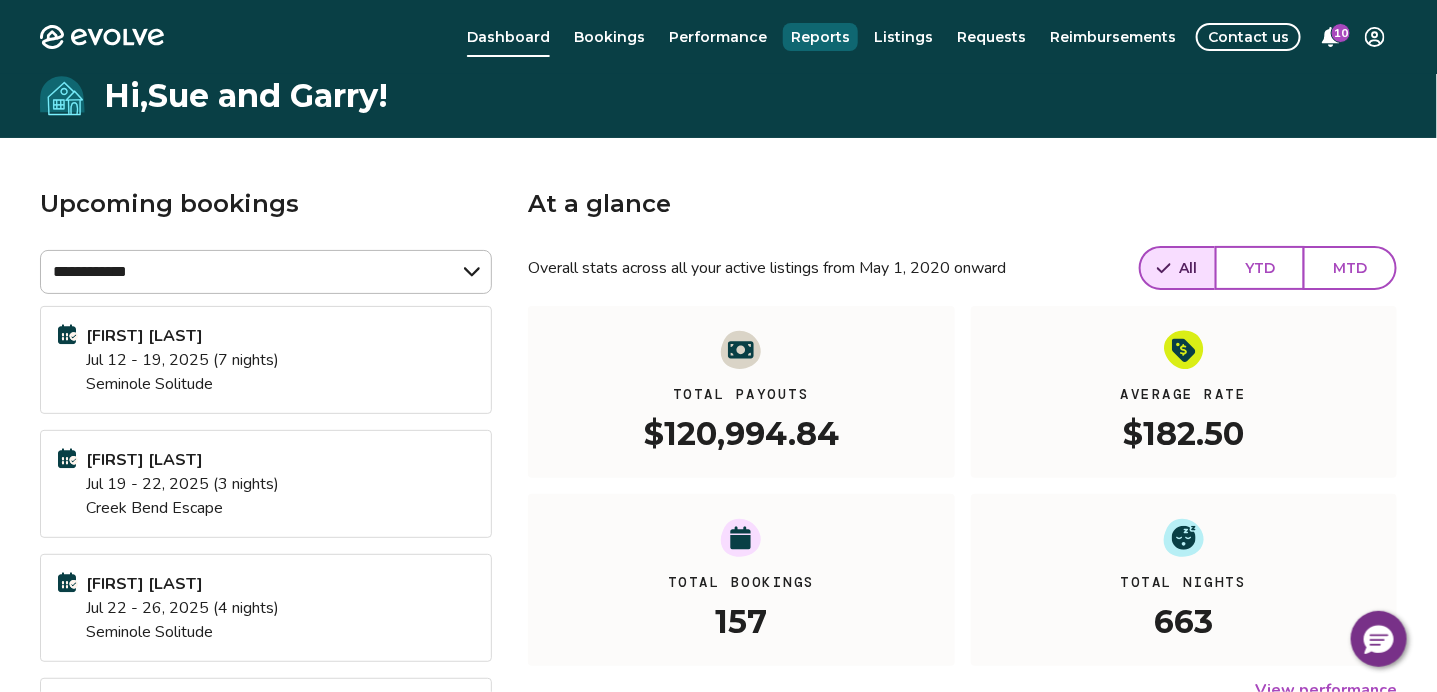 click on "Reports" at bounding box center (820, 37) 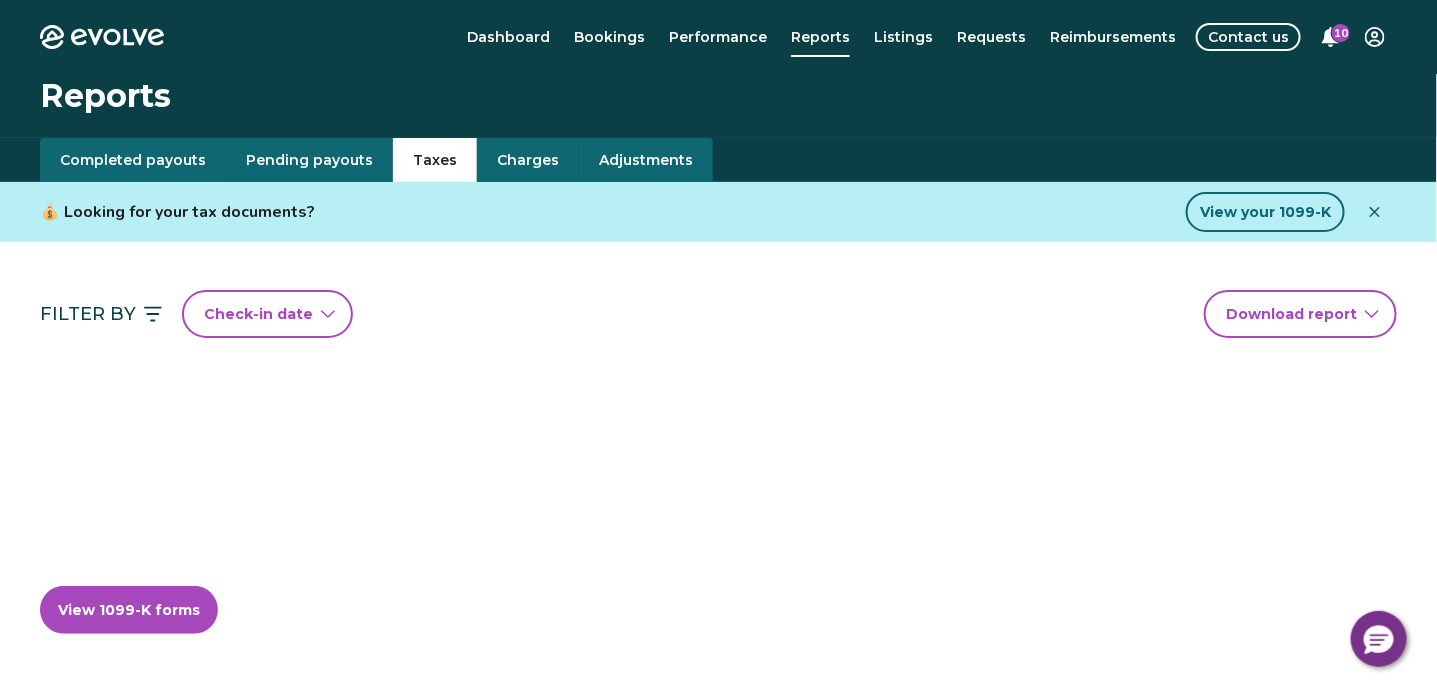 click on "Taxes" at bounding box center [435, 160] 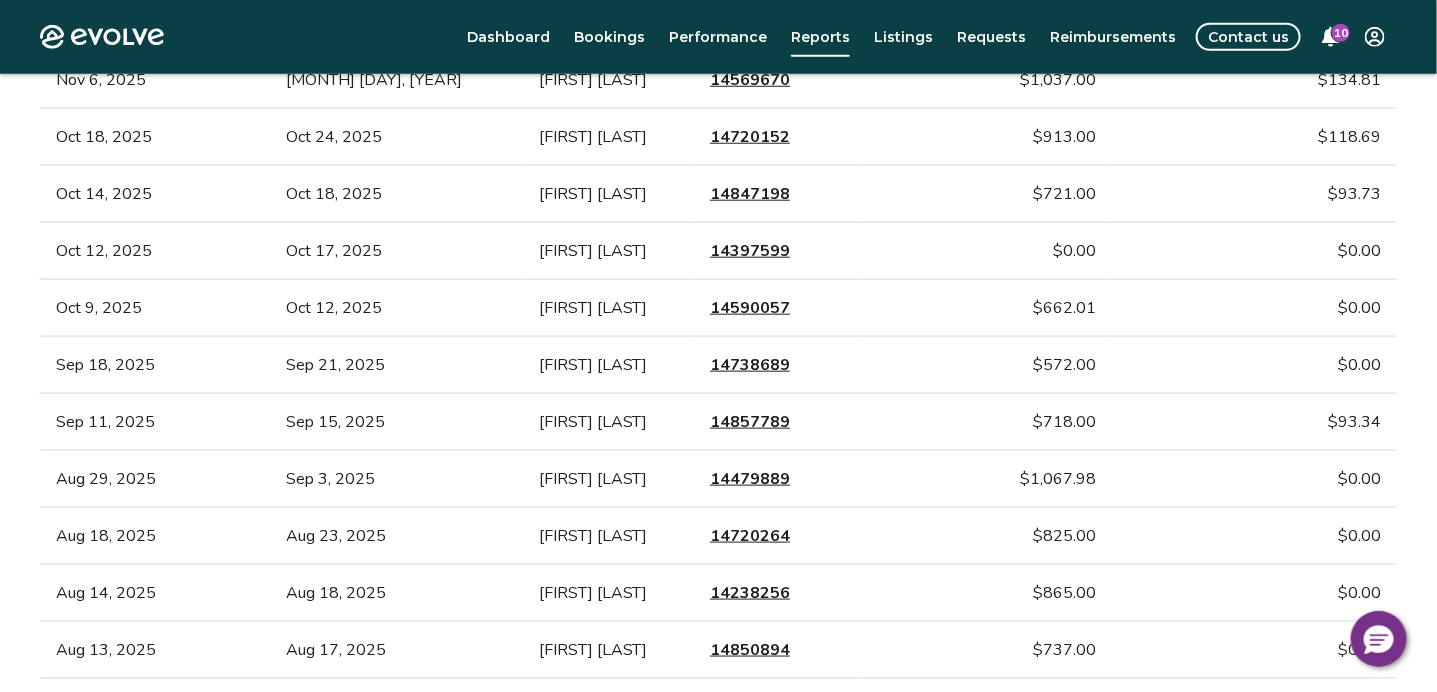scroll, scrollTop: 581, scrollLeft: 0, axis: vertical 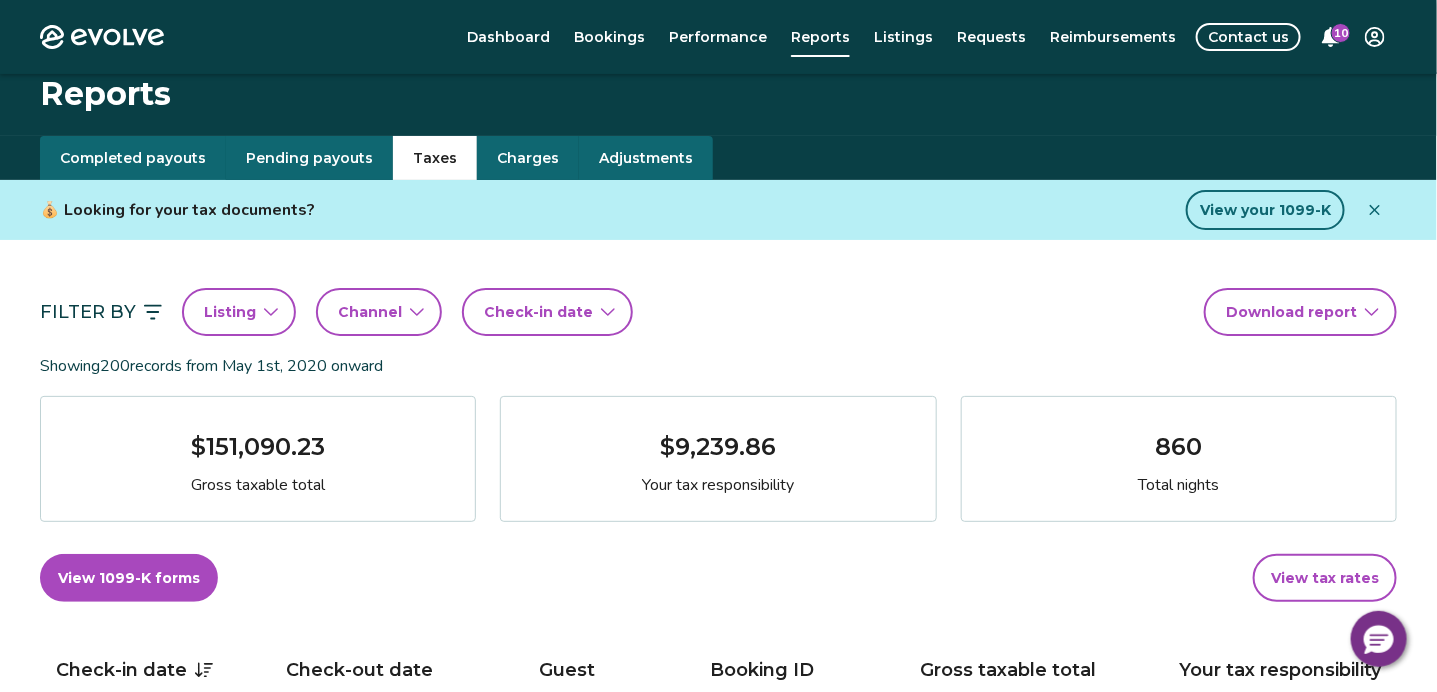 click on "Completed payouts" at bounding box center [133, 158] 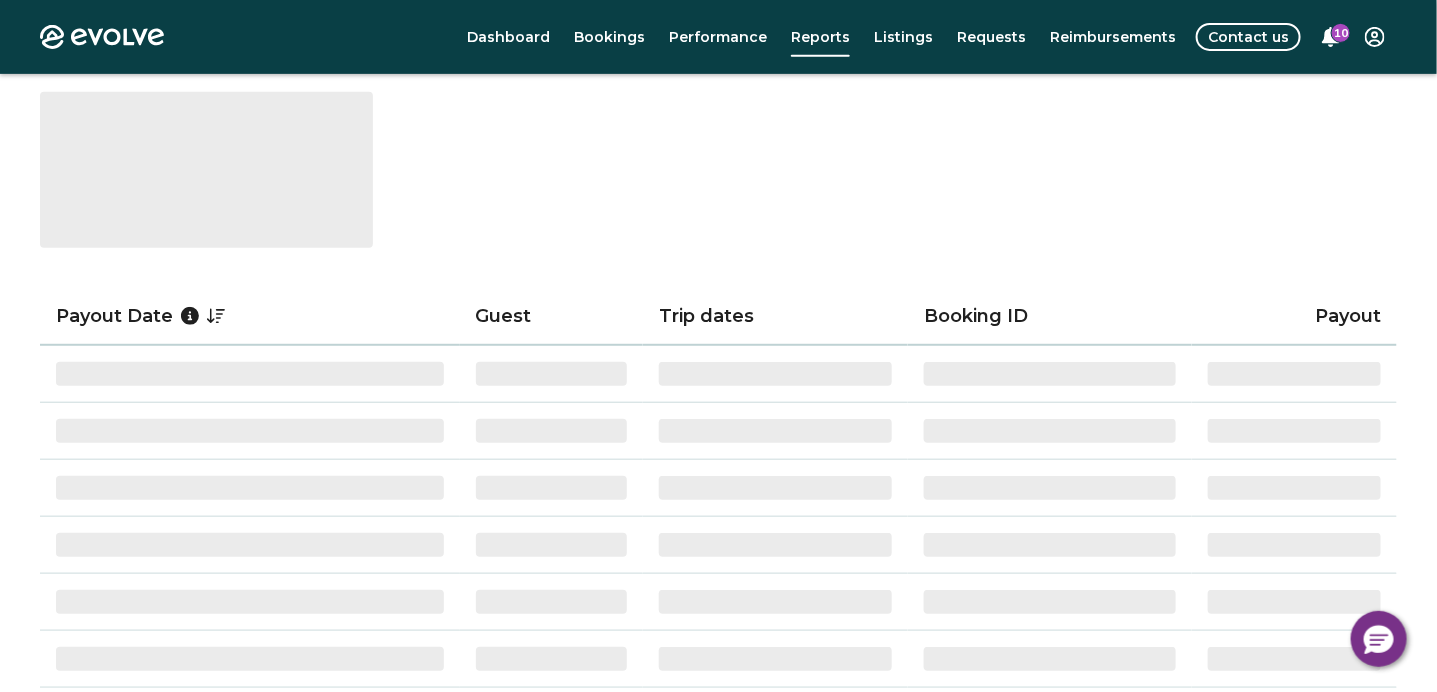 scroll, scrollTop: 302, scrollLeft: 0, axis: vertical 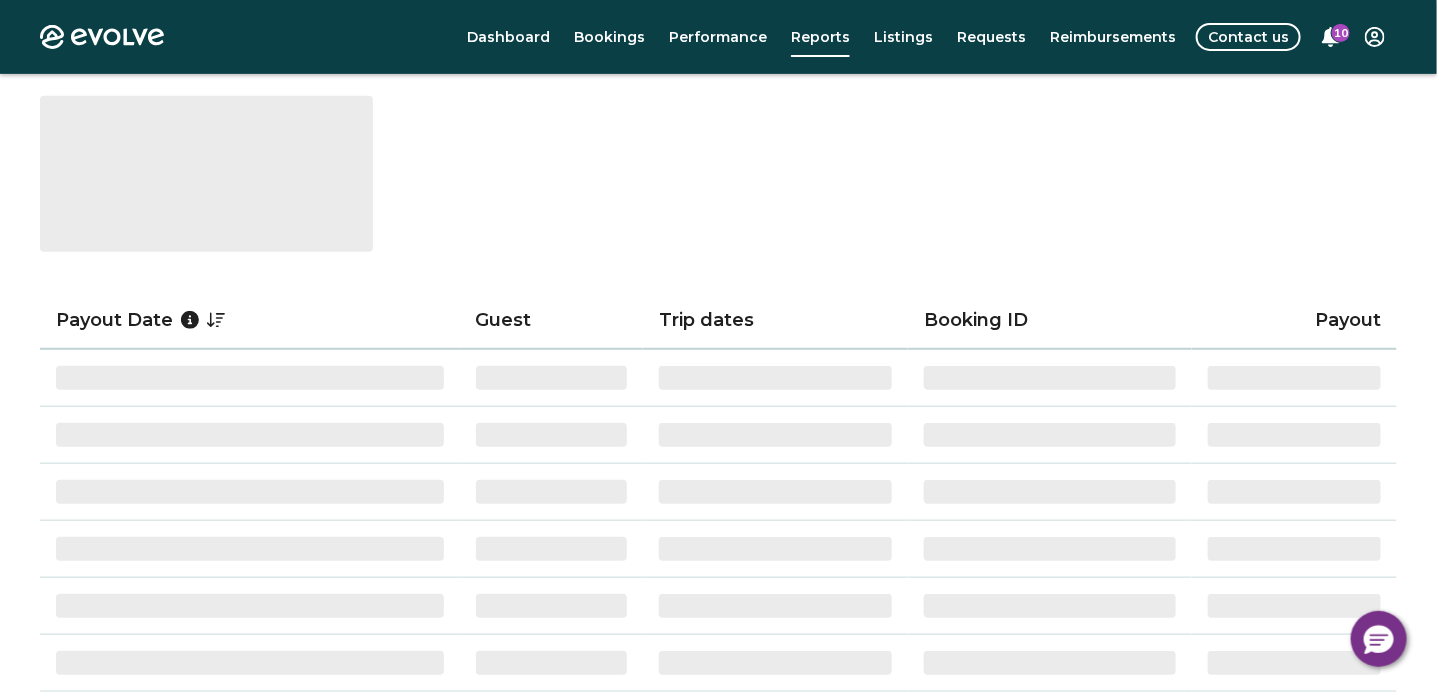 click 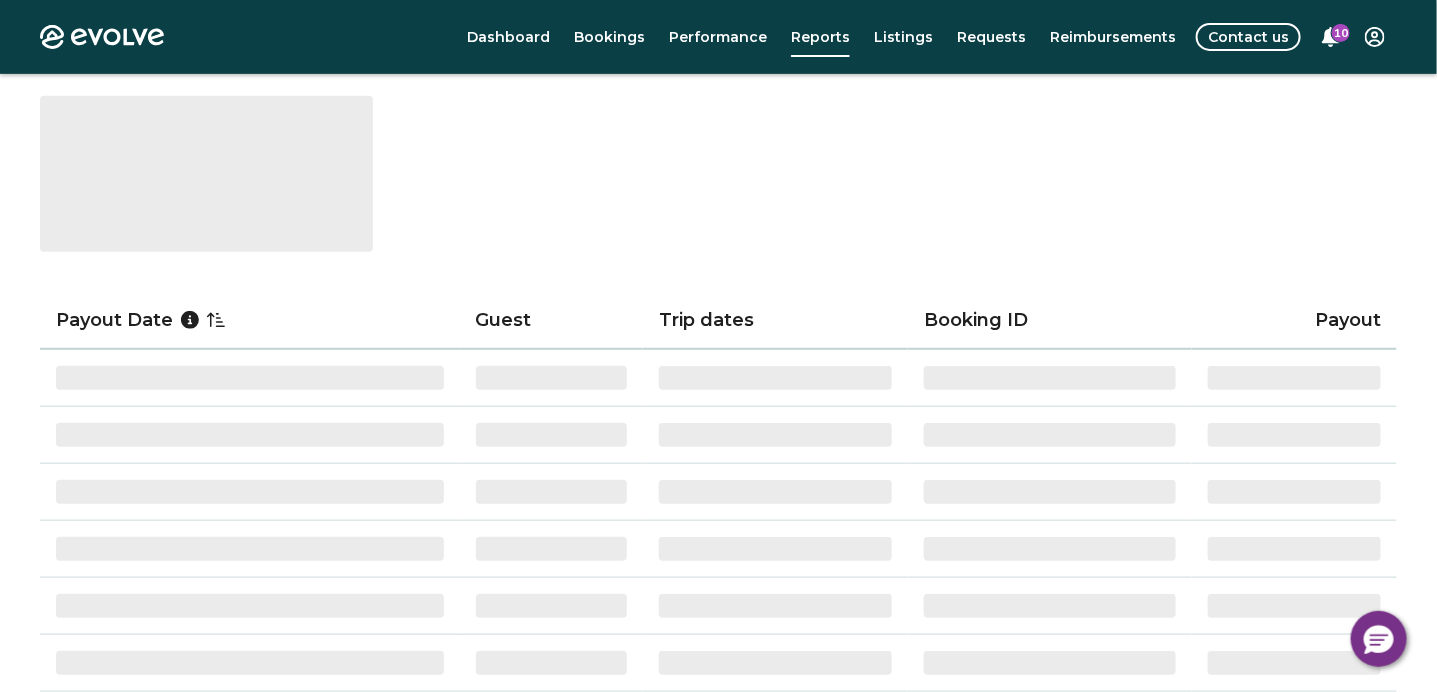 click 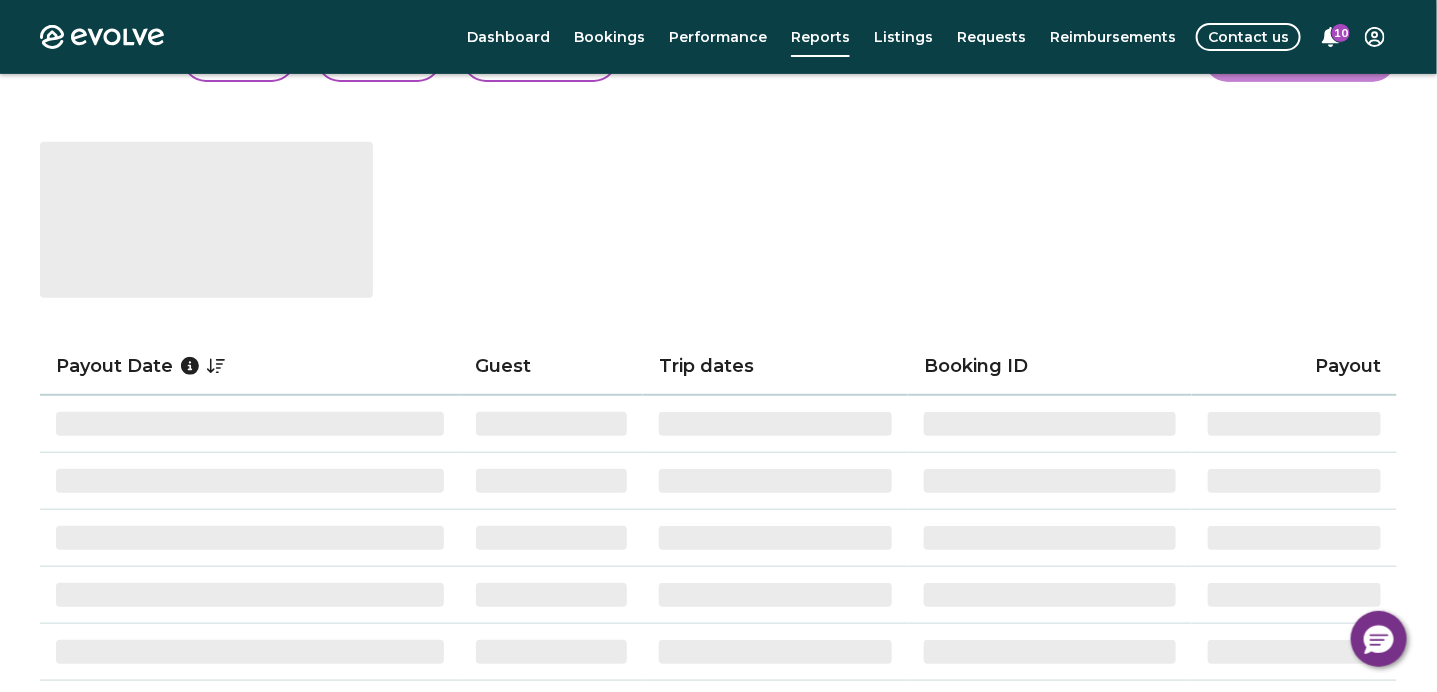 scroll, scrollTop: 0, scrollLeft: 0, axis: both 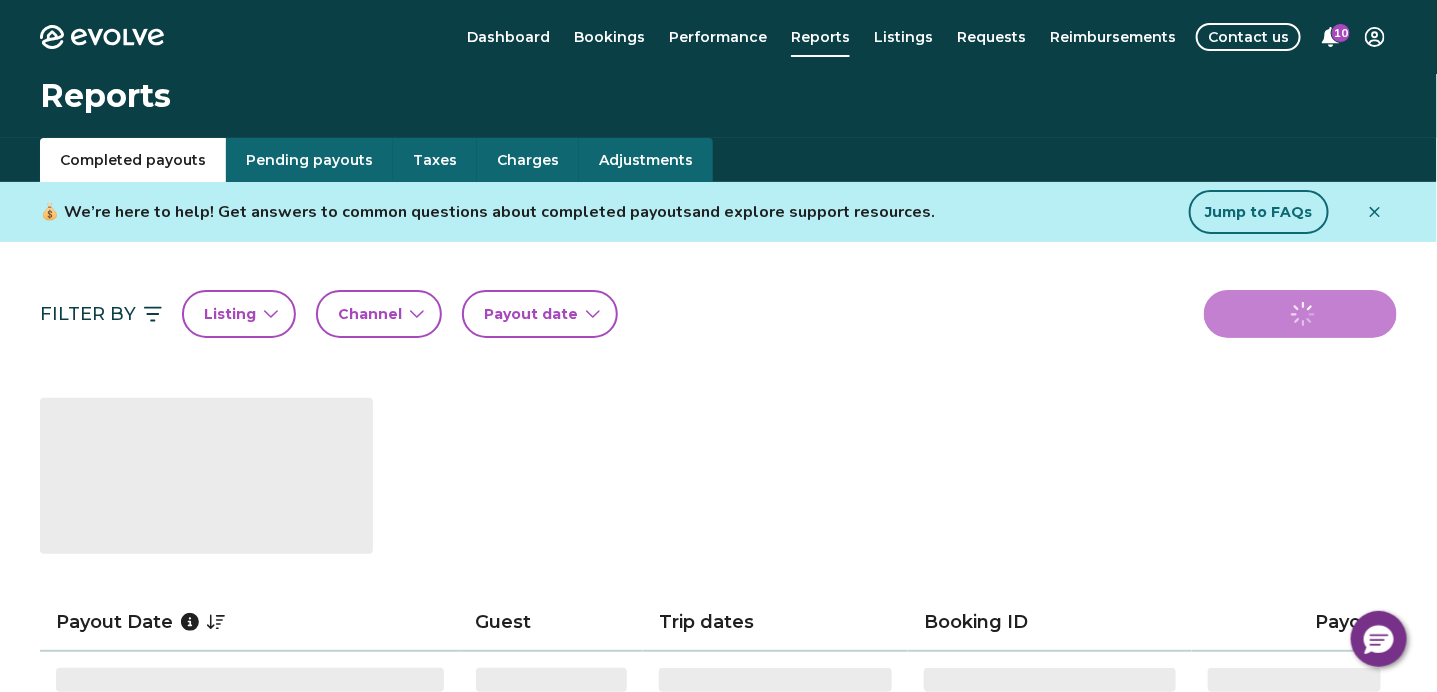 click on "Reports" at bounding box center [718, 96] 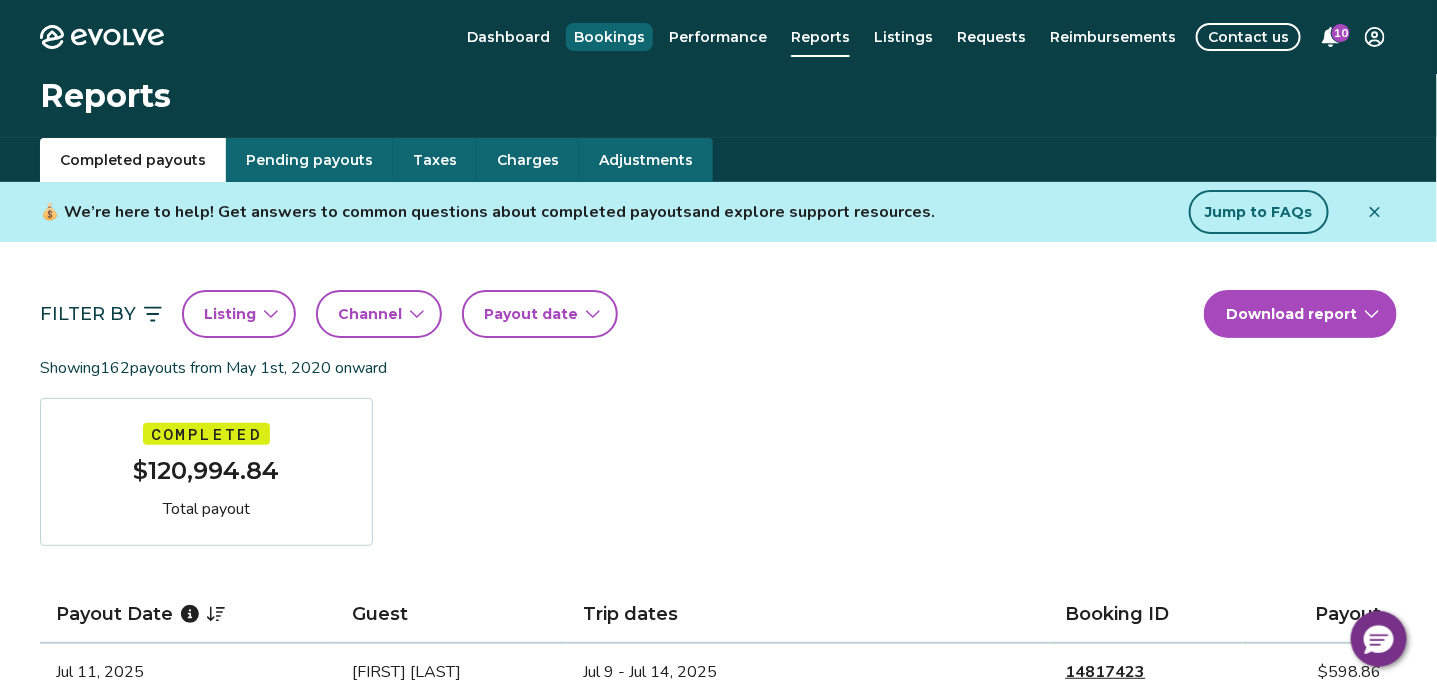 click on "Bookings" at bounding box center (609, 37) 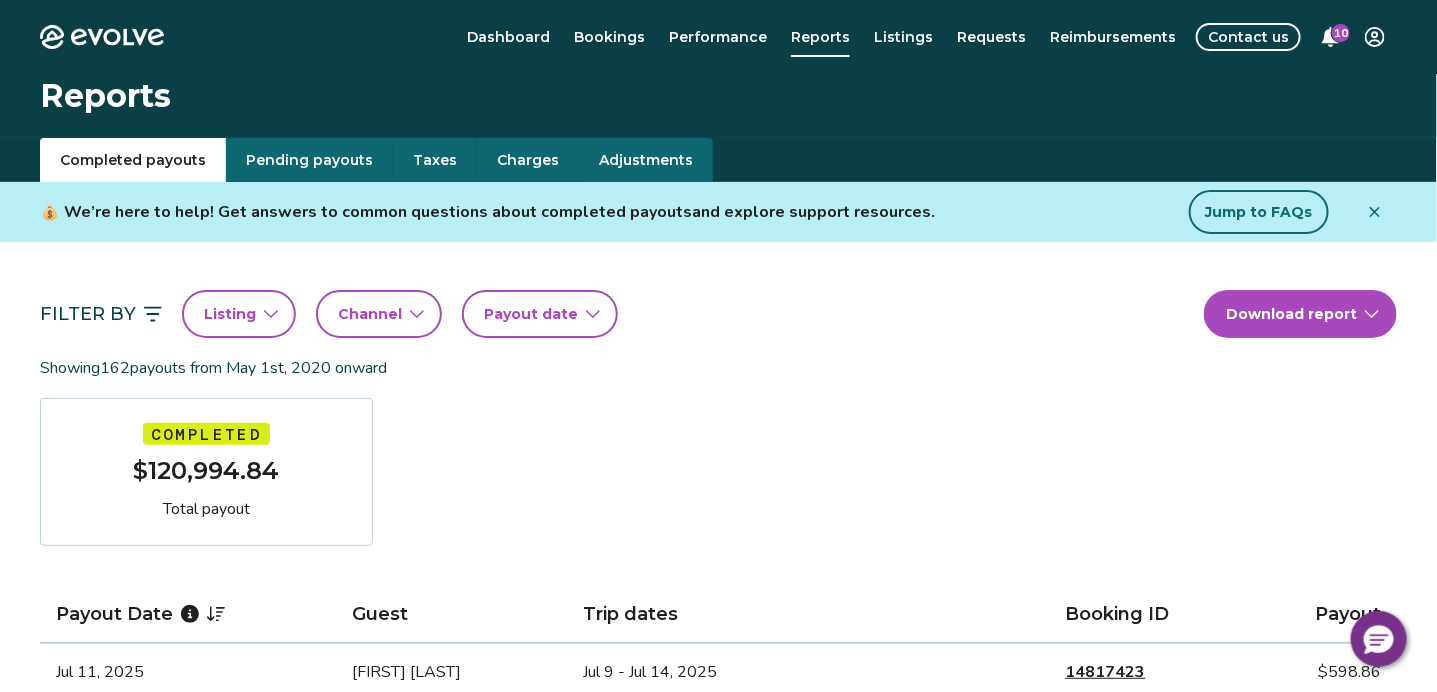 click on "Channel" at bounding box center [379, 314] 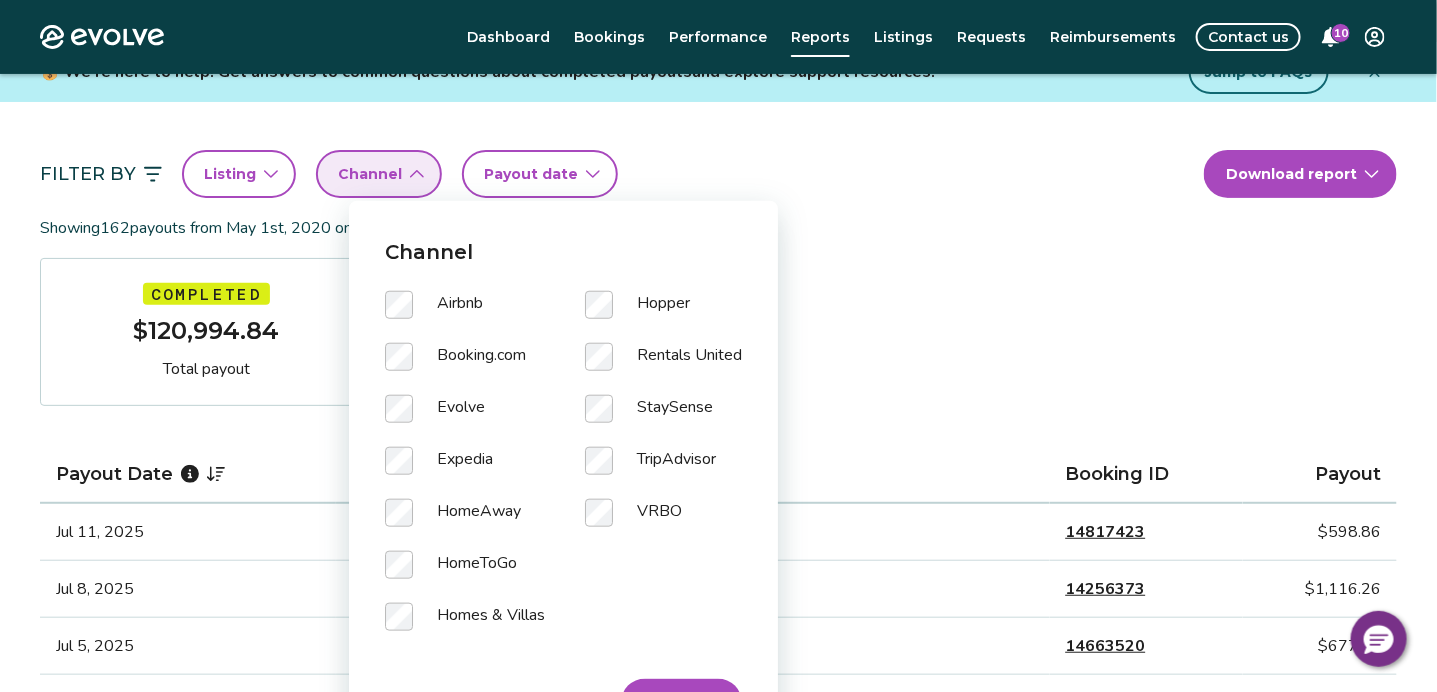 scroll, scrollTop: 141, scrollLeft: 0, axis: vertical 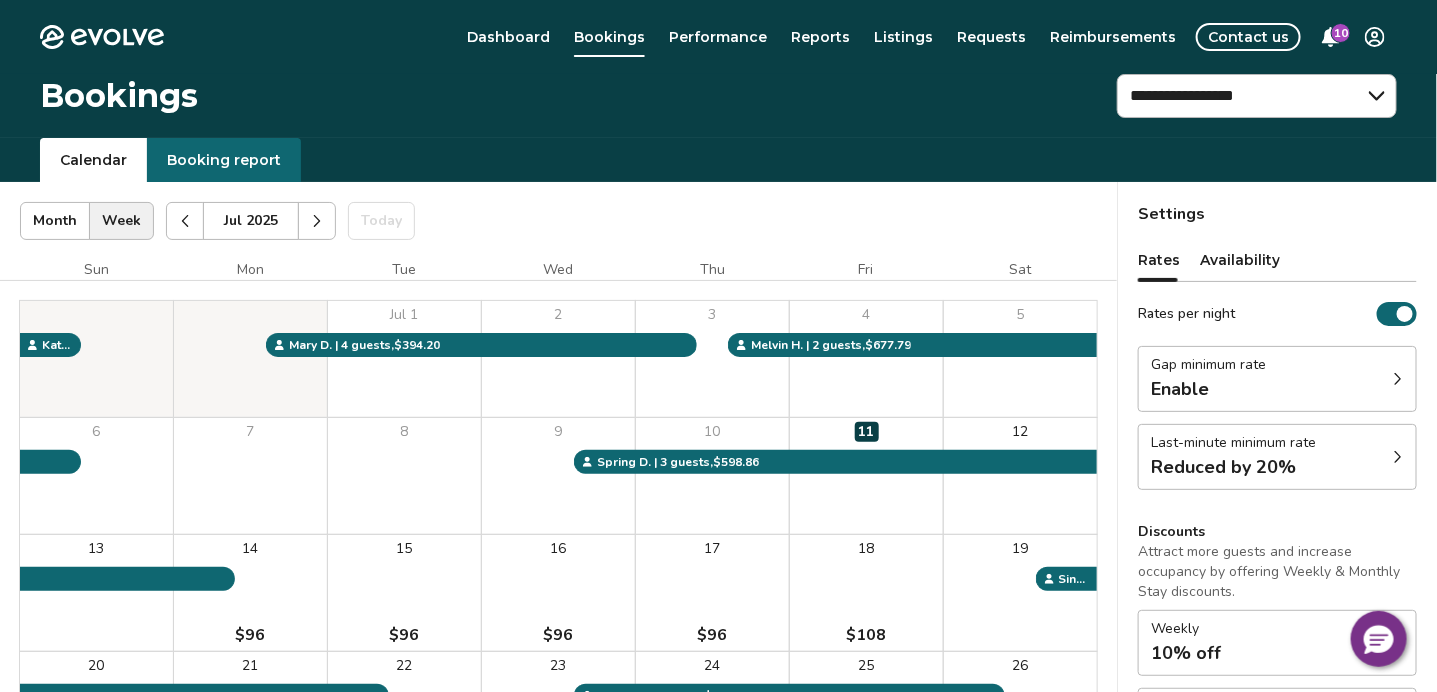 click on "**********" at bounding box center (805, 96) 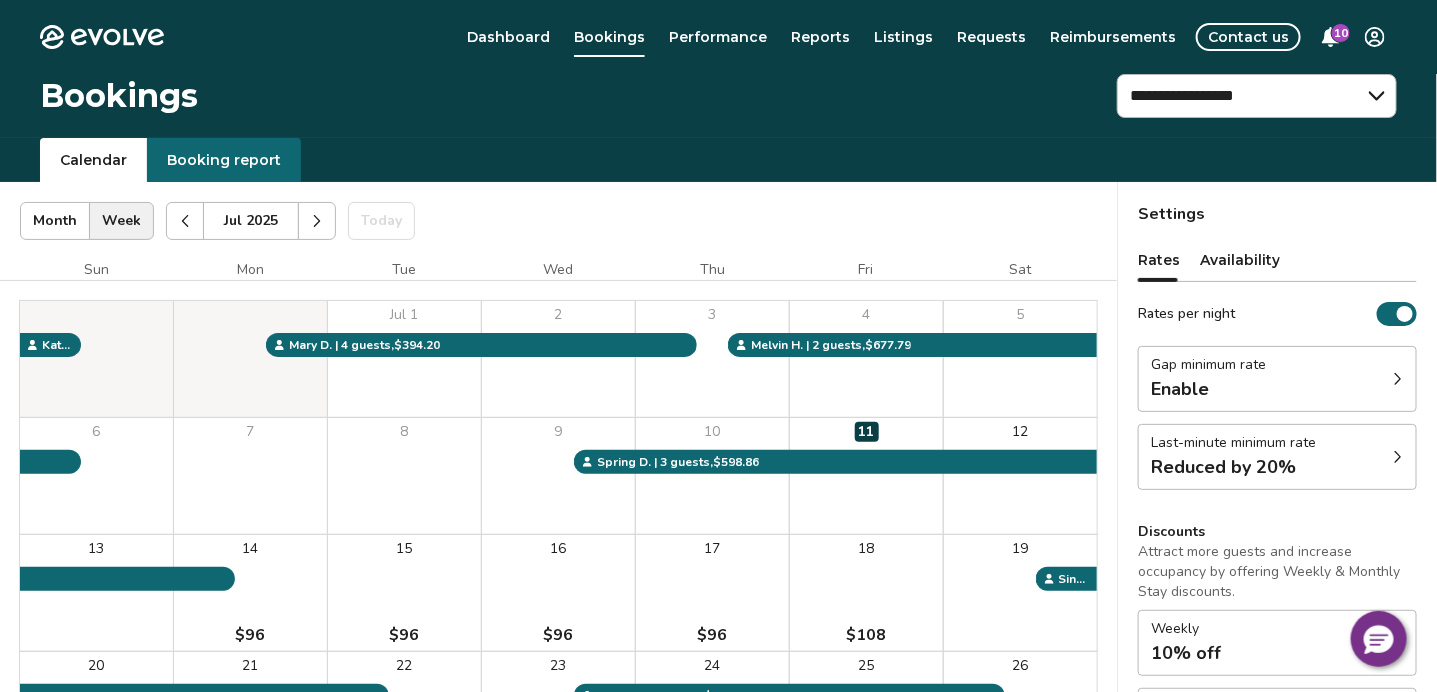 click at bounding box center [185, 221] 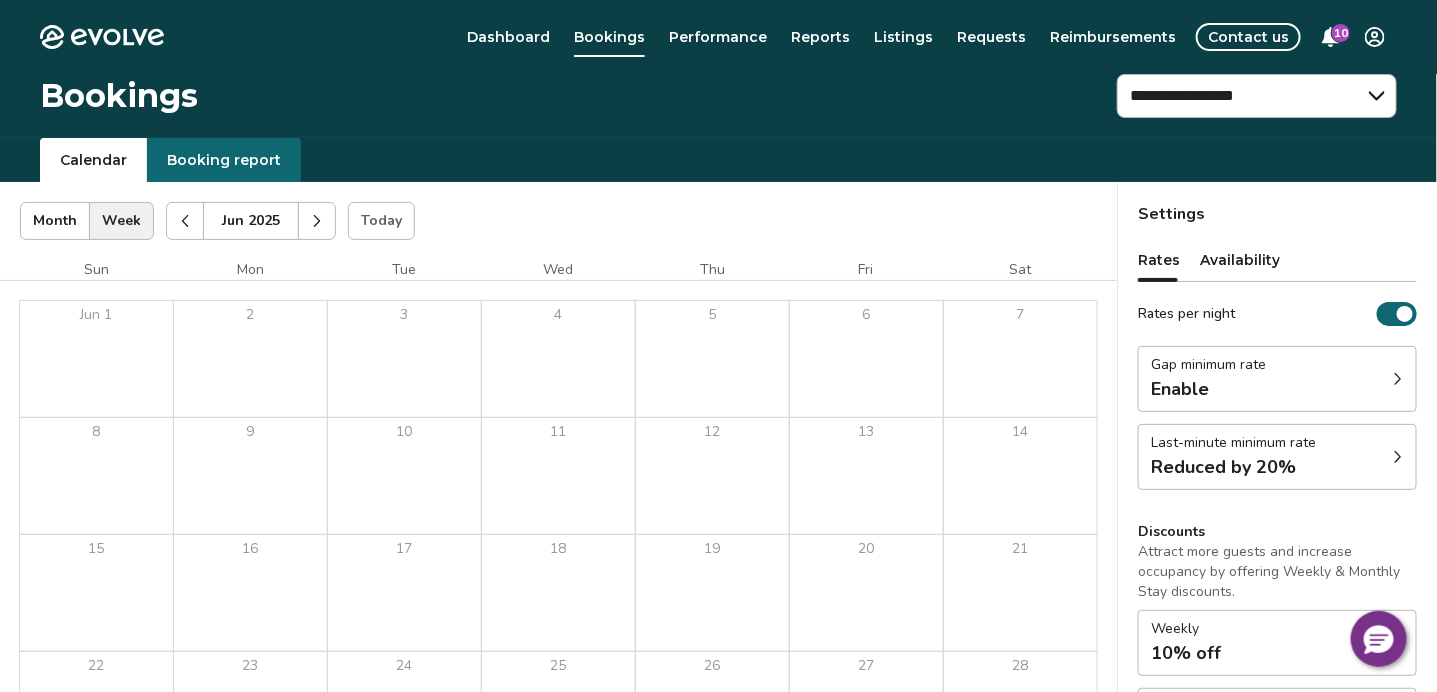 click at bounding box center (185, 221) 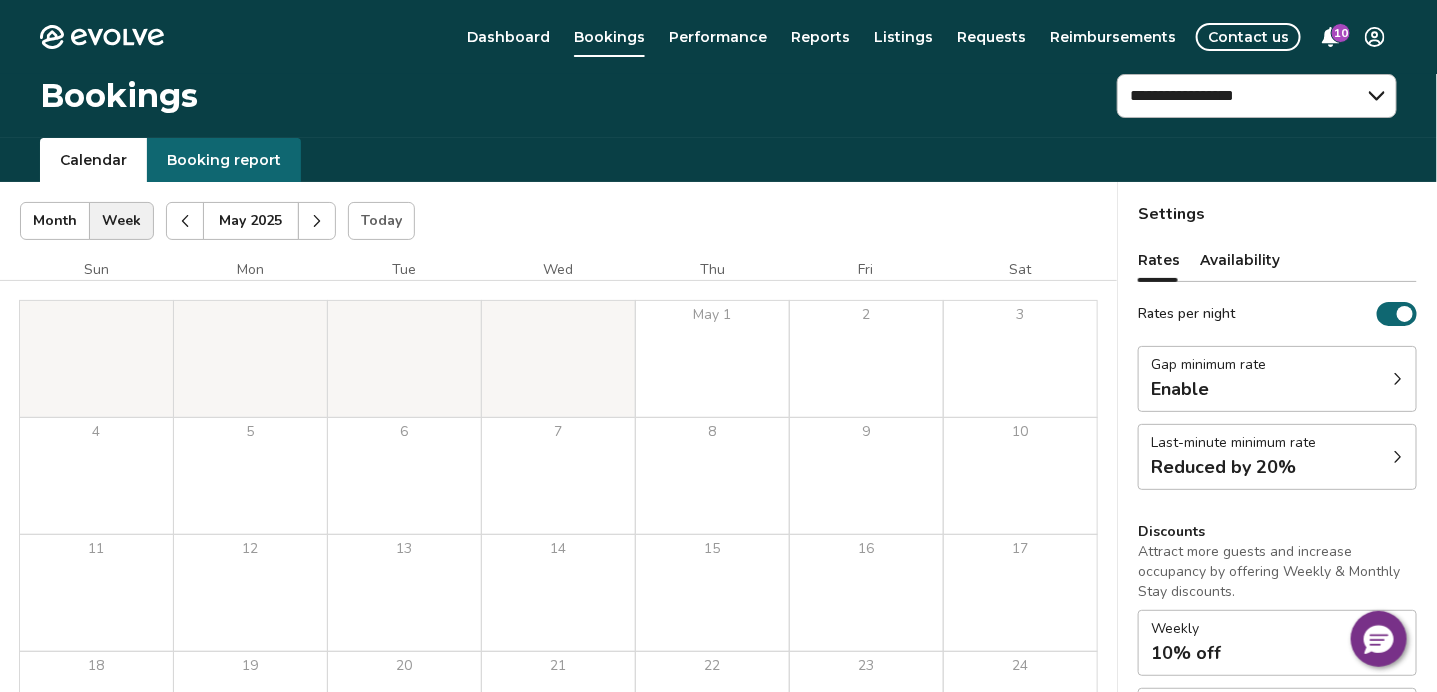 click at bounding box center (185, 221) 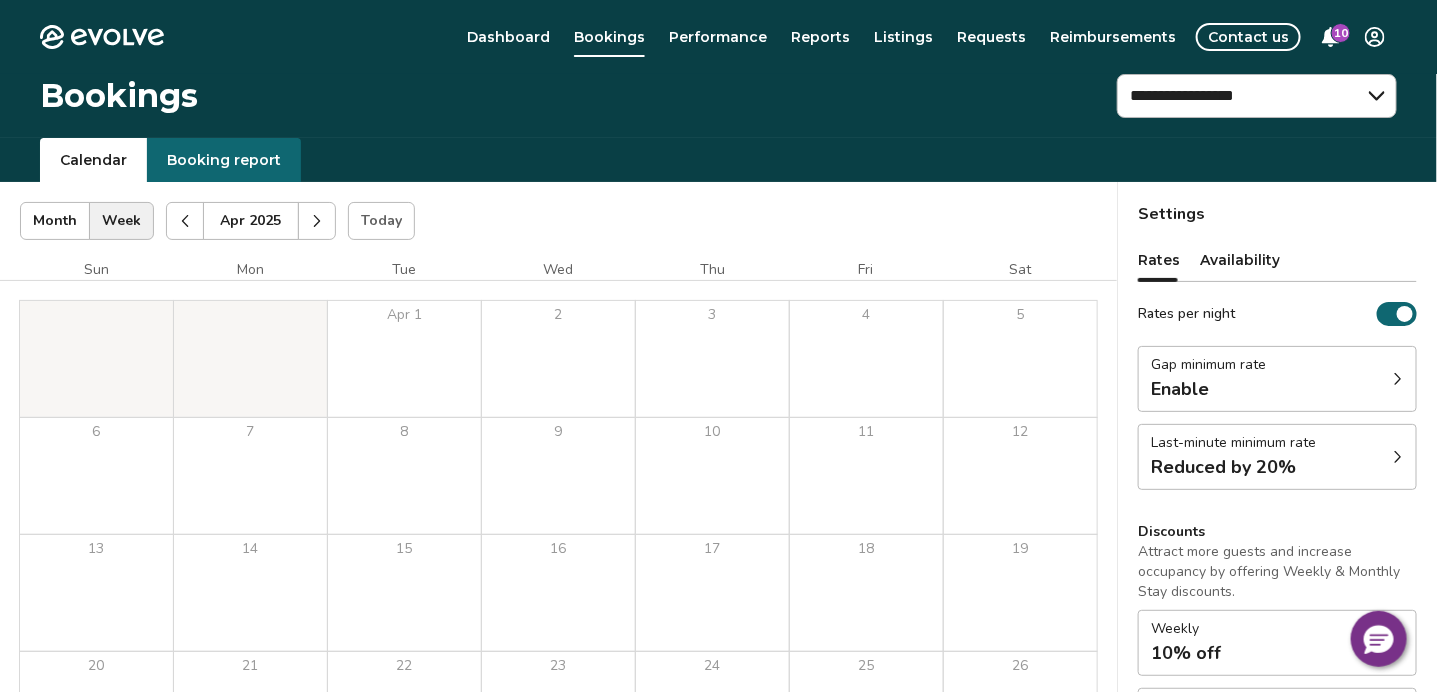click at bounding box center [185, 221] 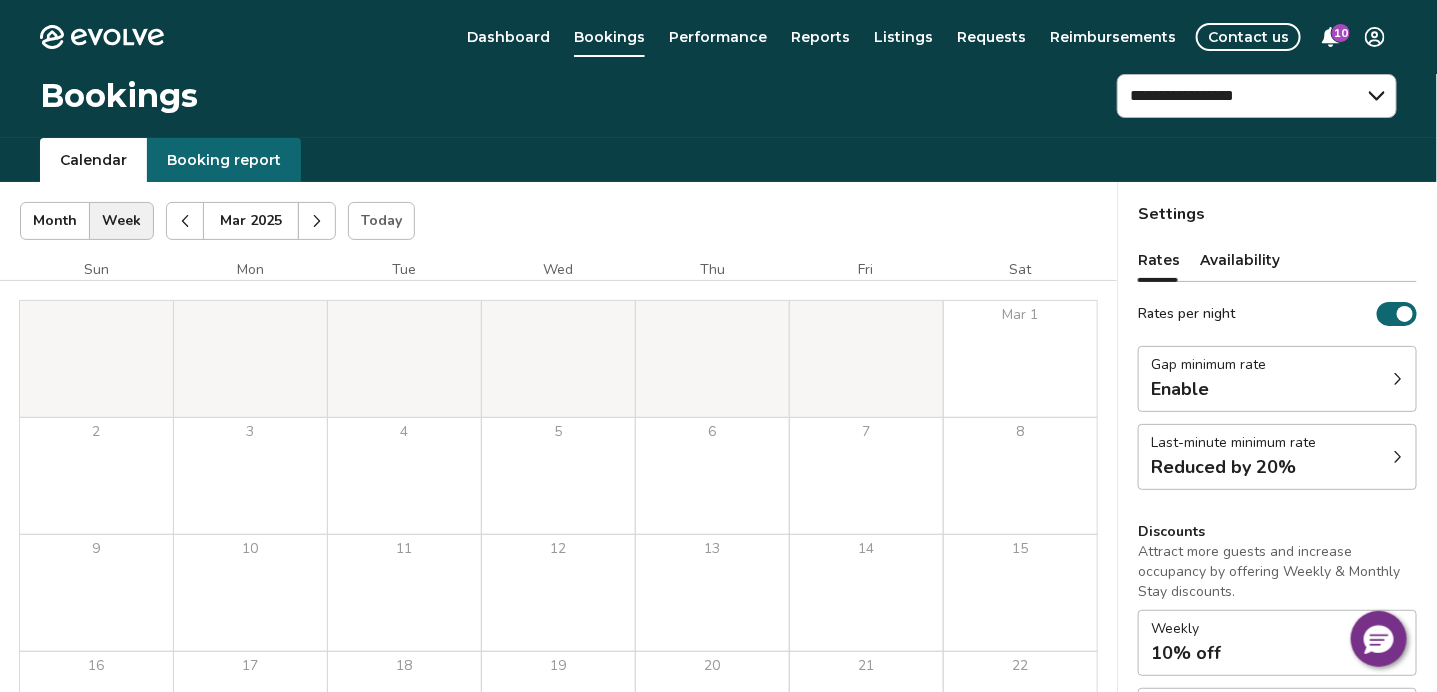 click at bounding box center (185, 221) 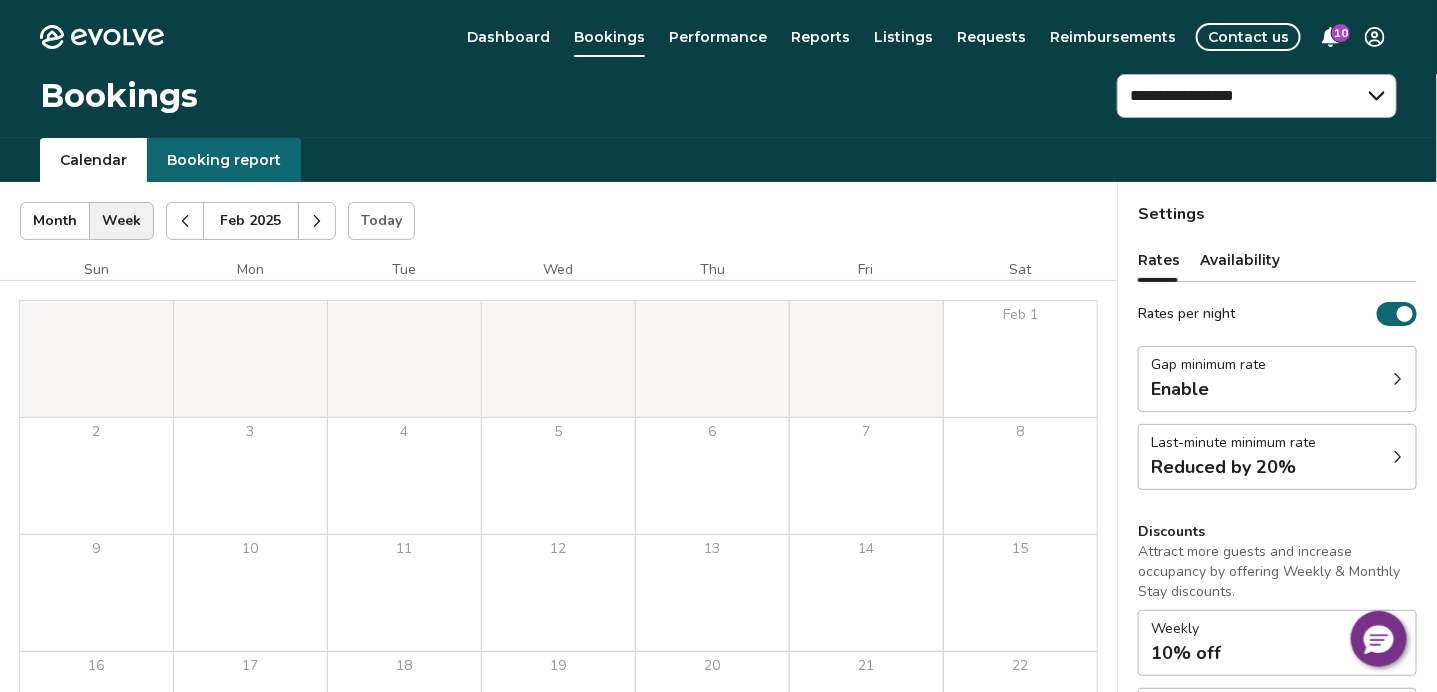 click at bounding box center [185, 221] 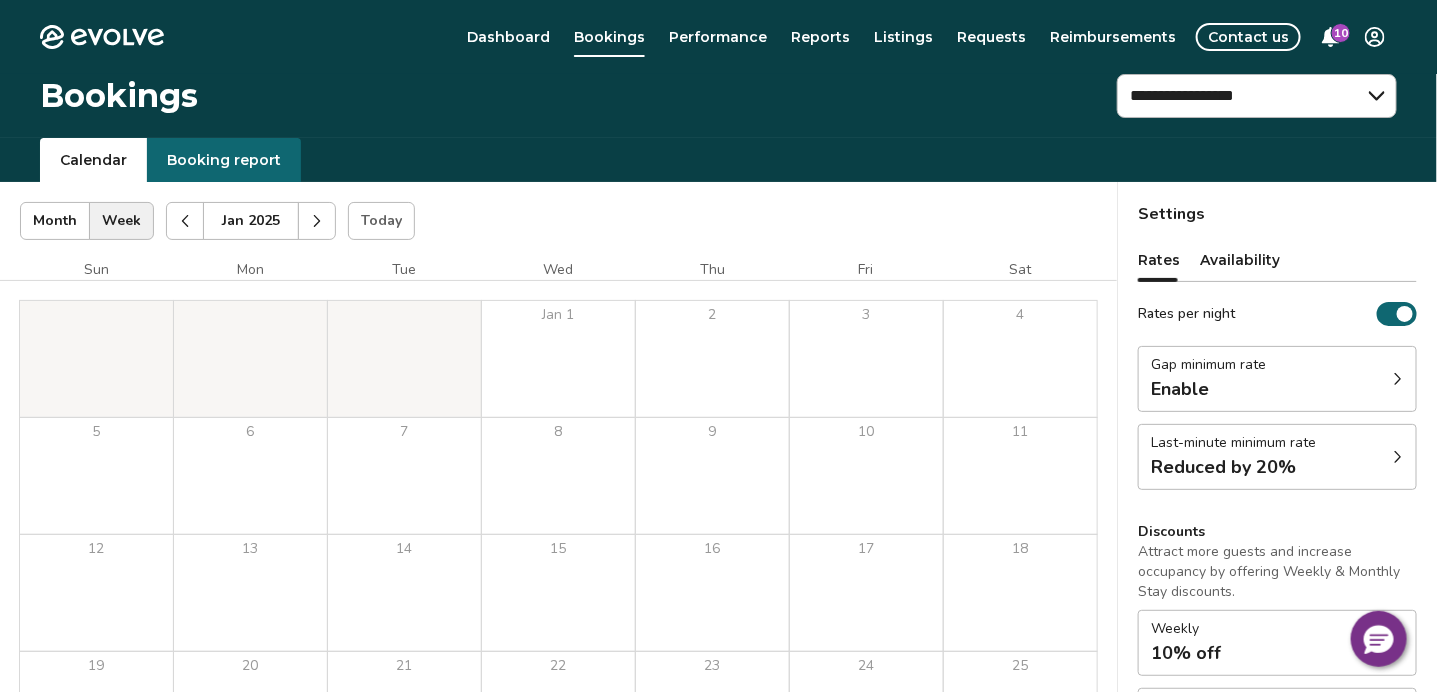 click at bounding box center [185, 221] 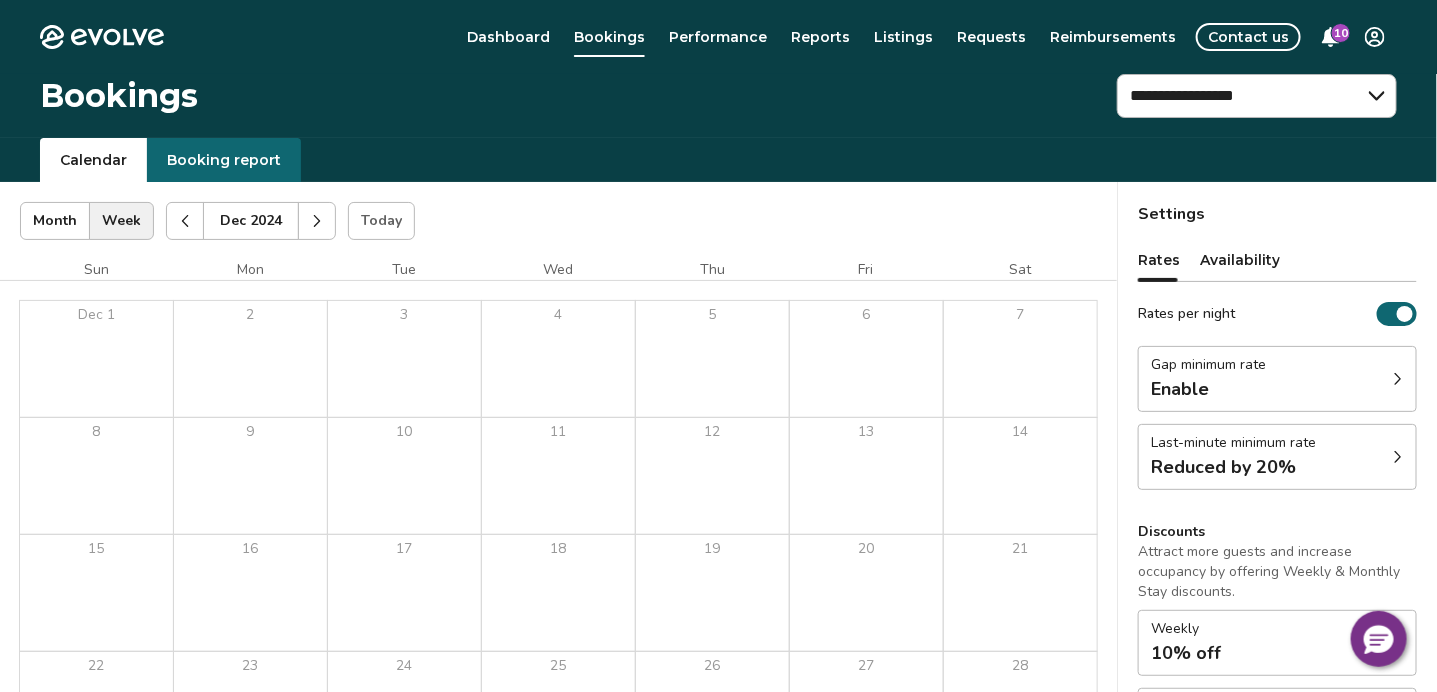 click at bounding box center [185, 221] 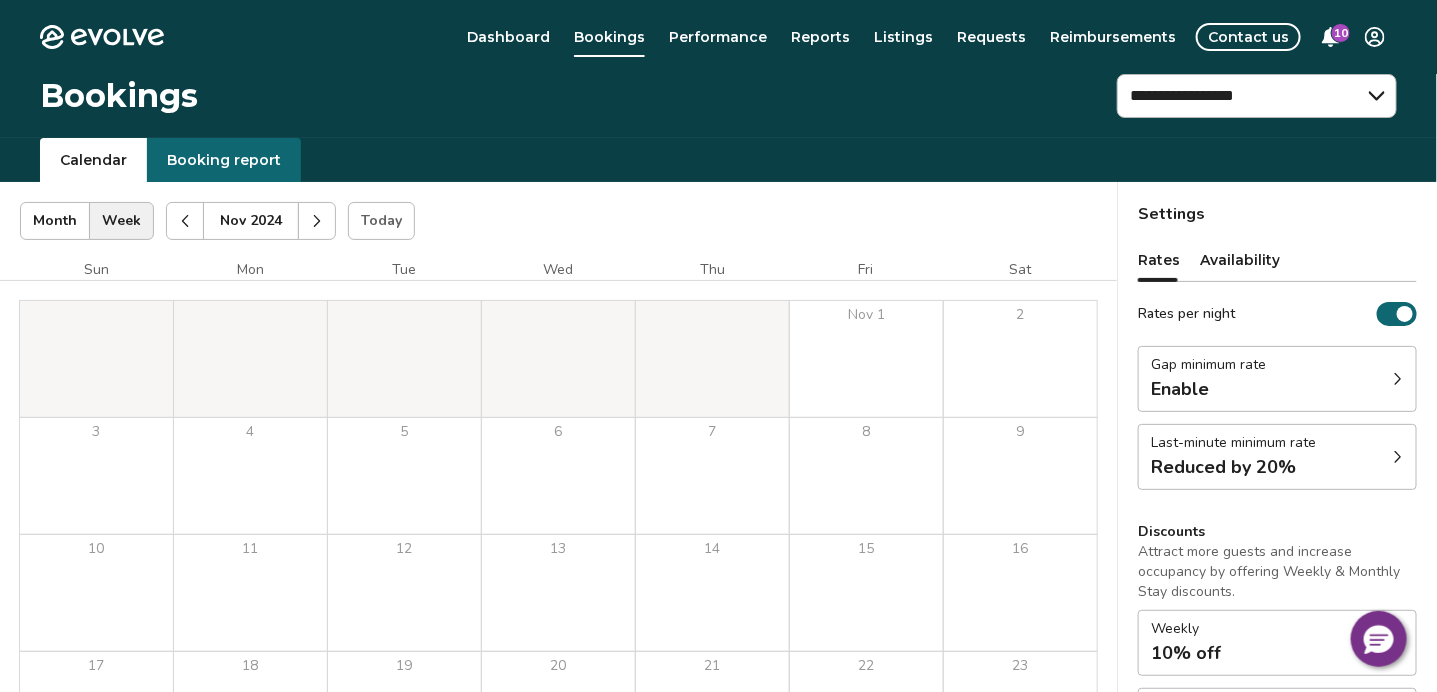 click at bounding box center [185, 221] 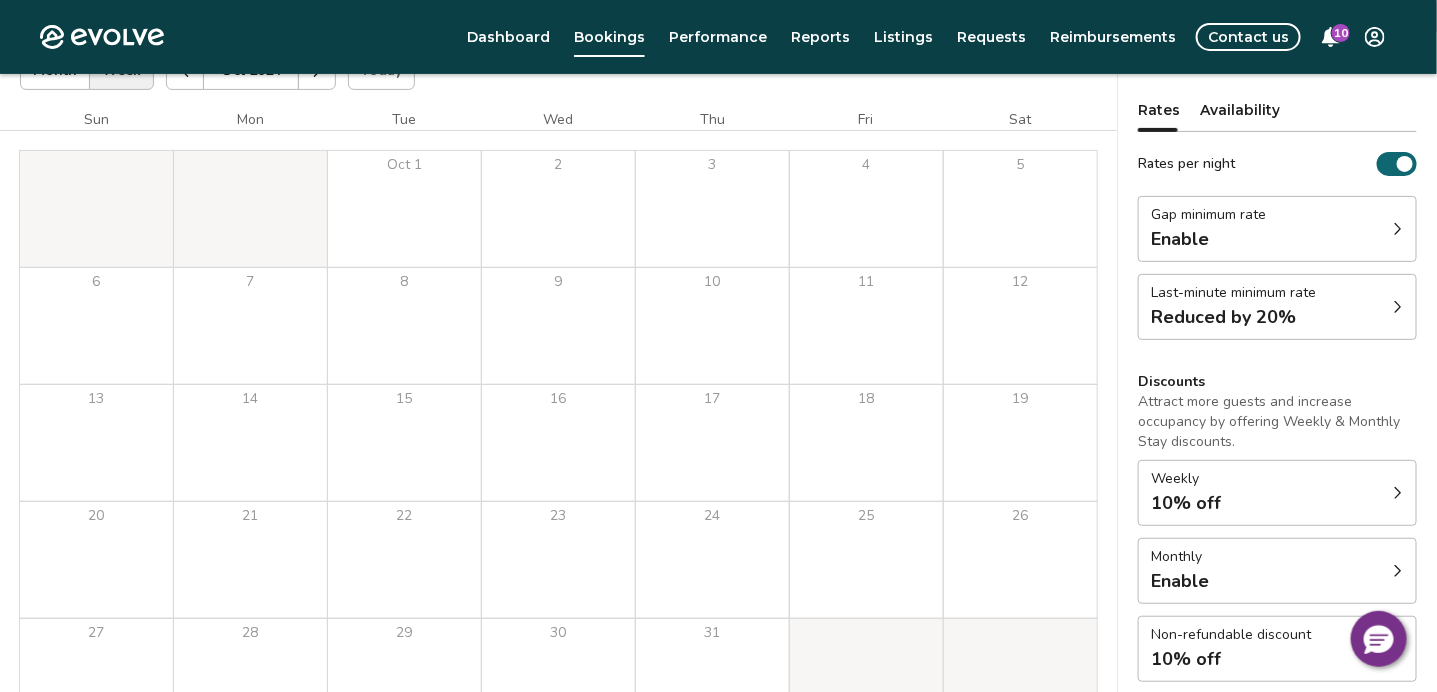scroll, scrollTop: 0, scrollLeft: 0, axis: both 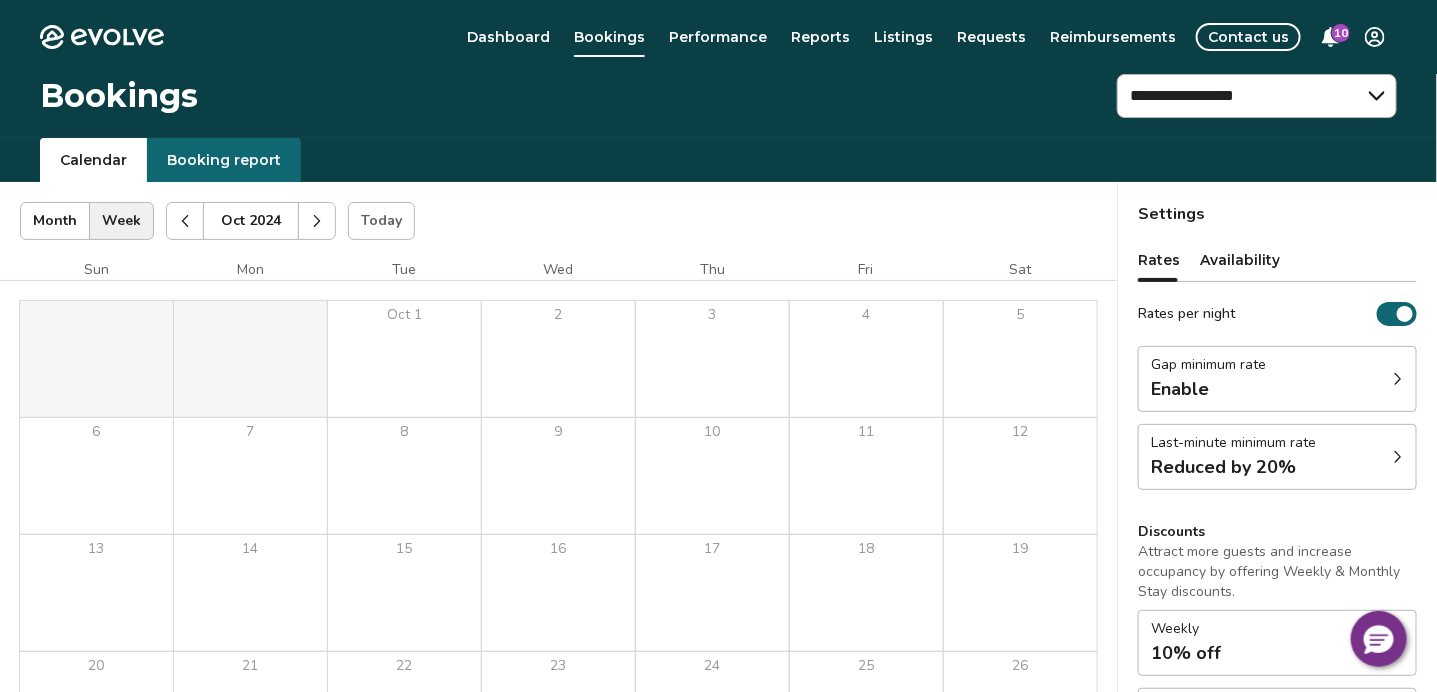 click at bounding box center [317, 221] 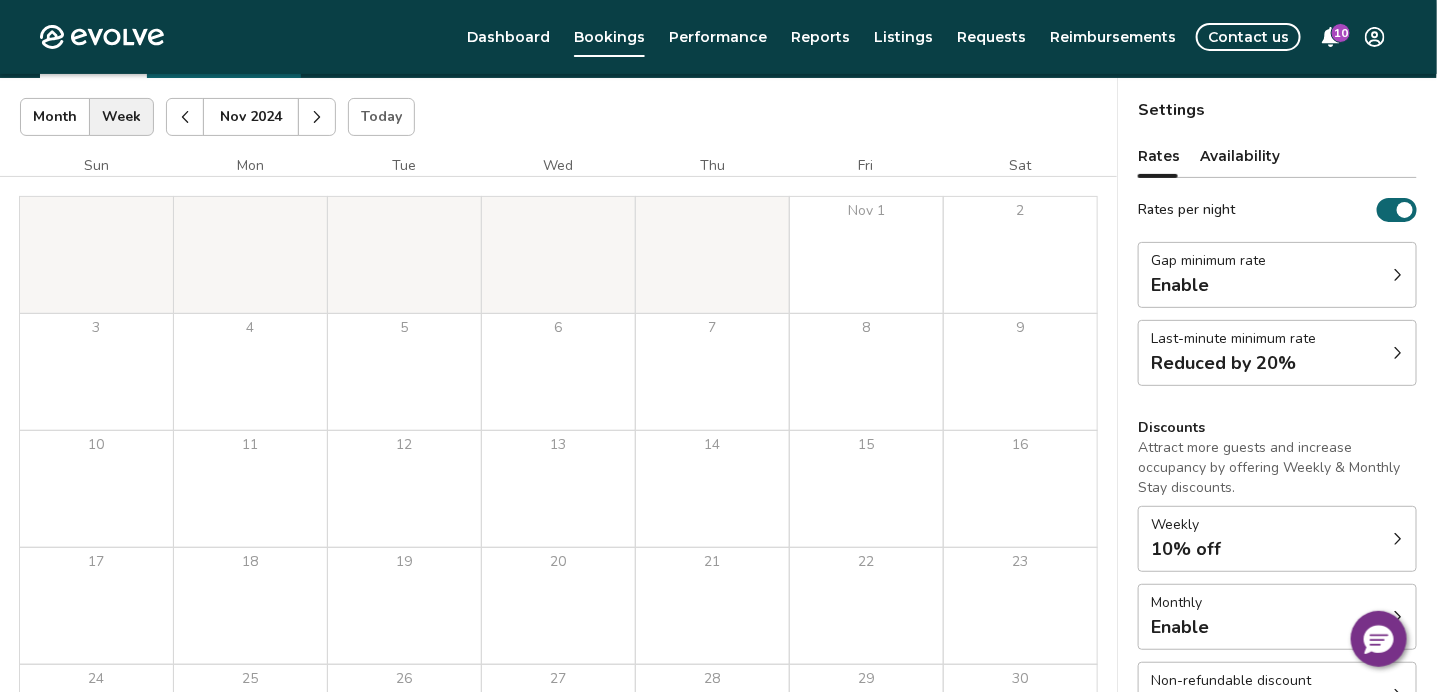scroll, scrollTop: 0, scrollLeft: 0, axis: both 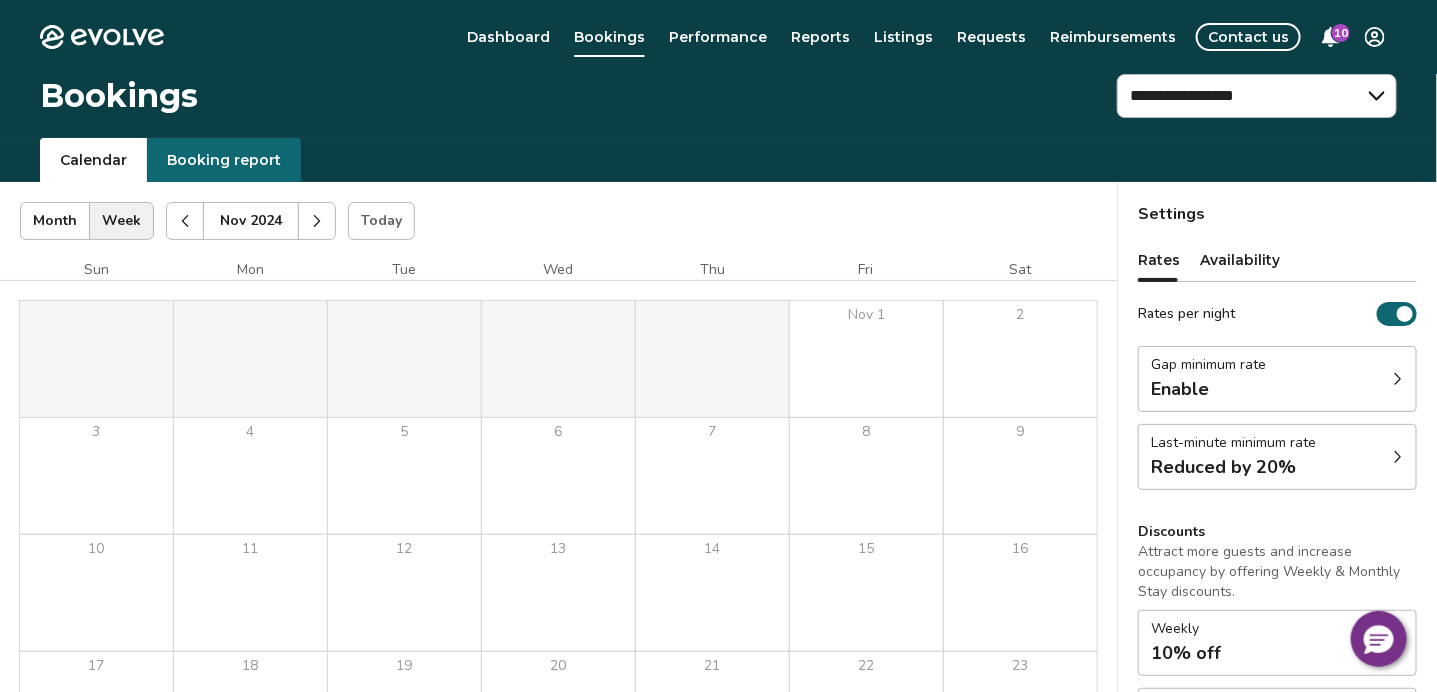 click 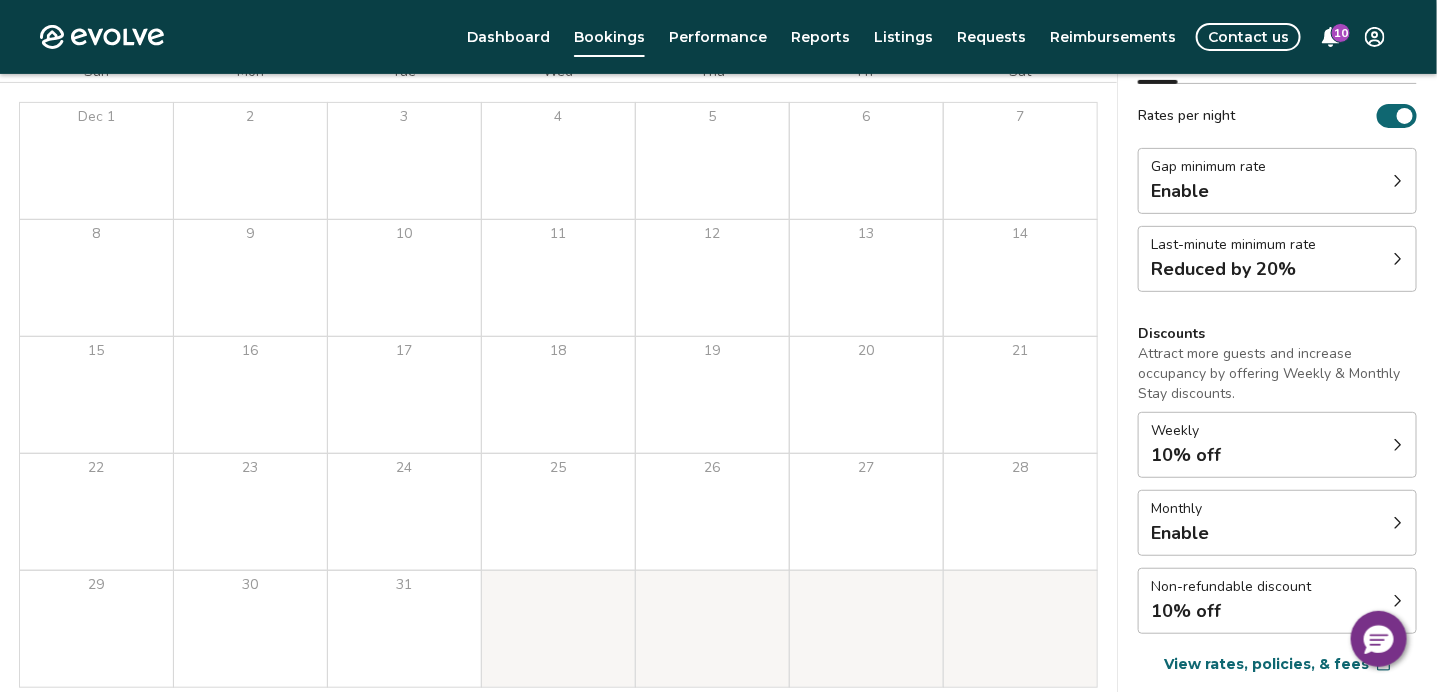 scroll, scrollTop: 0, scrollLeft: 0, axis: both 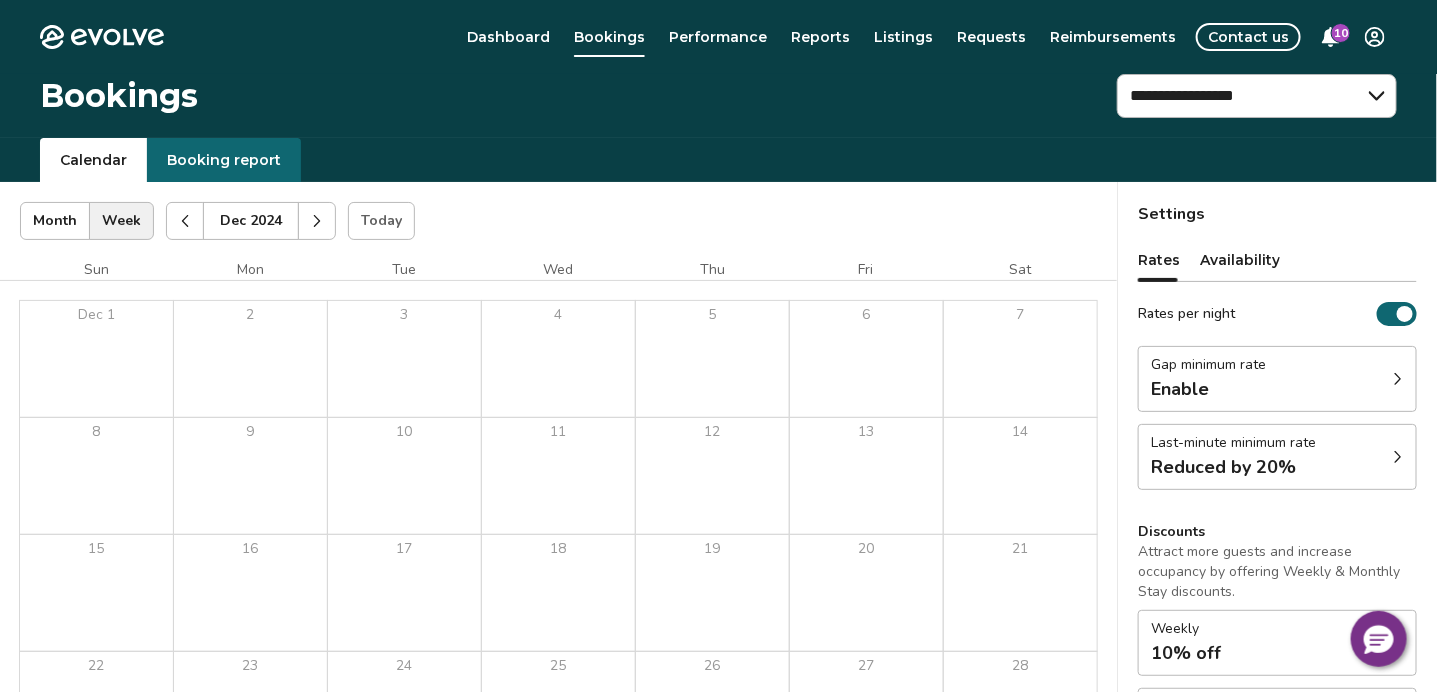 click 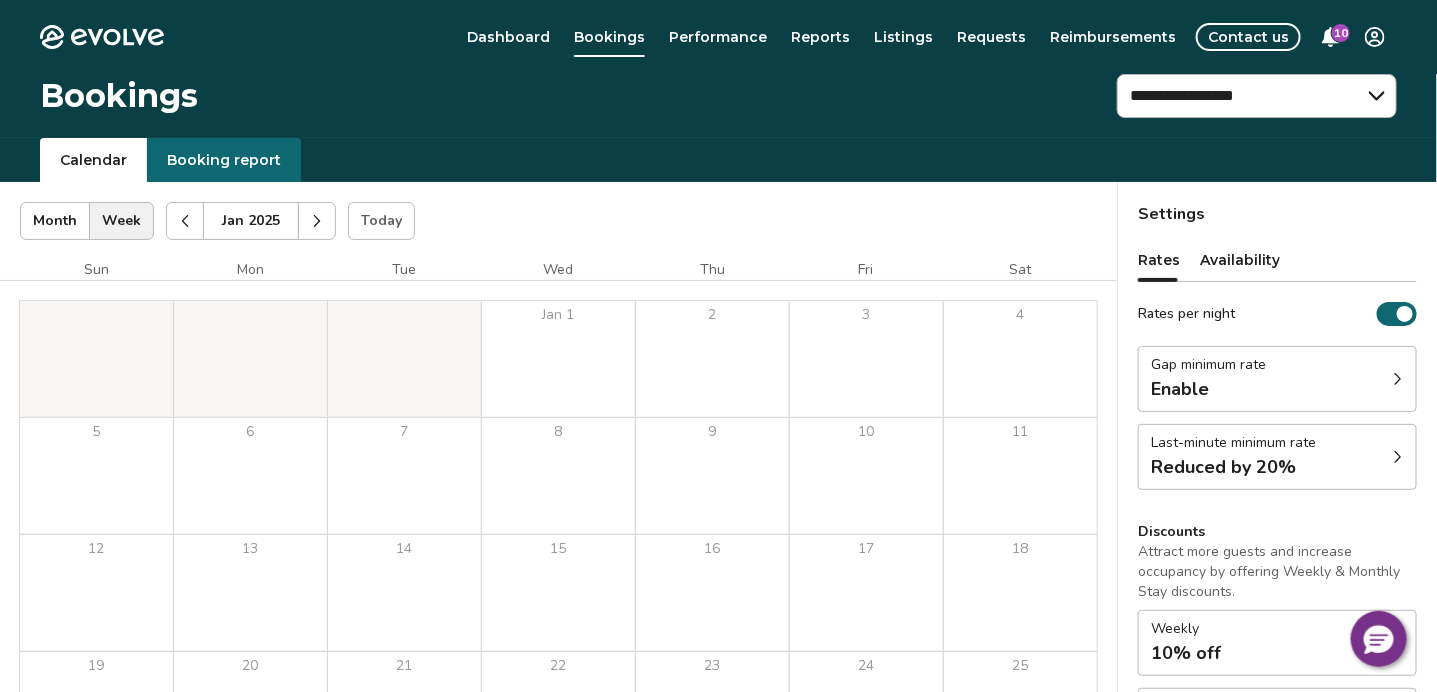 click 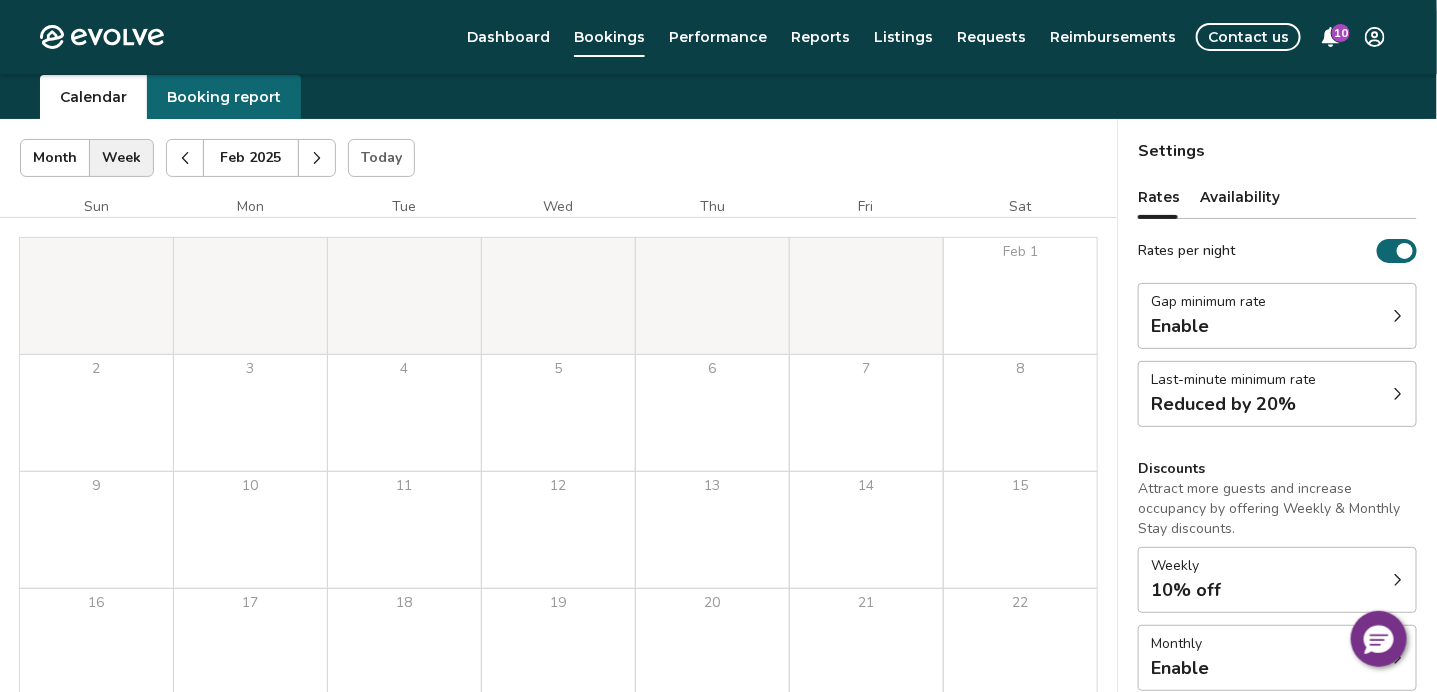 scroll, scrollTop: 0, scrollLeft: 0, axis: both 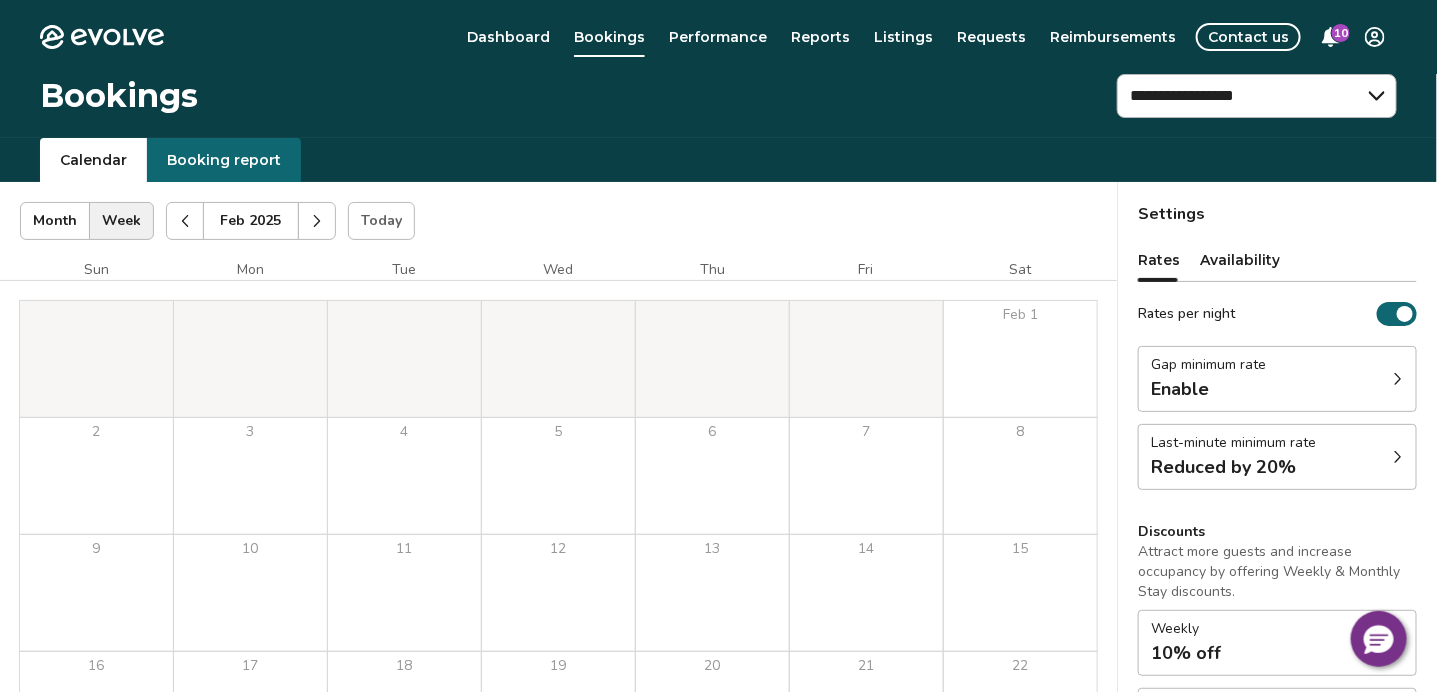 click at bounding box center [317, 221] 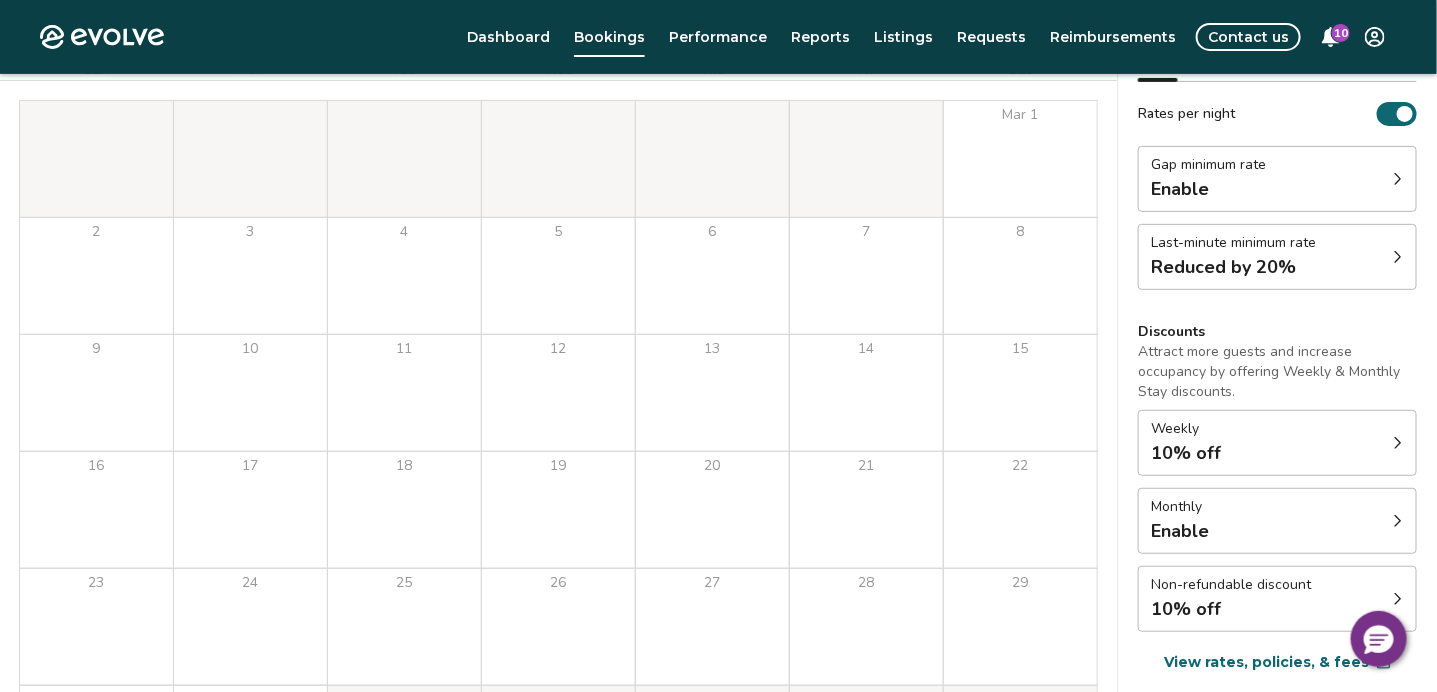scroll, scrollTop: 0, scrollLeft: 0, axis: both 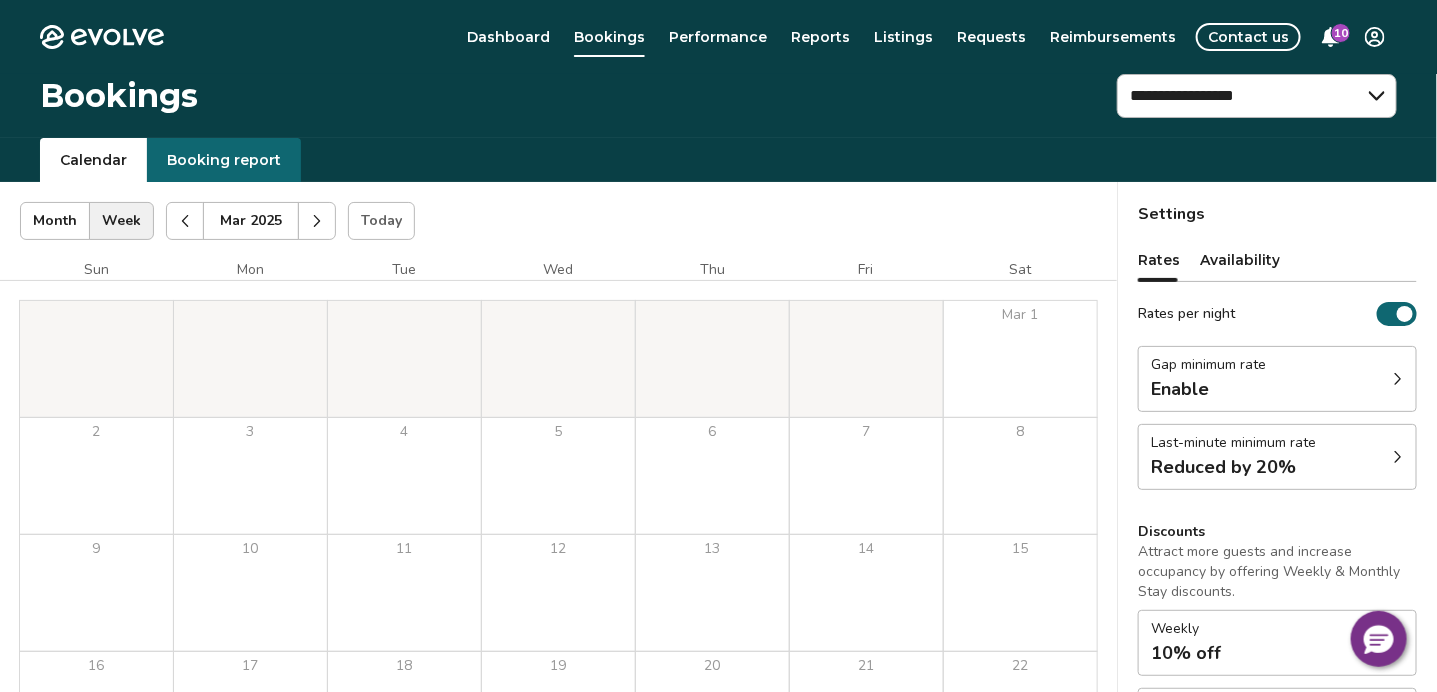 click 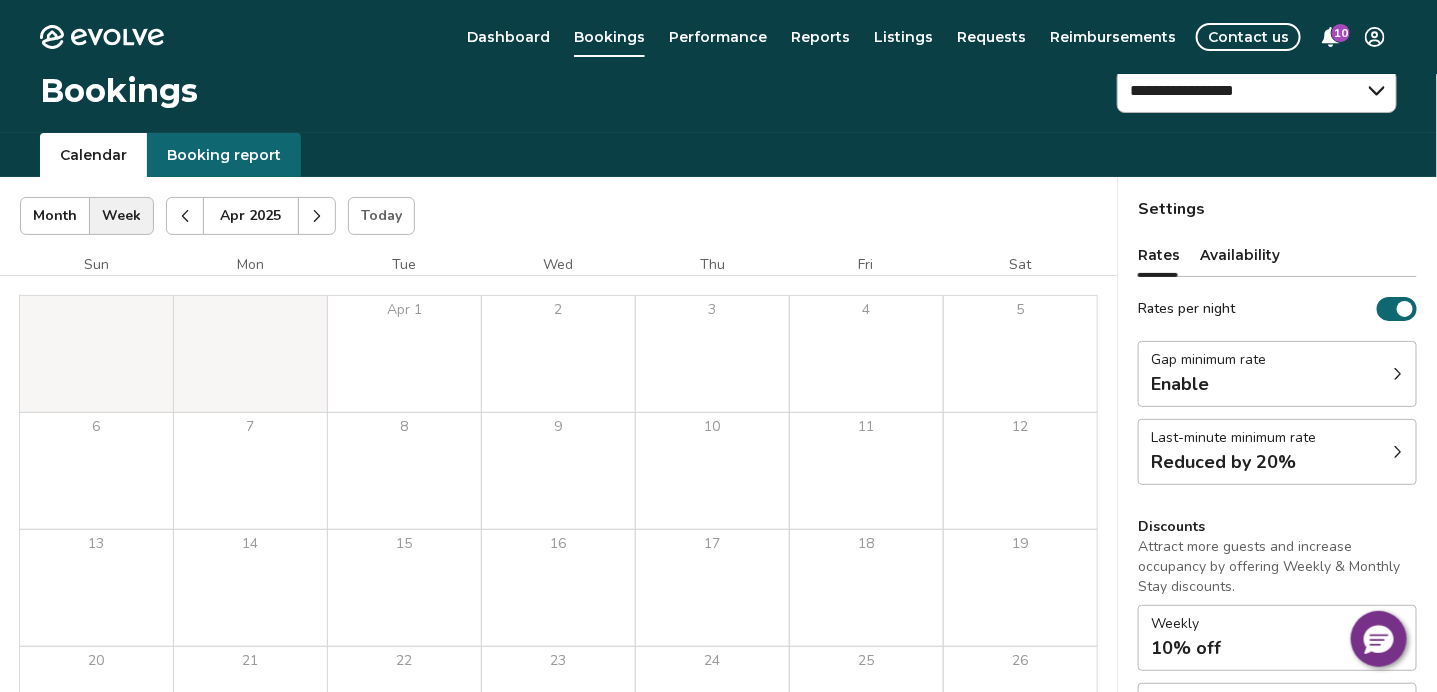 scroll, scrollTop: 0, scrollLeft: 0, axis: both 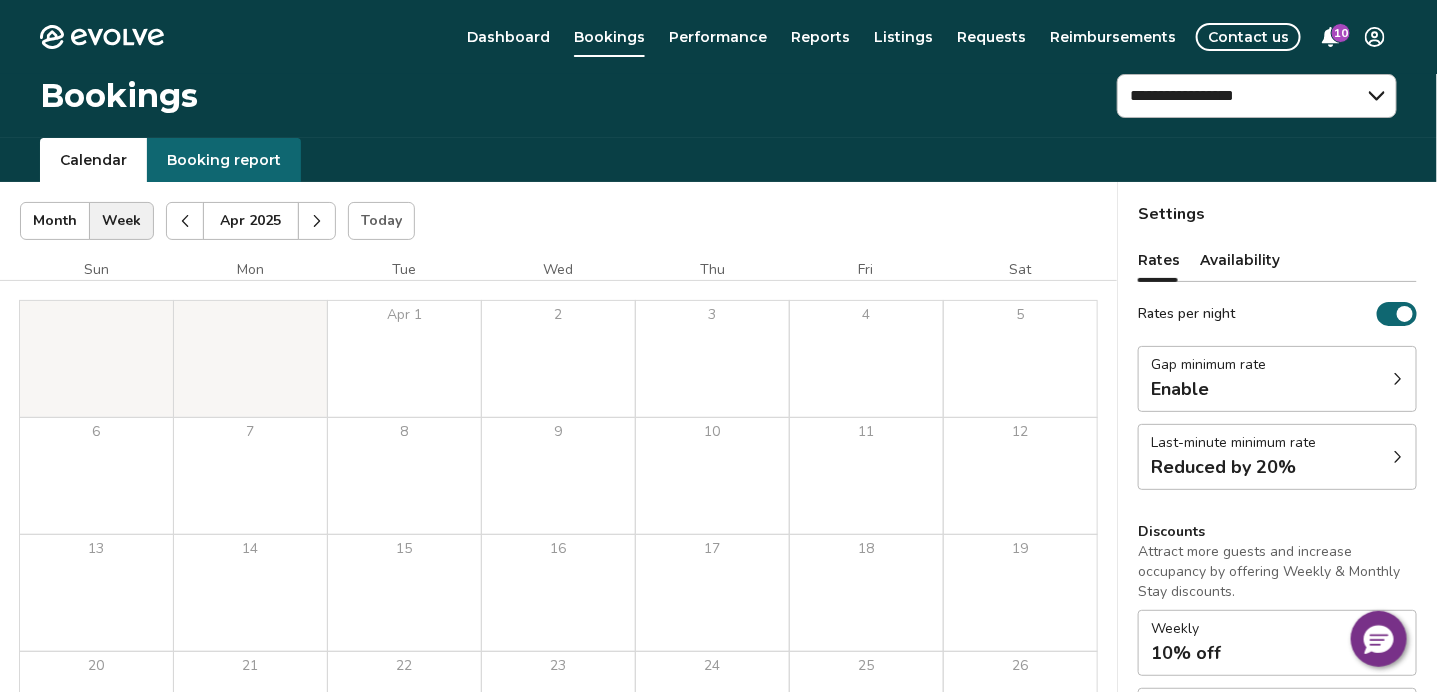 click at bounding box center (317, 221) 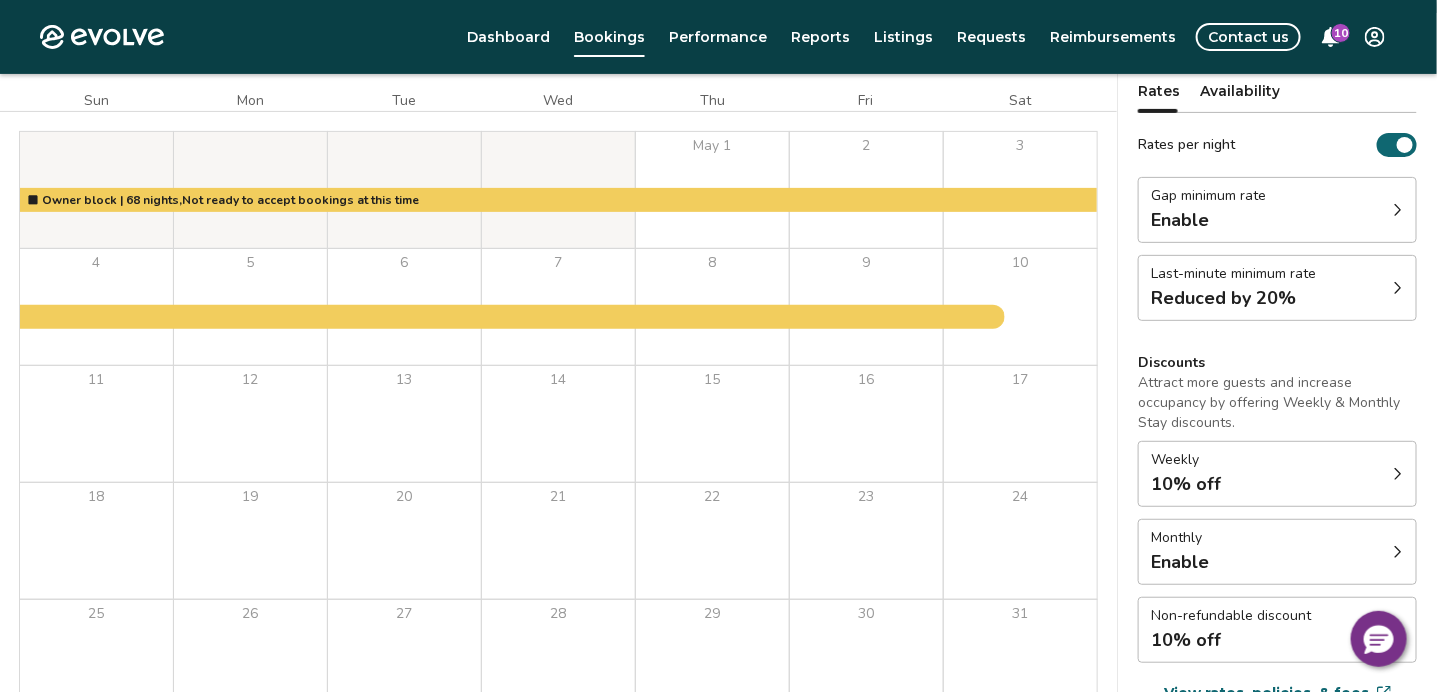 scroll, scrollTop: 0, scrollLeft: 0, axis: both 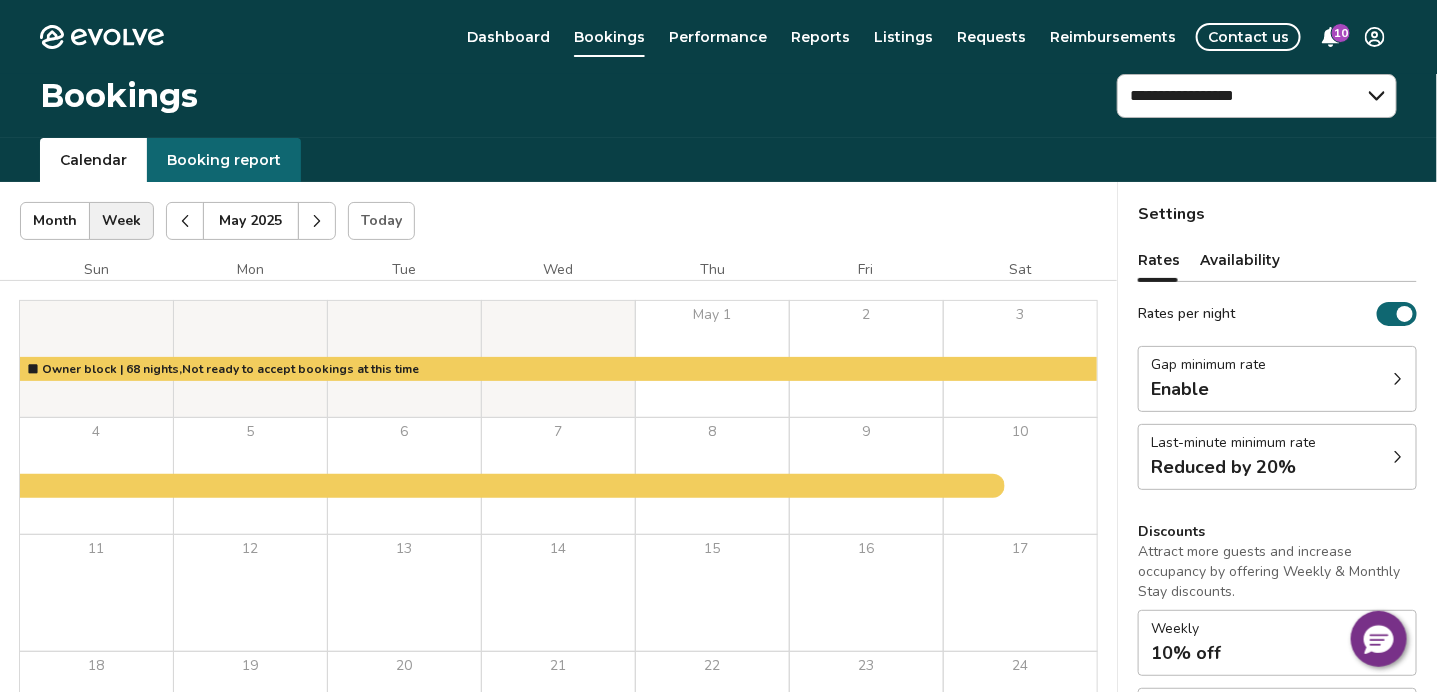 click at bounding box center [317, 221] 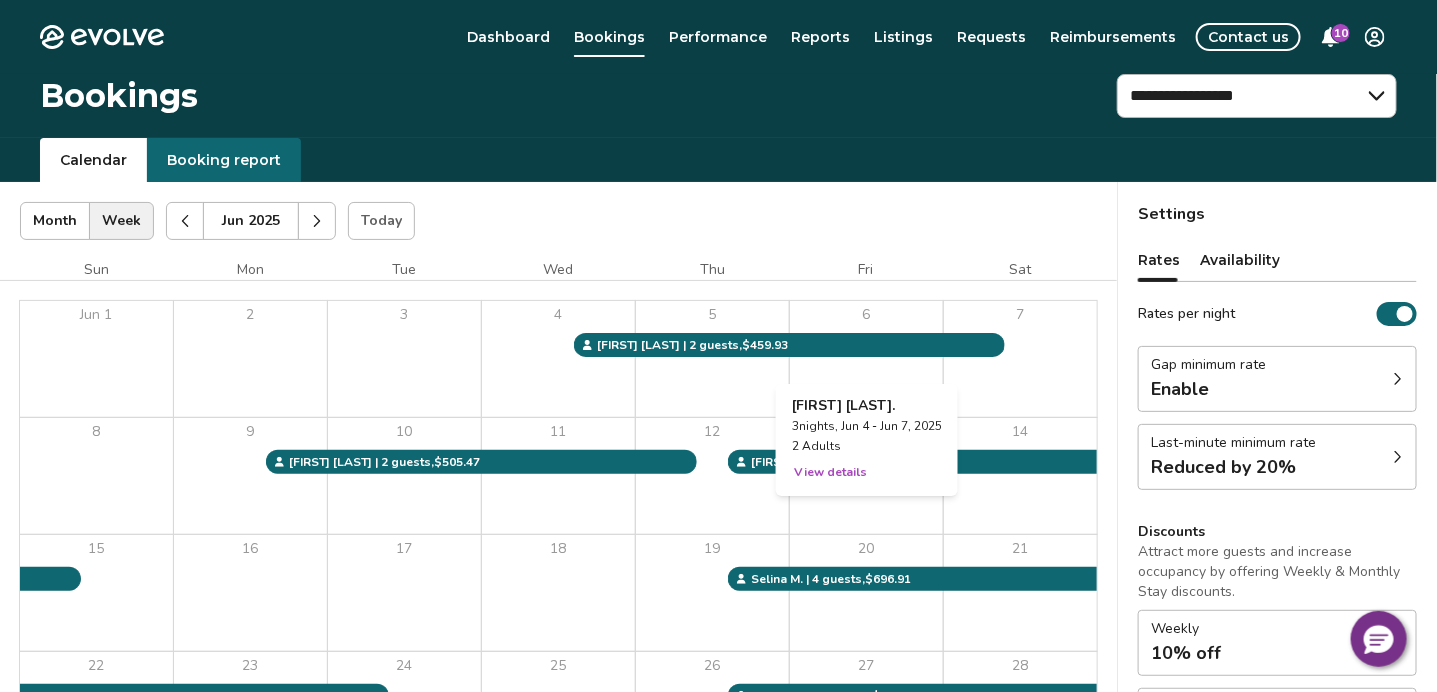 click on "6" at bounding box center [866, 359] 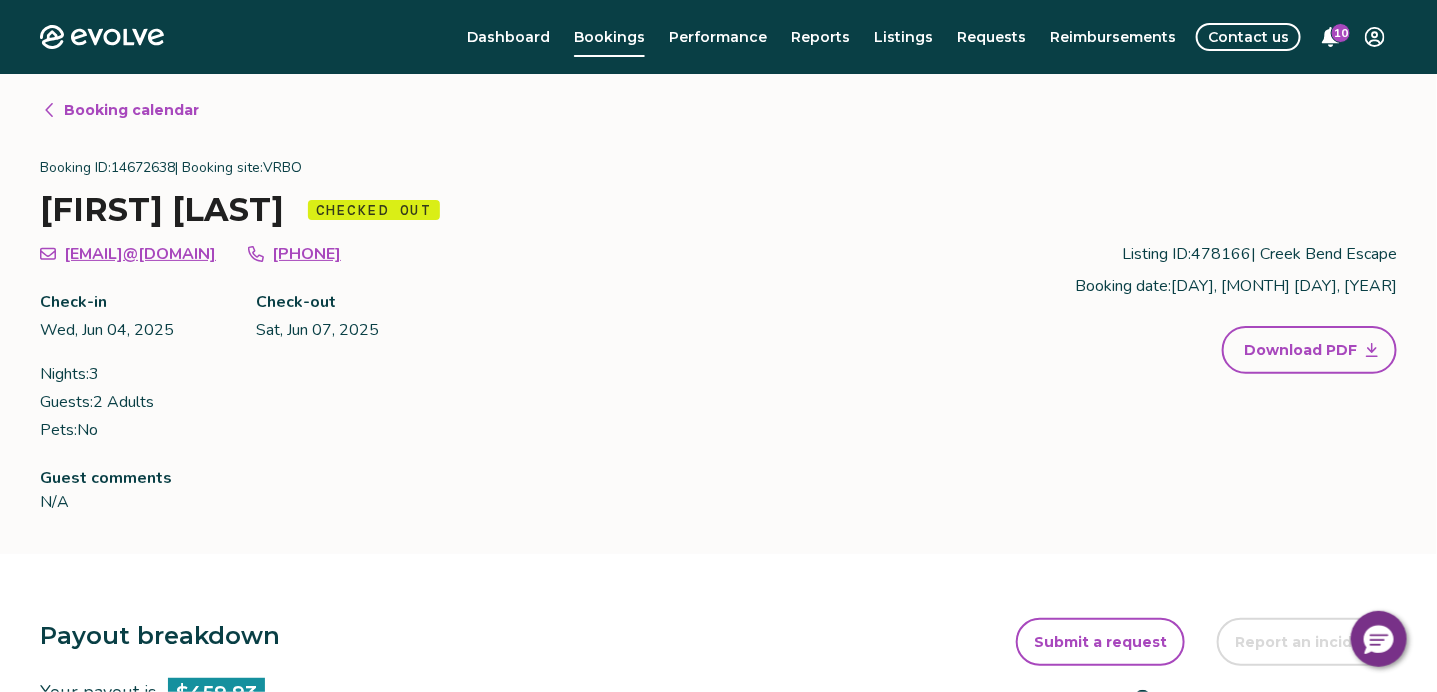 click on "kathyhsavoie@yahoo.com +15047565315 Check-in Wed, Jun 04, 2025 Check-out Sat, Jun 07, 2025 Nights:  3 Guests:  2 Adults Pets:  No Listing ID:  478166  |   Creek Bend Escape Booking date:  Wed, May 28, 2025 Download PDF" at bounding box center [718, 342] 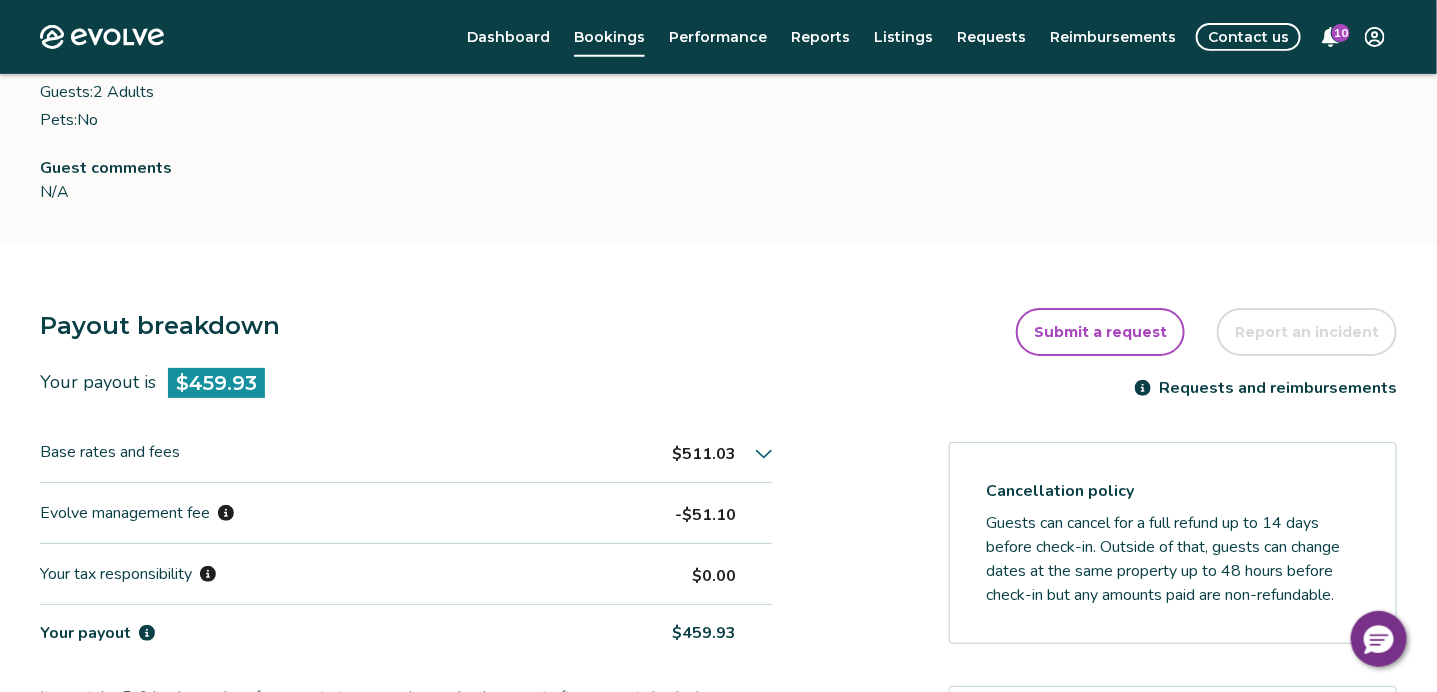 scroll, scrollTop: 313, scrollLeft: 0, axis: vertical 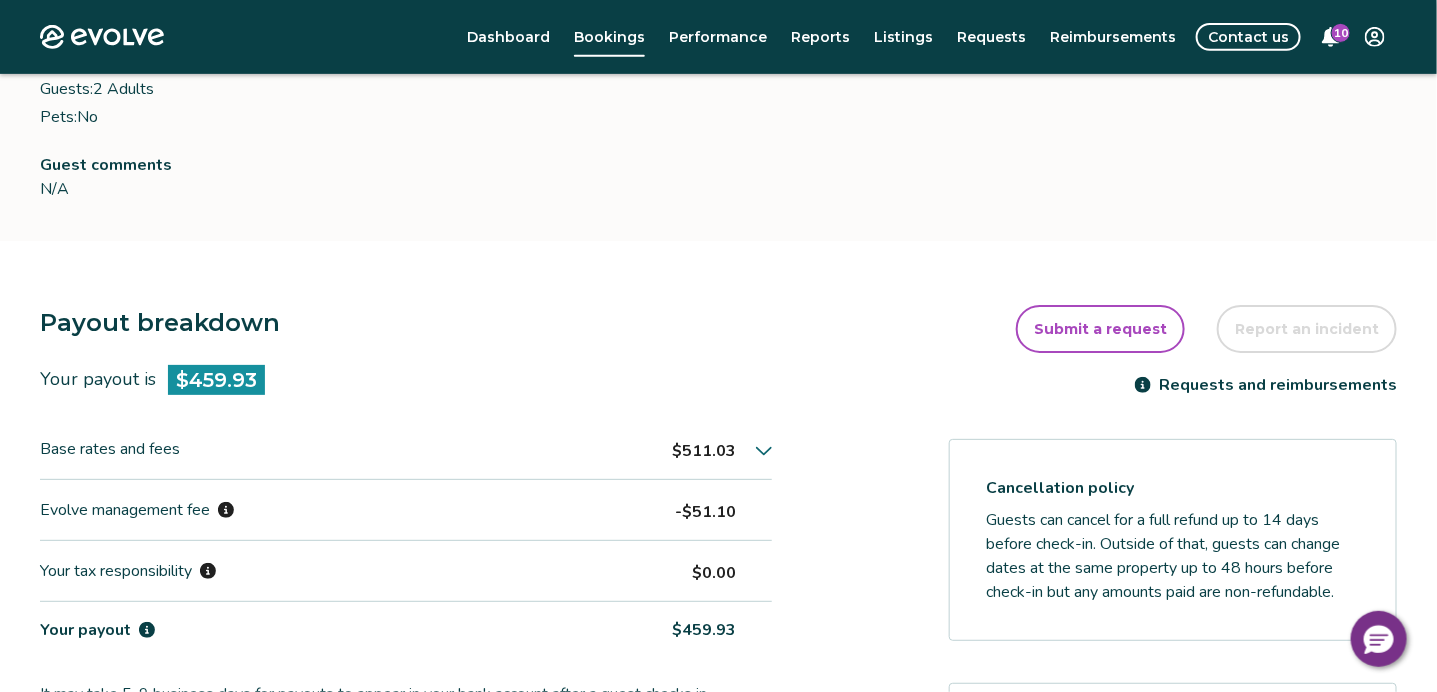 click 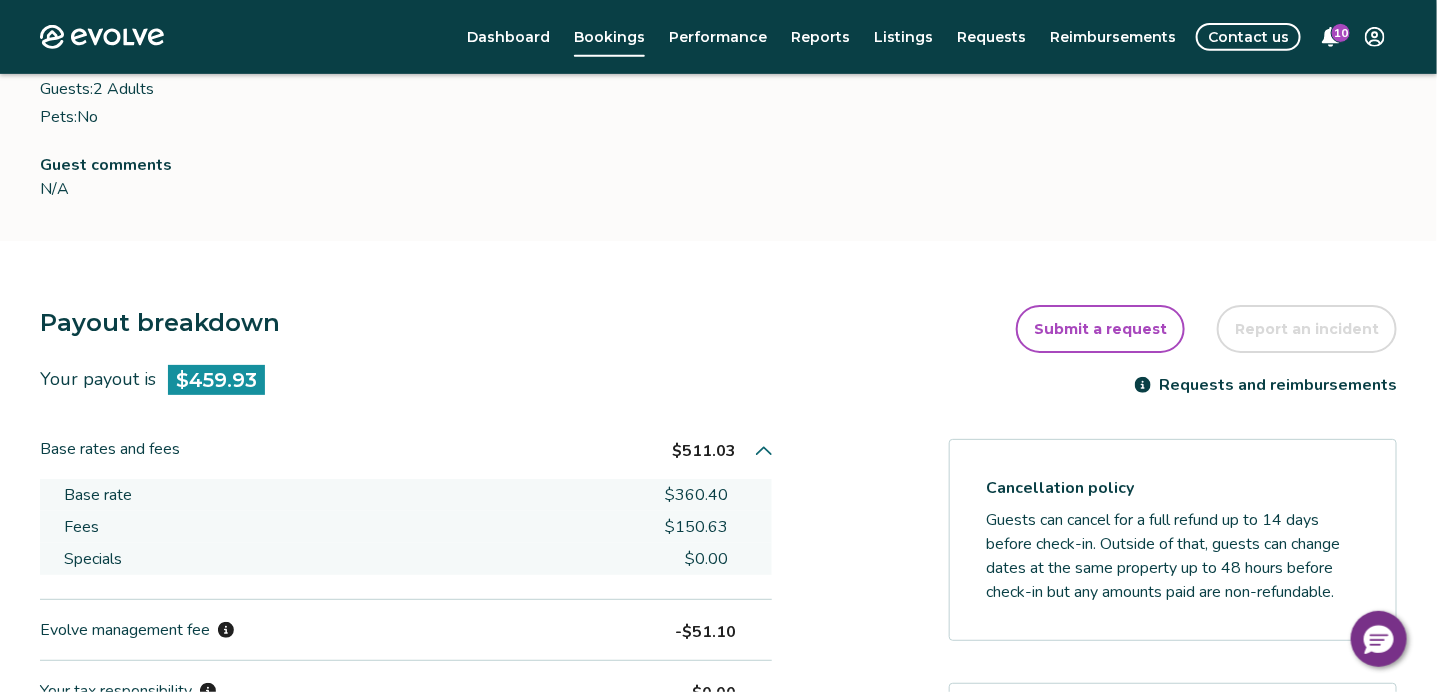 click 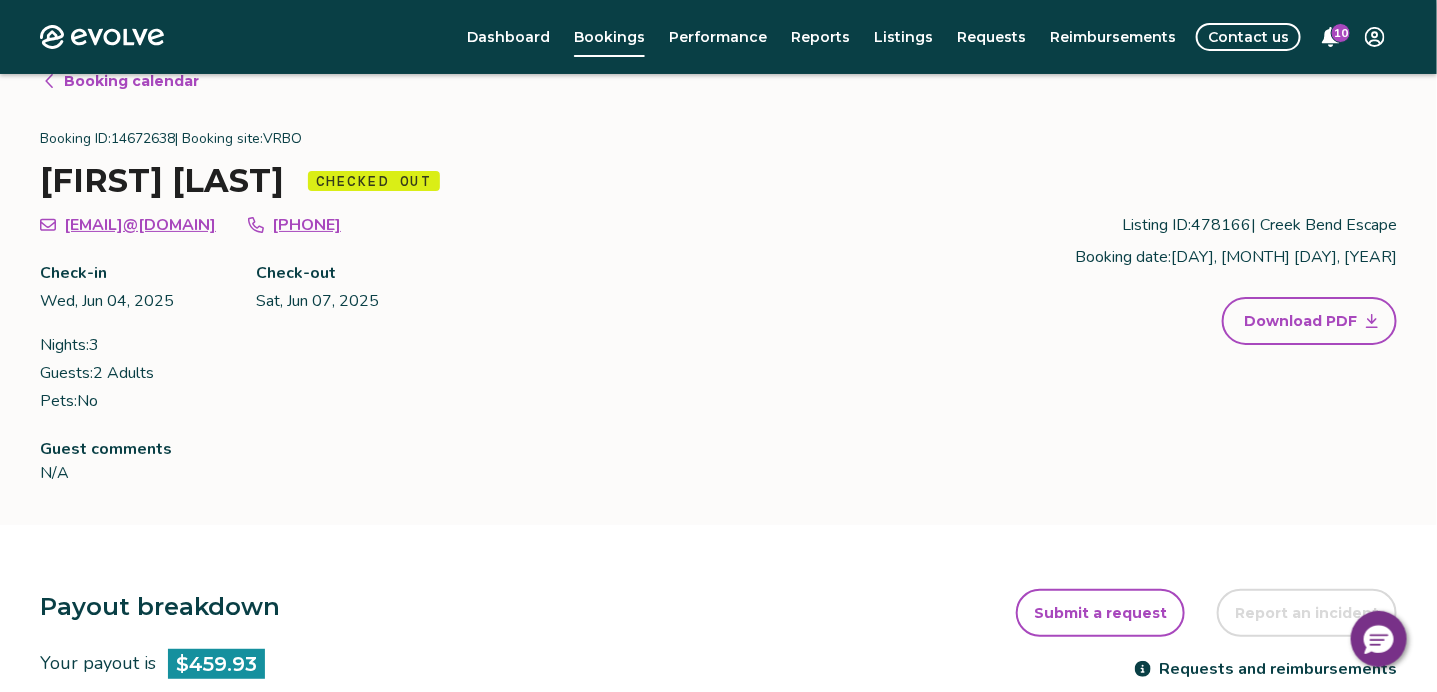 scroll, scrollTop: 0, scrollLeft: 0, axis: both 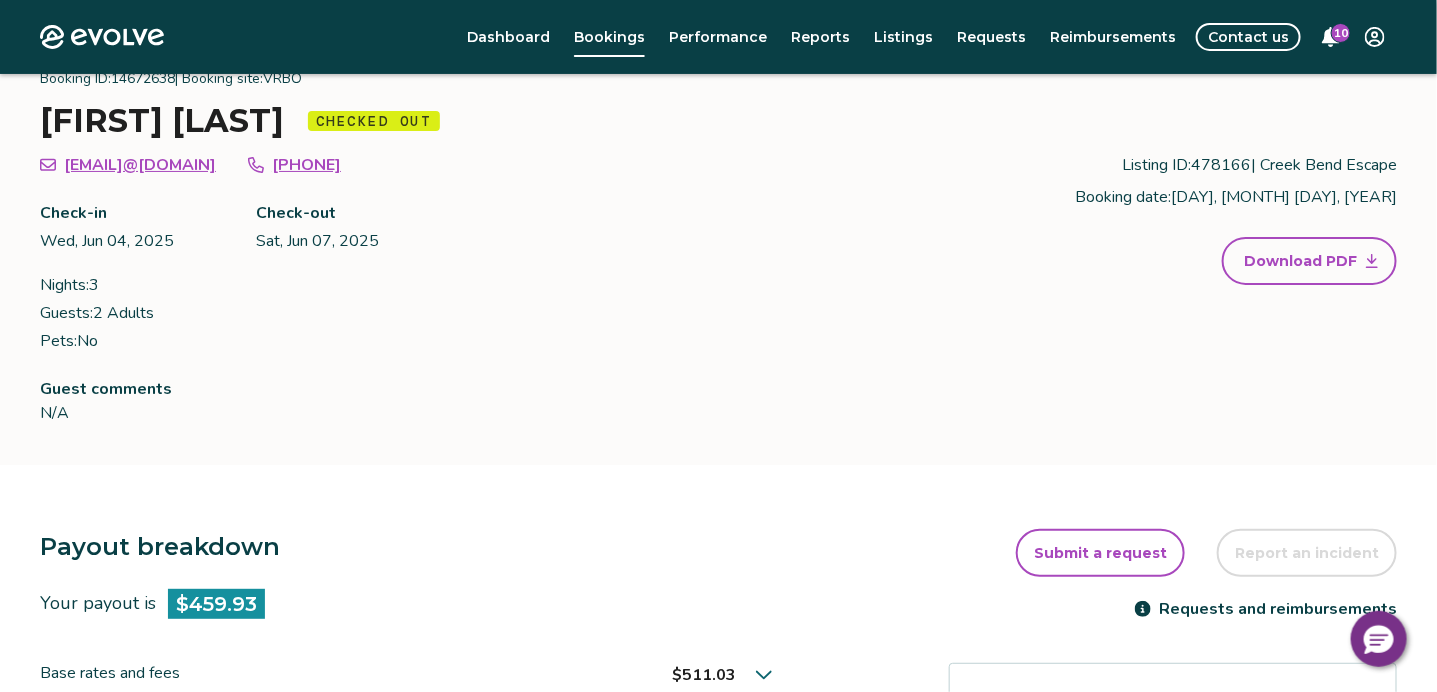 click on "Guest comments N/A" at bounding box center [424, 401] 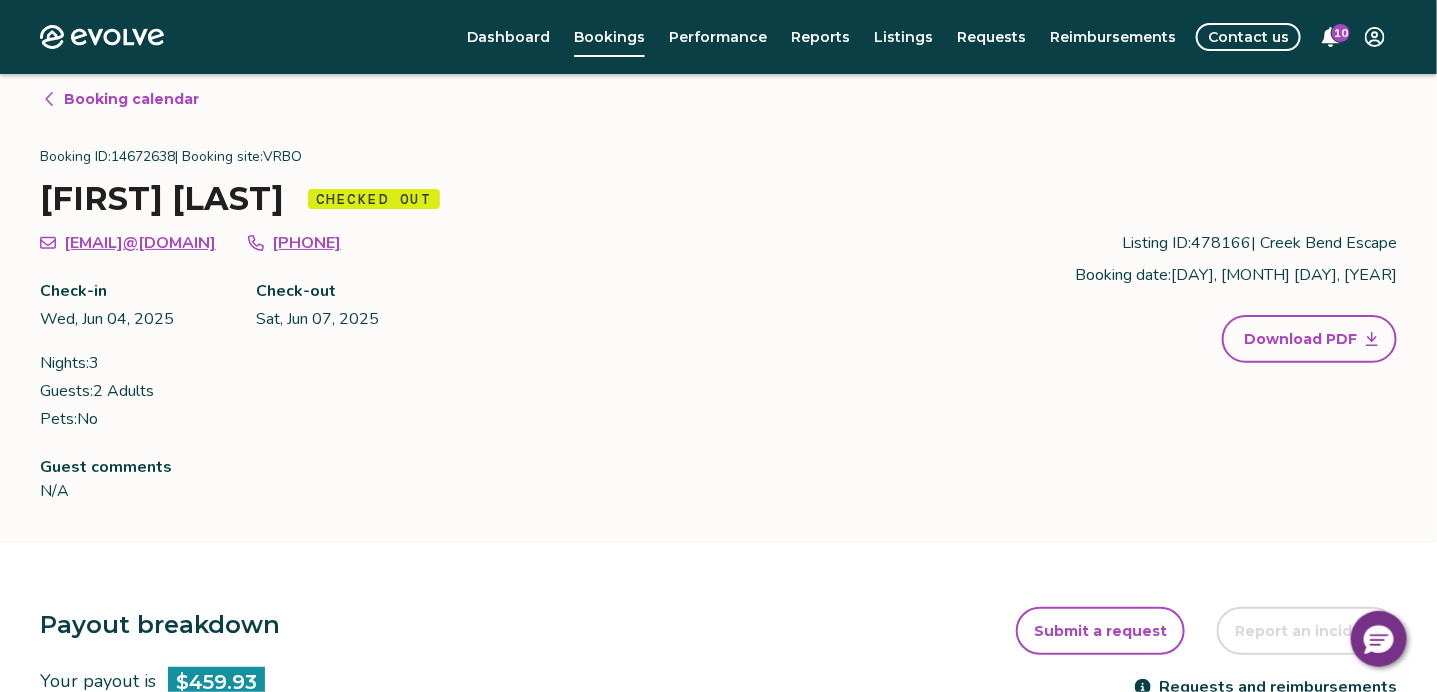 scroll, scrollTop: 13, scrollLeft: 0, axis: vertical 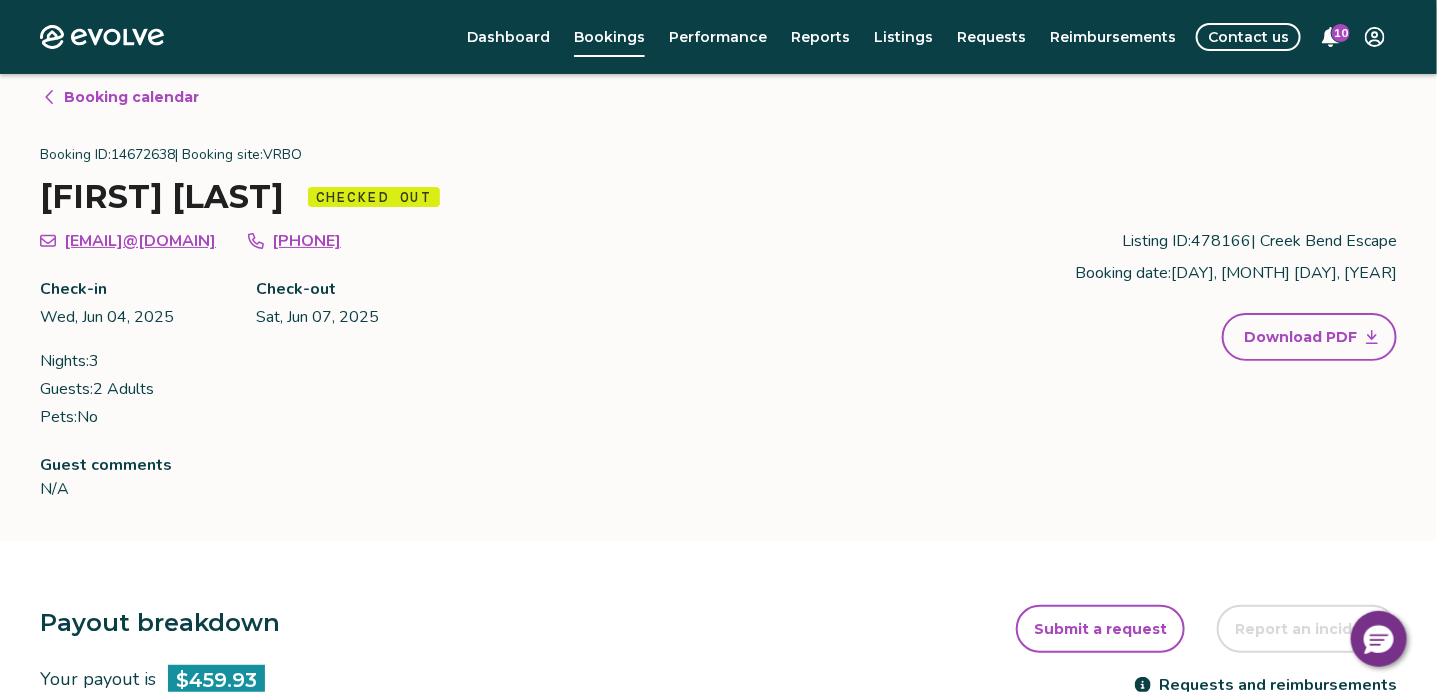 click on "Booking calendar" at bounding box center [131, 97] 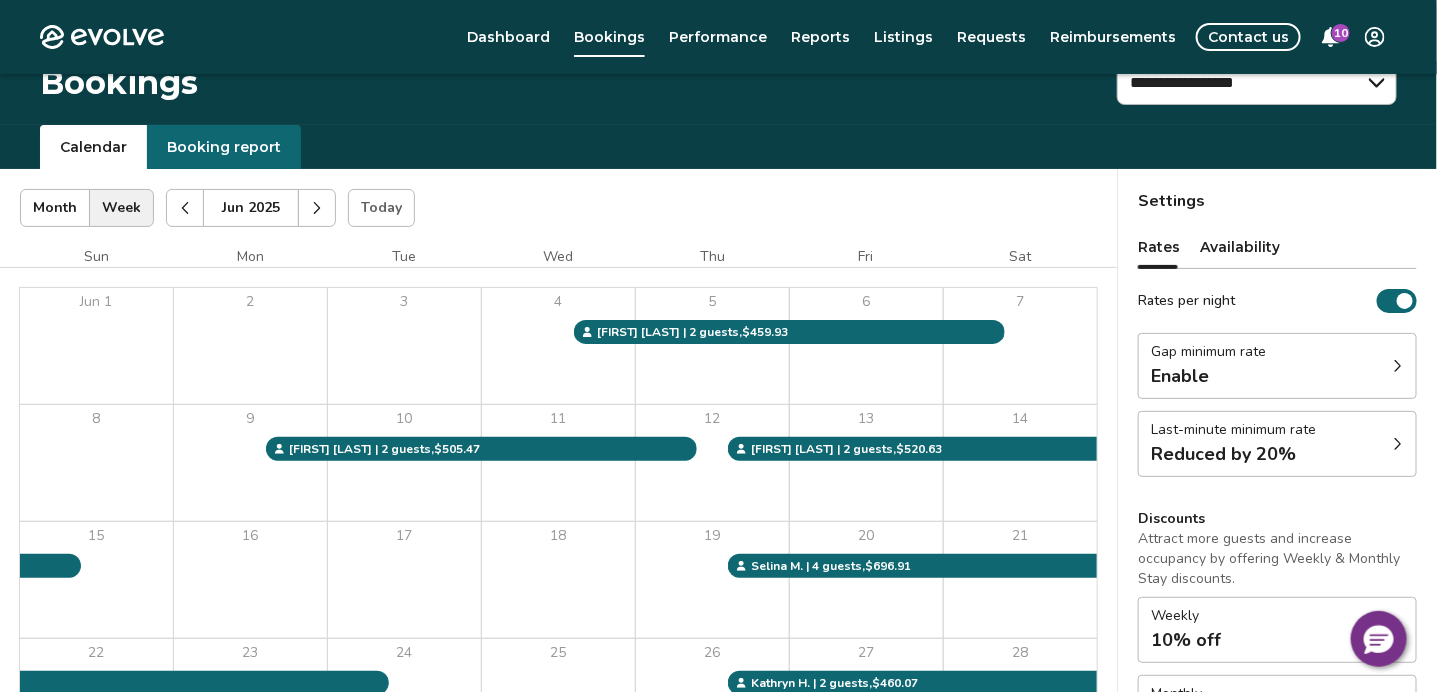 click on "11" at bounding box center [558, 463] 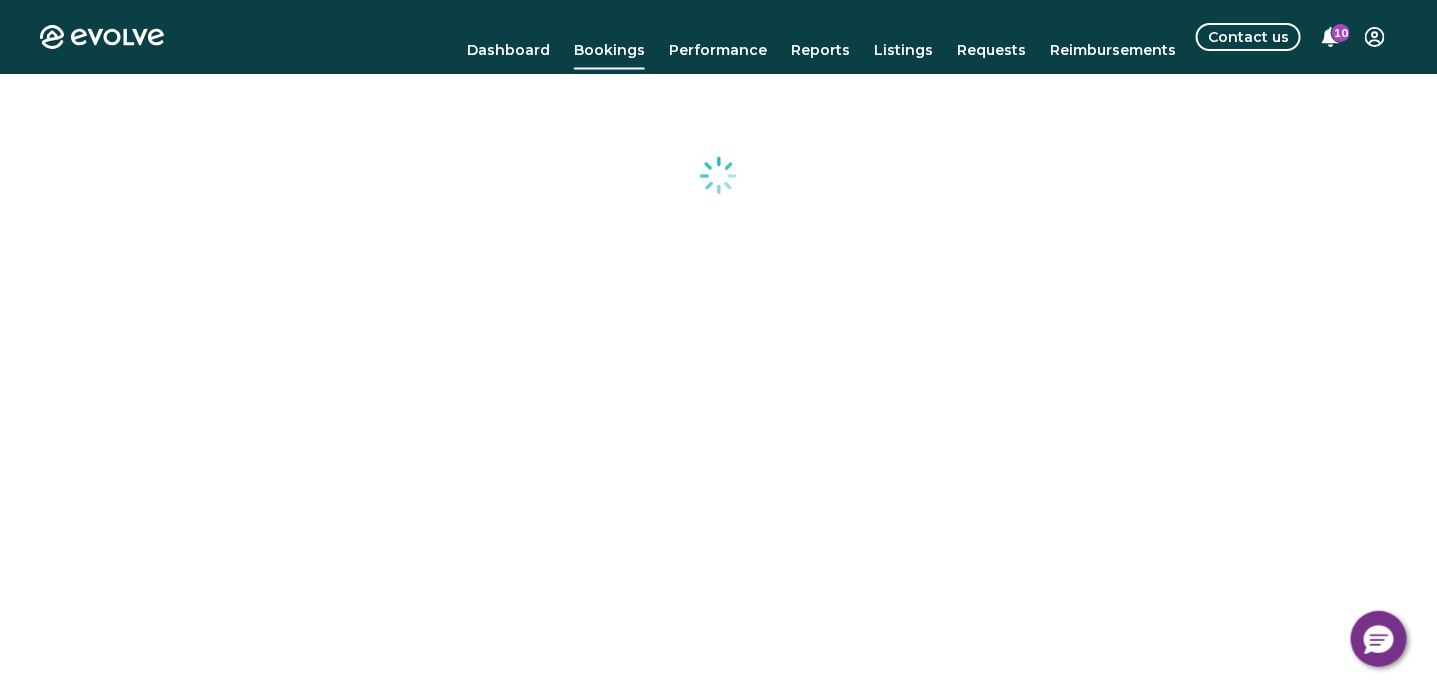 scroll, scrollTop: 0, scrollLeft: 0, axis: both 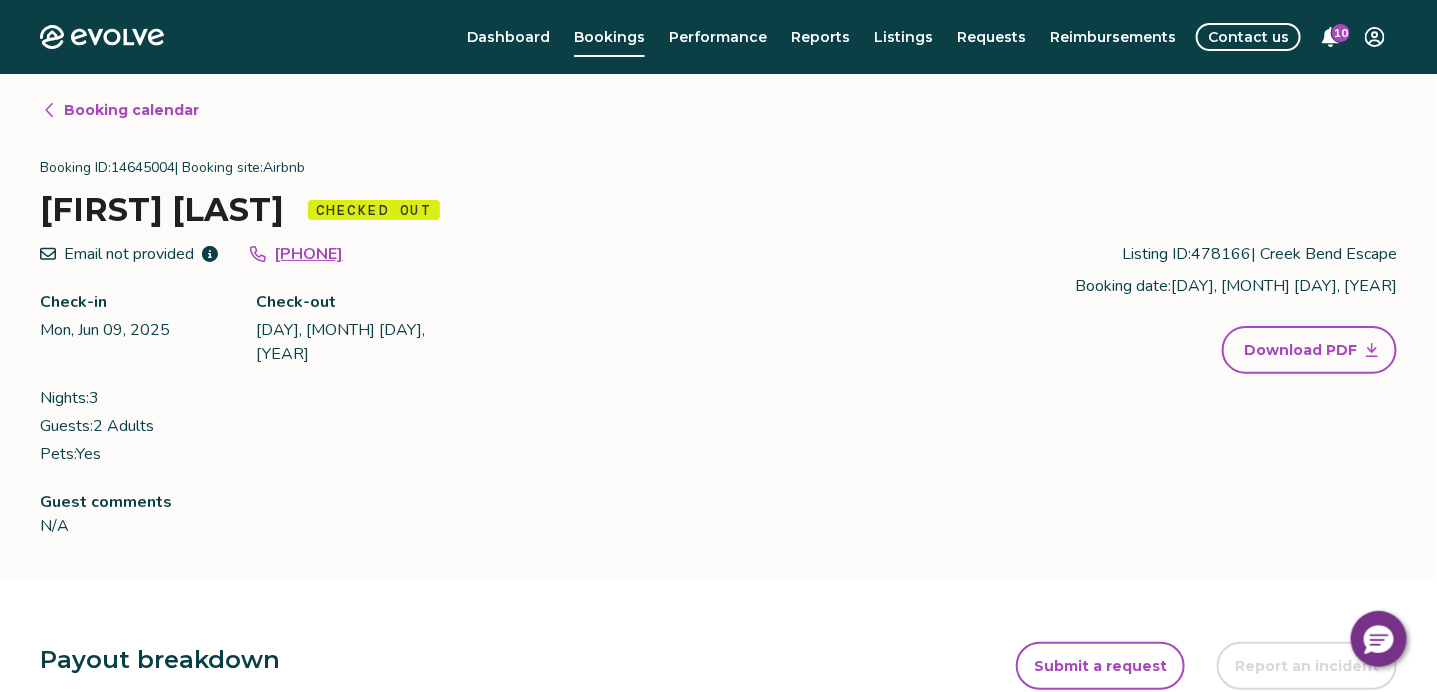 click on "Booking calendar" at bounding box center (131, 110) 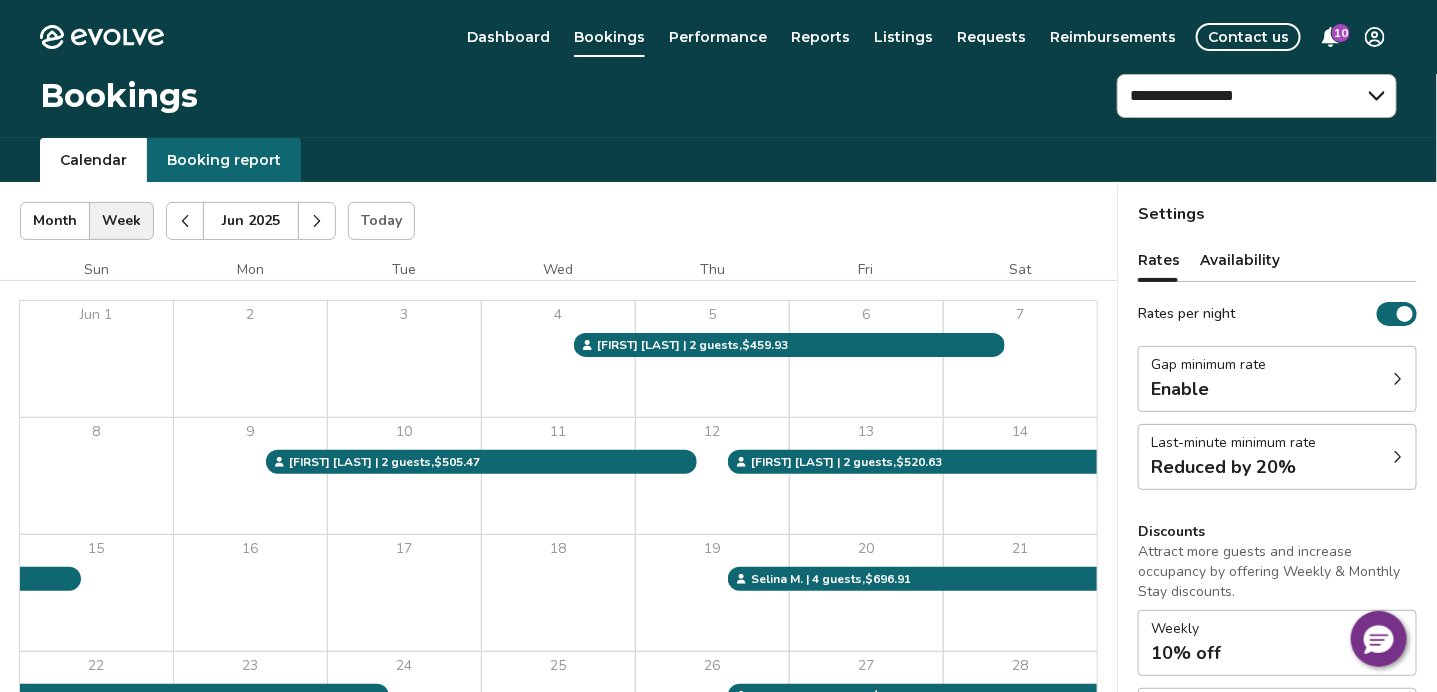 click on "13" at bounding box center (866, 476) 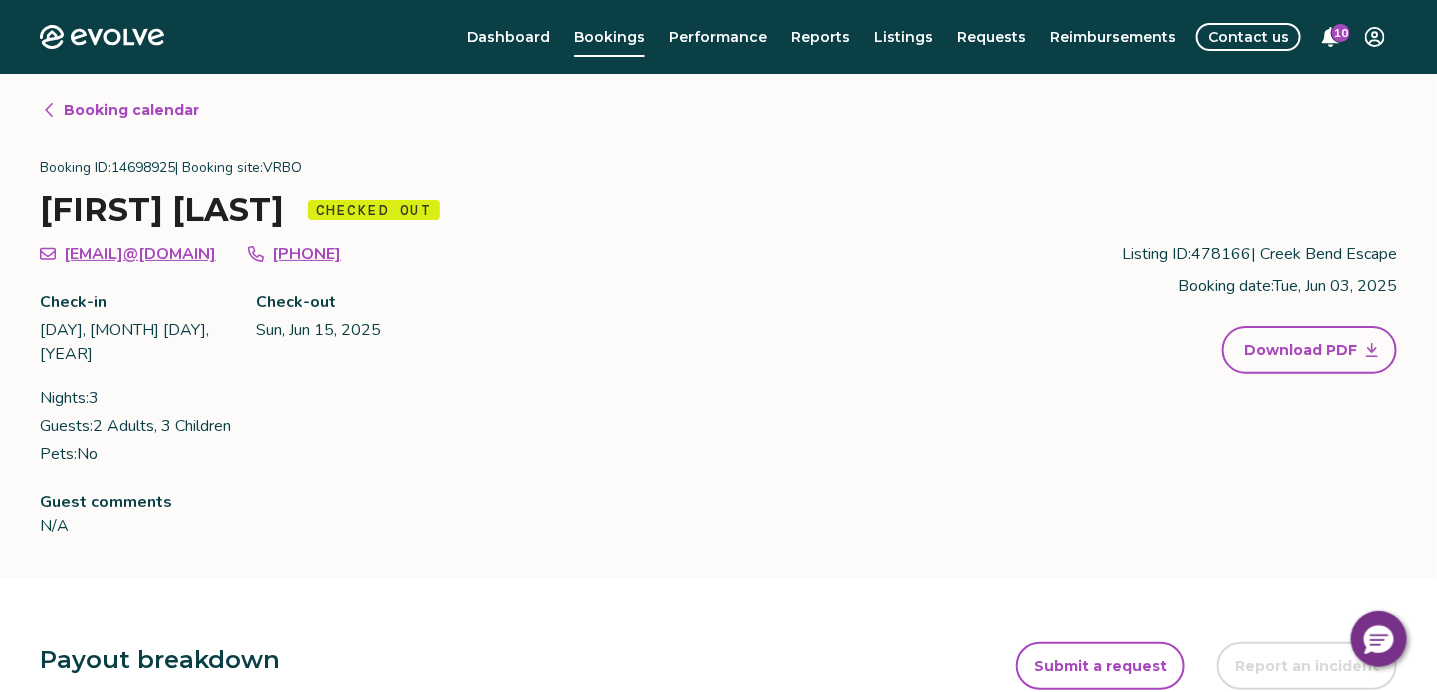 click on "gmbeck0311@yahoo.com +12514638815 Check-in Thu, Jun 12, 2025 Check-out Sun, Jun 15, 2025 Nights:  3 Guests:  2 Adults, 3 Children Pets:  No Listing ID:  478166  |   Creek Bend Escape Booking date:  Tue, Jun 03, 2025 Download PDF" at bounding box center [718, 354] 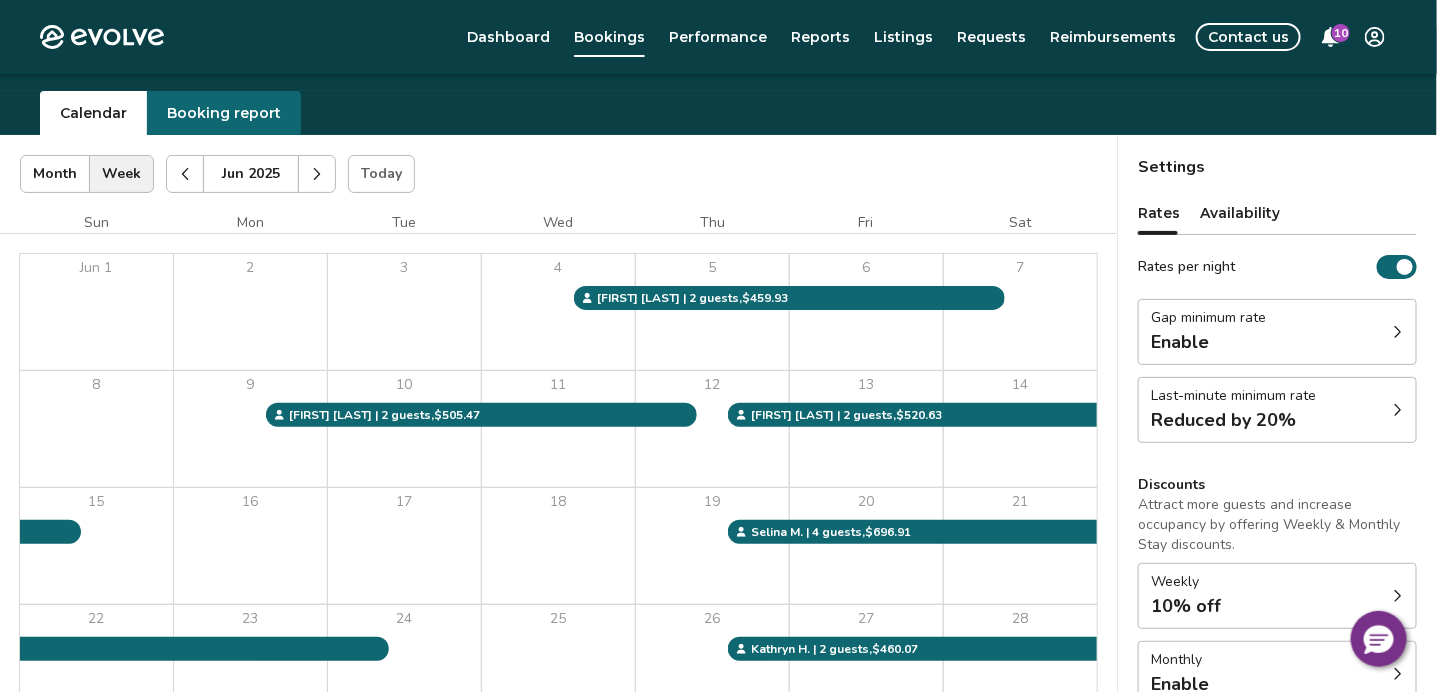 scroll, scrollTop: 74, scrollLeft: 0, axis: vertical 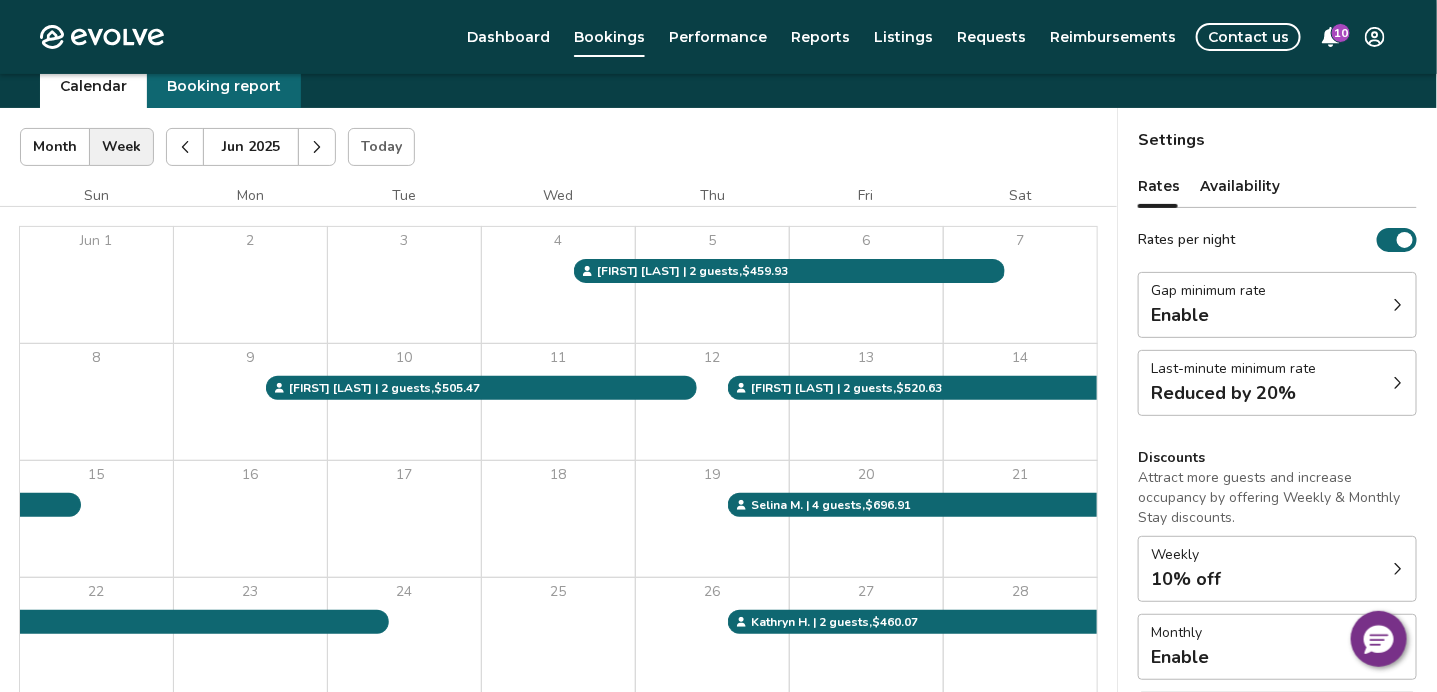 click on "20" at bounding box center (866, 519) 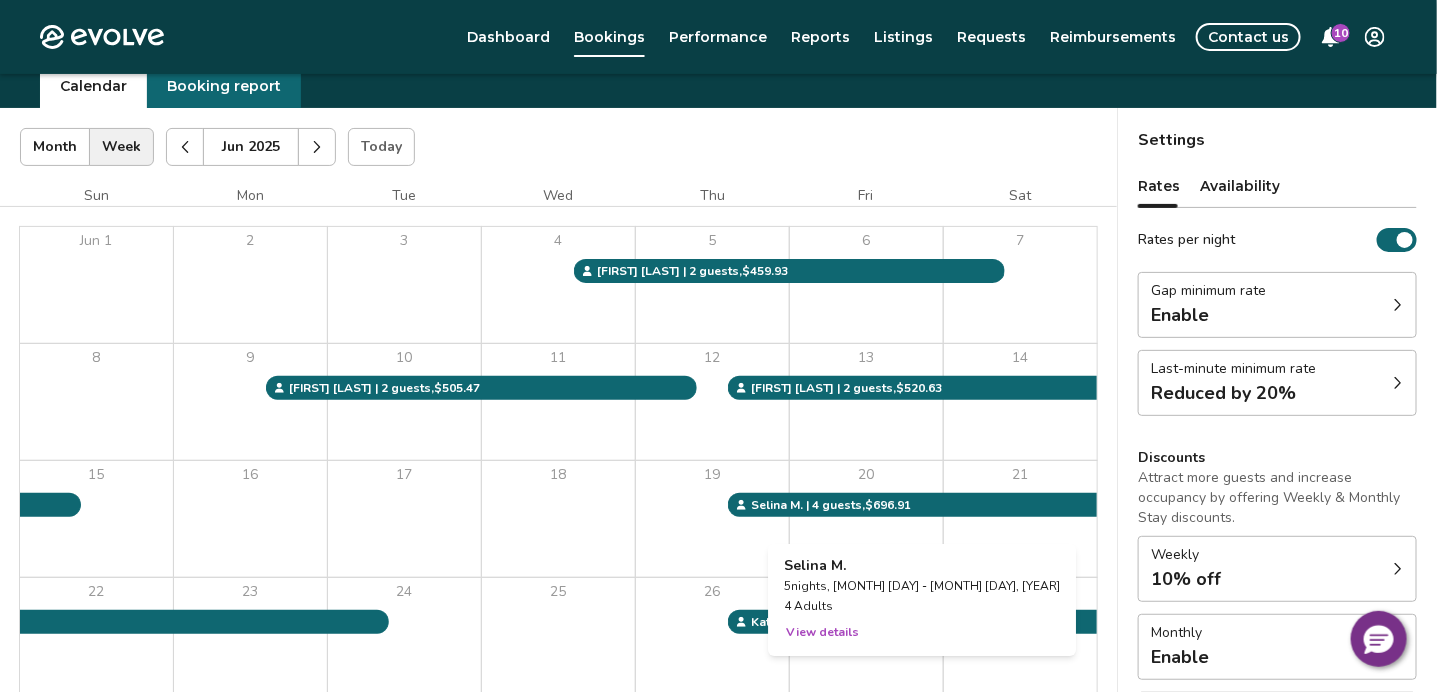 scroll, scrollTop: 10, scrollLeft: 0, axis: vertical 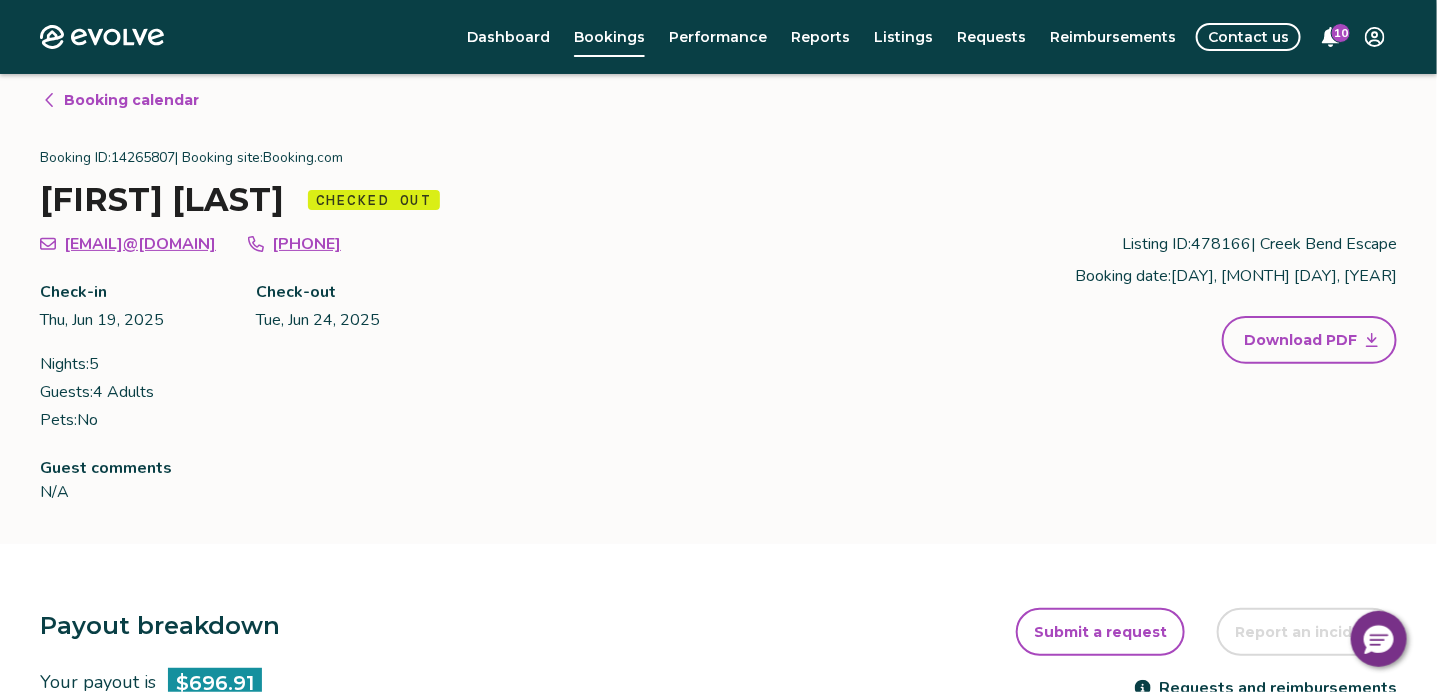 click on "Booking calendar" at bounding box center (131, 100) 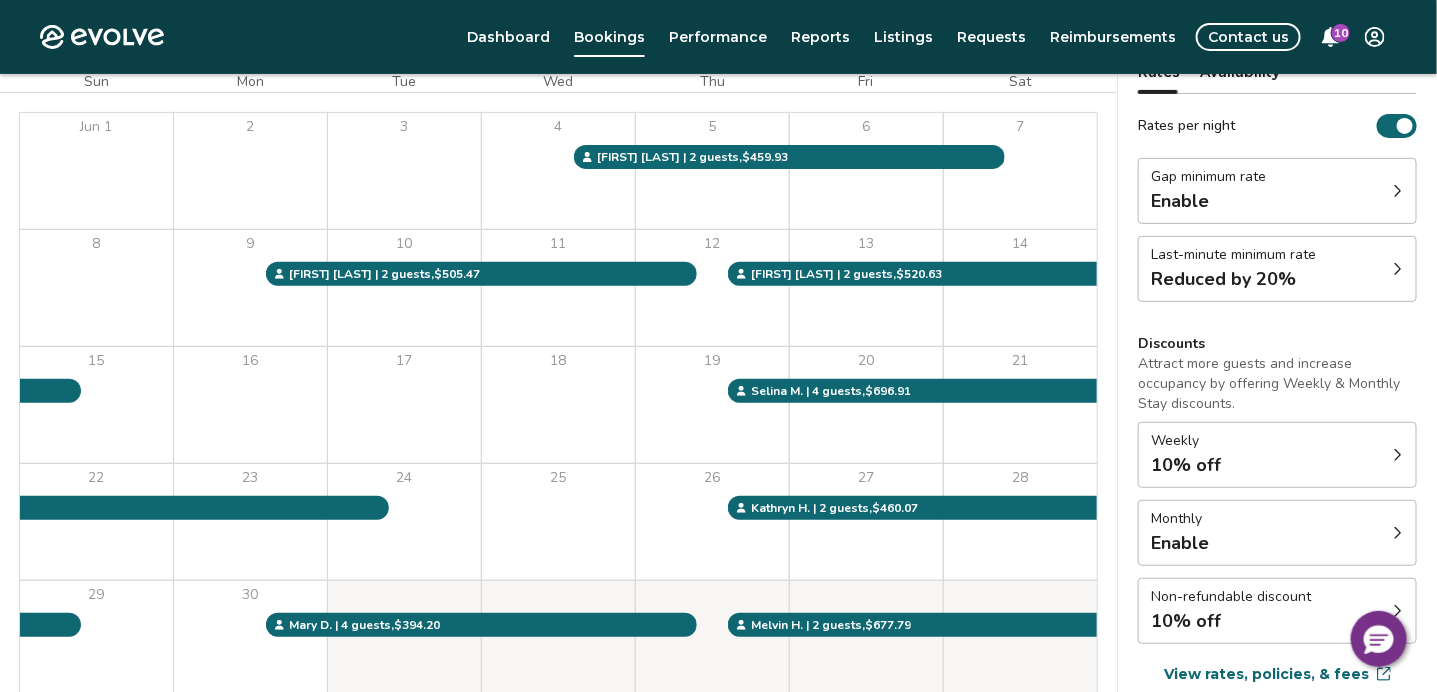 scroll, scrollTop: 194, scrollLeft: 0, axis: vertical 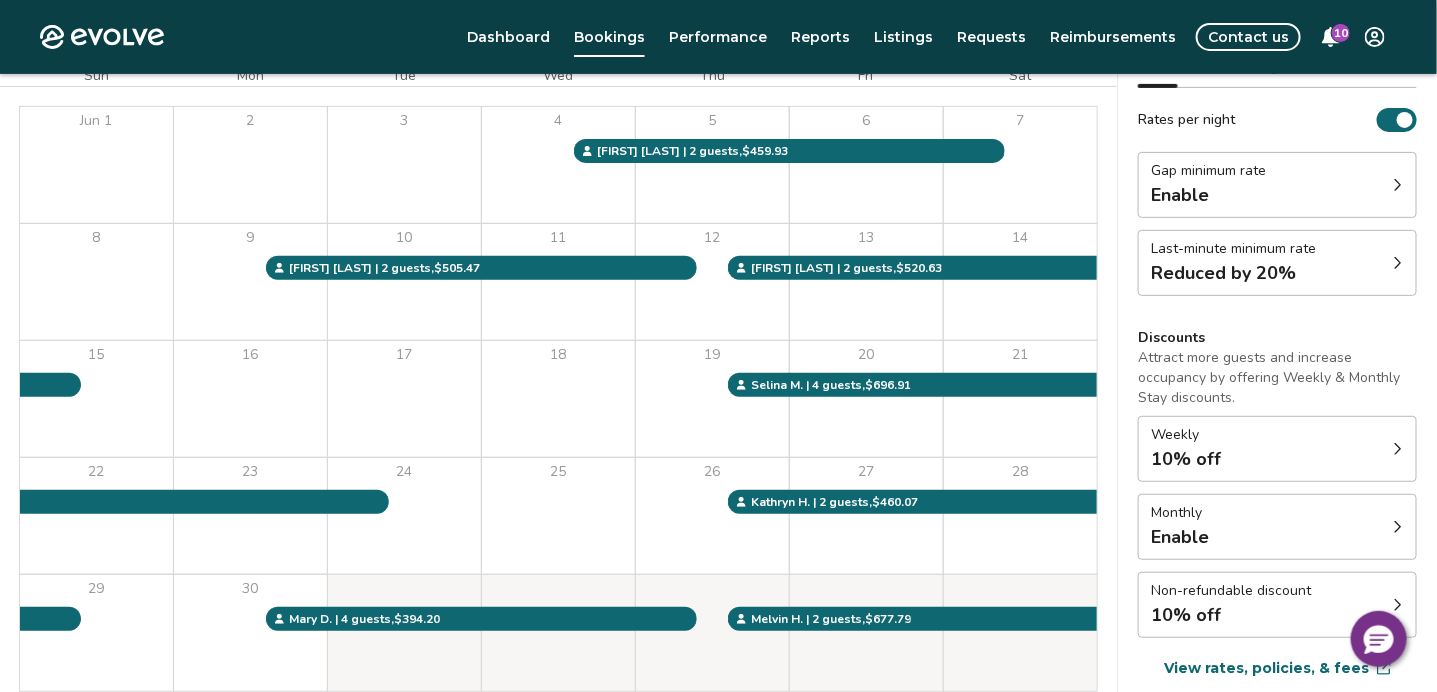 click on "28" at bounding box center (1020, 516) 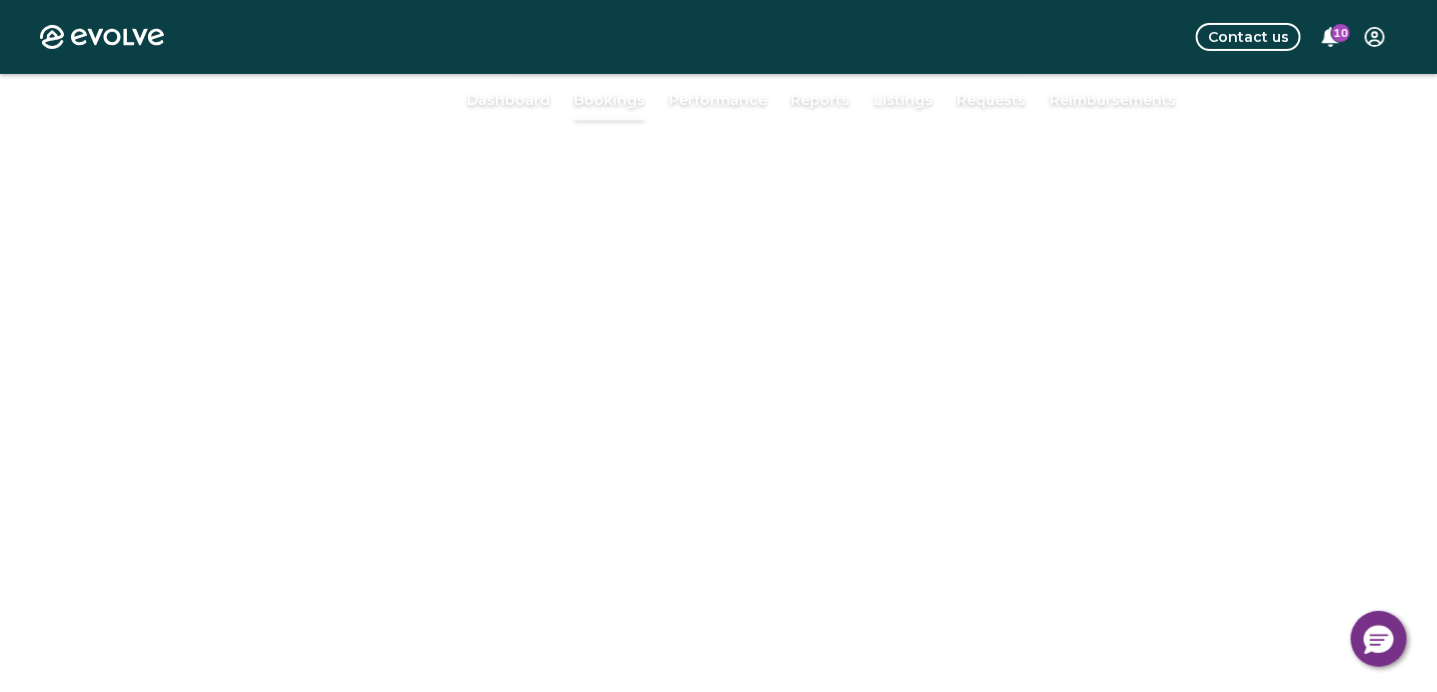 scroll, scrollTop: 130, scrollLeft: 0, axis: vertical 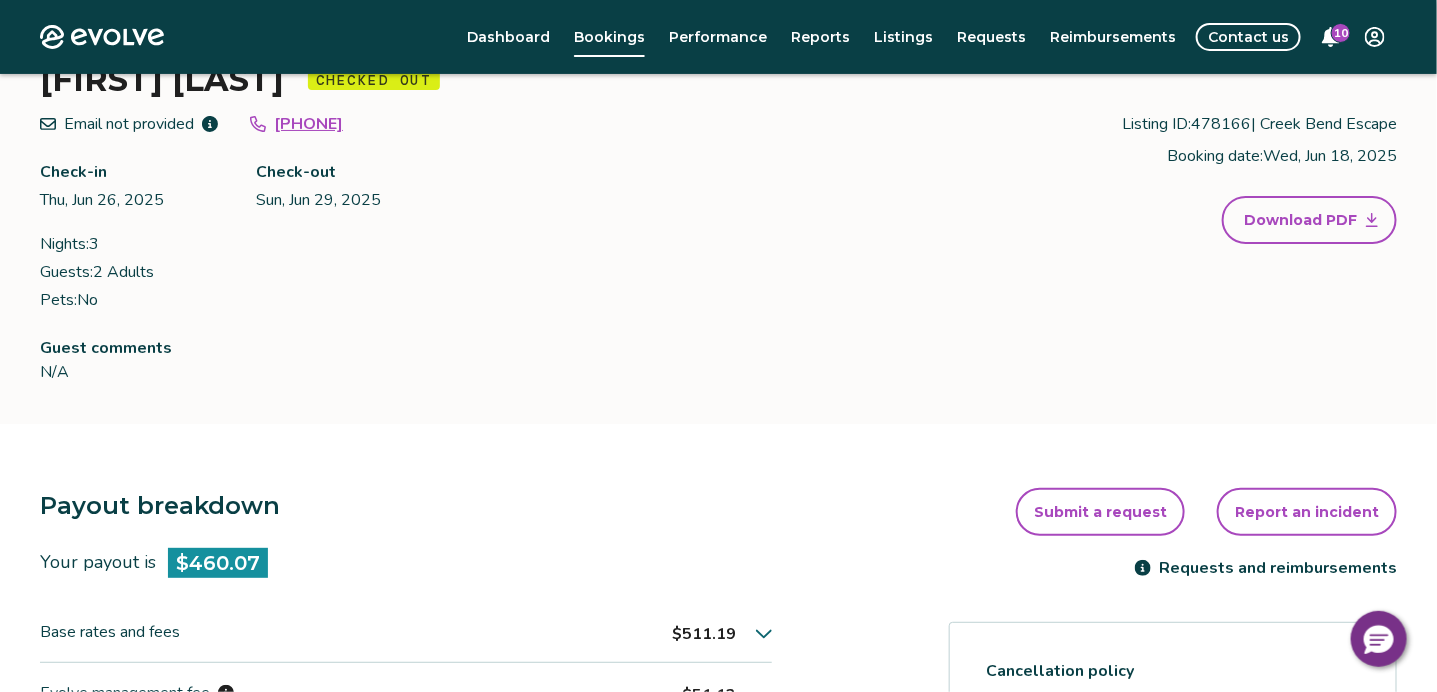click on "Booking calendar Booking ID:  14761007  | Booking site:  Airbnb Kathryn Harmon Checked out Email not provided +14702157858 Check-in Thu, Jun 26, 2025 Check-out Sun, Jun 29, 2025 Nights:  3 Guests:  2 Adults Pets:  No Listing ID:  478166  |   Creek Bend Escape Booking date:  Wed, Jun 18, 2025 Download PDF Guest comments N/A" at bounding box center (718, 184) 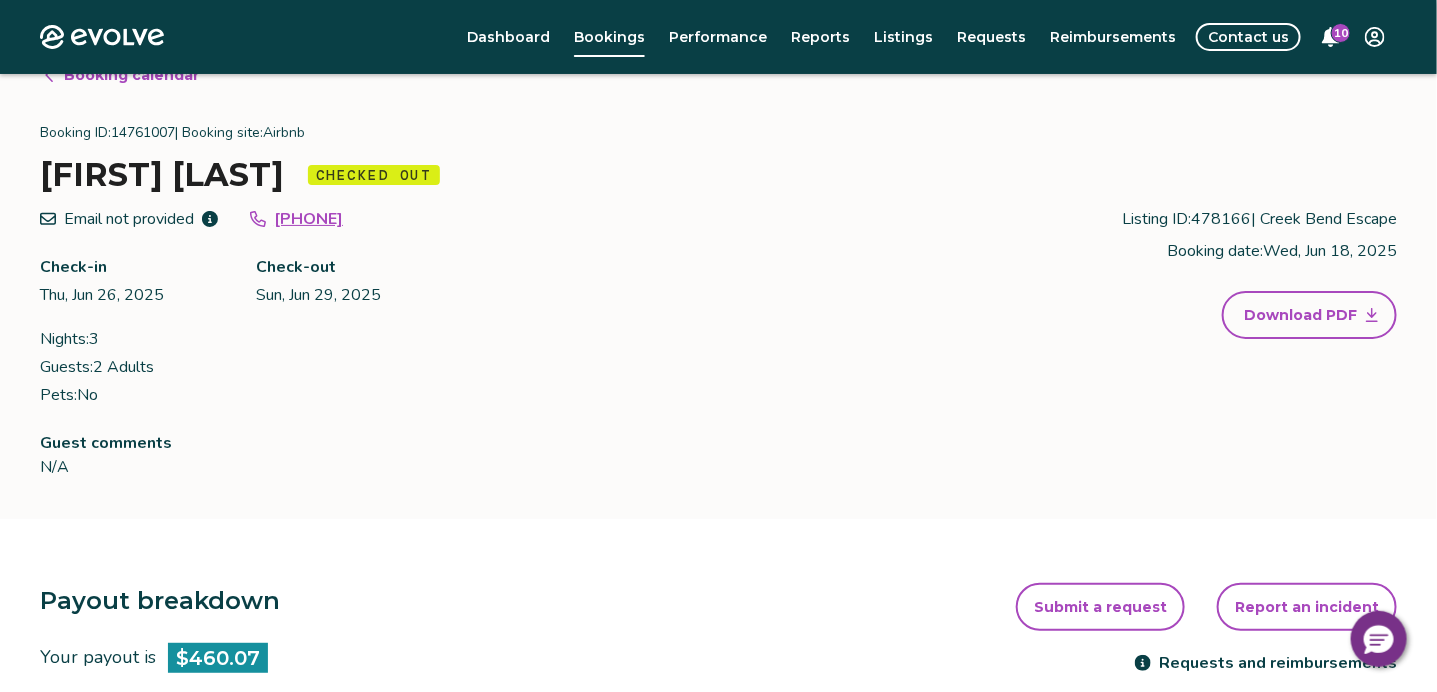 scroll, scrollTop: 66, scrollLeft: 0, axis: vertical 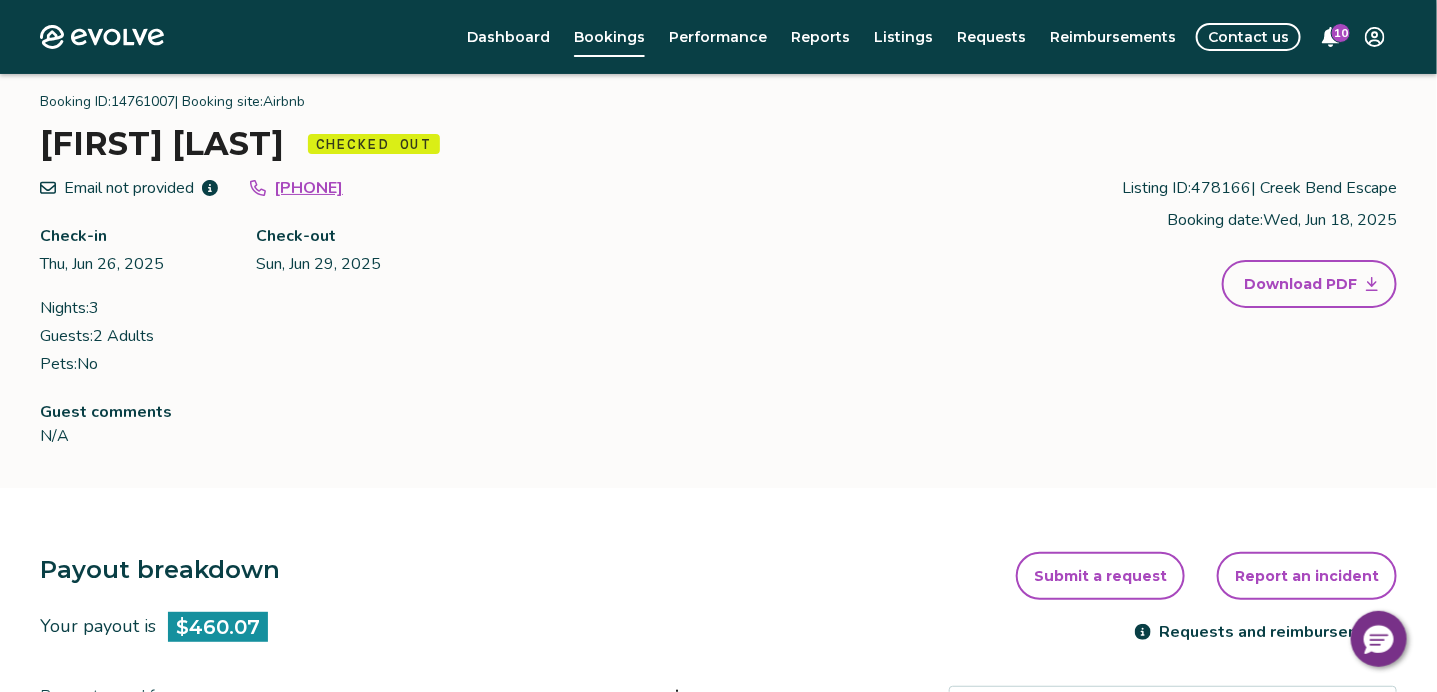 click on "Email not provided +14702157858 Check-in Thu, Jun 26, 2025 Check-out Sun, Jun 29, 2025 Nights:  3 Guests:  2 Adults Pets:  No Listing ID:  478166  |   Creek Bend Escape Booking date:  Wed, Jun 18, 2025 Download PDF" at bounding box center (718, 276) 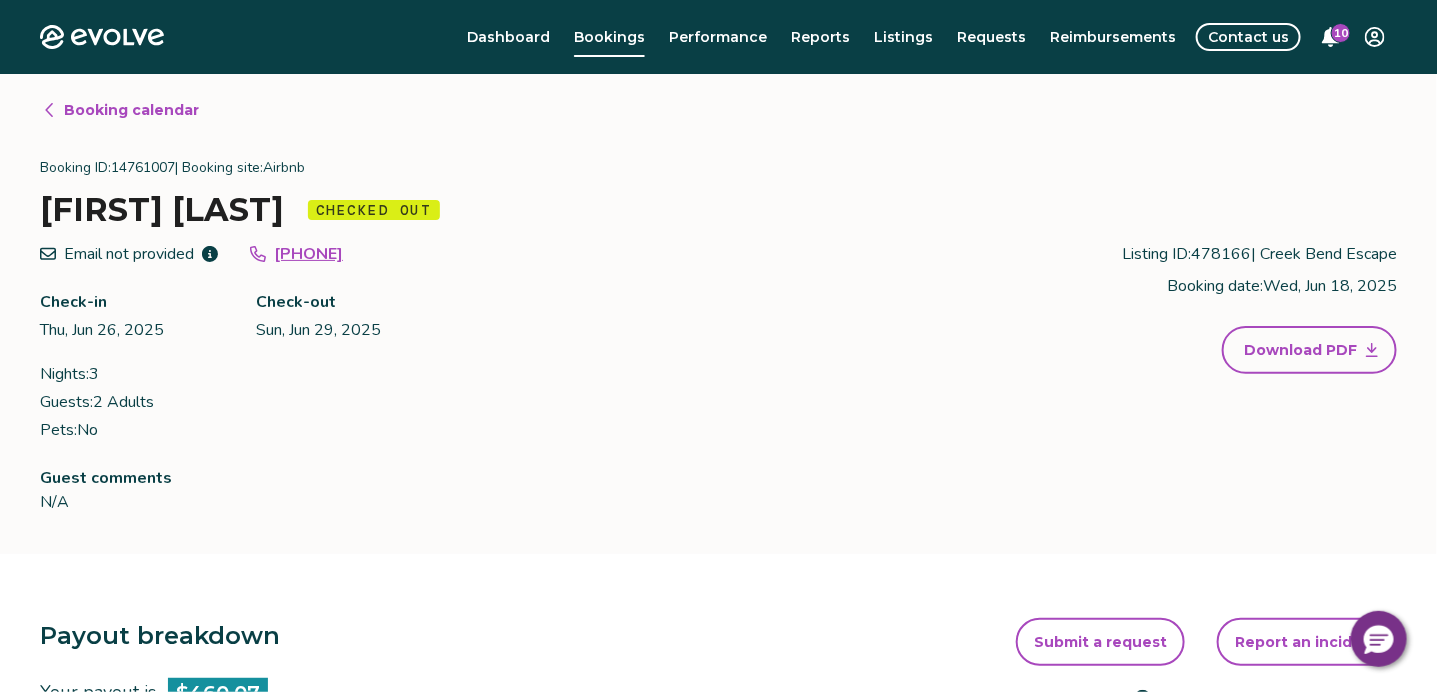 click on "Booking calendar" at bounding box center (131, 110) 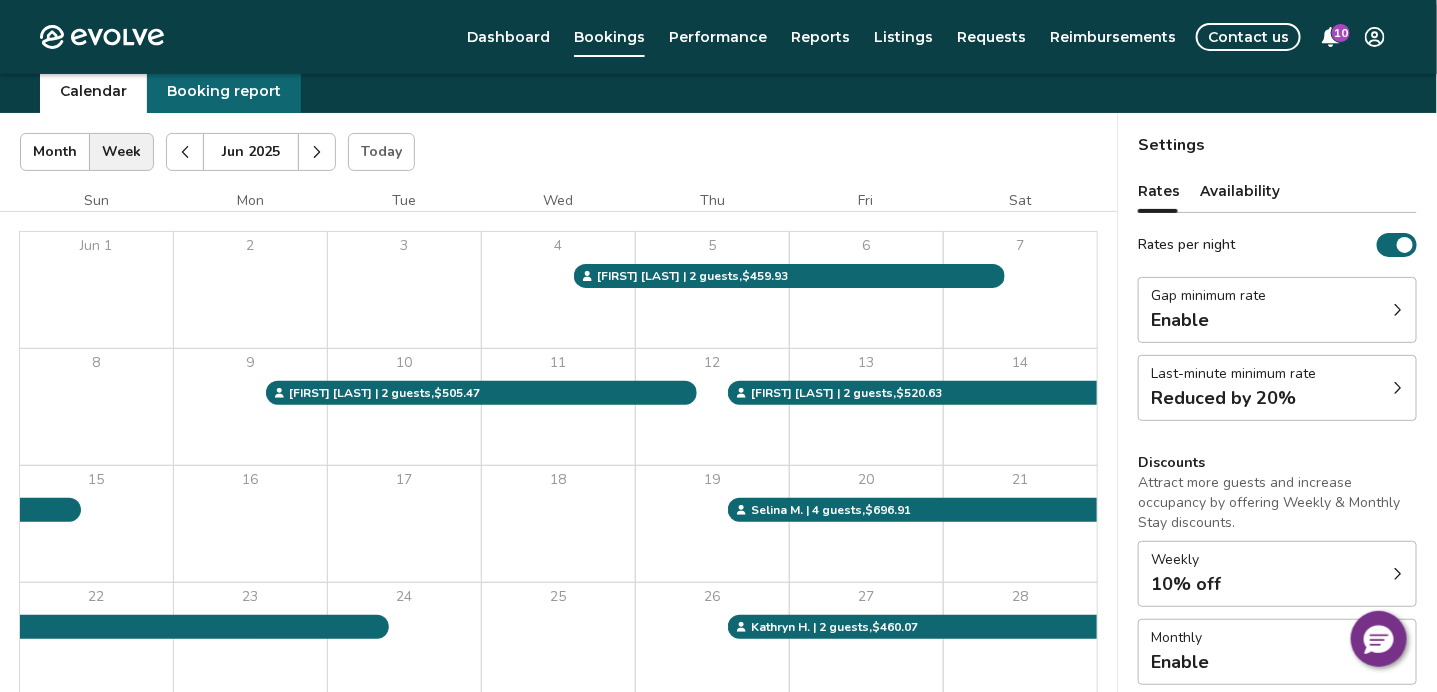 scroll, scrollTop: 70, scrollLeft: 0, axis: vertical 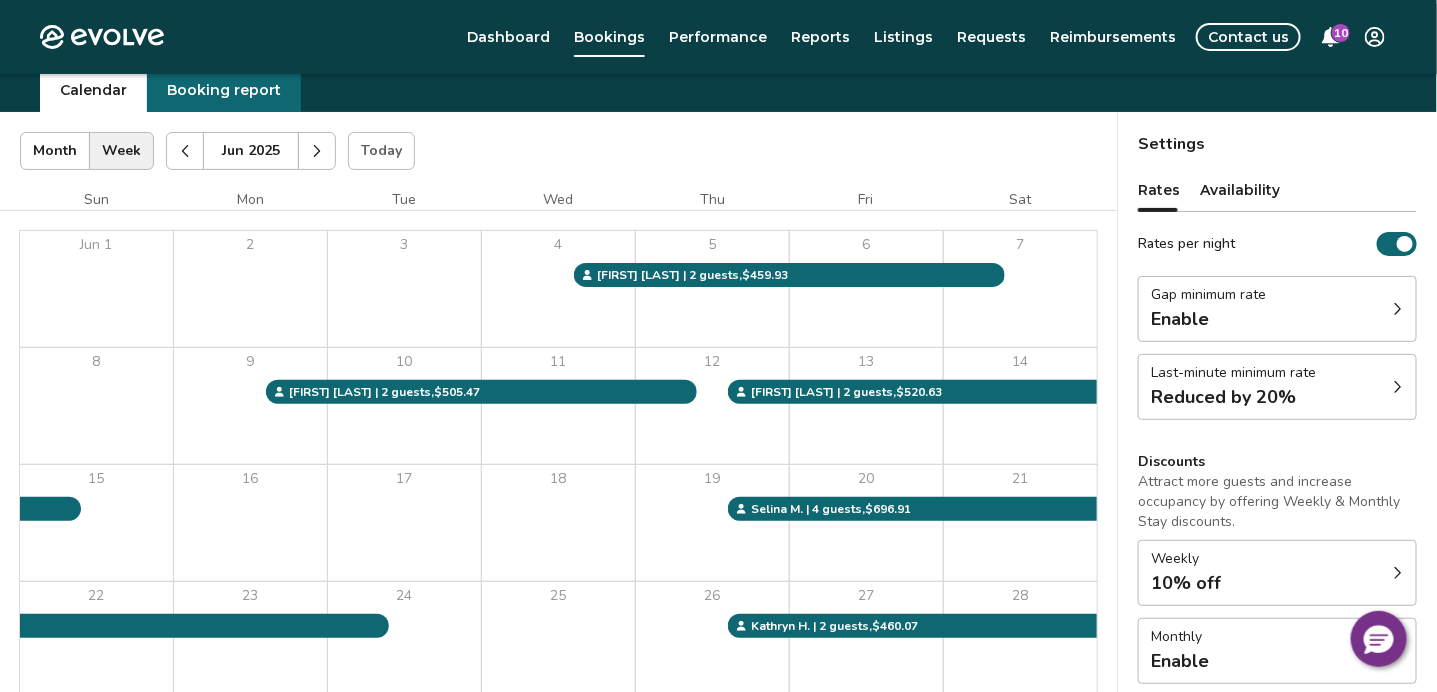click at bounding box center [317, 151] 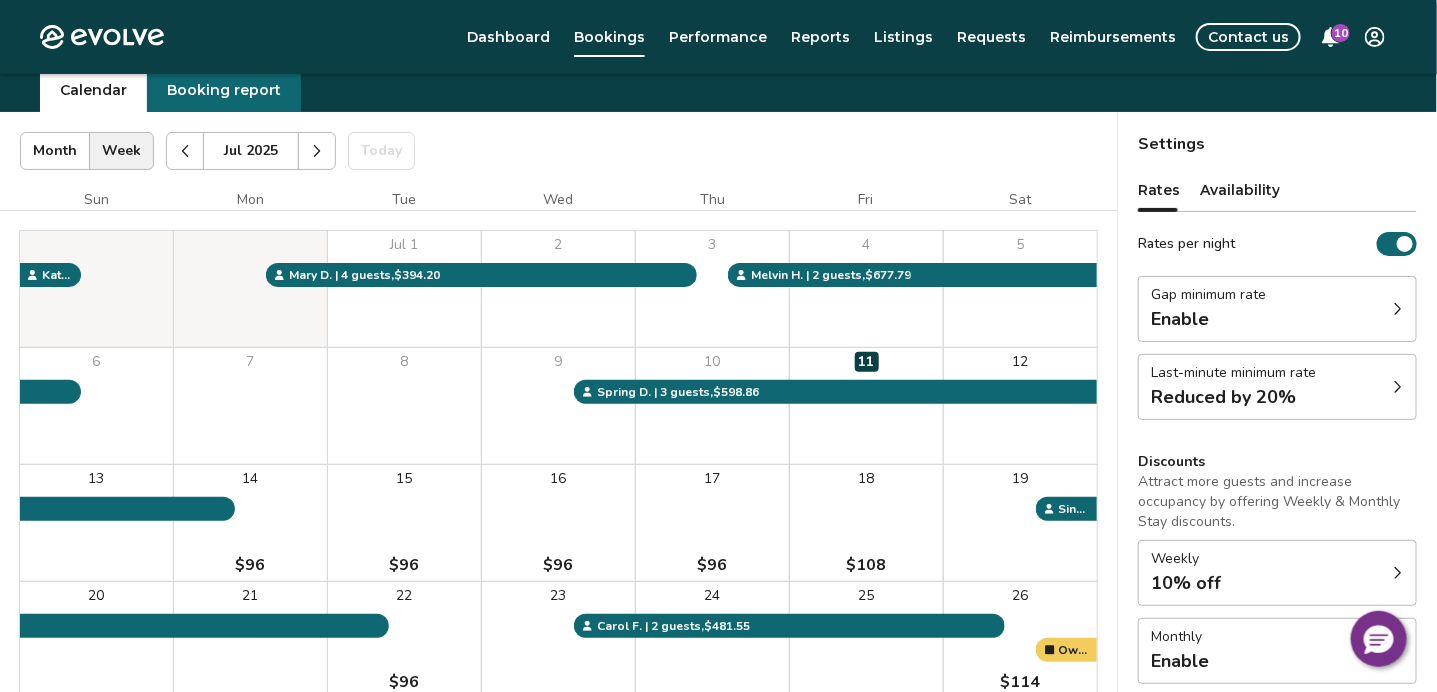 click on "Fri" at bounding box center [866, 200] 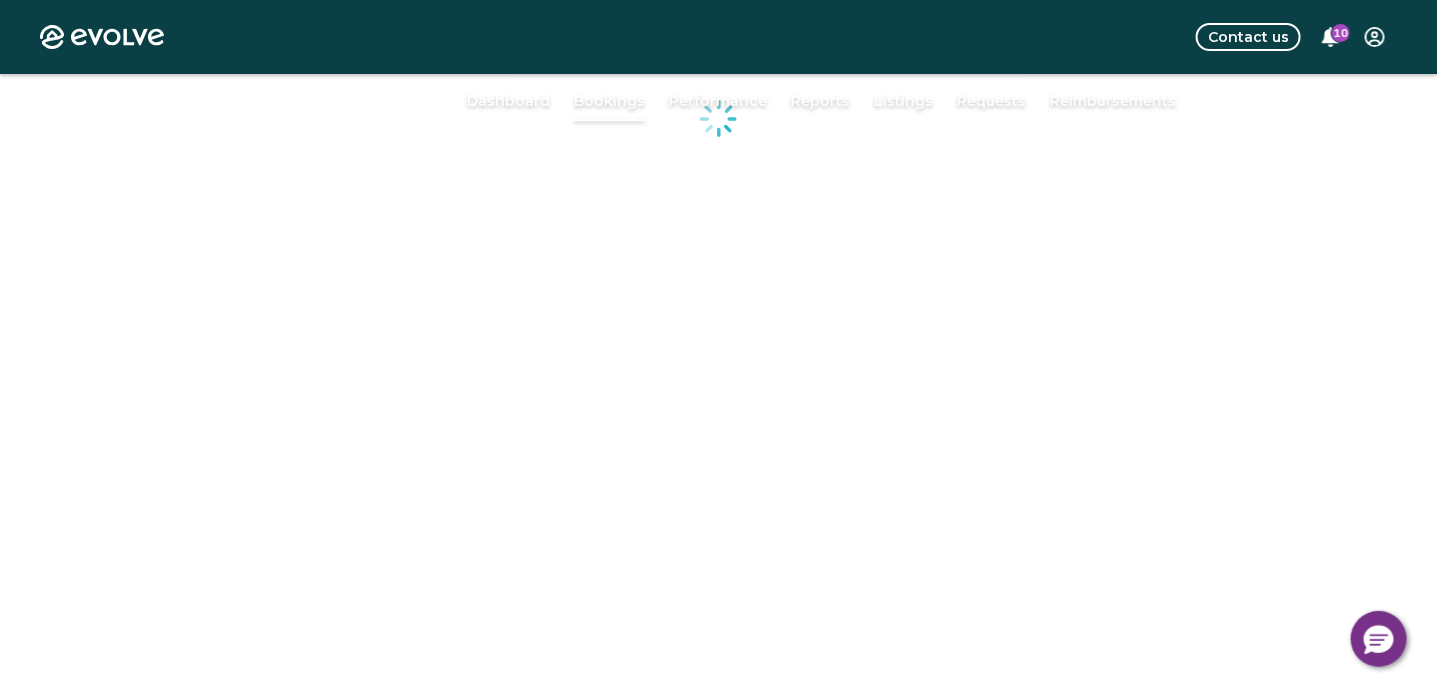 scroll, scrollTop: 6, scrollLeft: 0, axis: vertical 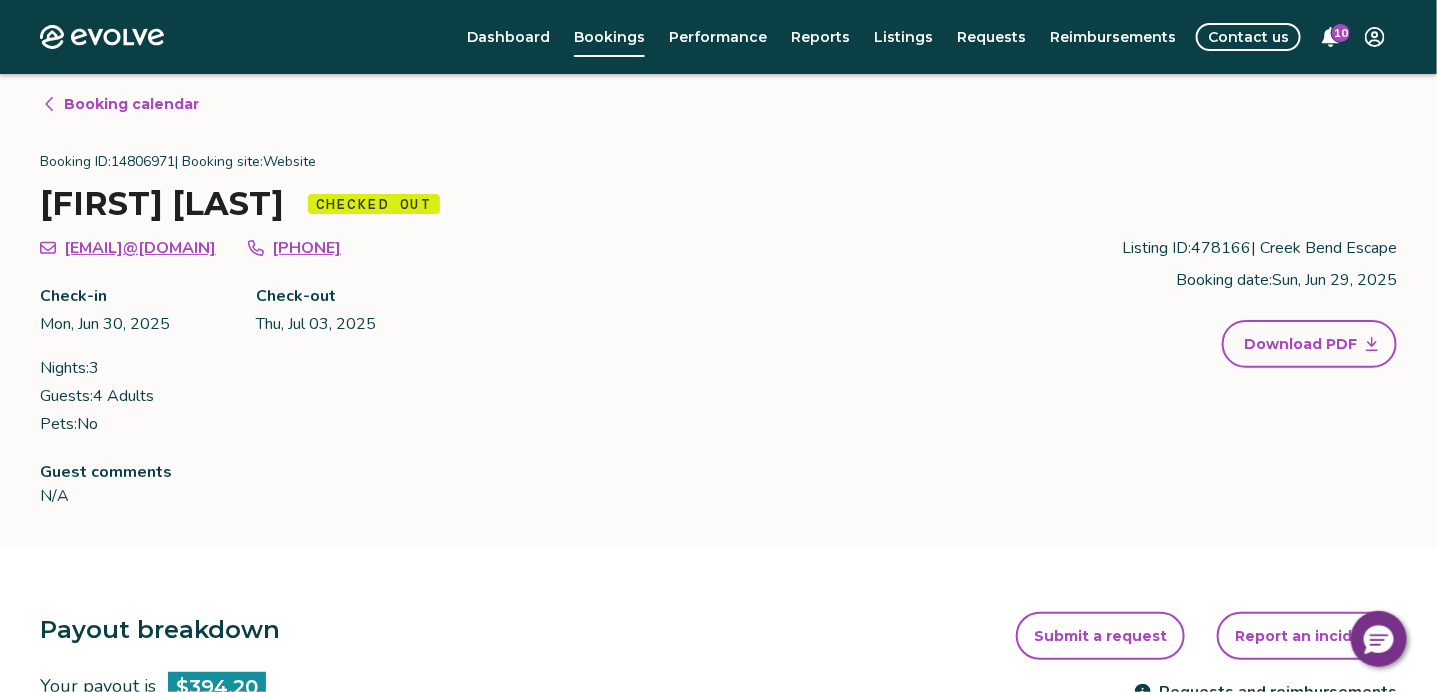 click on "davis44998@bellsouth.net +14047710817 Check-in Mon, Jun 30, 2025 Check-out Thu, Jul 03, 2025 Nights:  3 Guests:  4 Adults Pets:  No Listing ID:  478166  |   Creek Bend Escape Booking date:  Sun, Jun 29, 2025 Download PDF" at bounding box center [718, 336] 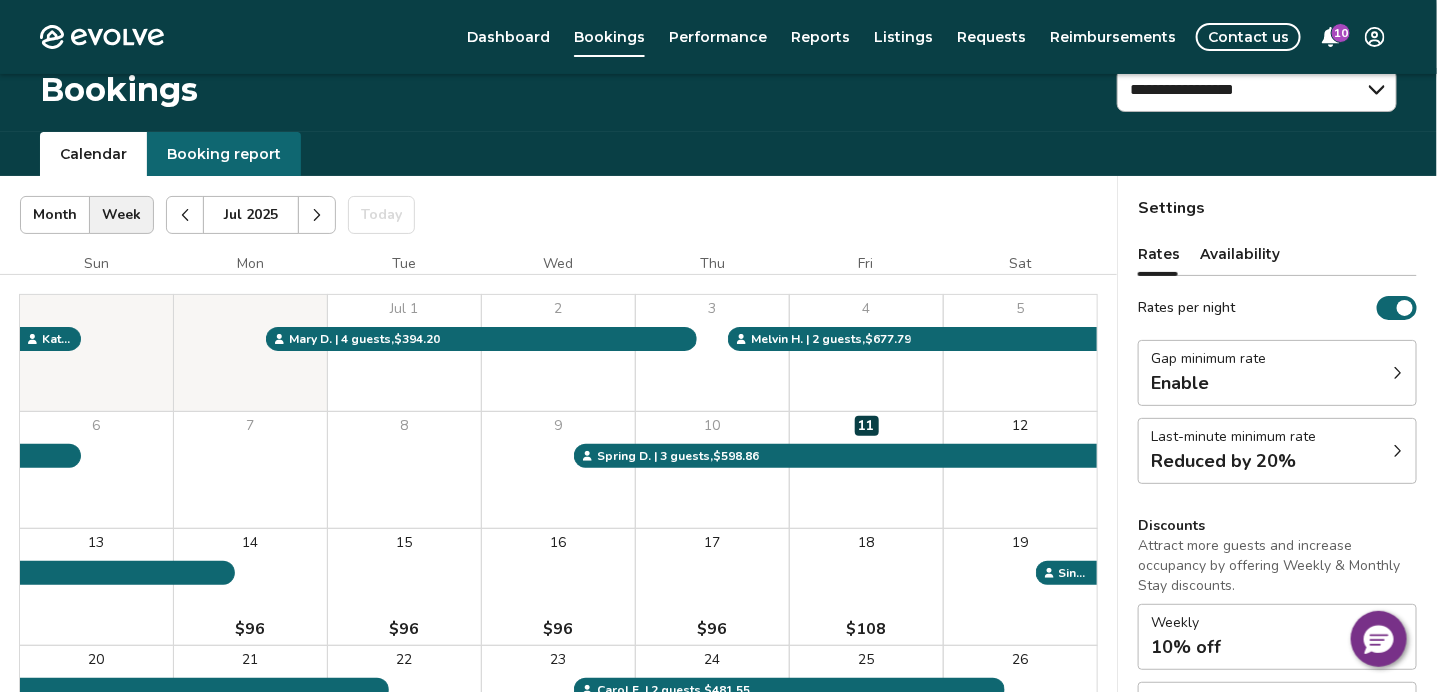 click on "Calendar Booking report" at bounding box center (718, 154) 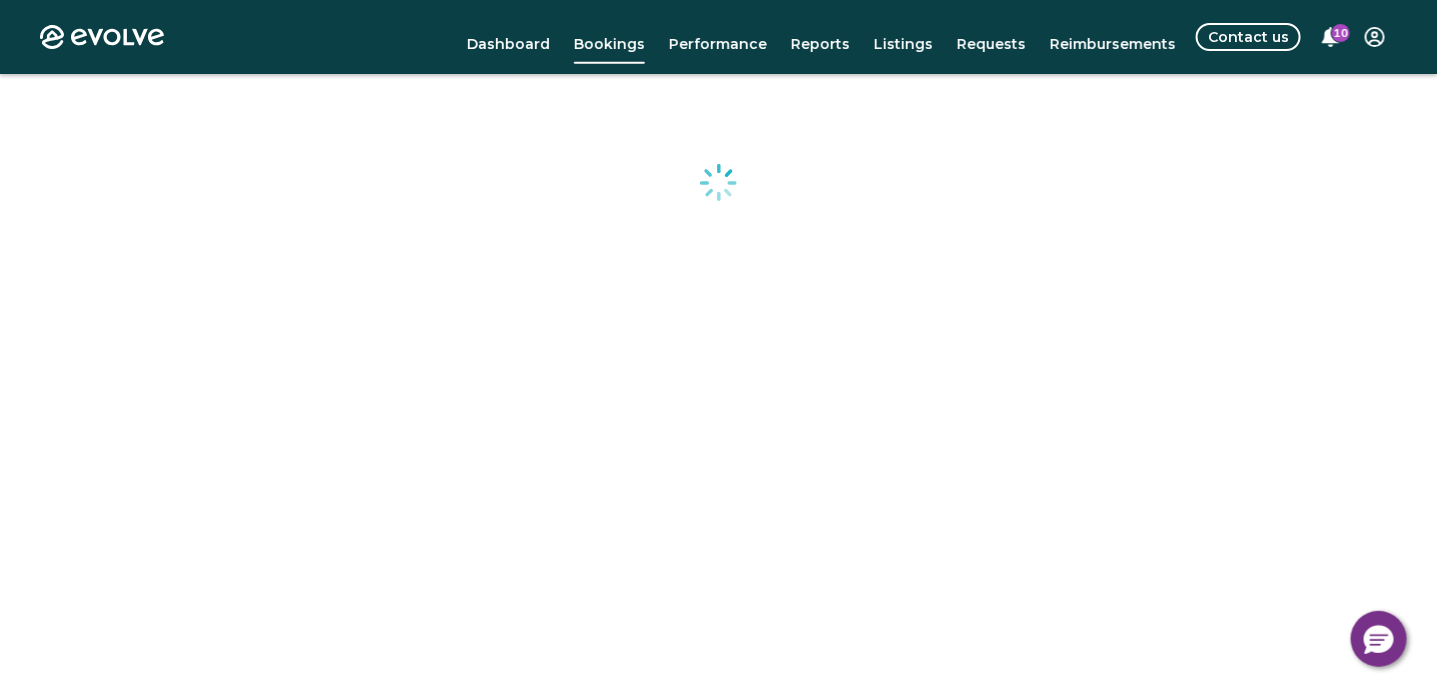 scroll, scrollTop: 0, scrollLeft: 0, axis: both 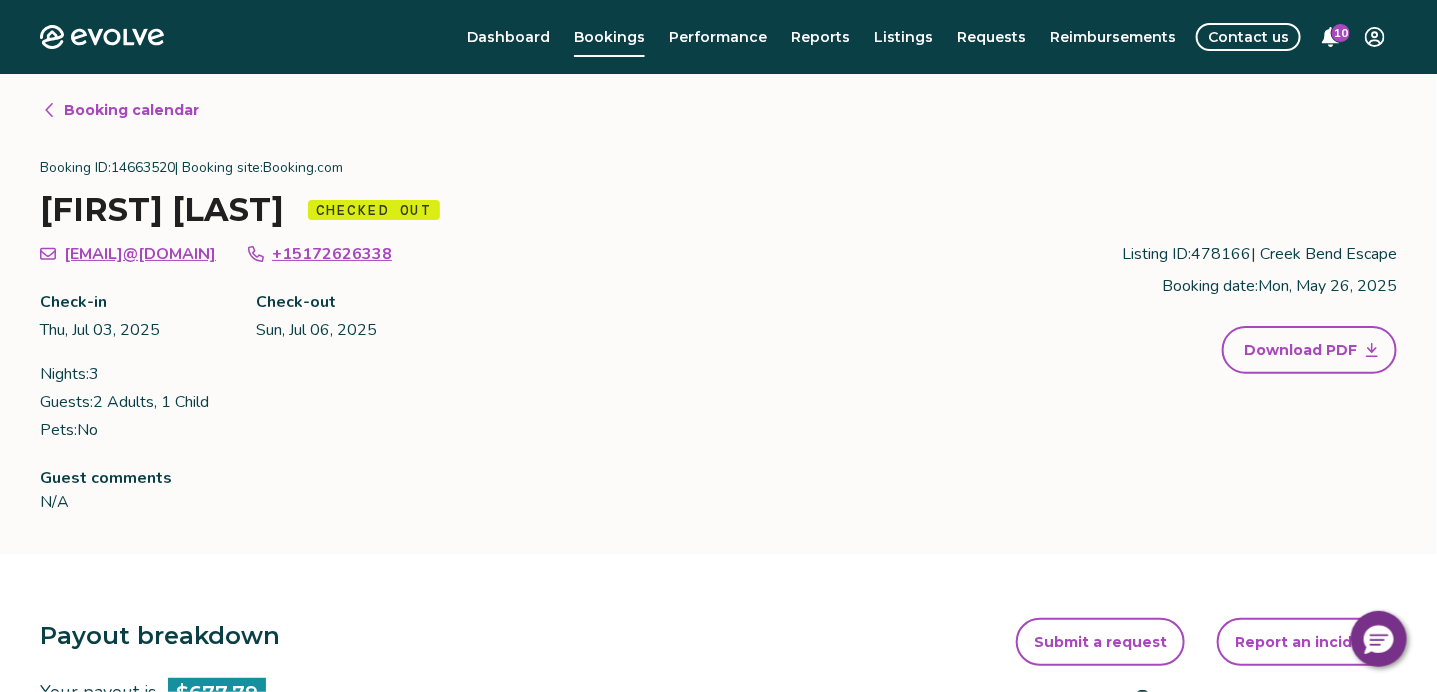 click on "mhaas.853713@guest.booking.com +15172626338 Check-in Thu, Jul 03, 2025 Check-out Sun, Jul 06, 2025 Nights:  3 Guests:  2 Adults, 1 Child Pets:  No Listing ID:  478166  |   Creek Bend Escape Booking date:  Mon, May 26, 2025 Download PDF" at bounding box center [718, 342] 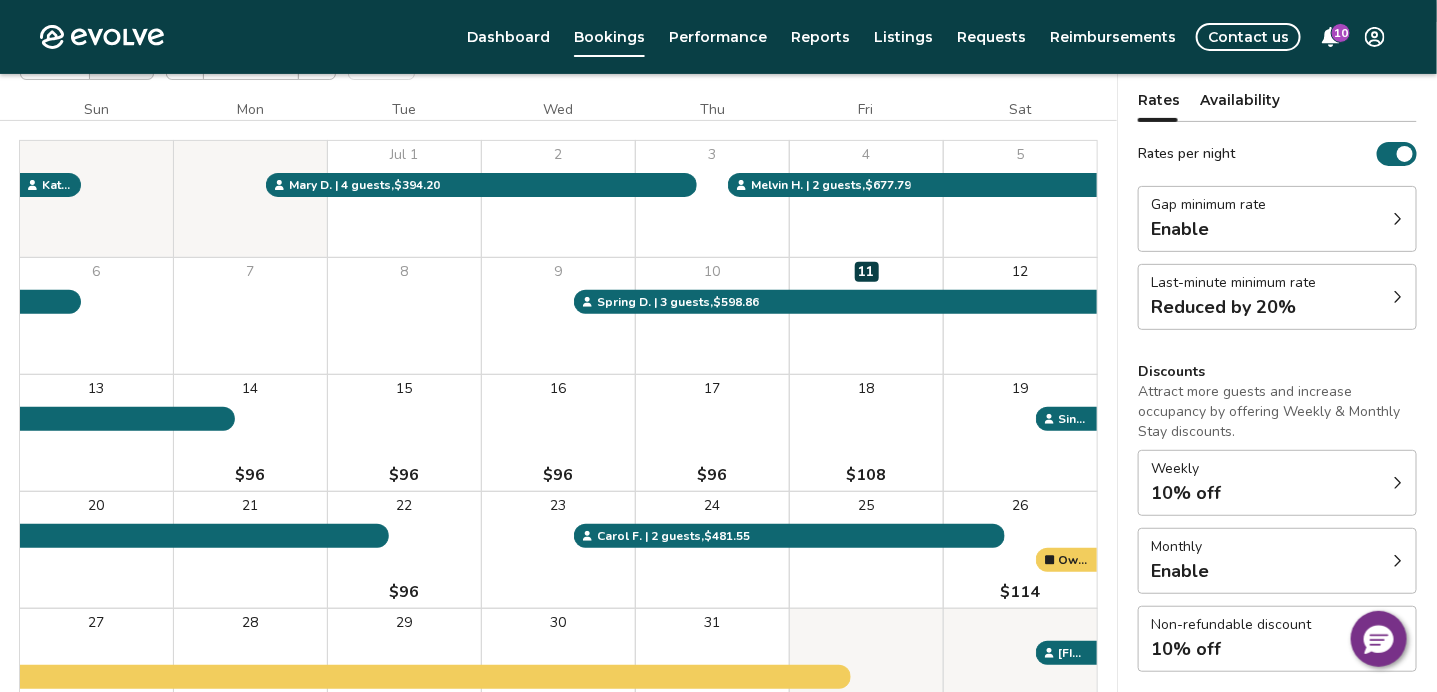 scroll, scrollTop: 166, scrollLeft: 0, axis: vertical 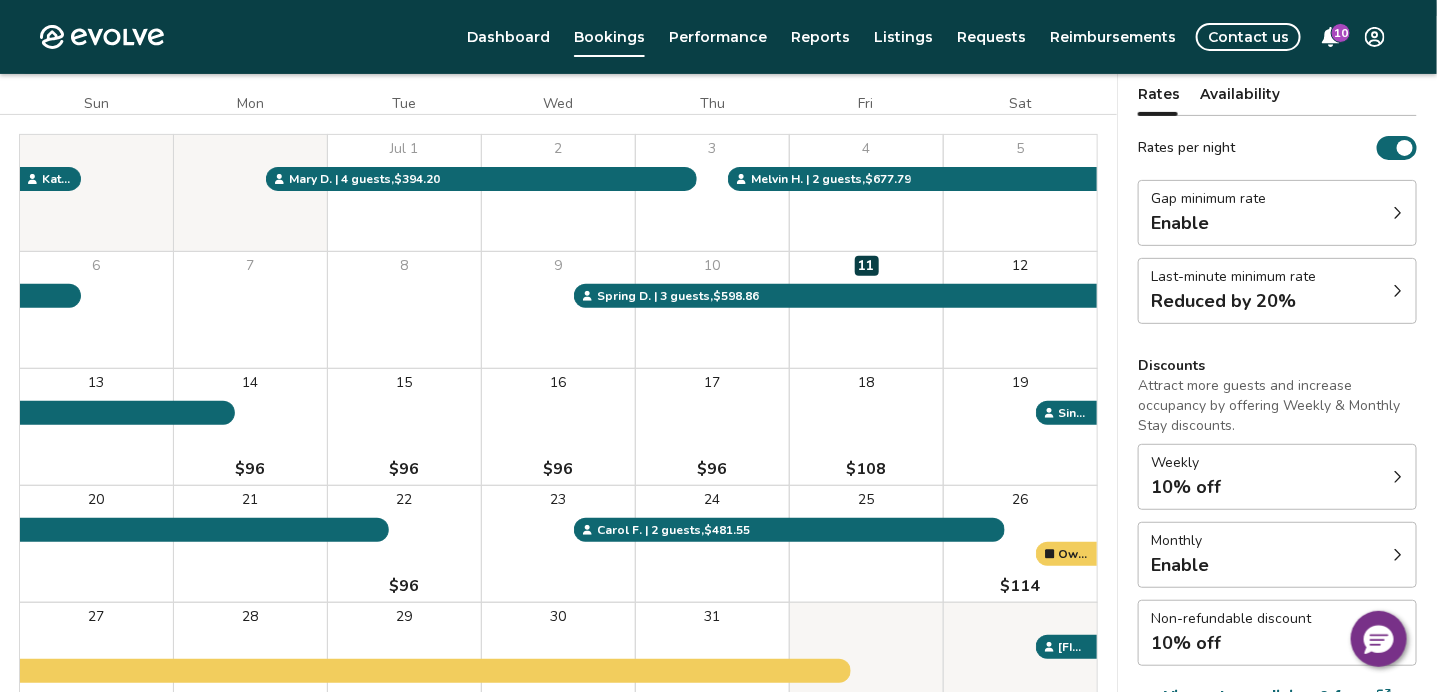 click on "12" at bounding box center [1020, 310] 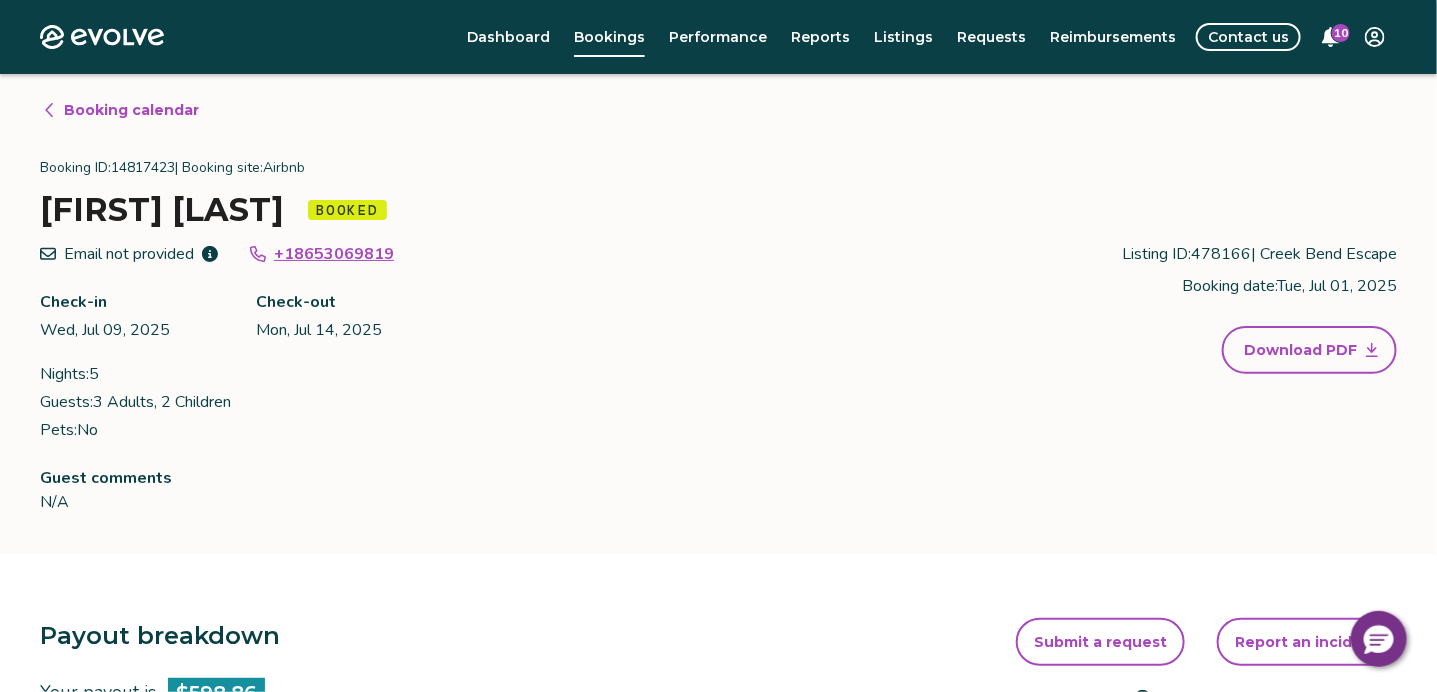 scroll, scrollTop: 0, scrollLeft: 0, axis: both 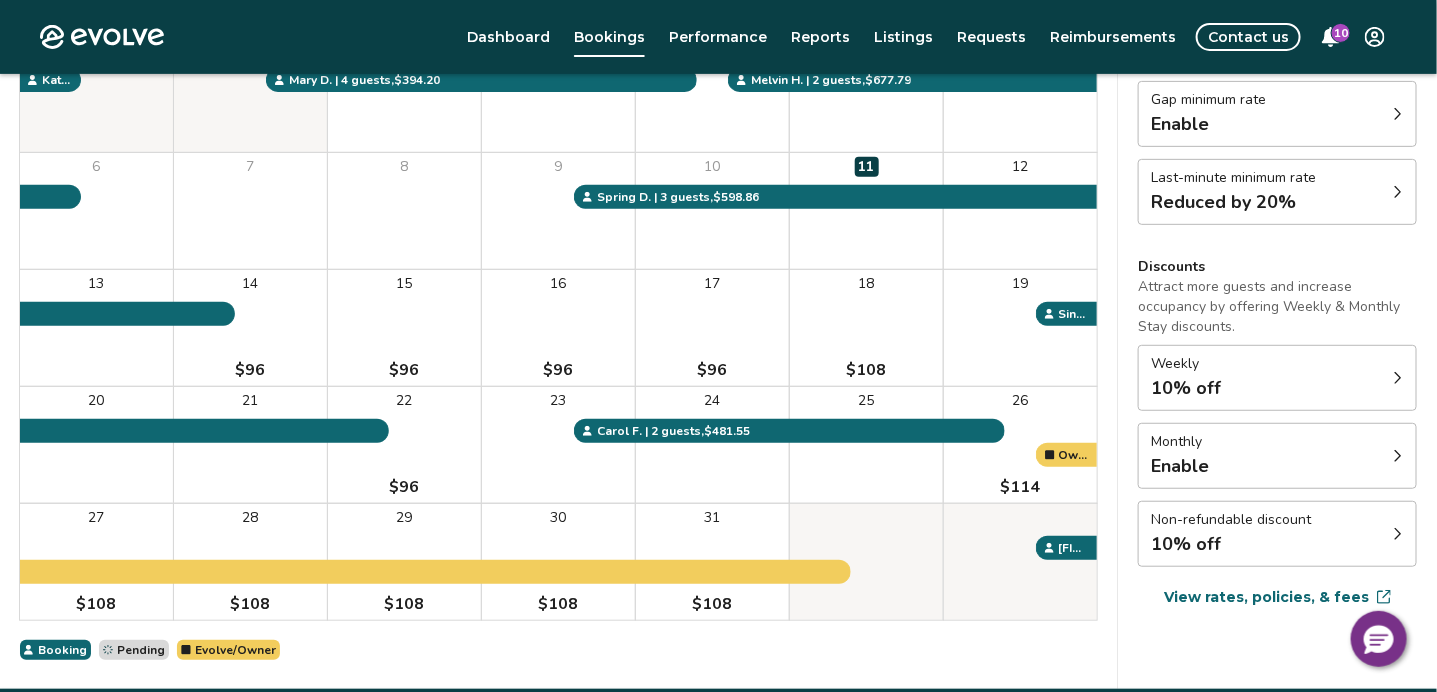 click on "19" at bounding box center [1020, 328] 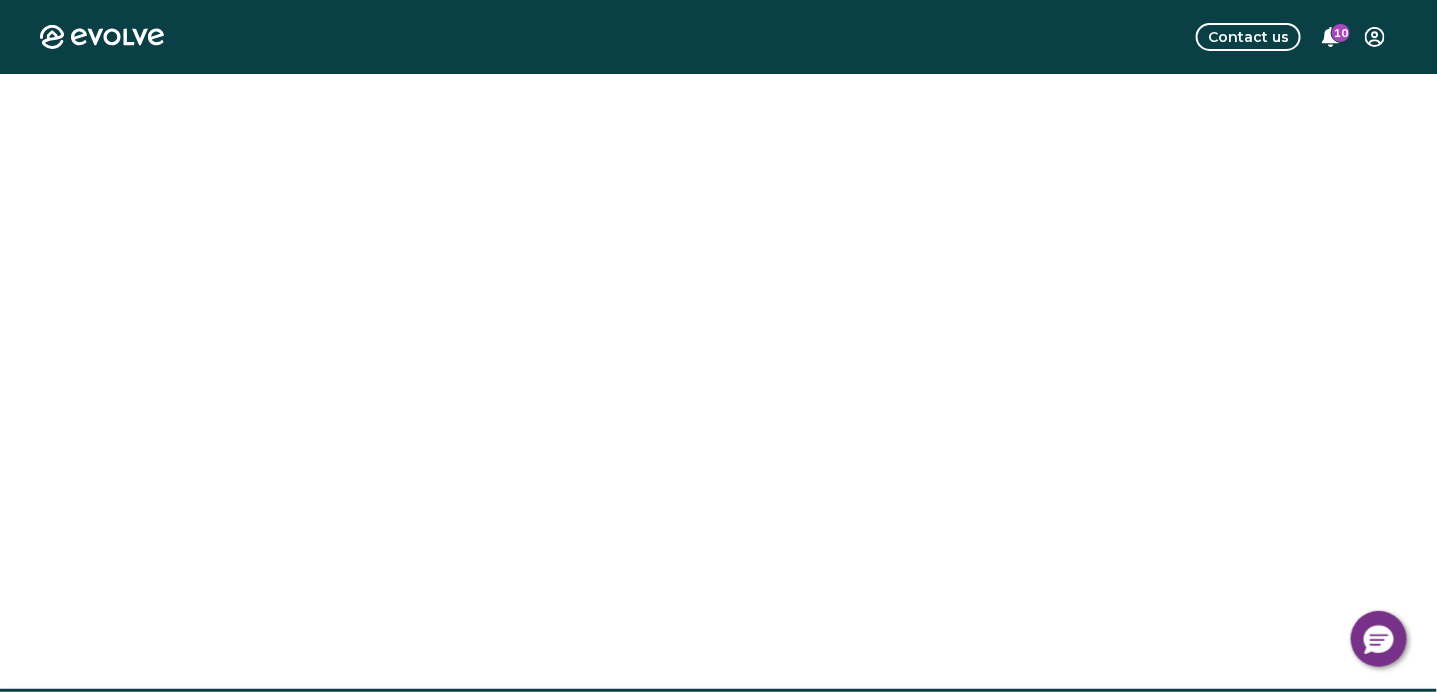 scroll, scrollTop: 0, scrollLeft: 0, axis: both 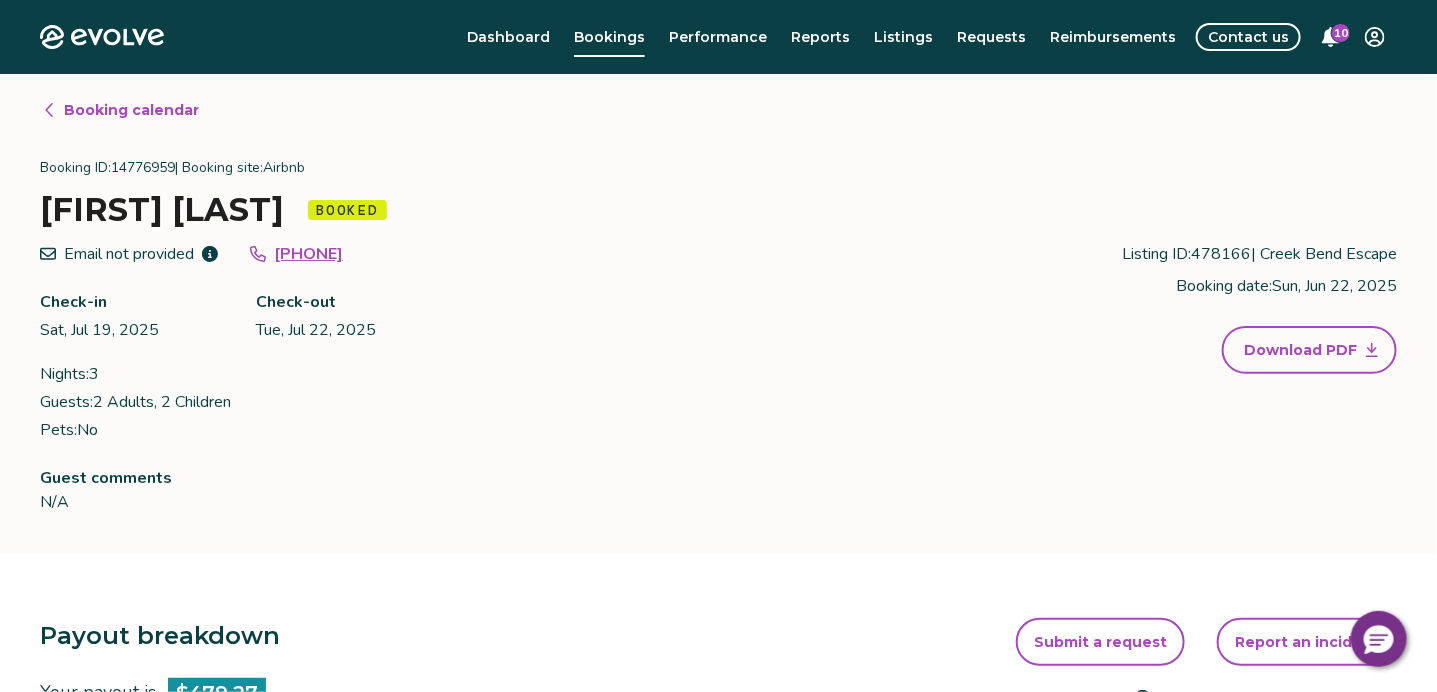 click on "Sinth Venditti Booked" at bounding box center (718, 210) 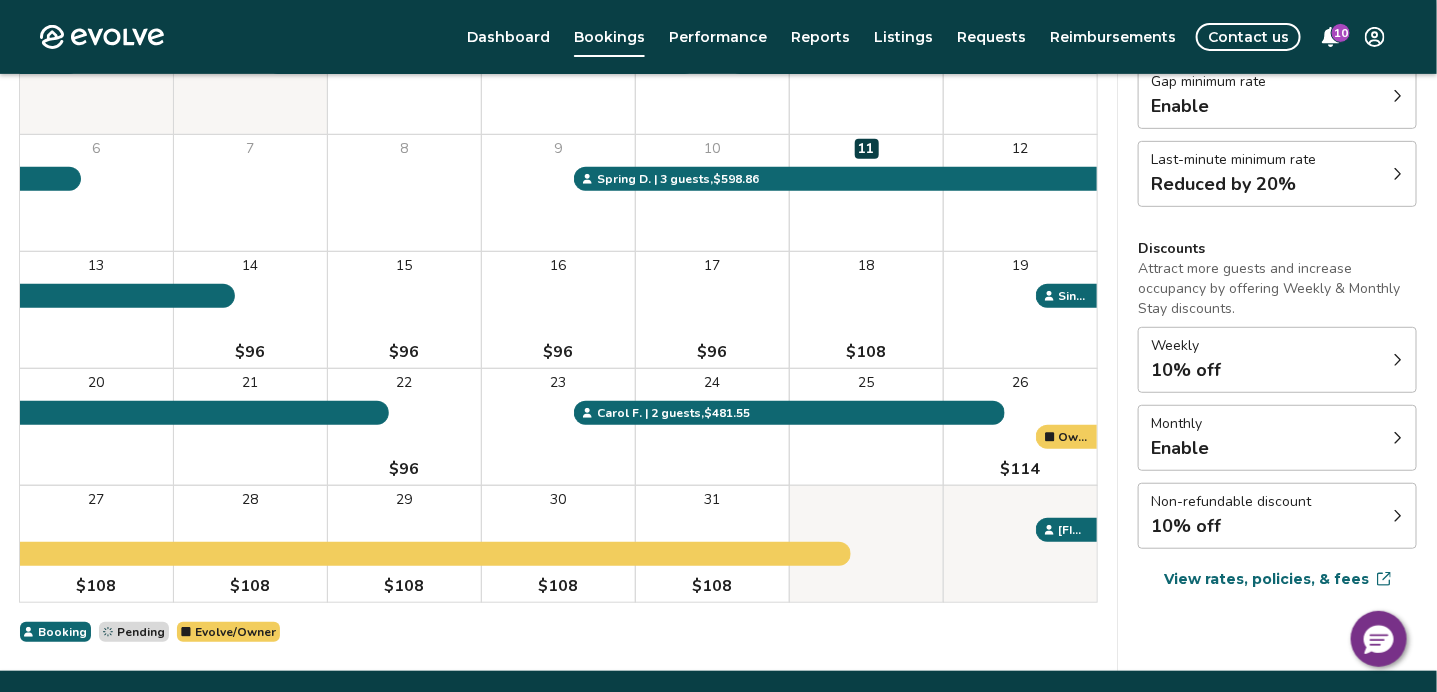 scroll, scrollTop: 288, scrollLeft: 0, axis: vertical 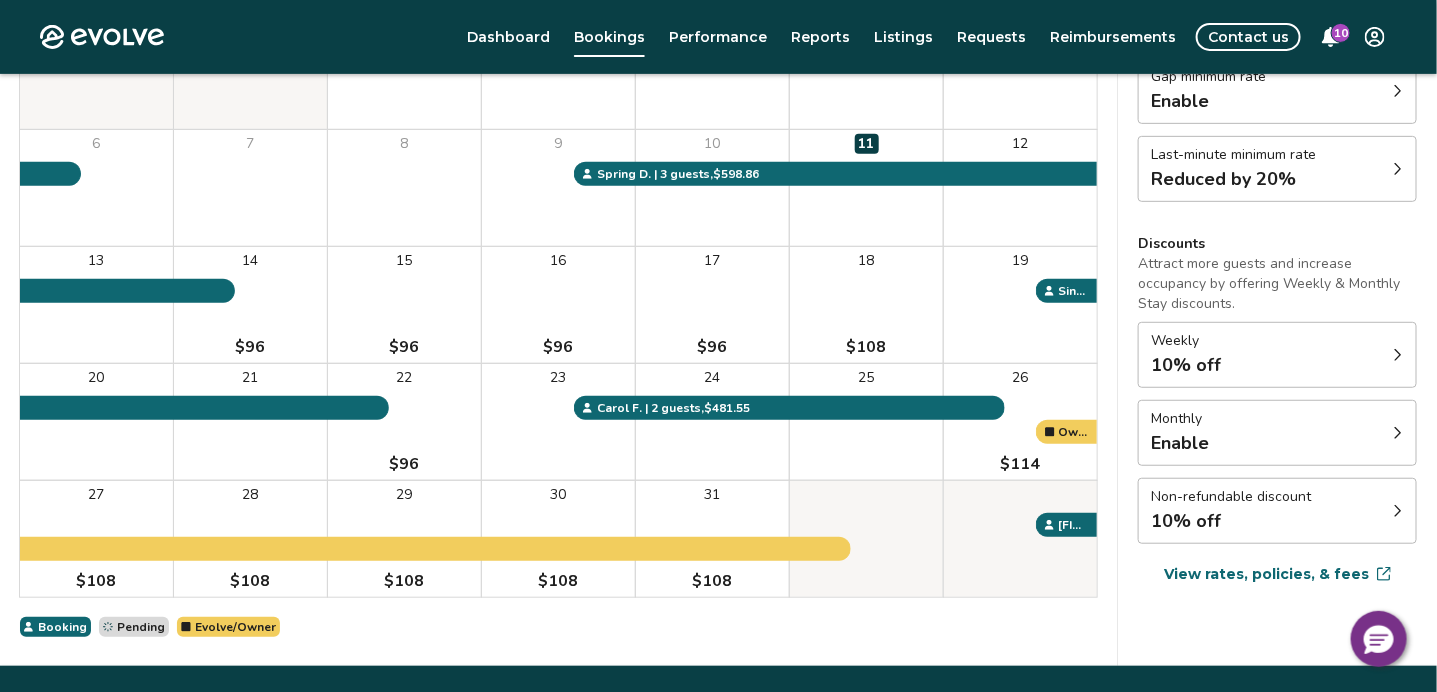 click on "25" at bounding box center [866, 422] 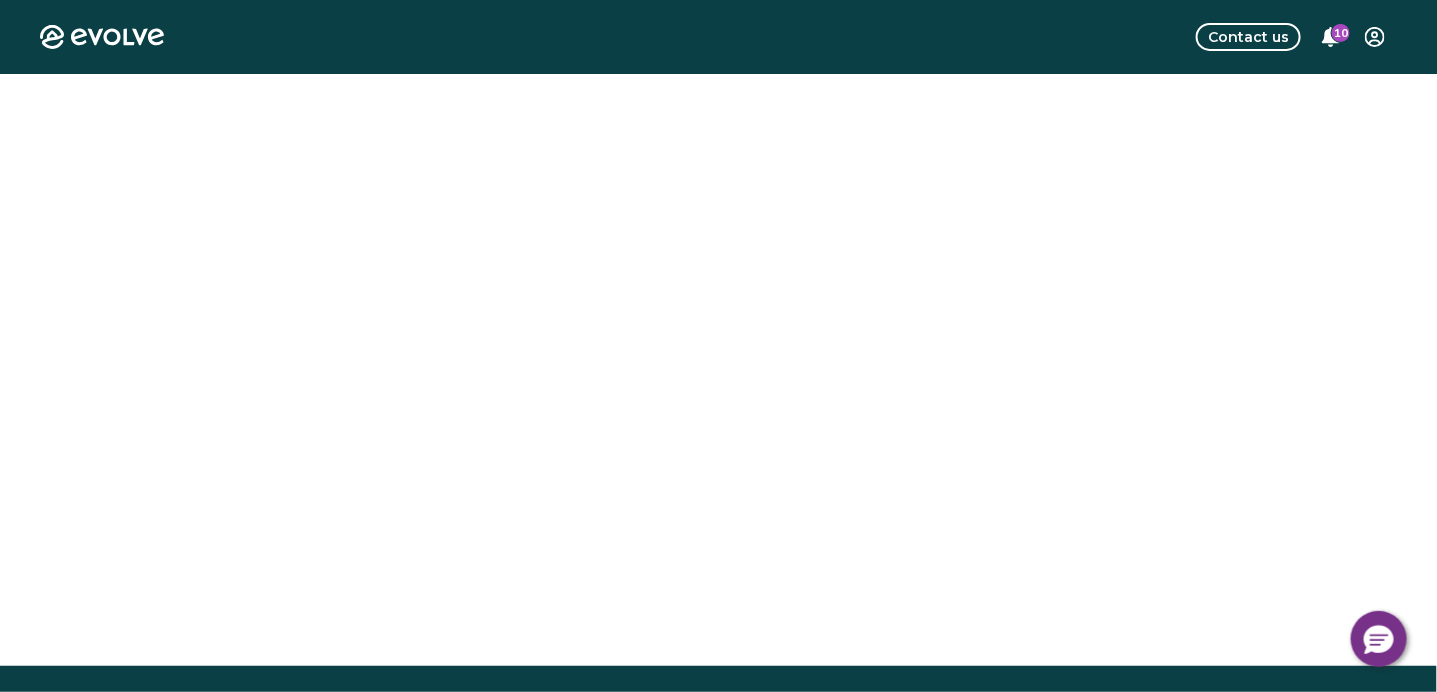 scroll, scrollTop: 0, scrollLeft: 0, axis: both 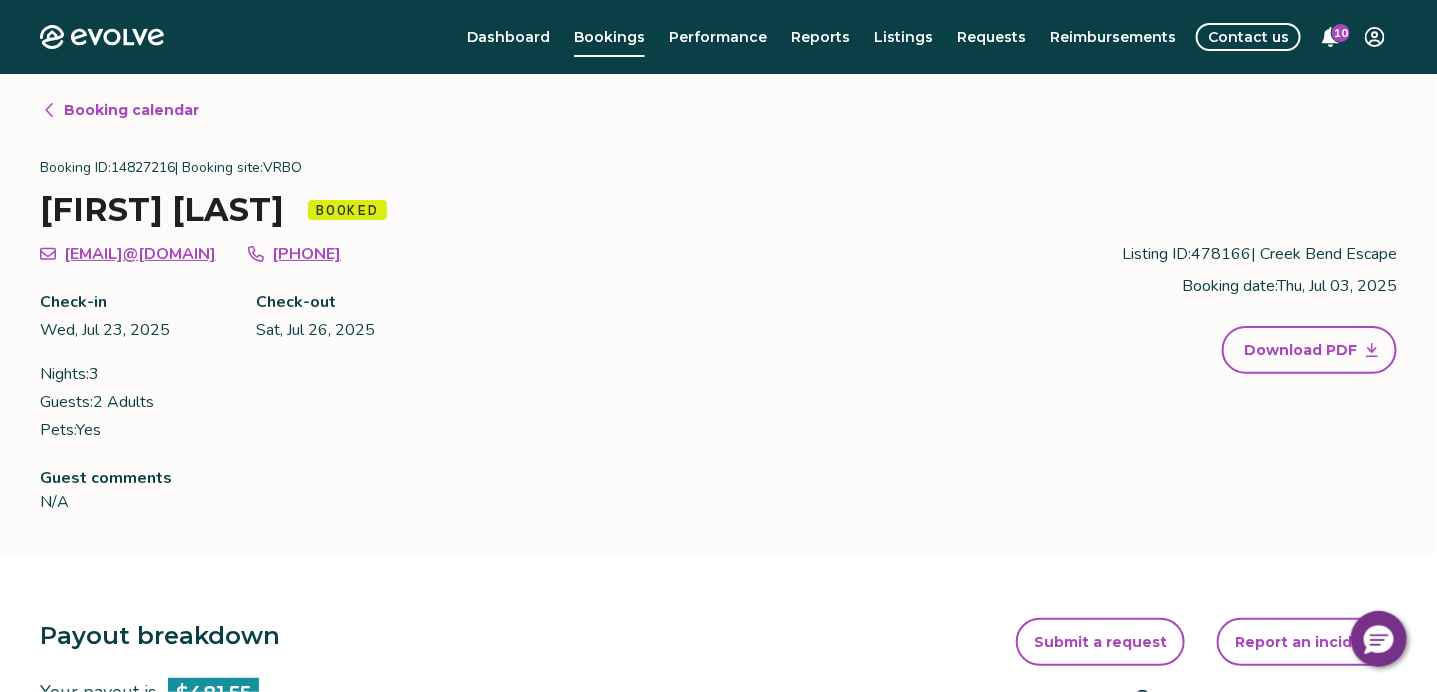 click on "Booking calendar Booking ID:  14827216  | Booking site:  VRBO Carol Fowler Booked cbfowler245@gmail.com +12406715456 Check-in Wed, Jul 23, 2025 Check-out Sat, Jul 26, 2025 Nights:  3 Guests:  2 Adults Pets:  Yes Listing ID:  478166  |   Creek Bend Escape Booking date:  Thu, Jul 03, 2025 Download PDF Guest comments N/A" at bounding box center [718, 314] 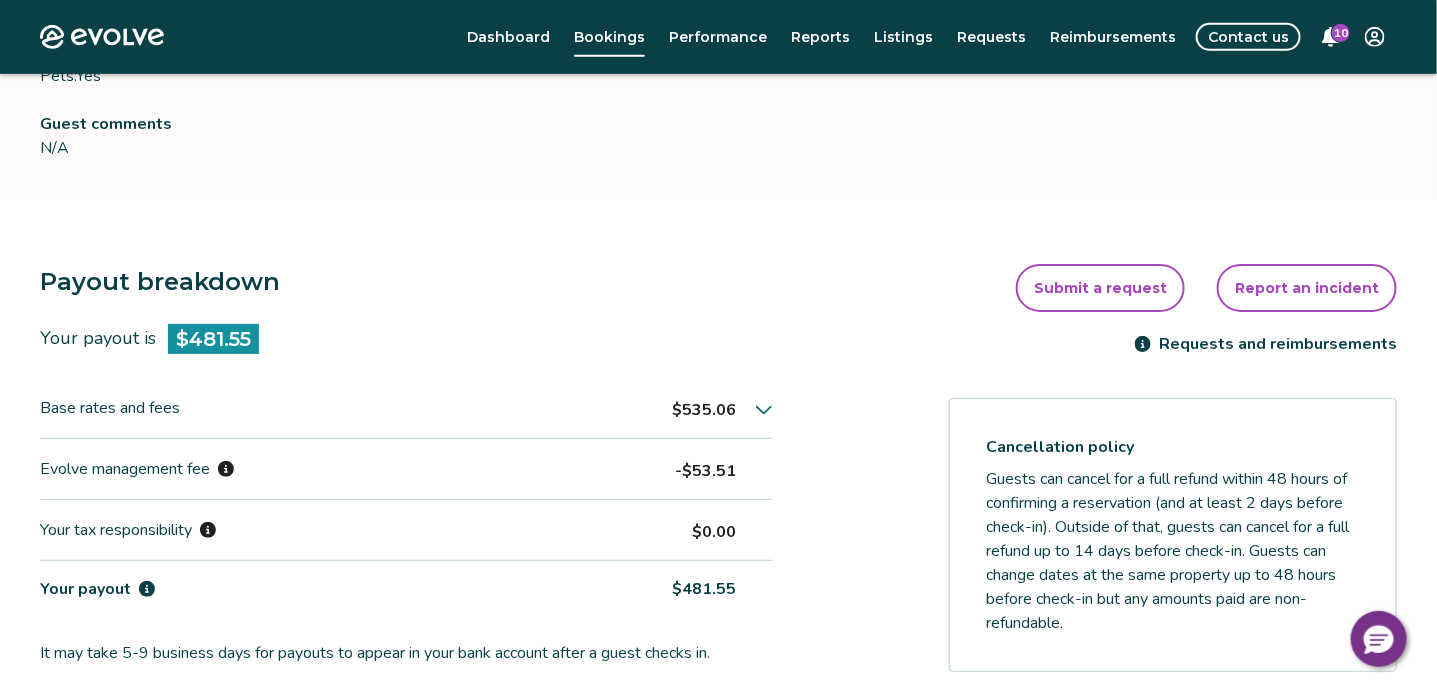 scroll, scrollTop: 370, scrollLeft: 0, axis: vertical 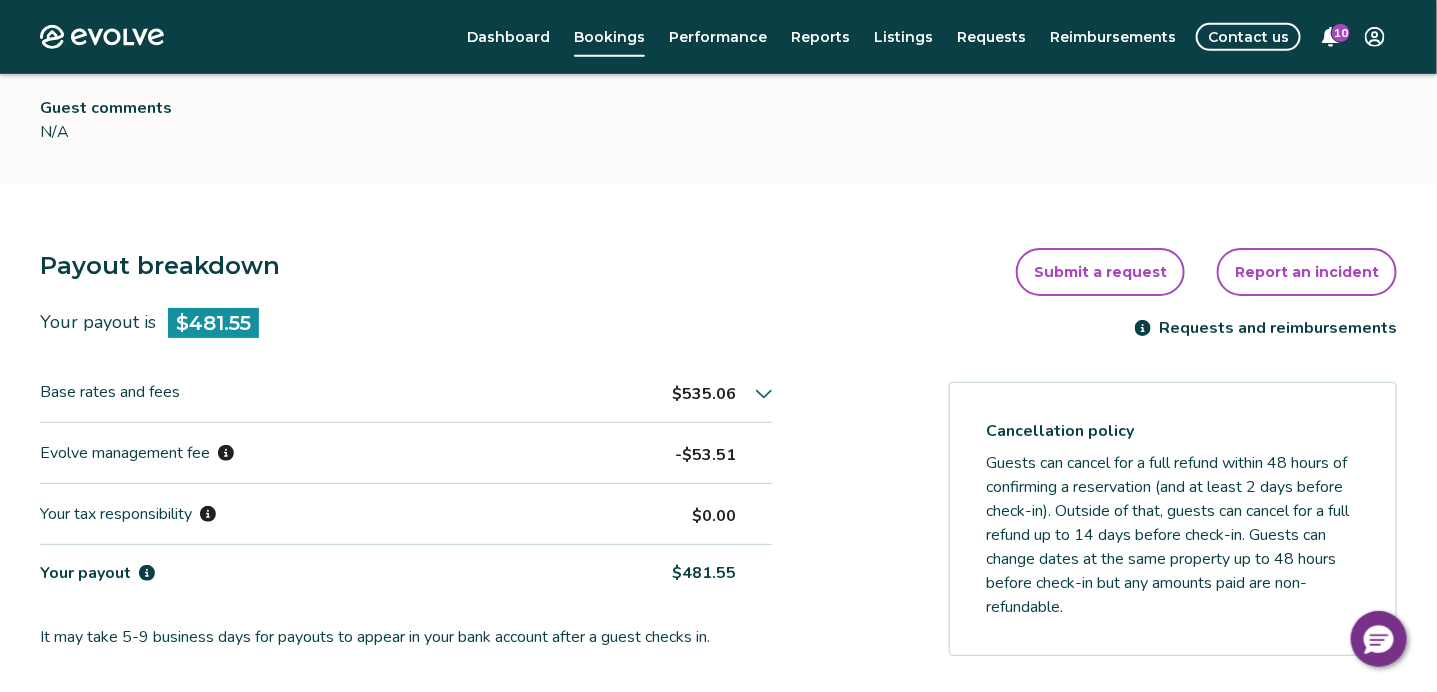 click on "Payout breakdown Your payout is $481.55 Base rates and fees $535.06 Evolve management fee -$53.51 Your tax responsibility $0.00 Your payout $481.55 It may take 5-9 business days for payouts to appear in your bank account after a guest checks in. Transactions and line items Transactions Line items Processing date Amount Transactions total $481.55 Jul 25, 2025 $481.55 Submit a request Report an incident Requests and reimbursements Cancellation policy Guests can cancel for a full refund within 48 hours of confirming a reservation (and at least 2 days before check-in). Outside of that, guests can cancel for a full refund up to 14 days before check-in. Guests can change dates at the same property up to 48 hours before check-in but any amounts paid are non-refundable. Cancel guest booking Today is  12  days  from the check-in date. Request to cancel booking" at bounding box center [718, 670] 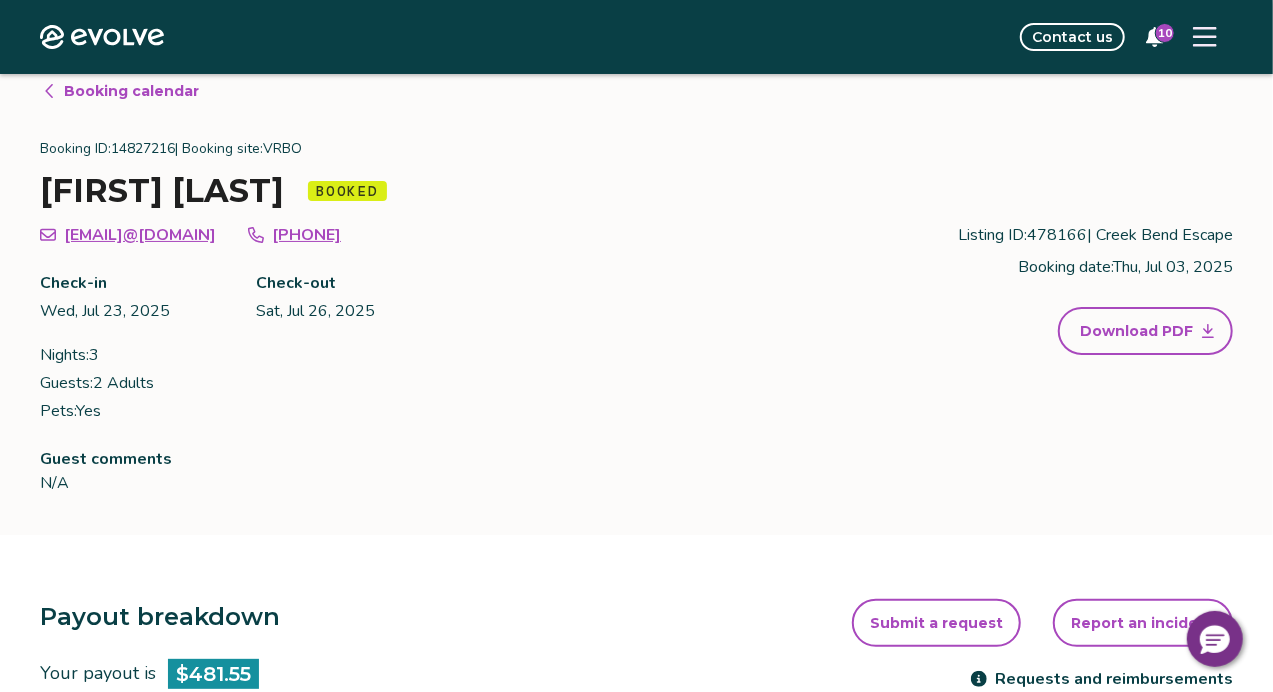 scroll, scrollTop: 0, scrollLeft: 0, axis: both 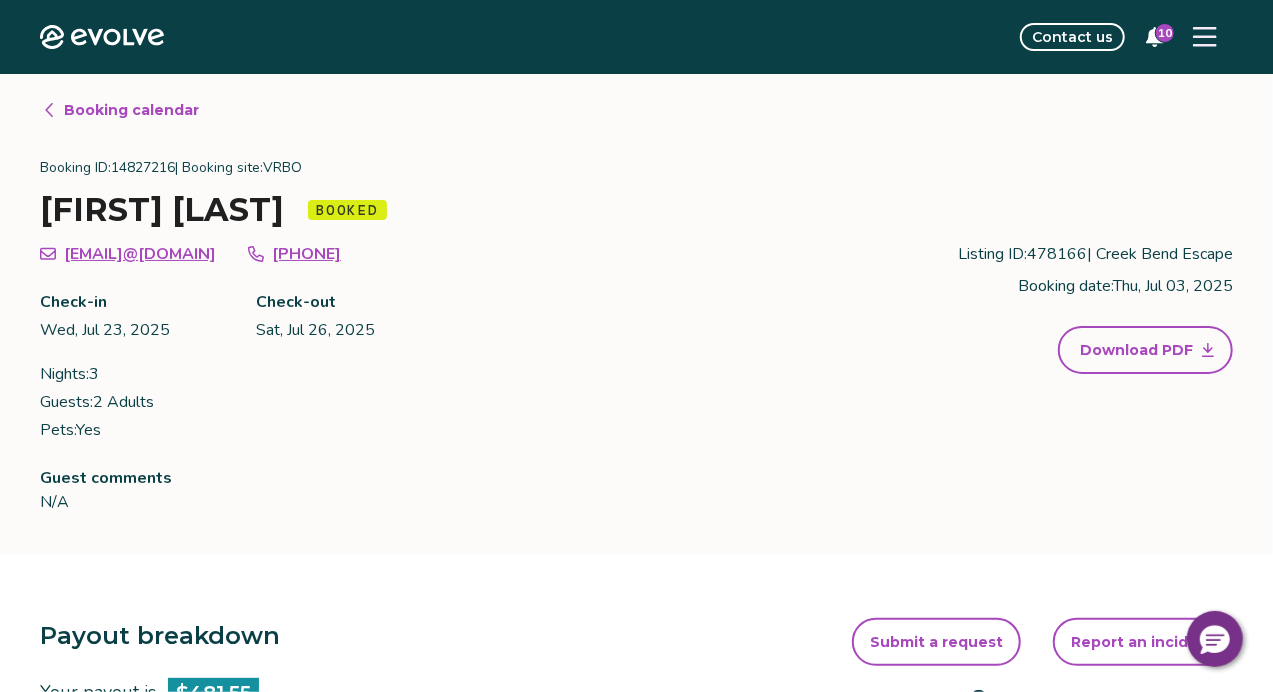 click on "Booking calendar" at bounding box center (131, 110) 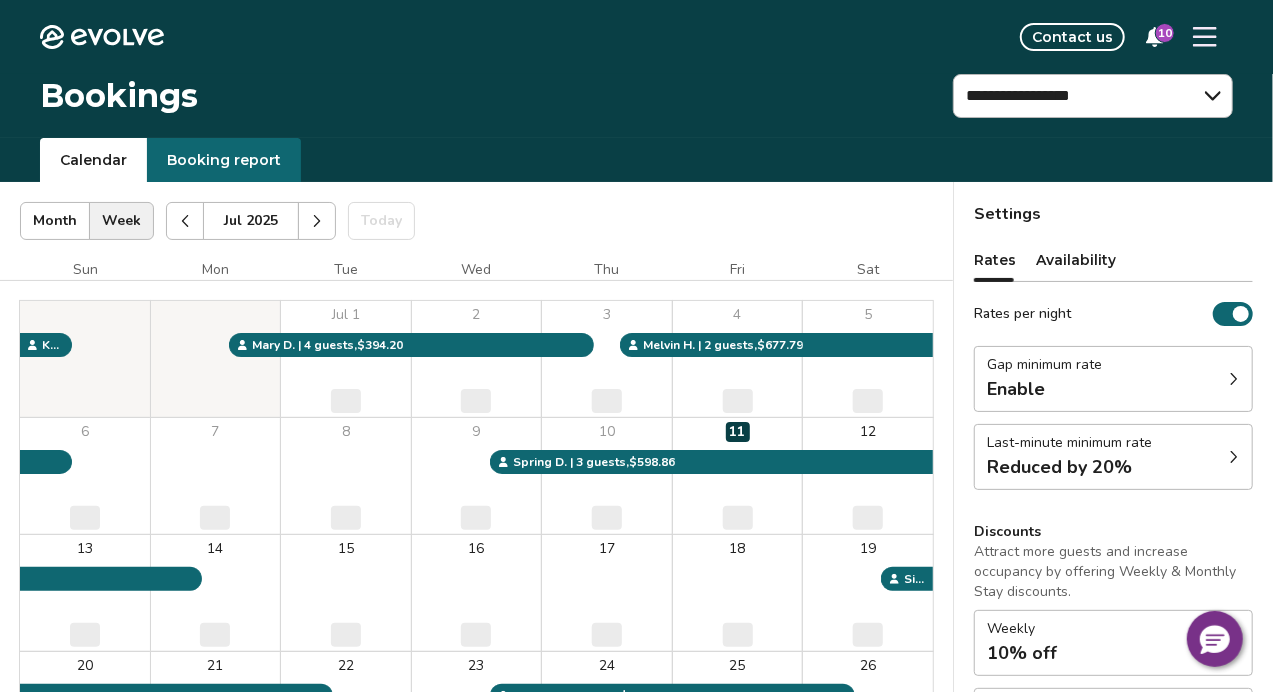 click at bounding box center (185, 221) 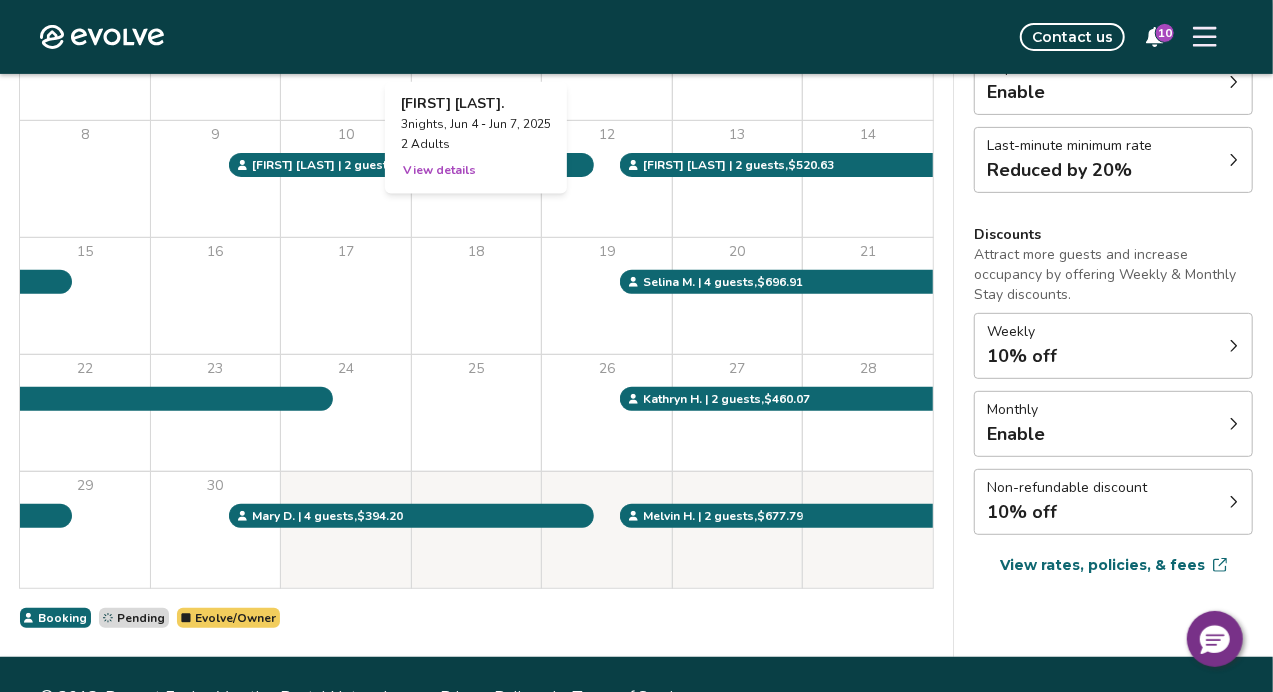 scroll, scrollTop: 304, scrollLeft: 0, axis: vertical 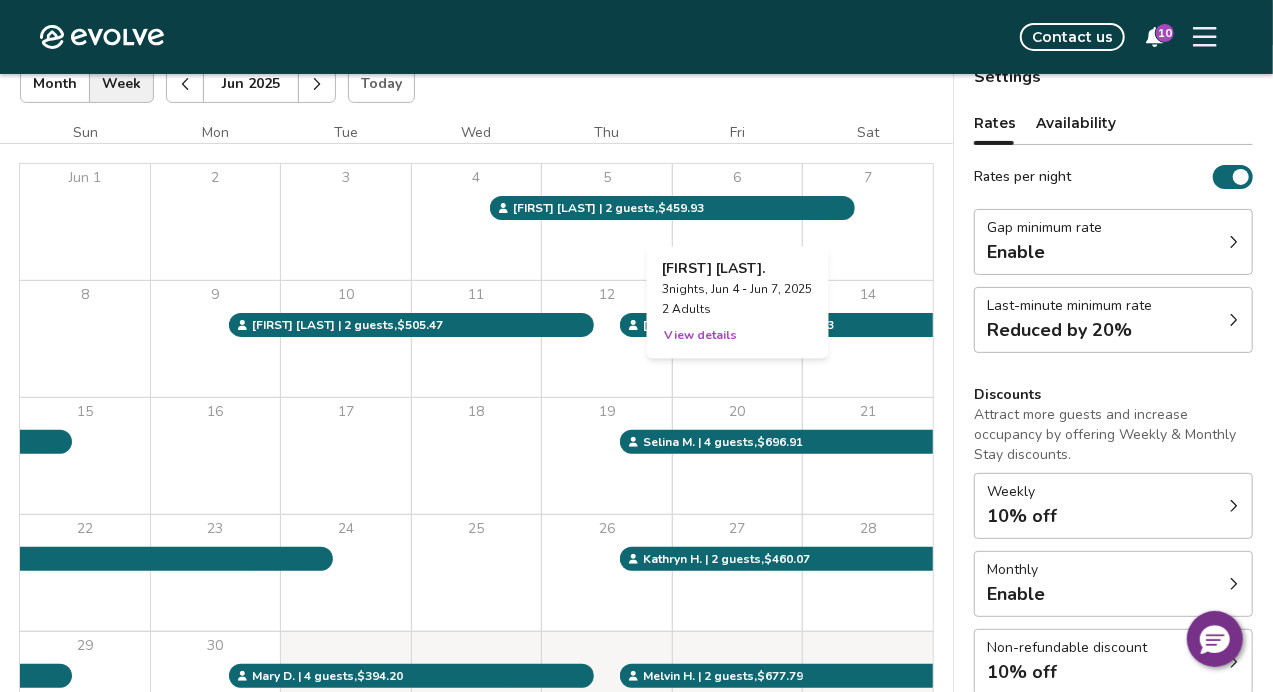 click on "6" at bounding box center (738, 222) 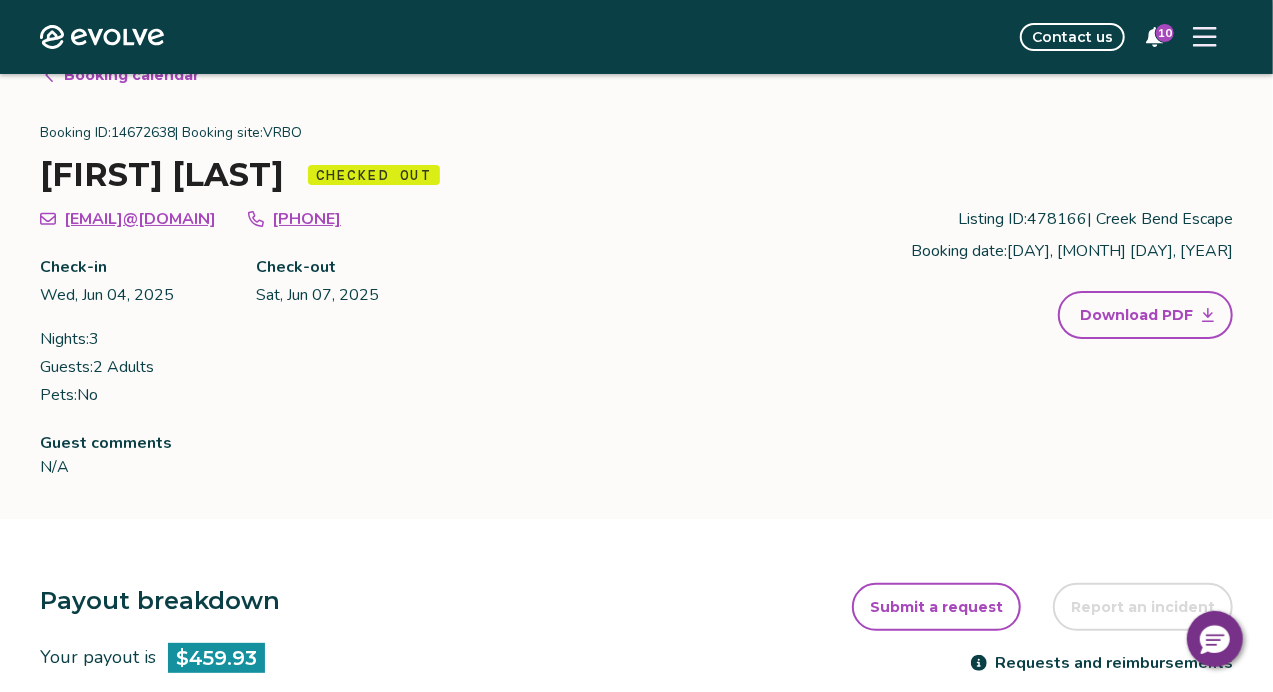 scroll, scrollTop: 0, scrollLeft: 0, axis: both 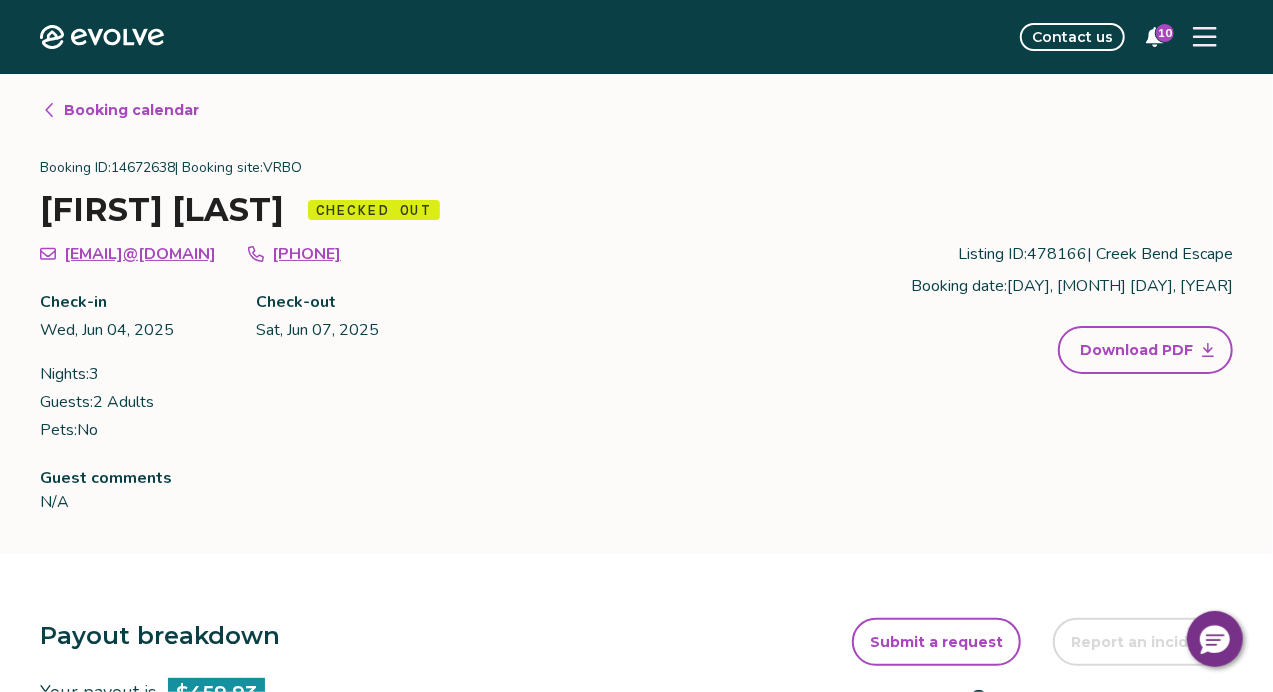click on "Booking calendar" at bounding box center [131, 110] 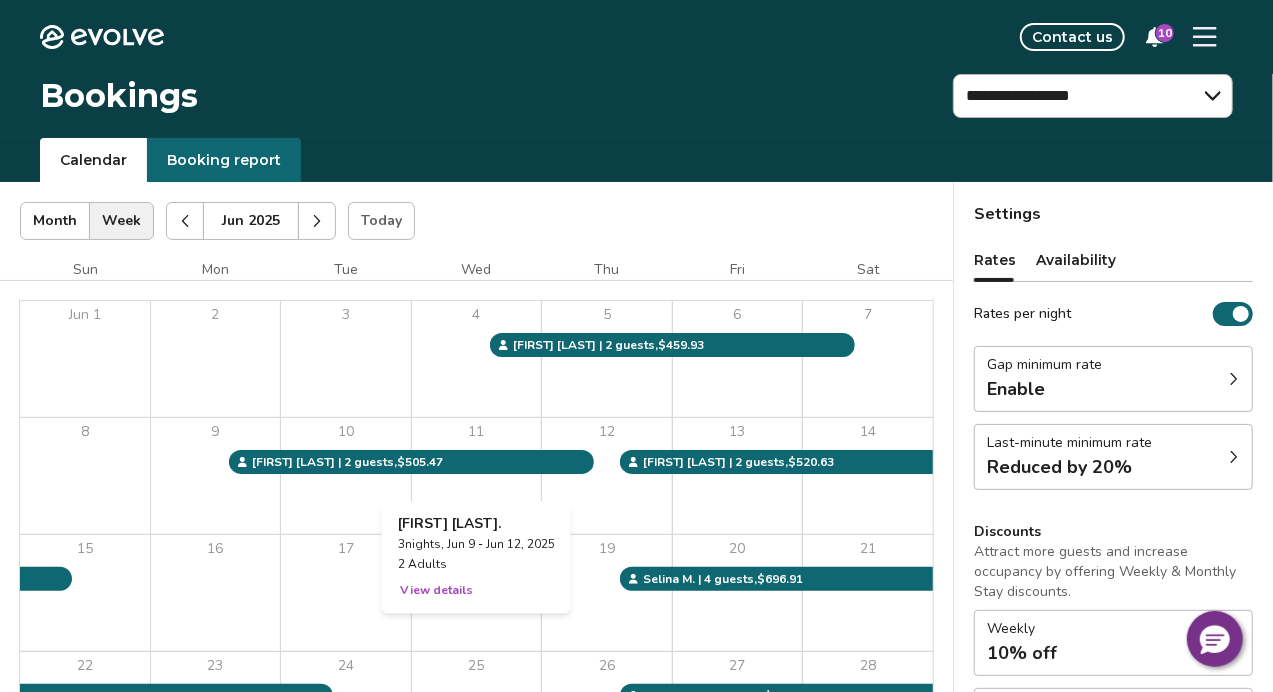 click on "11" at bounding box center (477, 476) 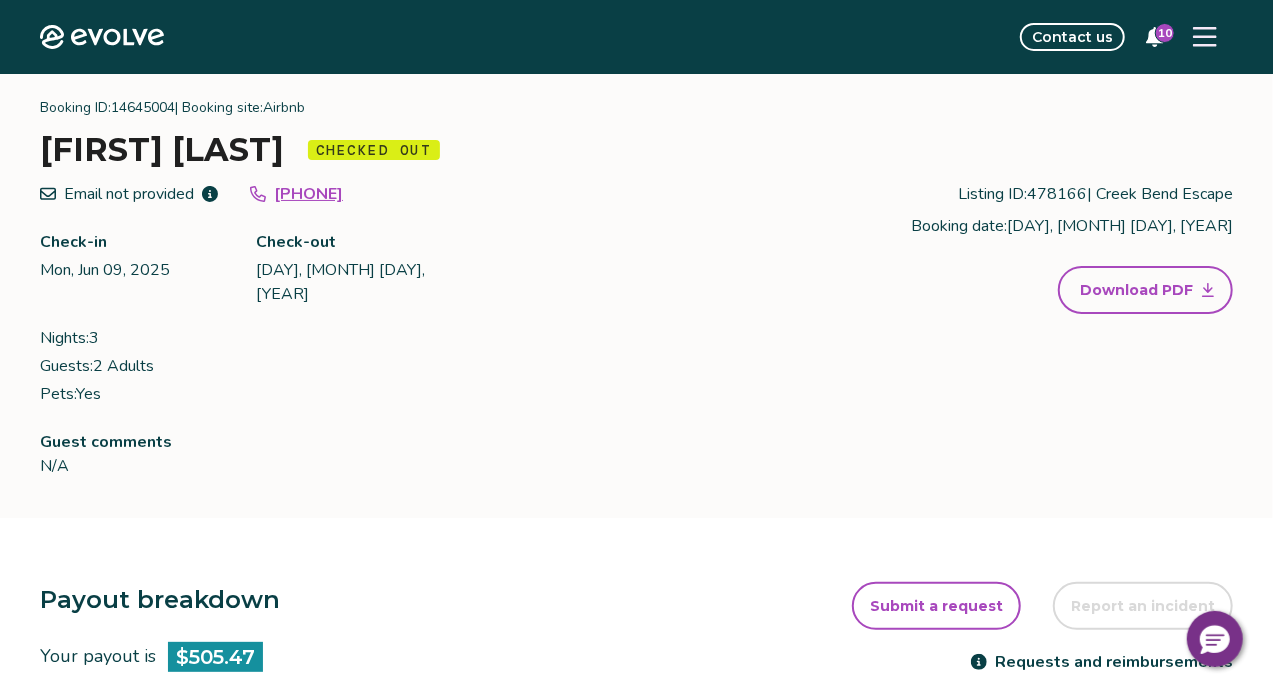 scroll, scrollTop: 0, scrollLeft: 0, axis: both 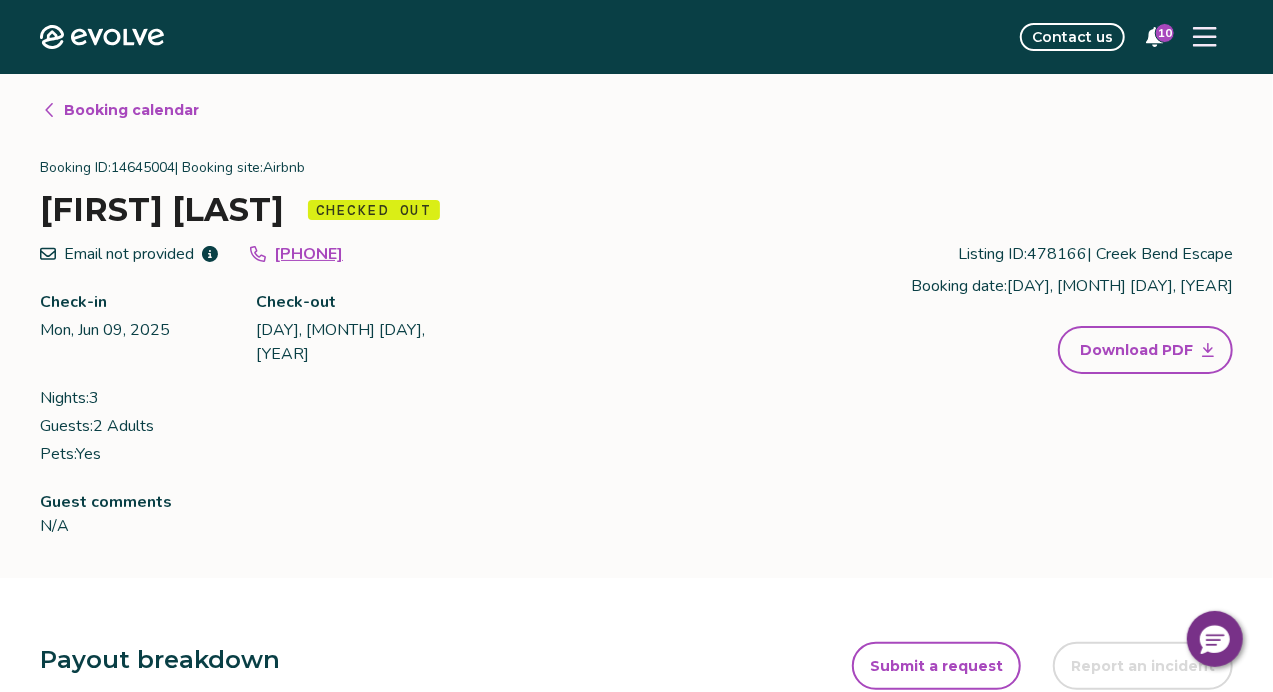 click on "Booking calendar" at bounding box center (131, 110) 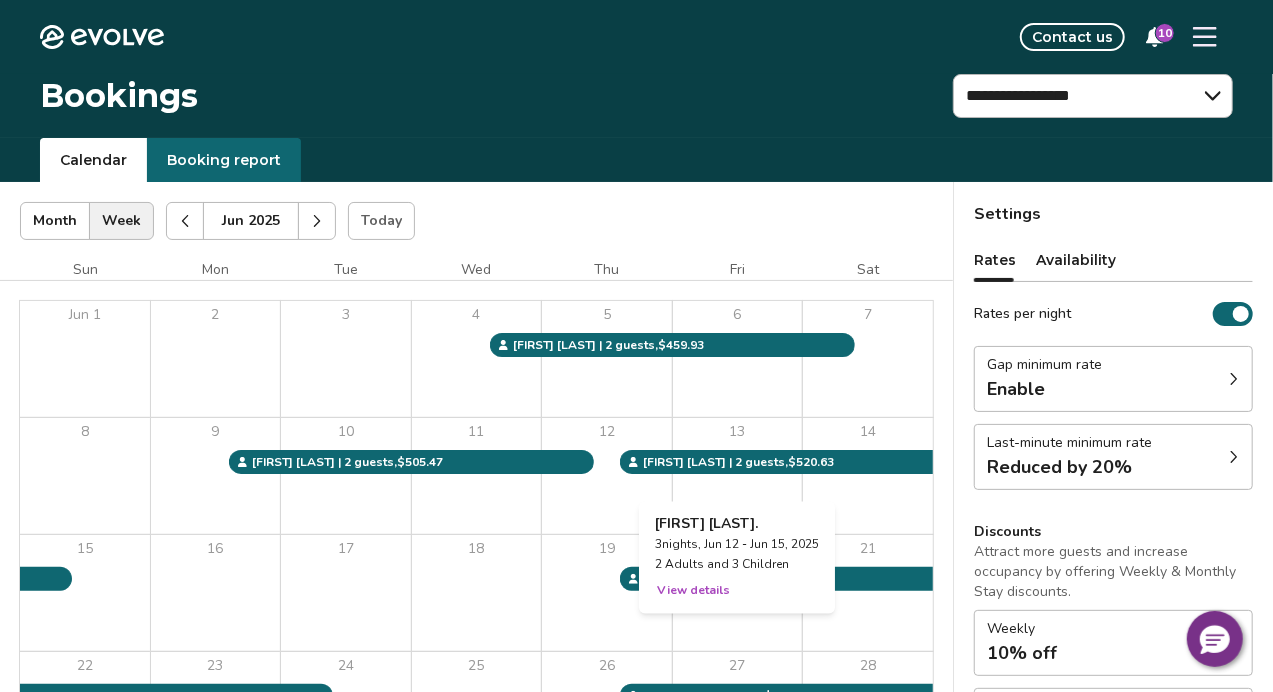 click on "13" at bounding box center (738, 476) 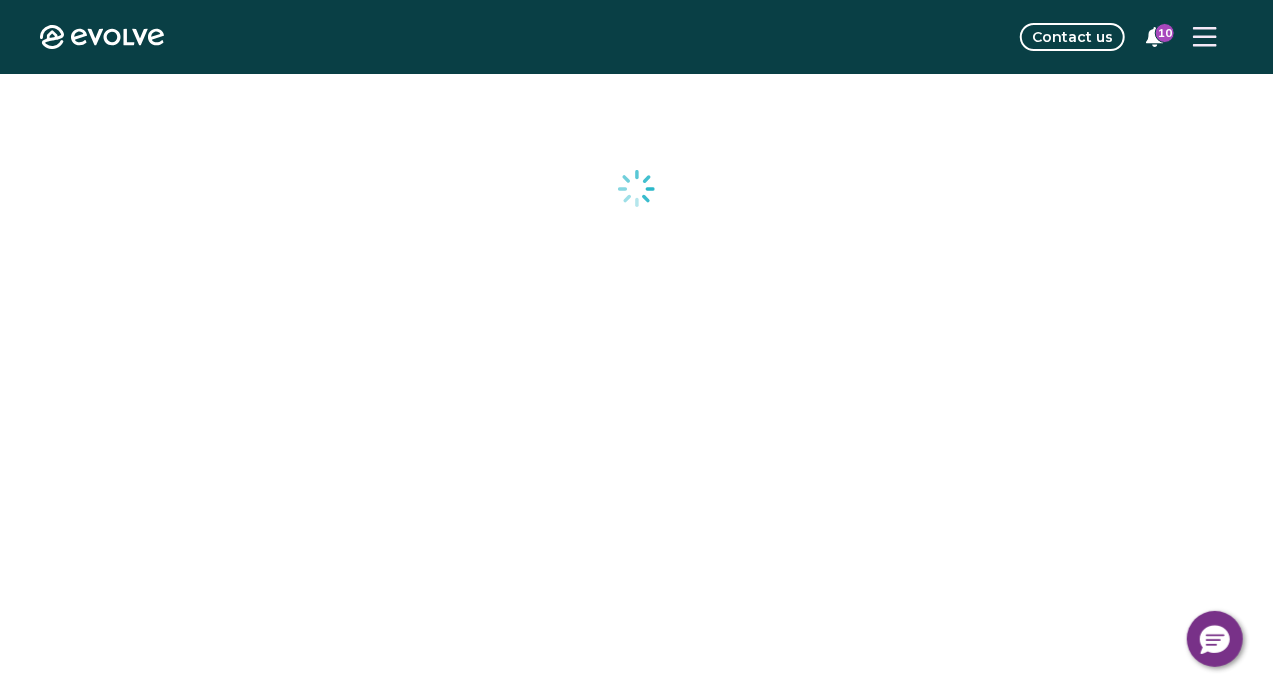 click at bounding box center [636, 514] 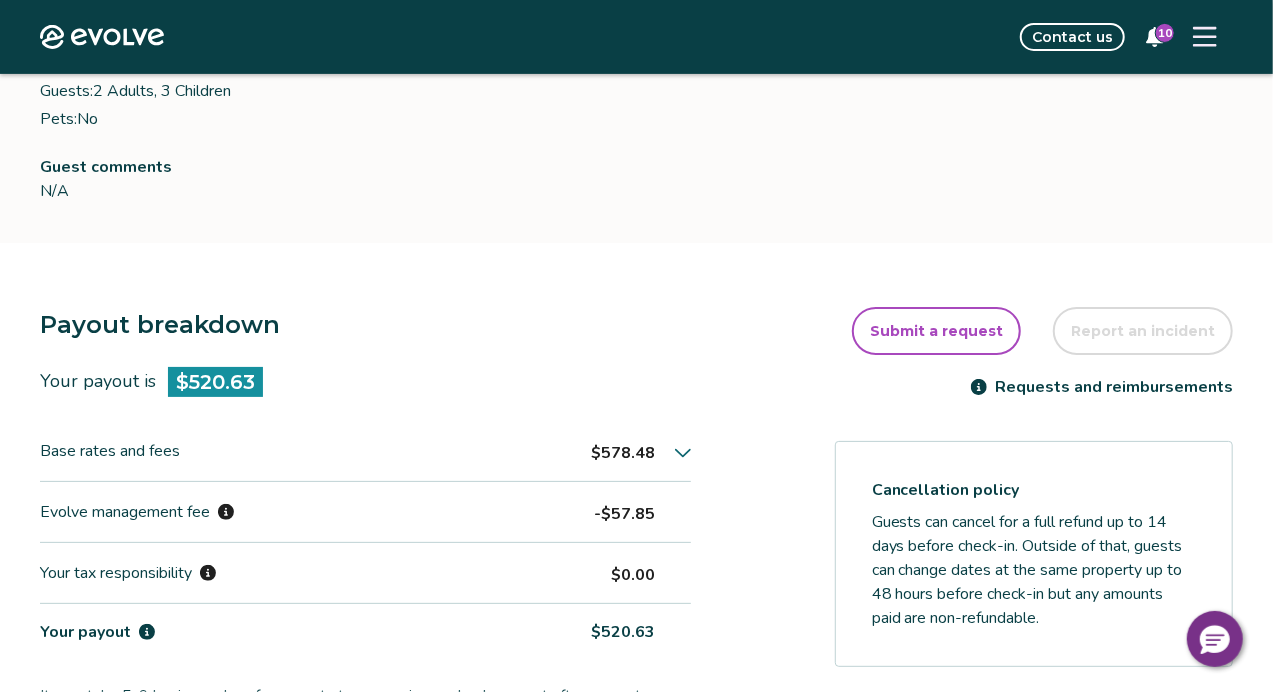 scroll, scrollTop: 0, scrollLeft: 0, axis: both 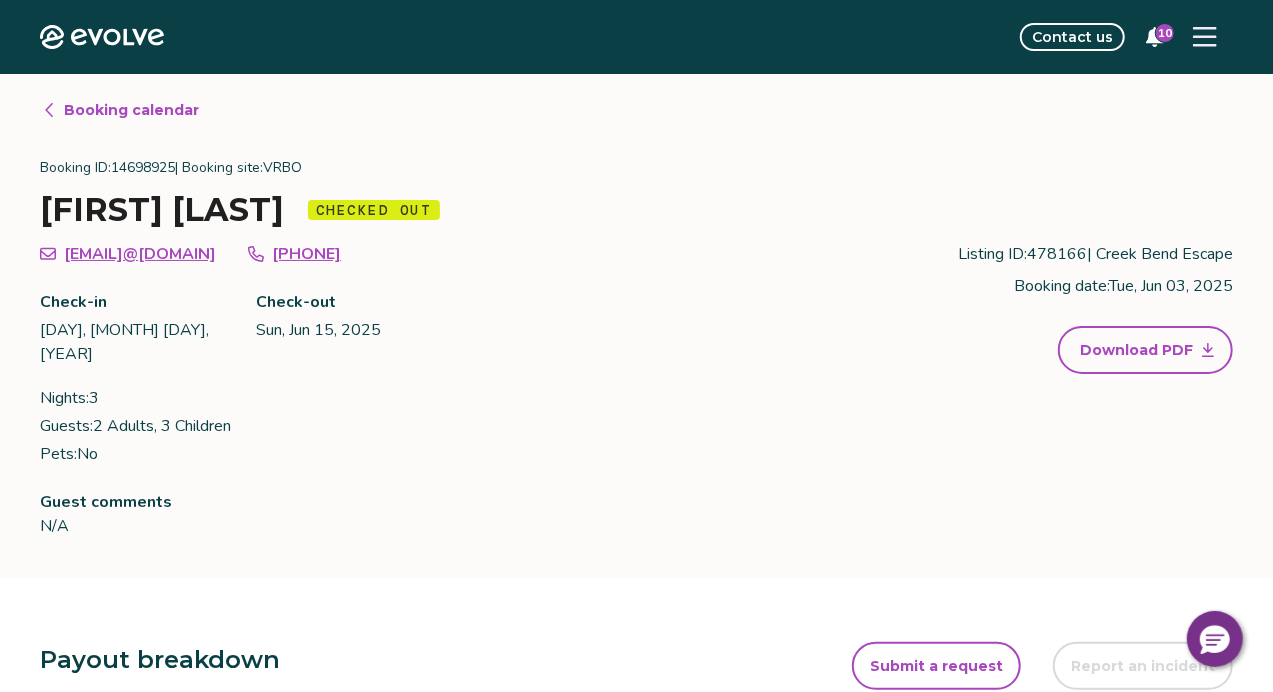 click on "Booking calendar" at bounding box center [131, 110] 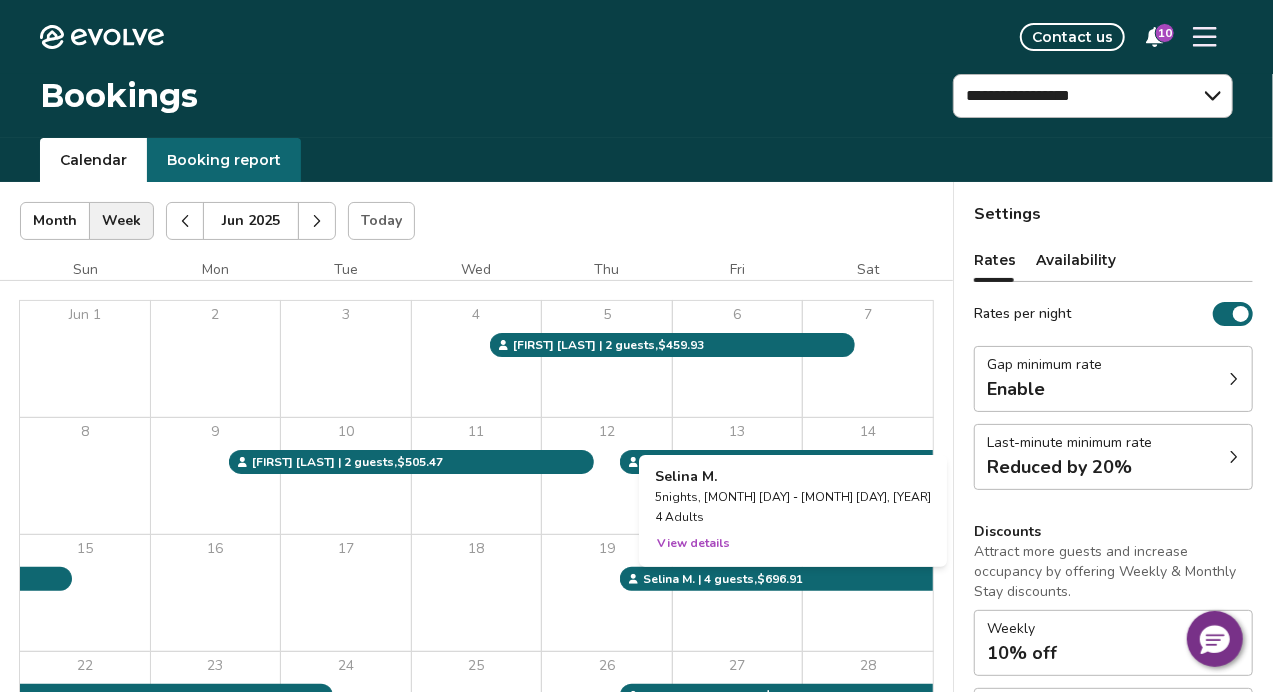 click on "20" at bounding box center (738, 593) 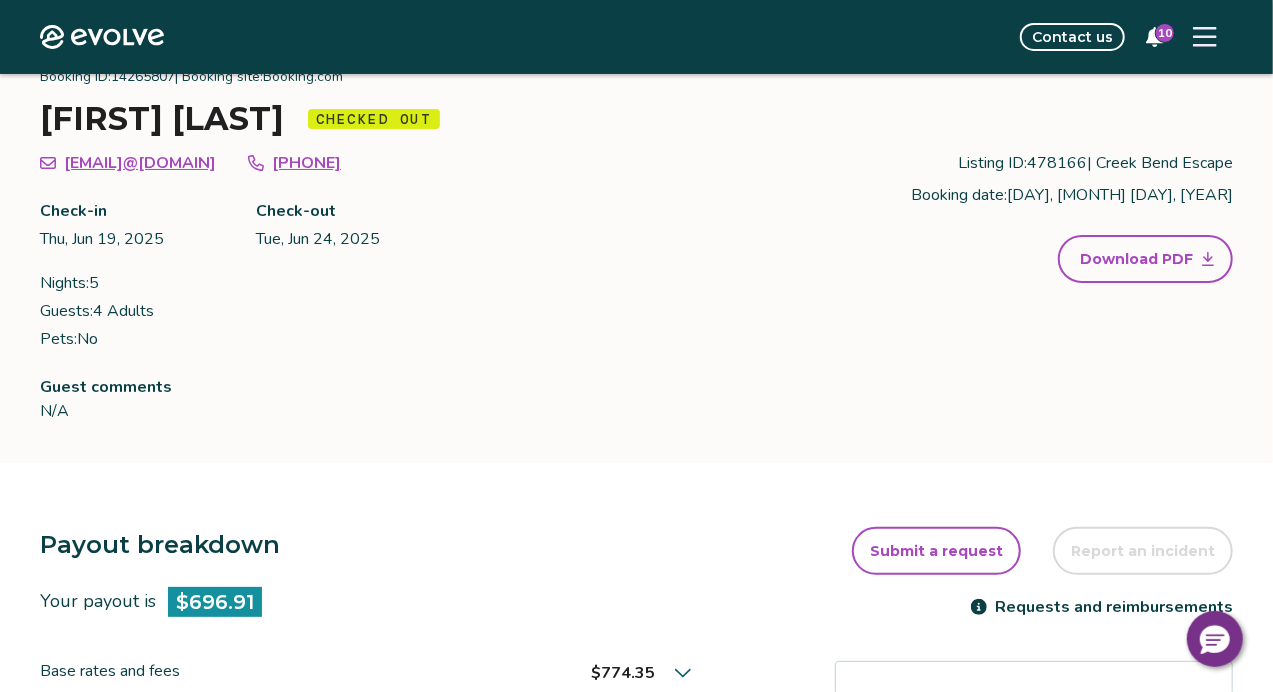 scroll, scrollTop: 0, scrollLeft: 0, axis: both 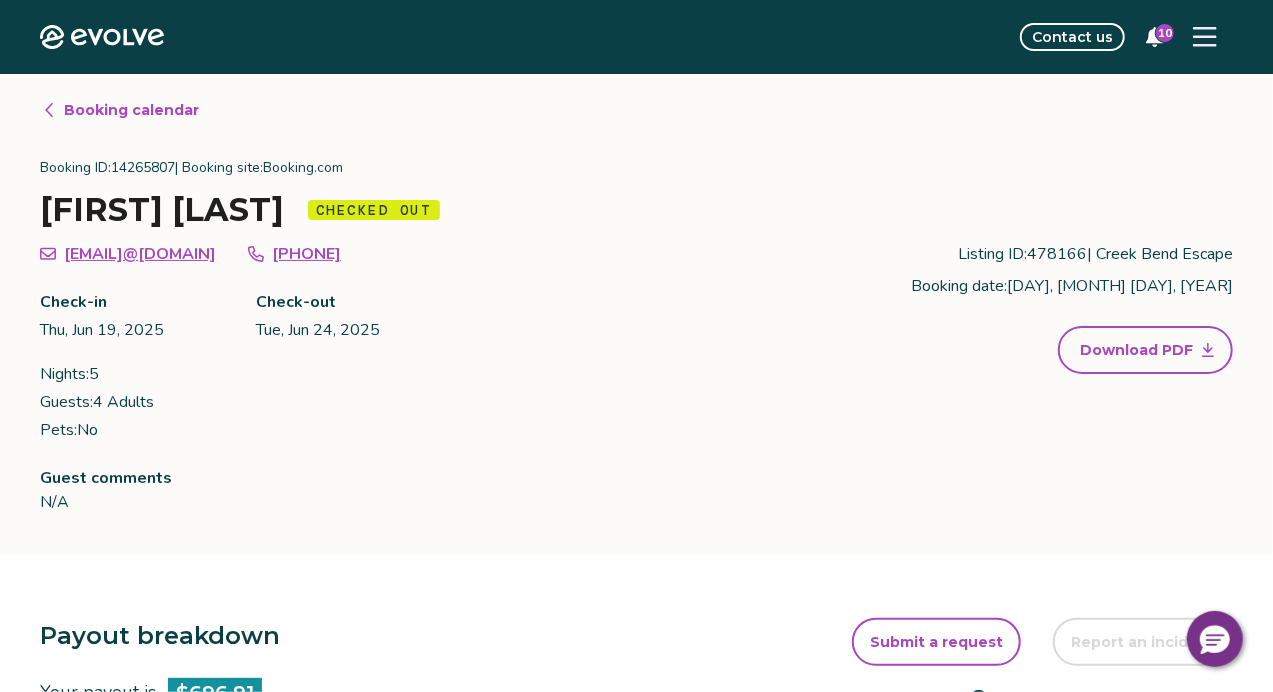click on "Booking calendar" at bounding box center (131, 110) 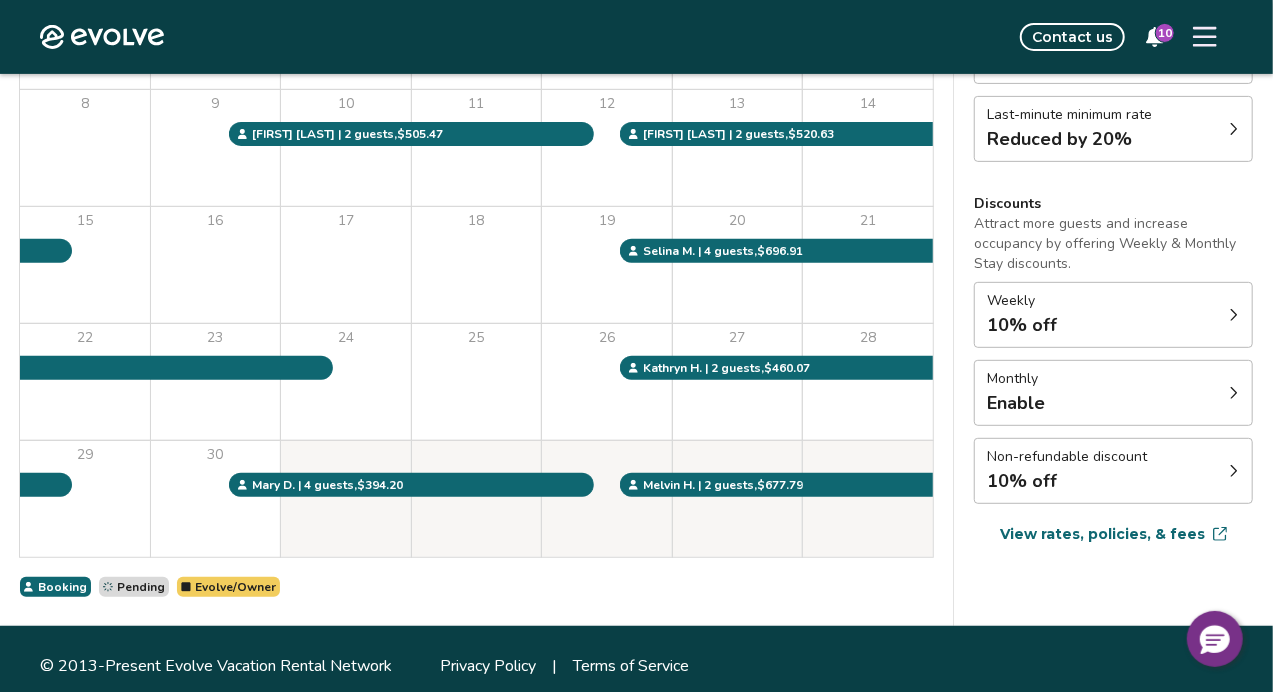scroll, scrollTop: 333, scrollLeft: 0, axis: vertical 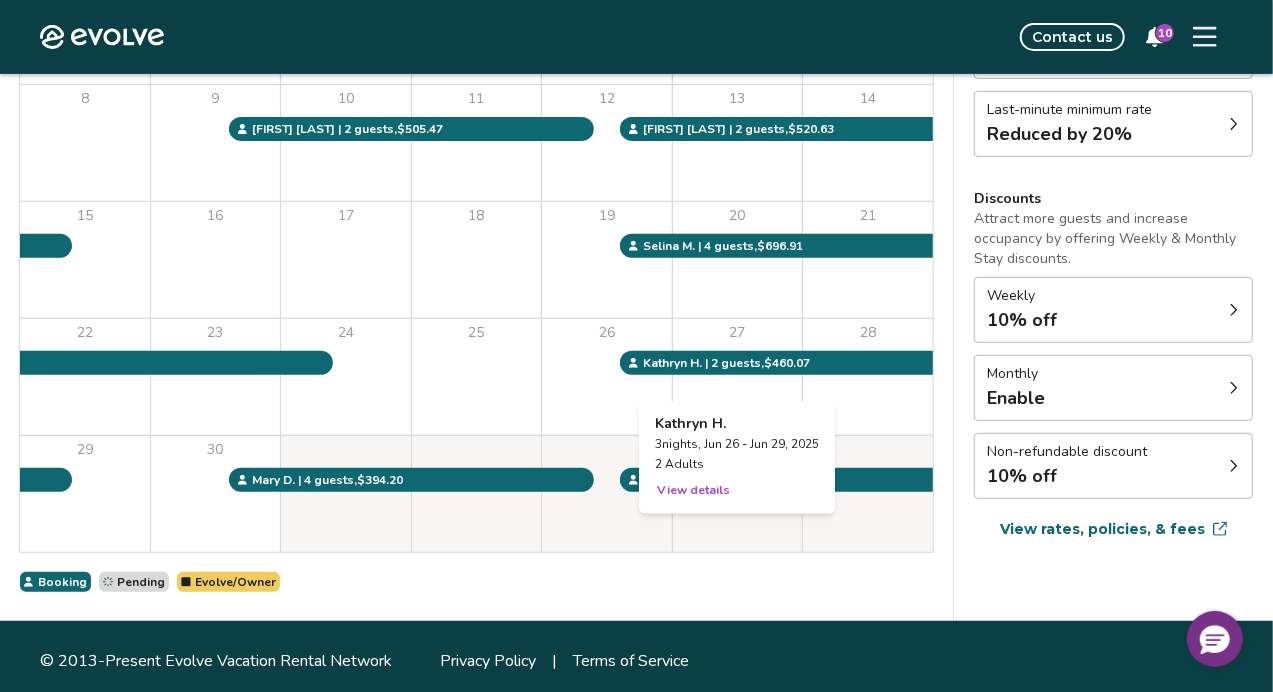 click on "27" at bounding box center (738, 377) 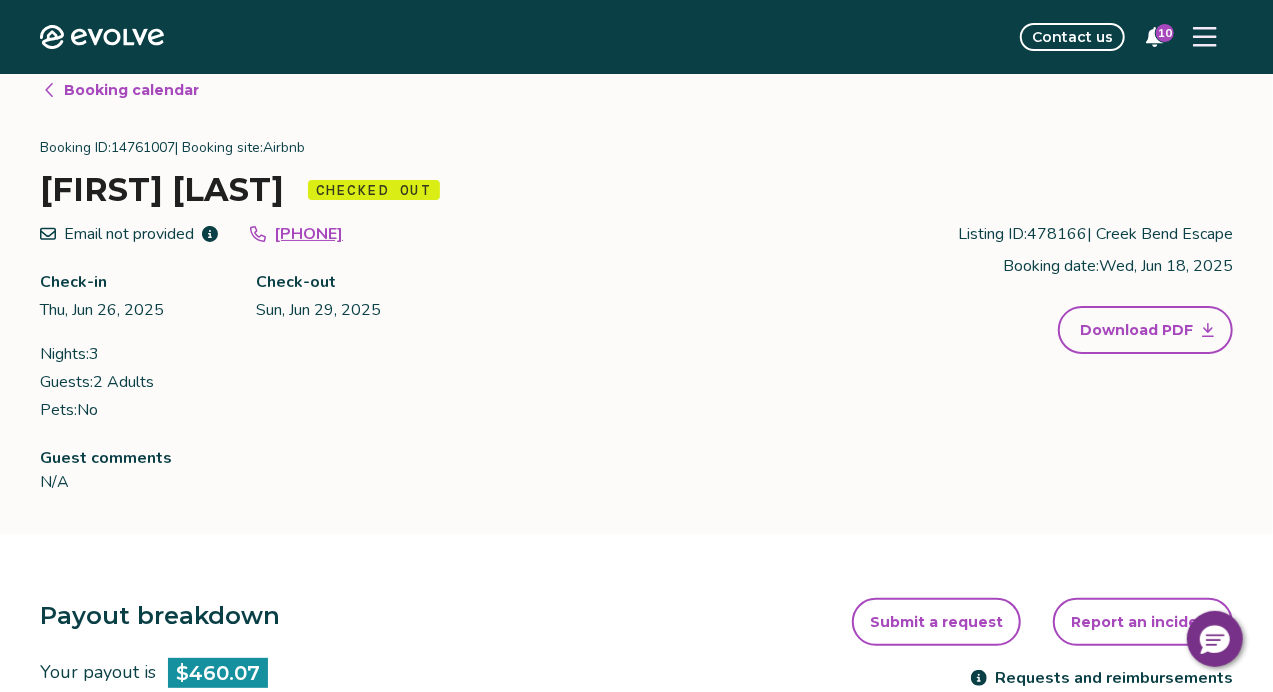 scroll, scrollTop: 0, scrollLeft: 0, axis: both 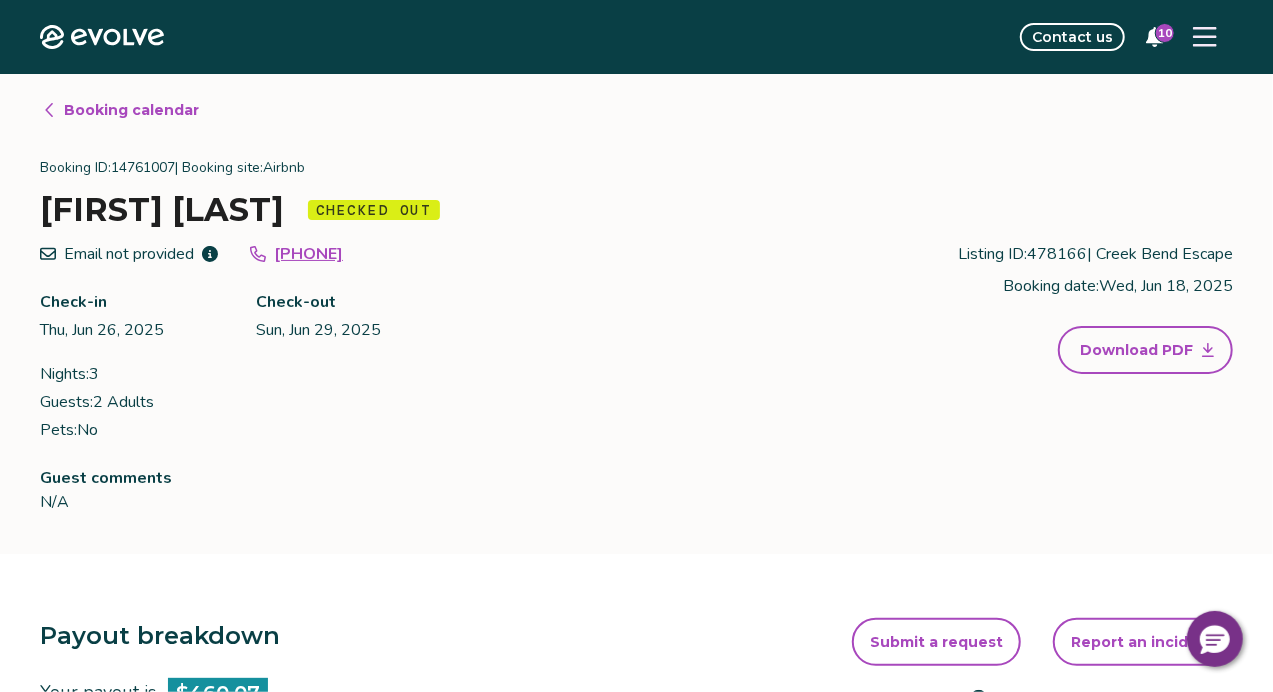 click on "Booking calendar" at bounding box center [131, 110] 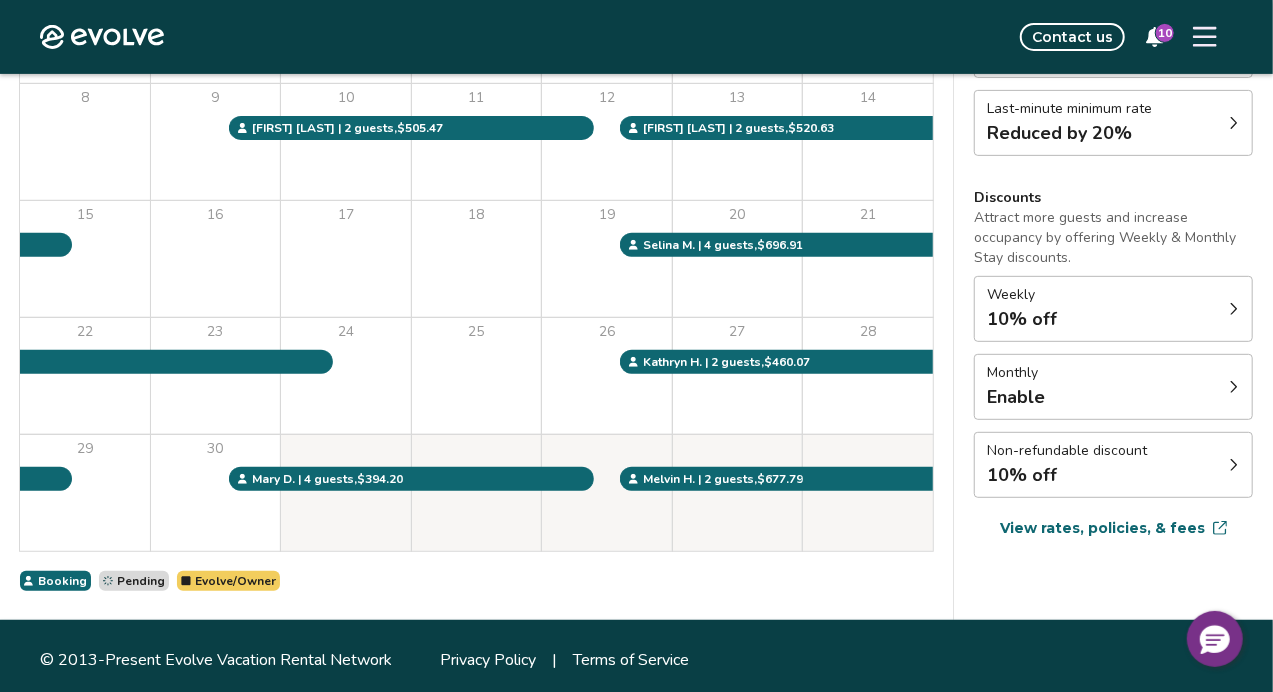 scroll, scrollTop: 341, scrollLeft: 0, axis: vertical 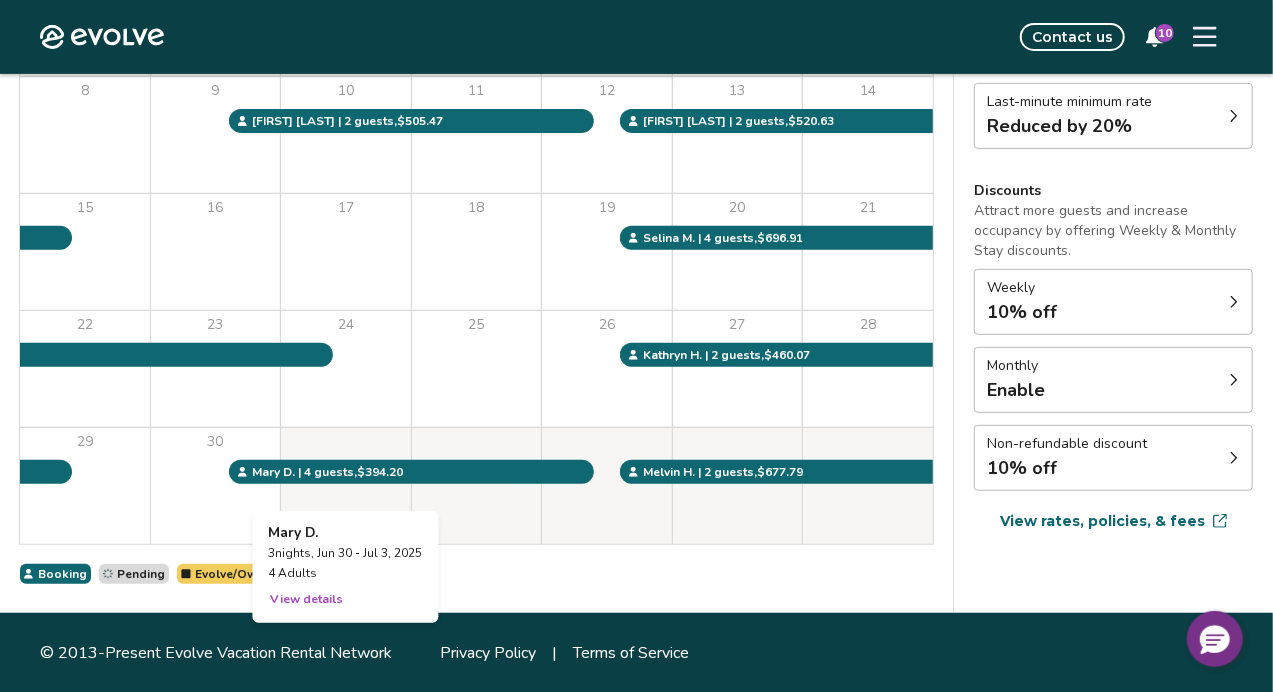 click at bounding box center (346, 486) 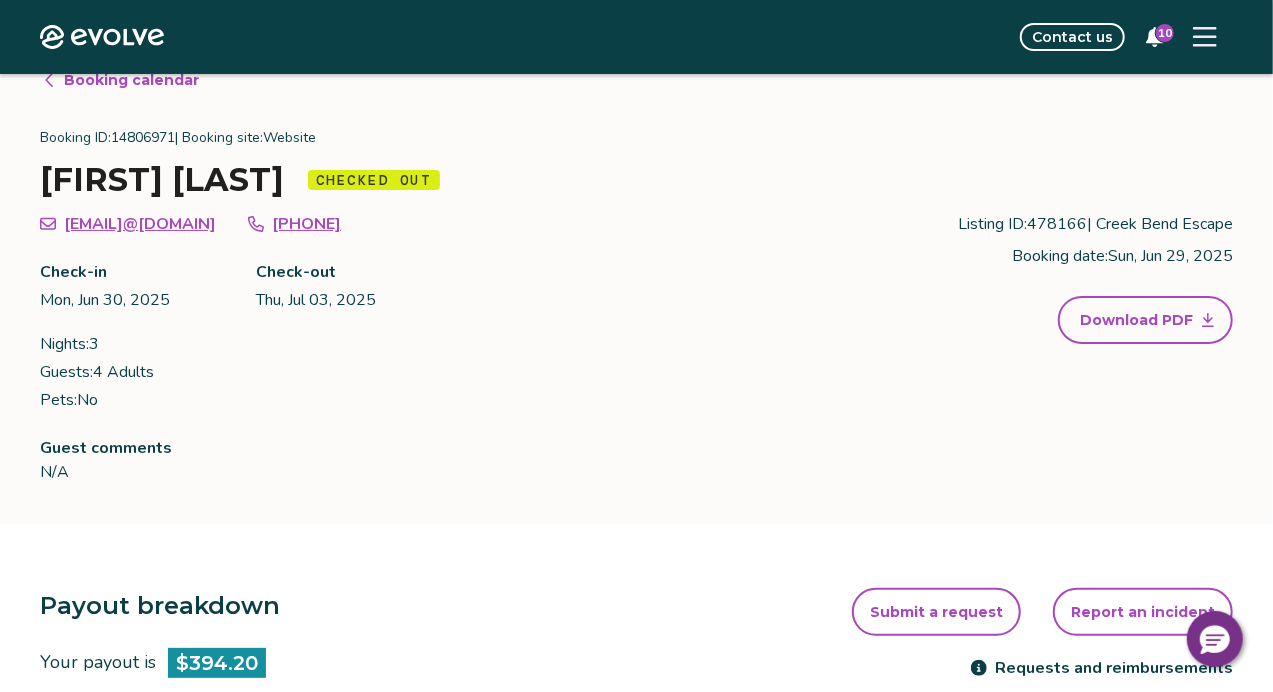 scroll, scrollTop: 0, scrollLeft: 0, axis: both 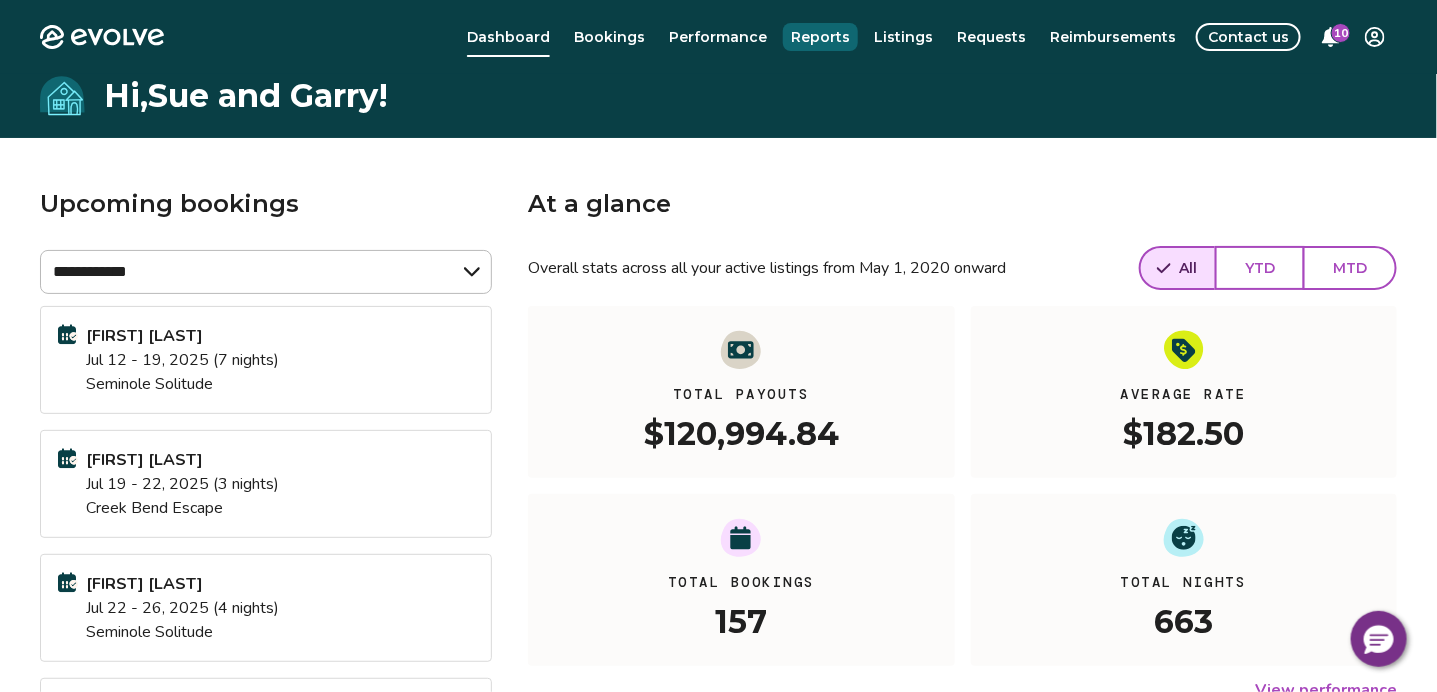 click on "Reports" at bounding box center (820, 37) 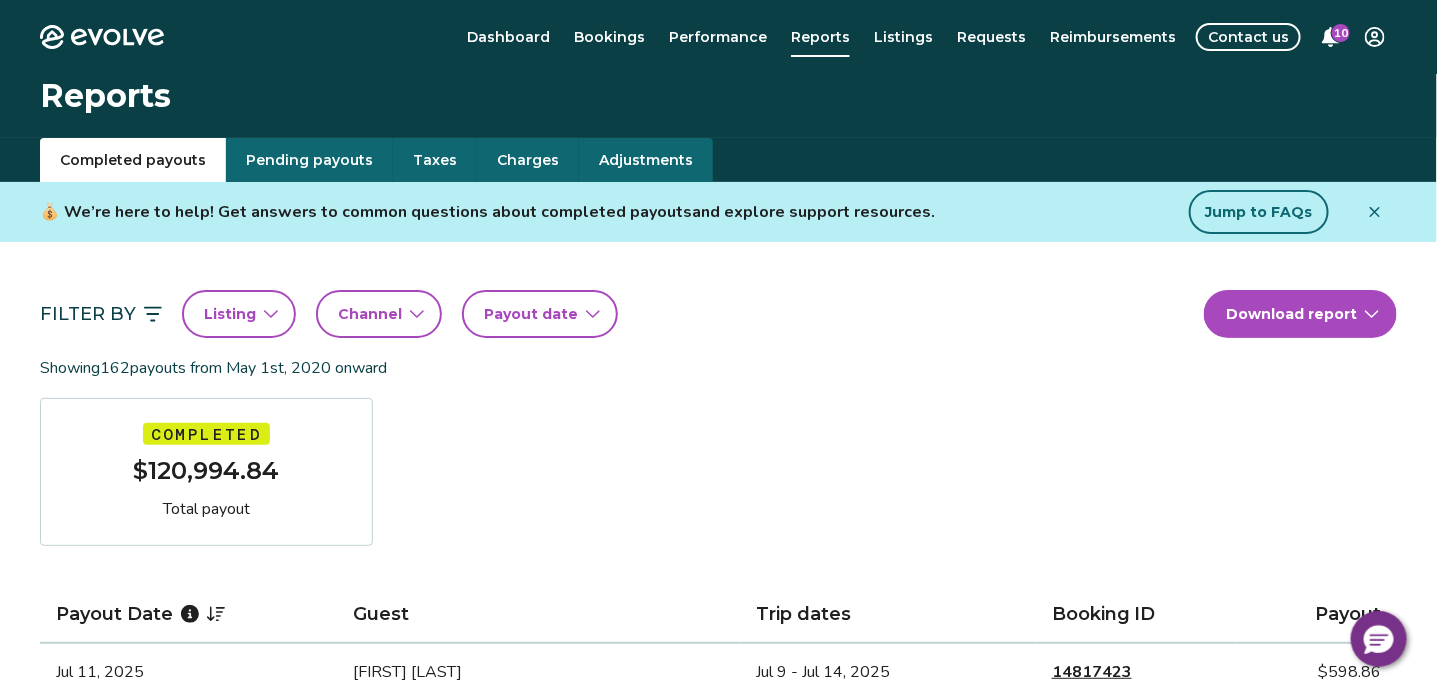 scroll, scrollTop: 2, scrollLeft: 0, axis: vertical 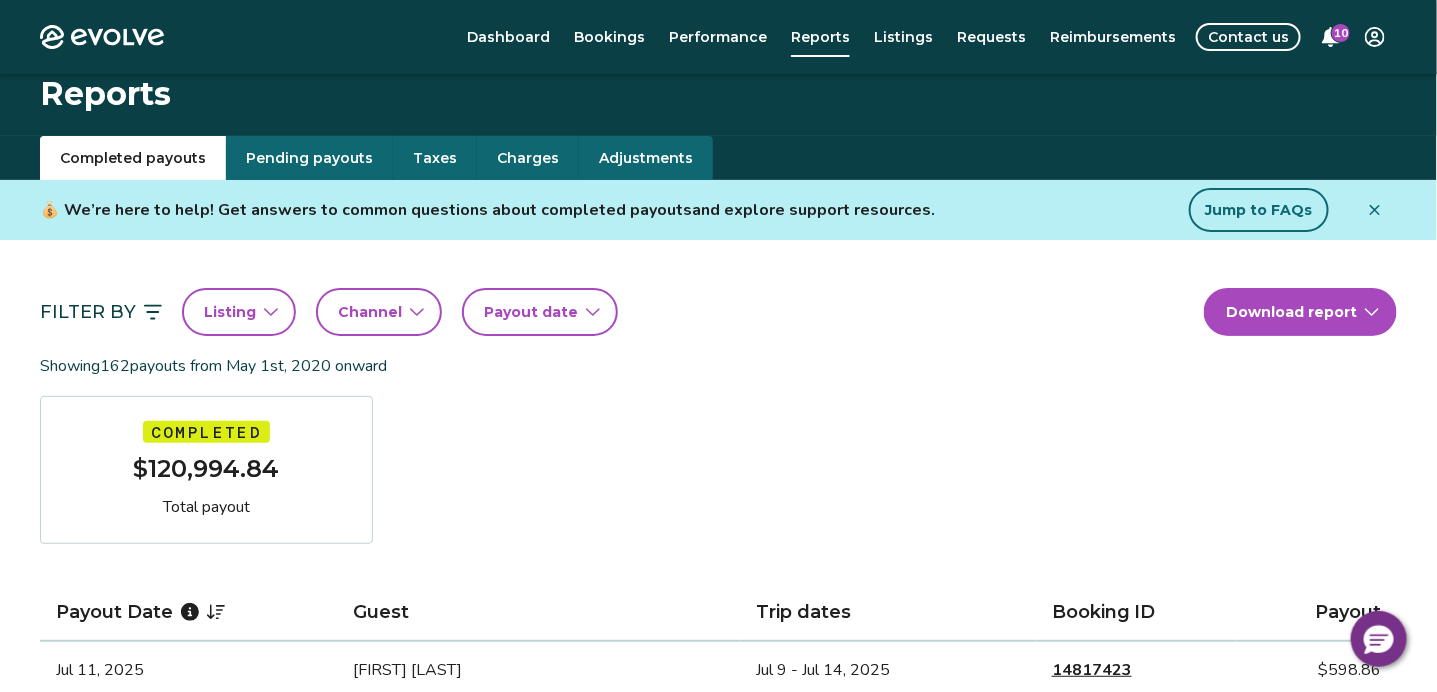 click 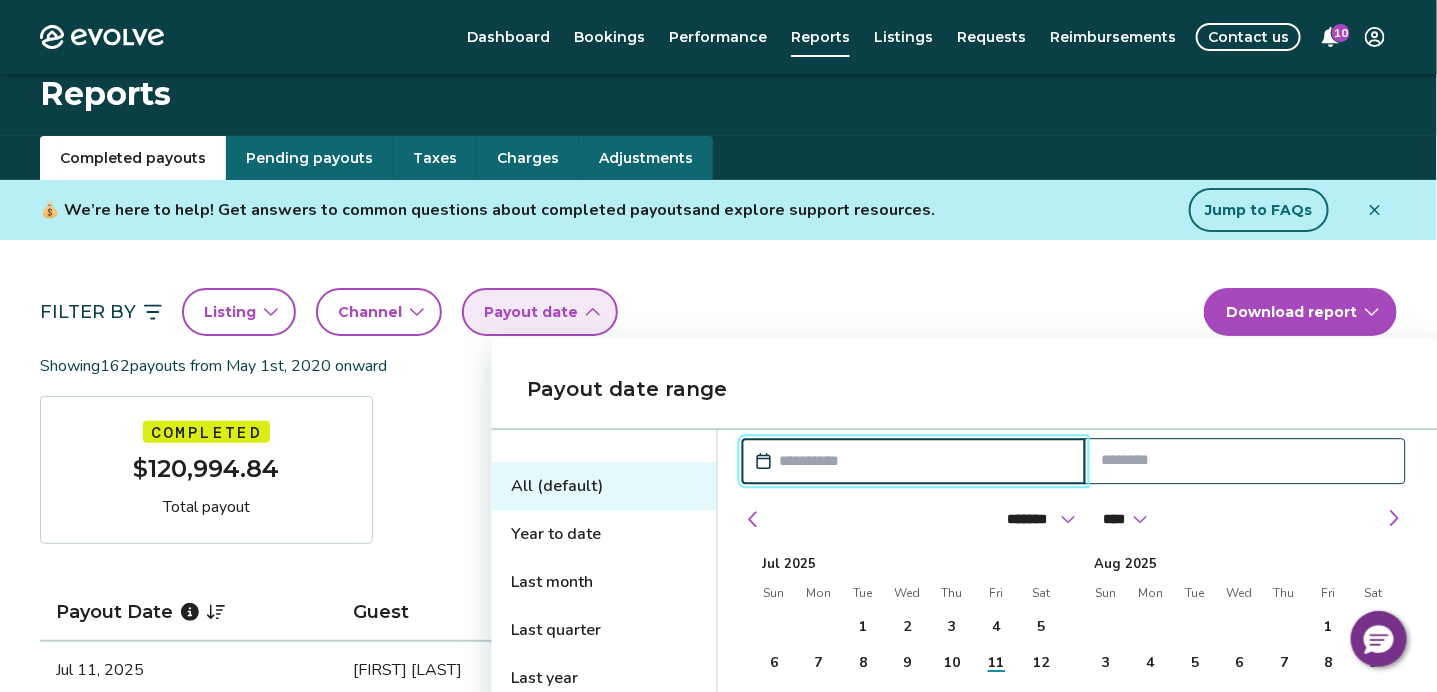 click at bounding box center (924, 461) 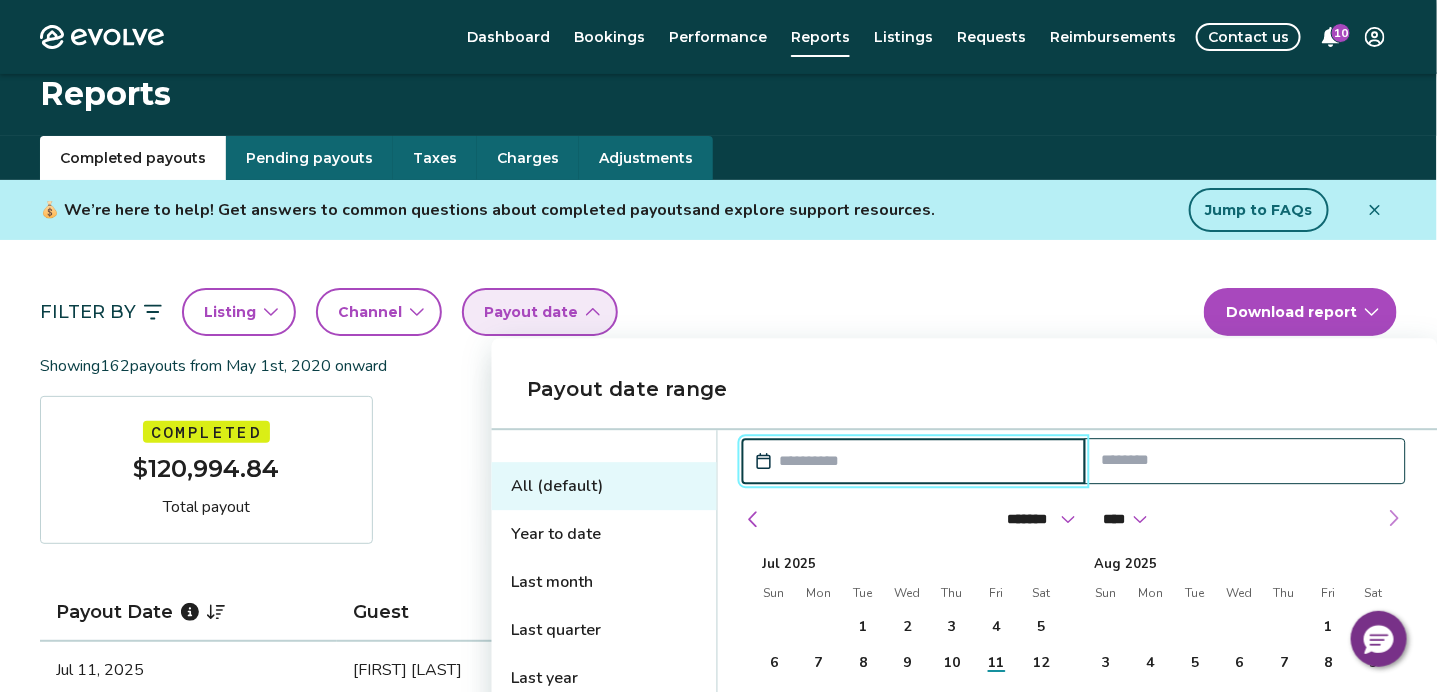click at bounding box center [1394, 518] 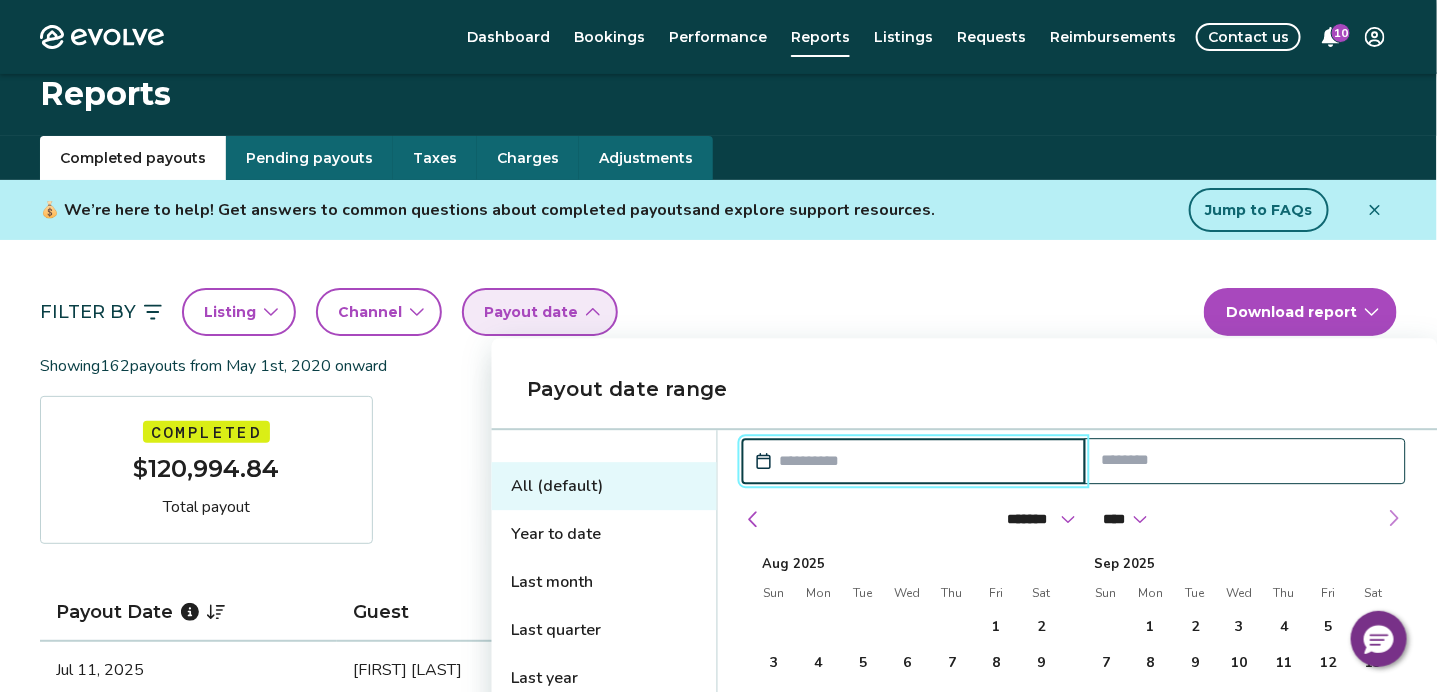 click at bounding box center (1394, 518) 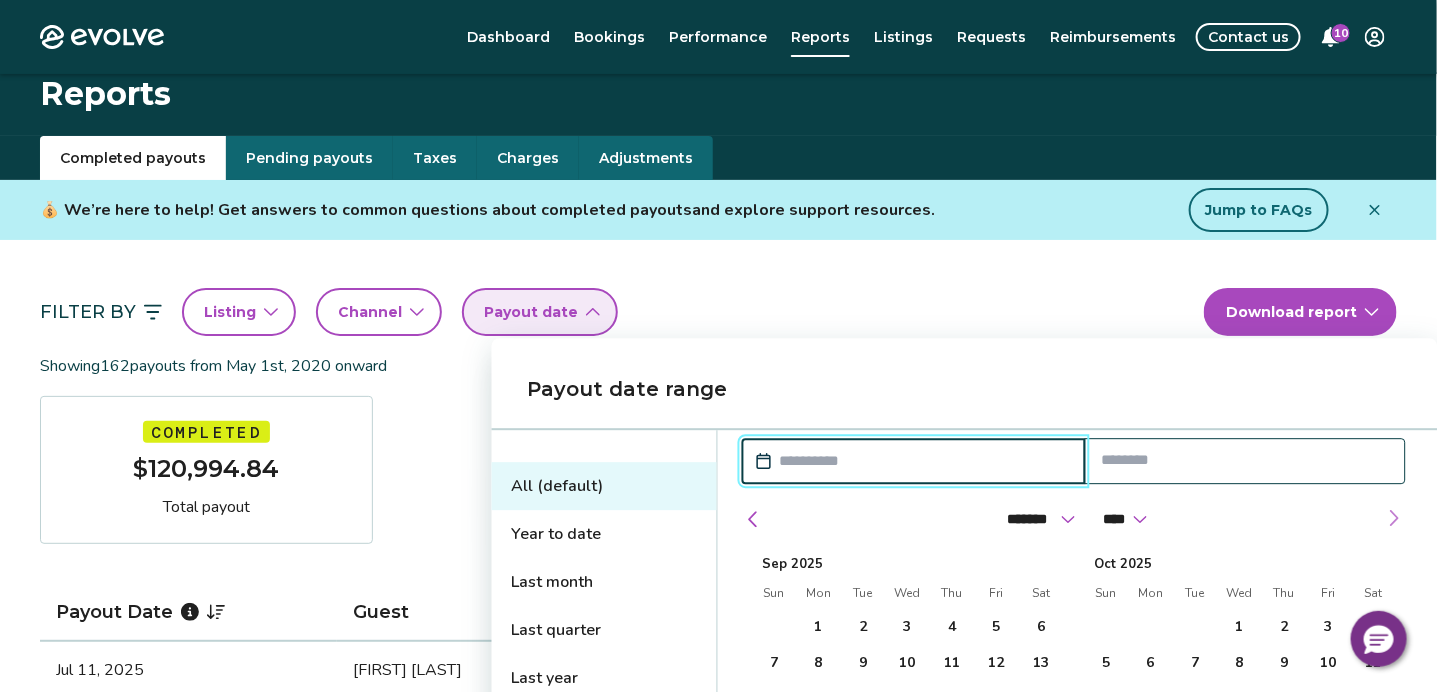 click at bounding box center (1394, 518) 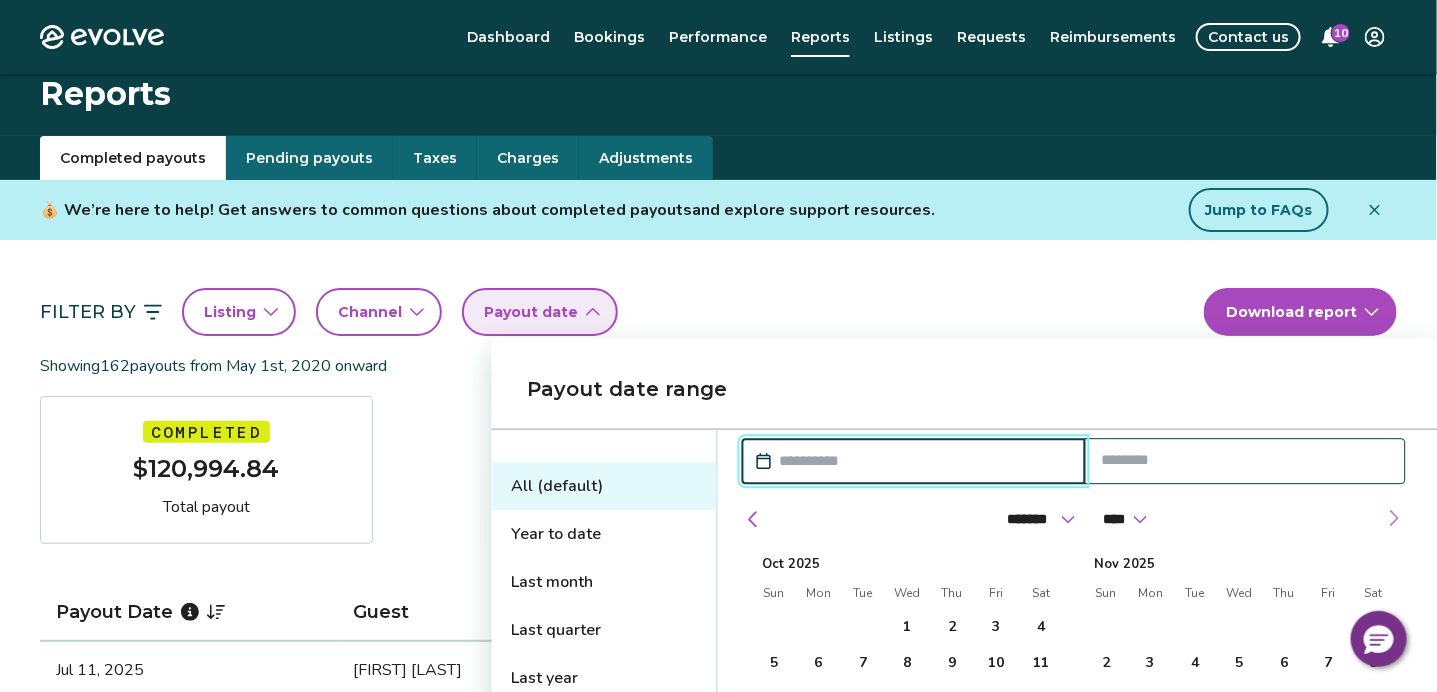 click at bounding box center (1394, 518) 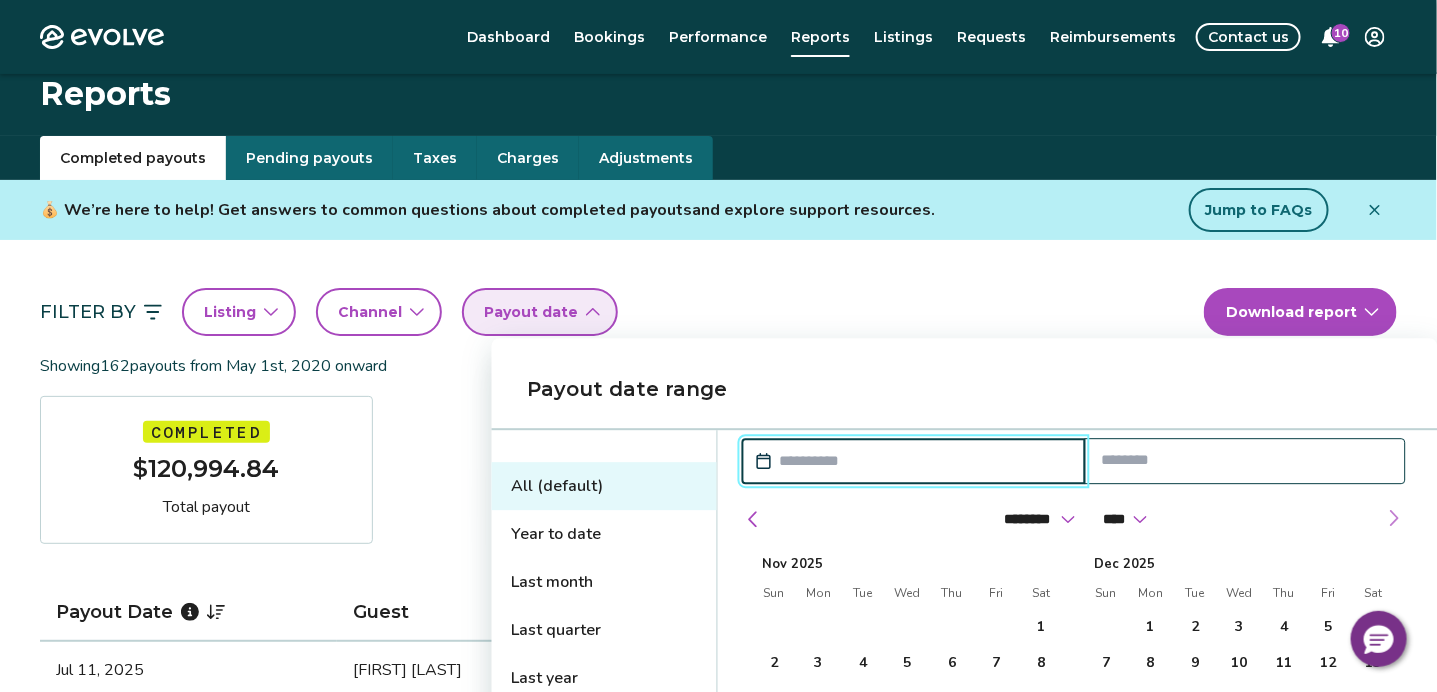 click at bounding box center [1394, 518] 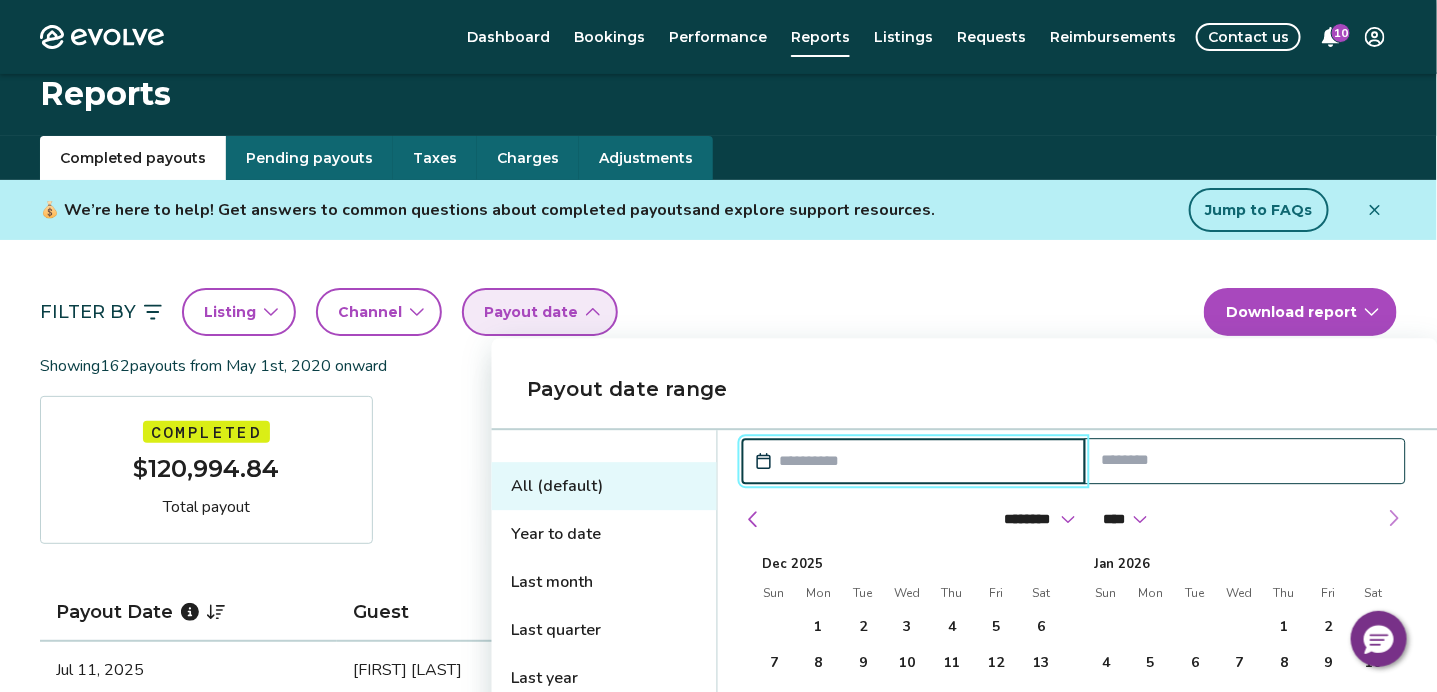 click at bounding box center [1394, 518] 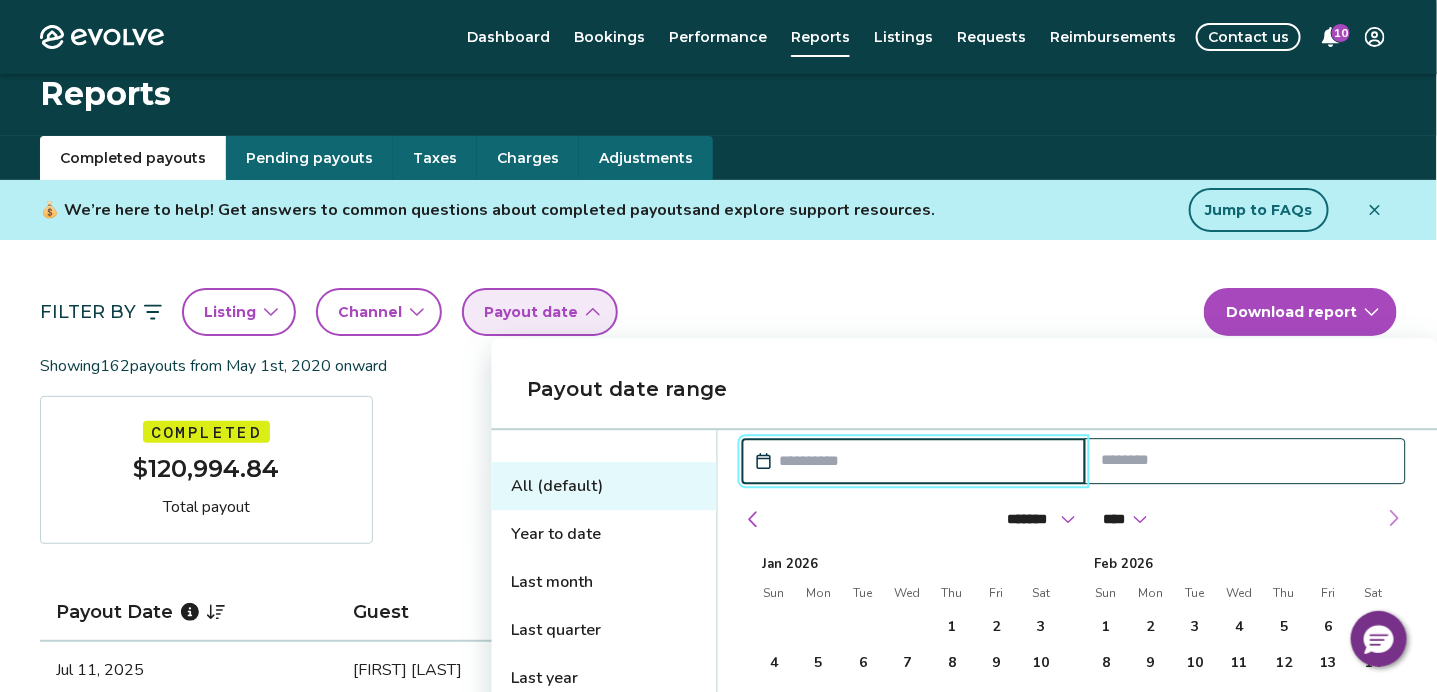 click at bounding box center (1394, 518) 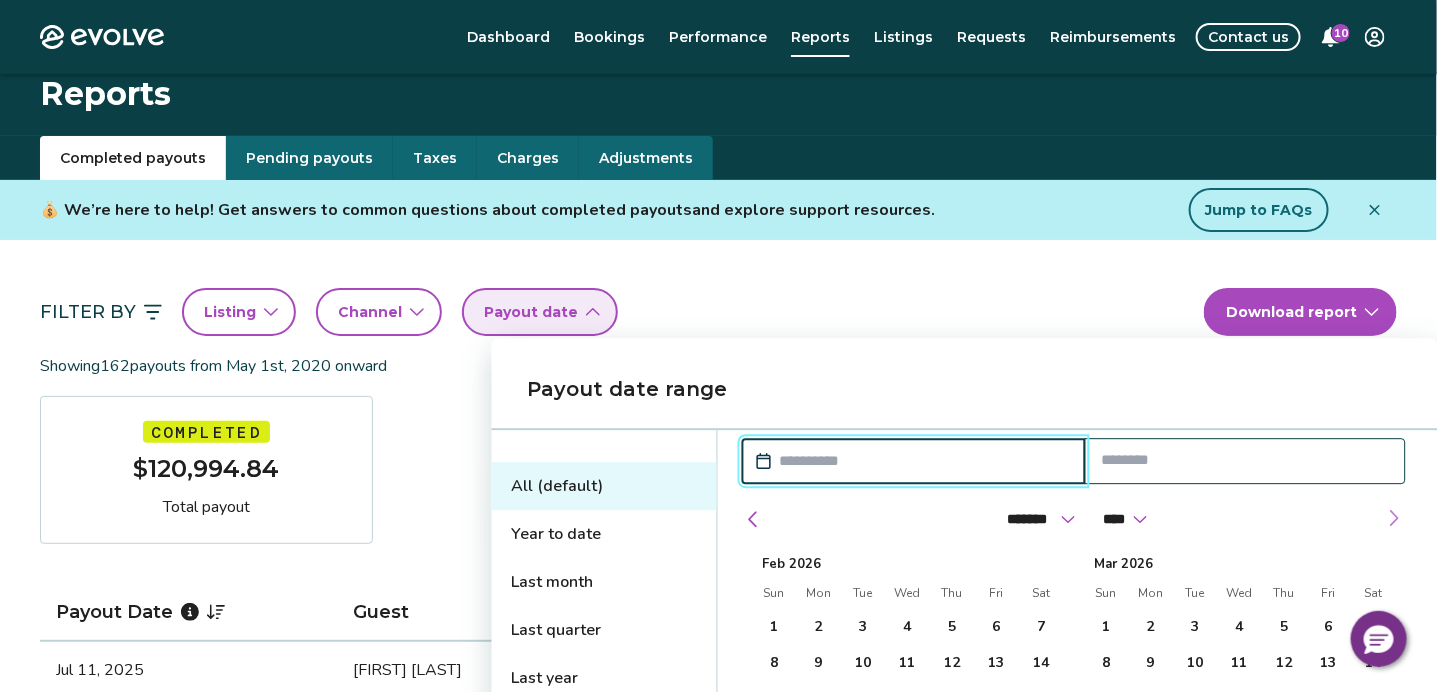click at bounding box center (1394, 518) 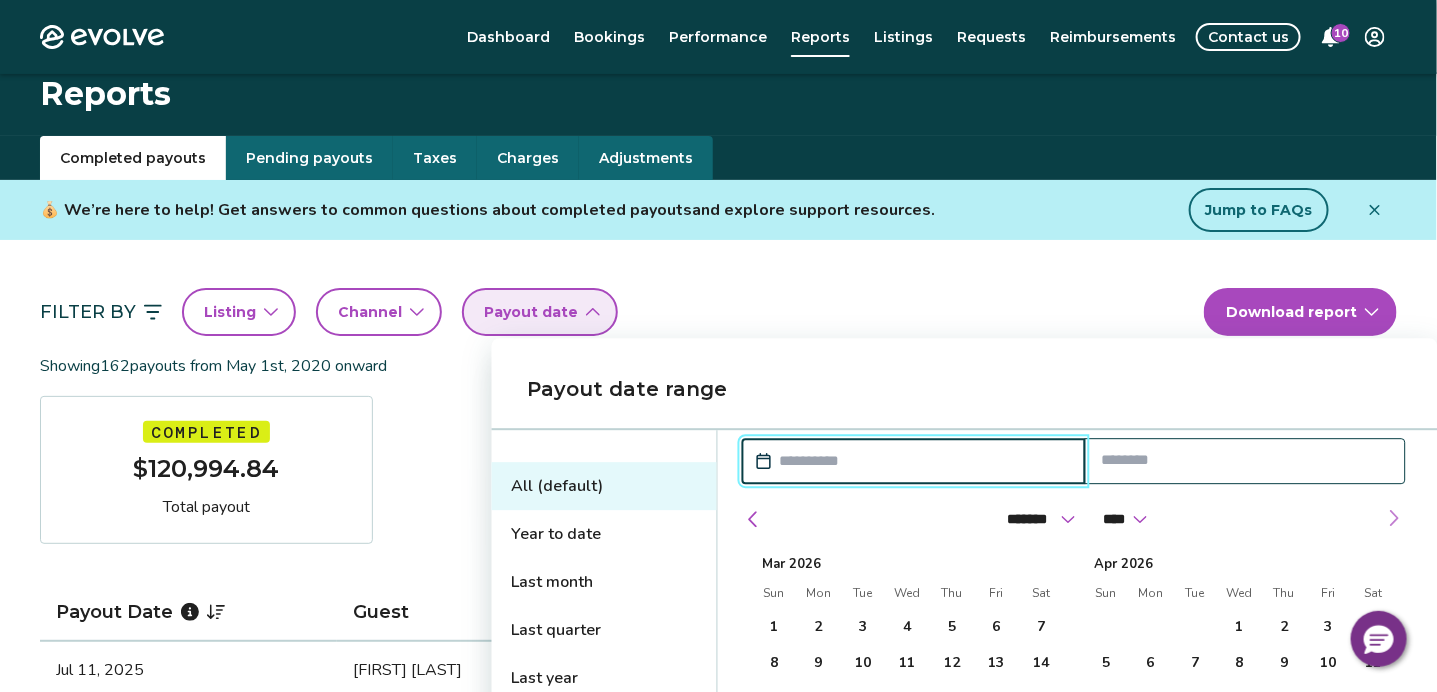 click at bounding box center [1394, 518] 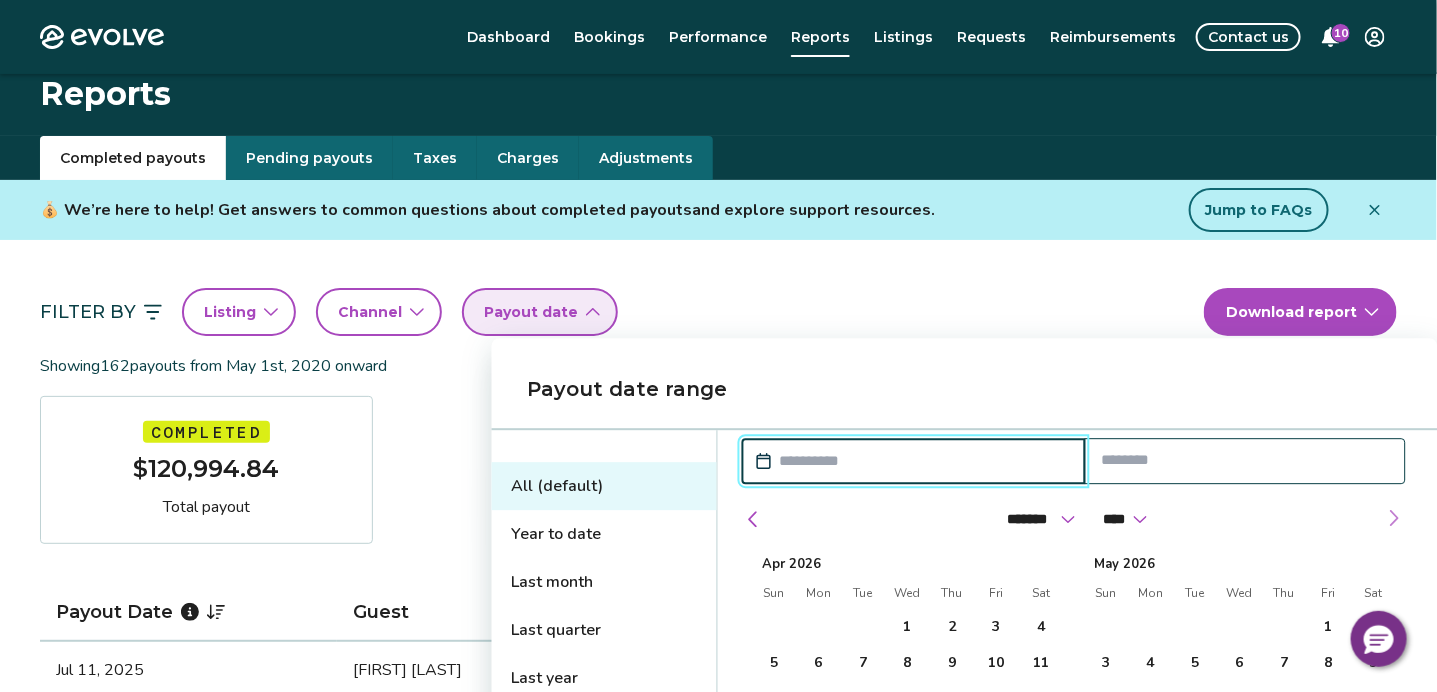 click at bounding box center [1394, 518] 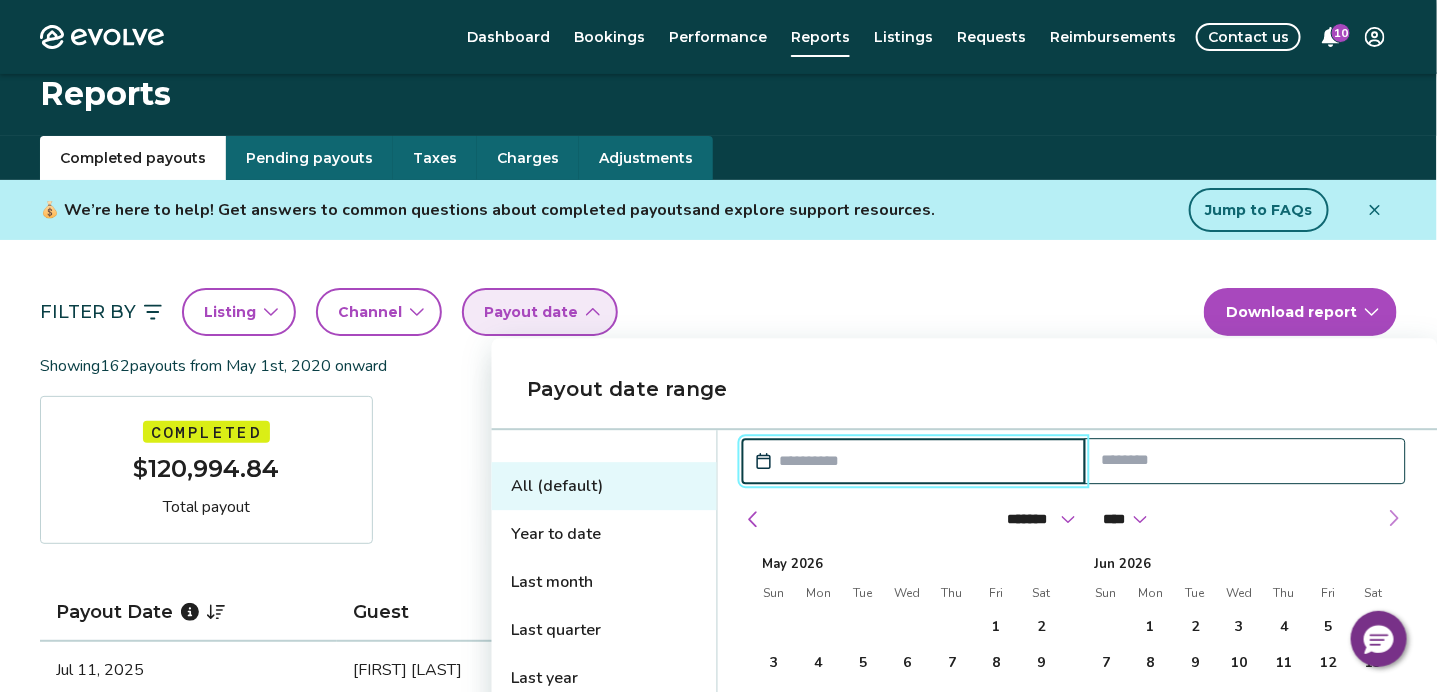 click at bounding box center [1394, 518] 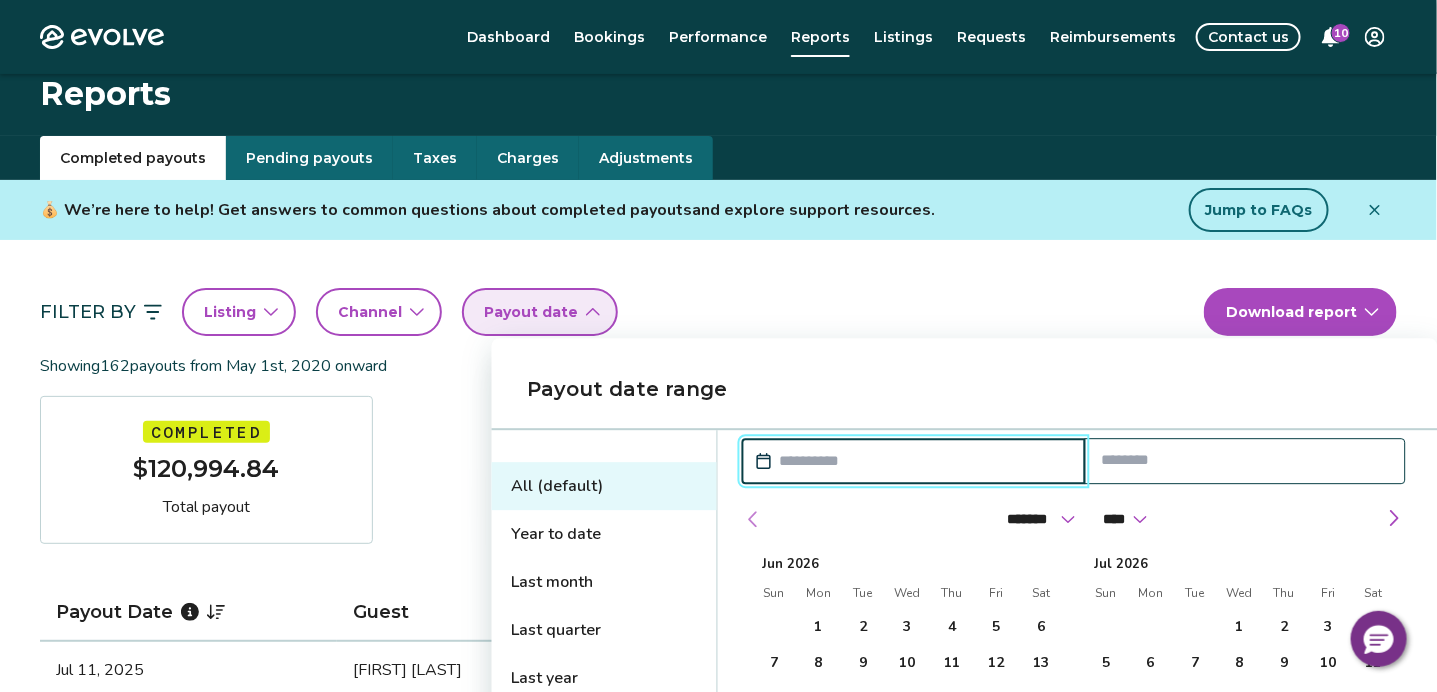 click at bounding box center [754, 519] 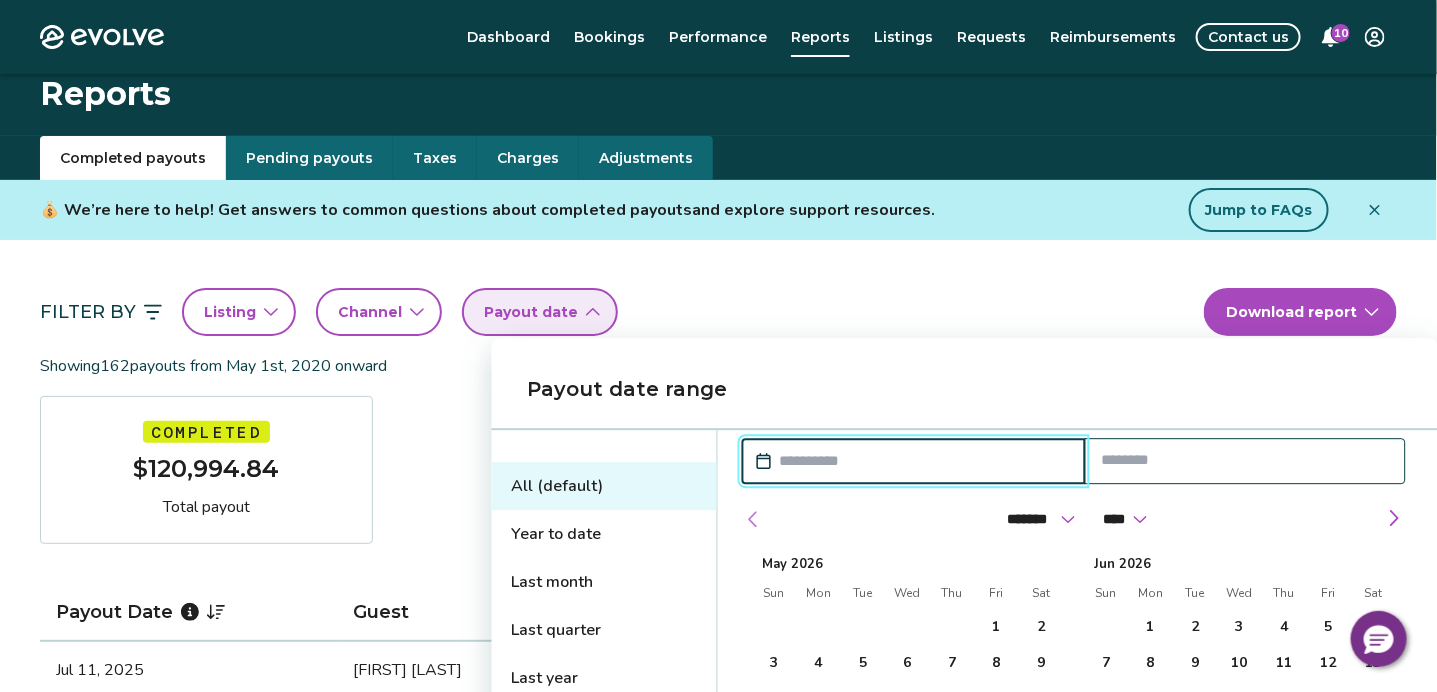 click at bounding box center [754, 519] 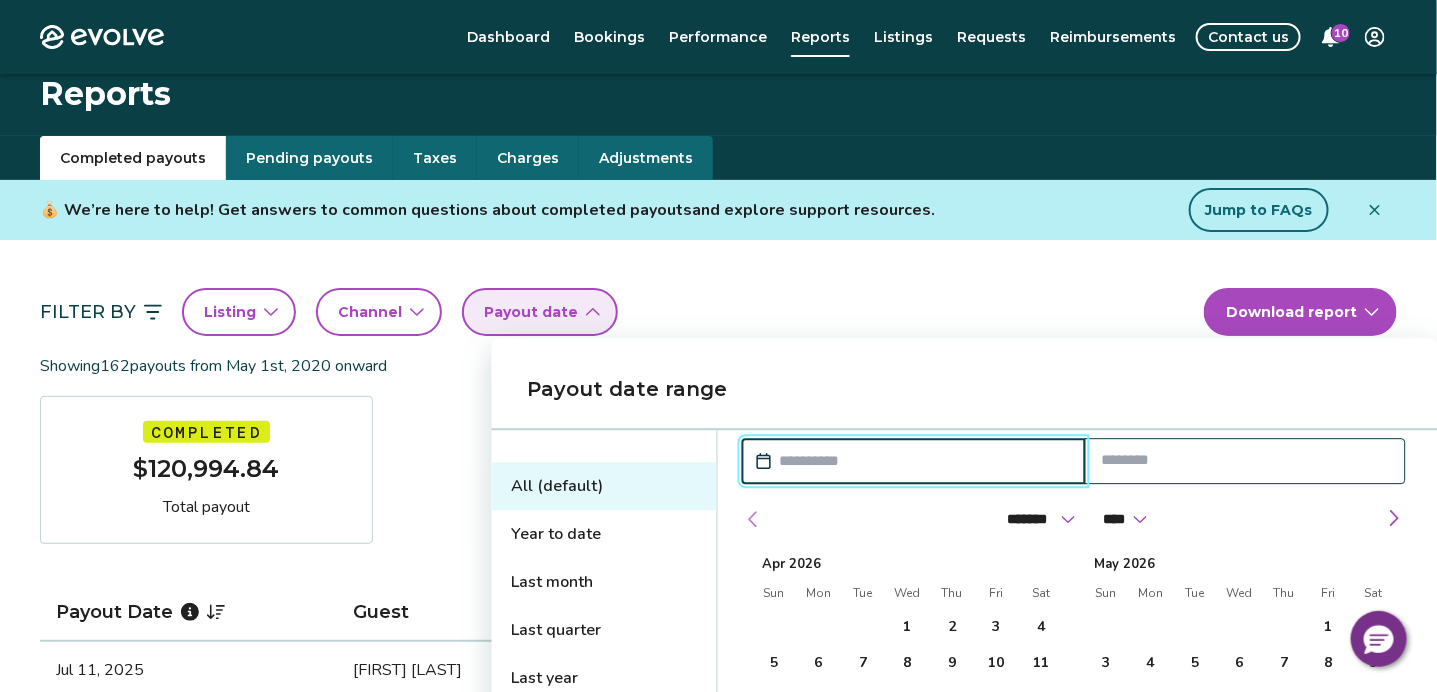 click at bounding box center (754, 519) 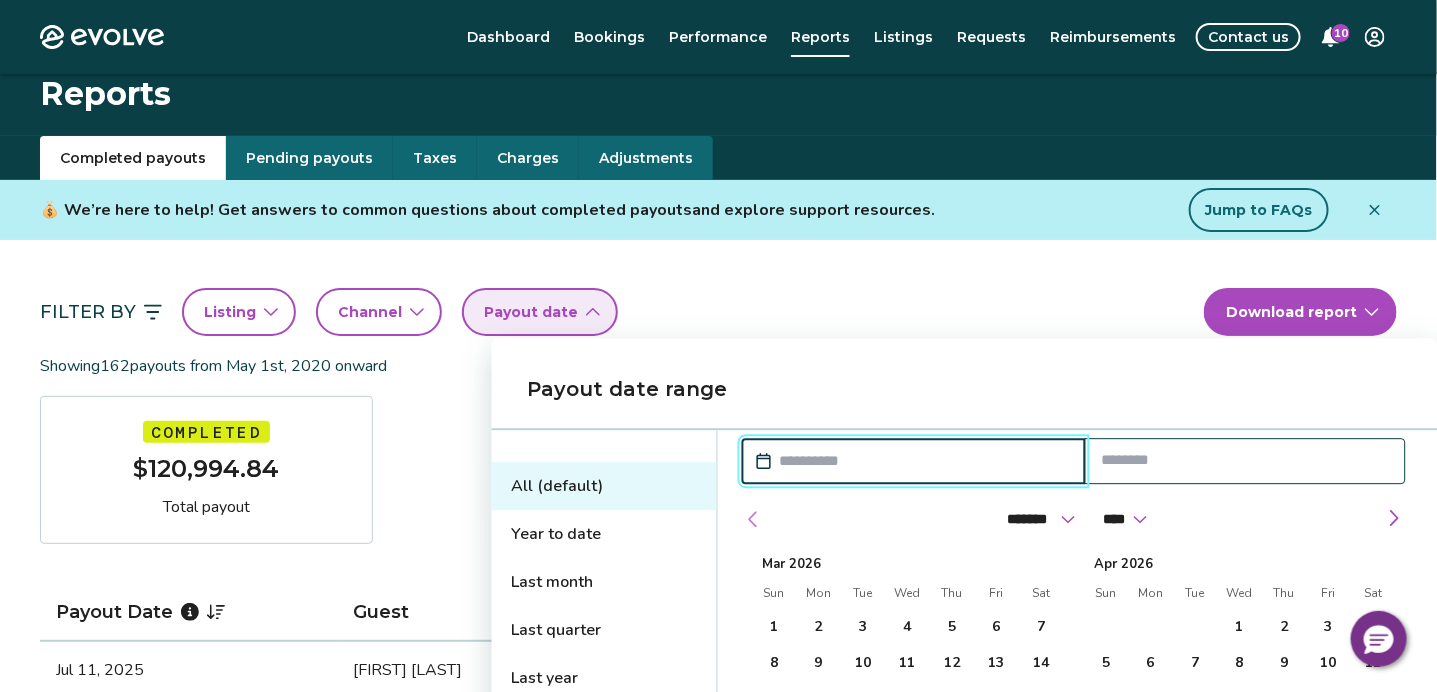 click at bounding box center (754, 519) 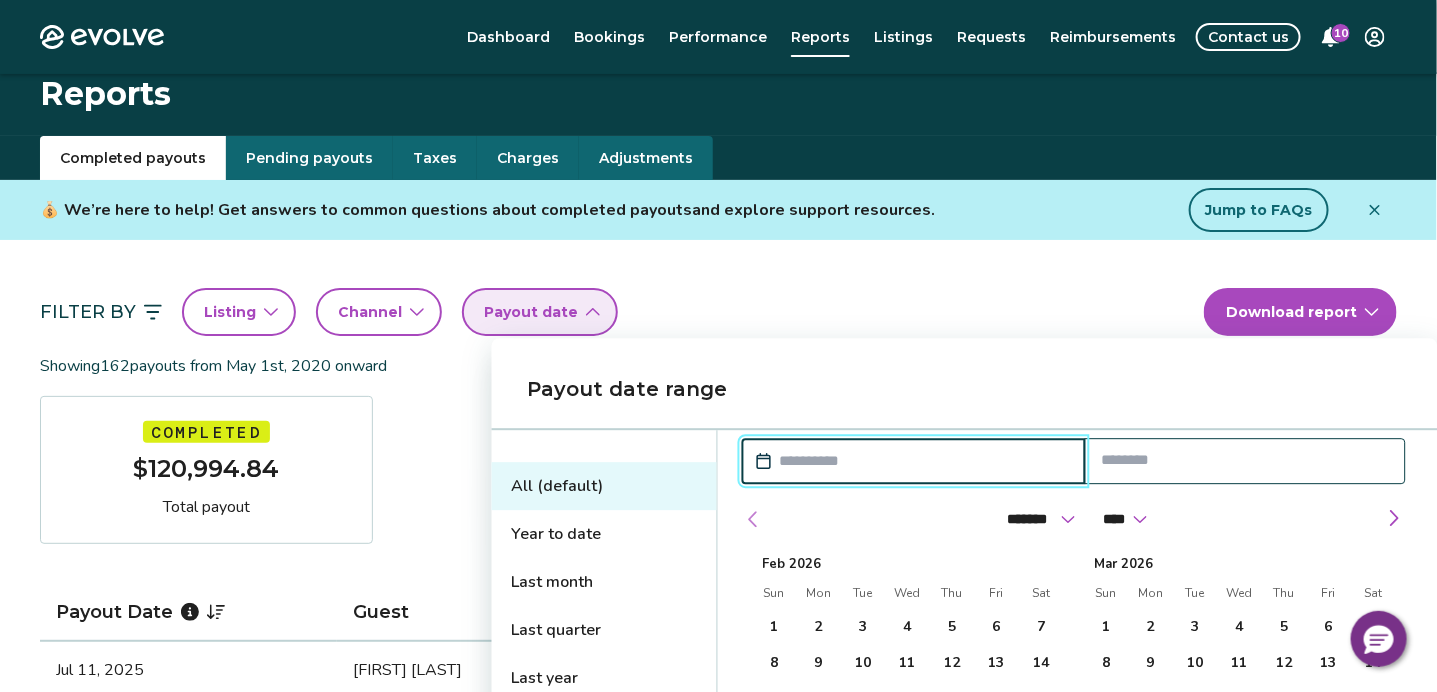 click at bounding box center [754, 519] 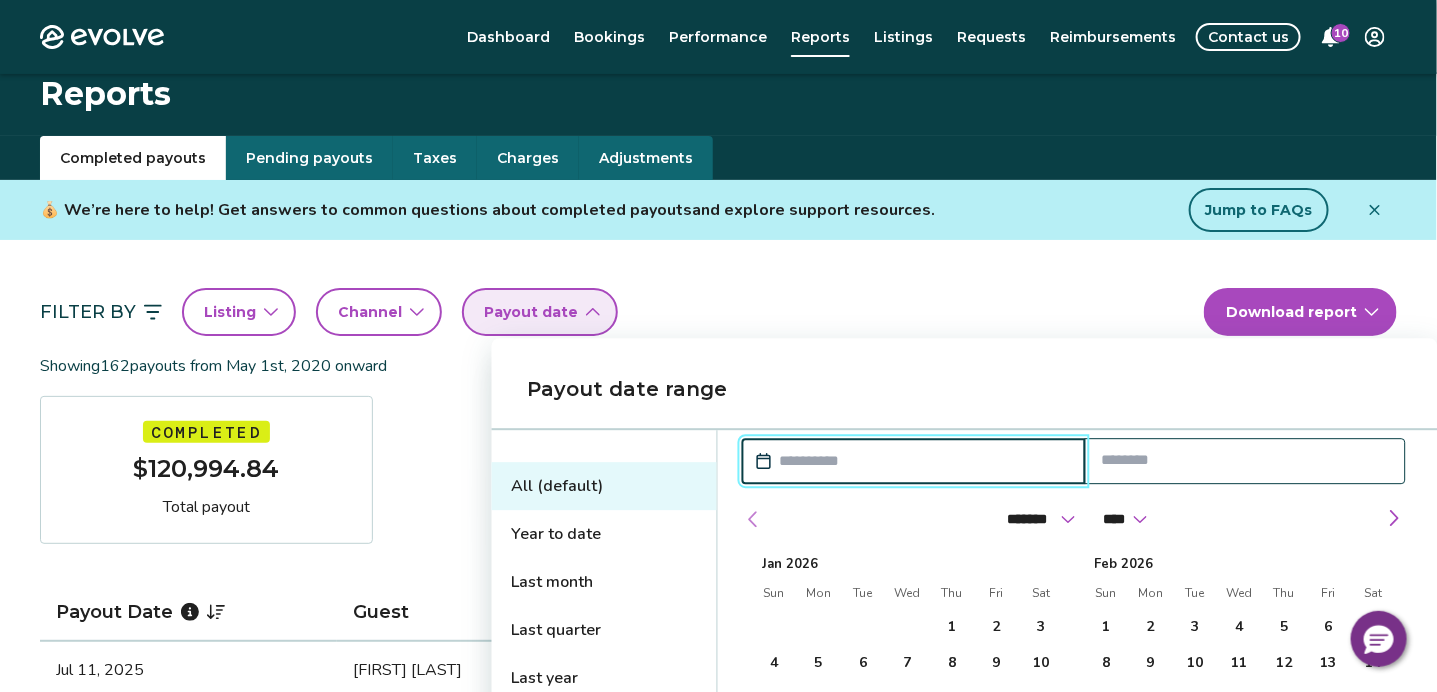 click at bounding box center [754, 519] 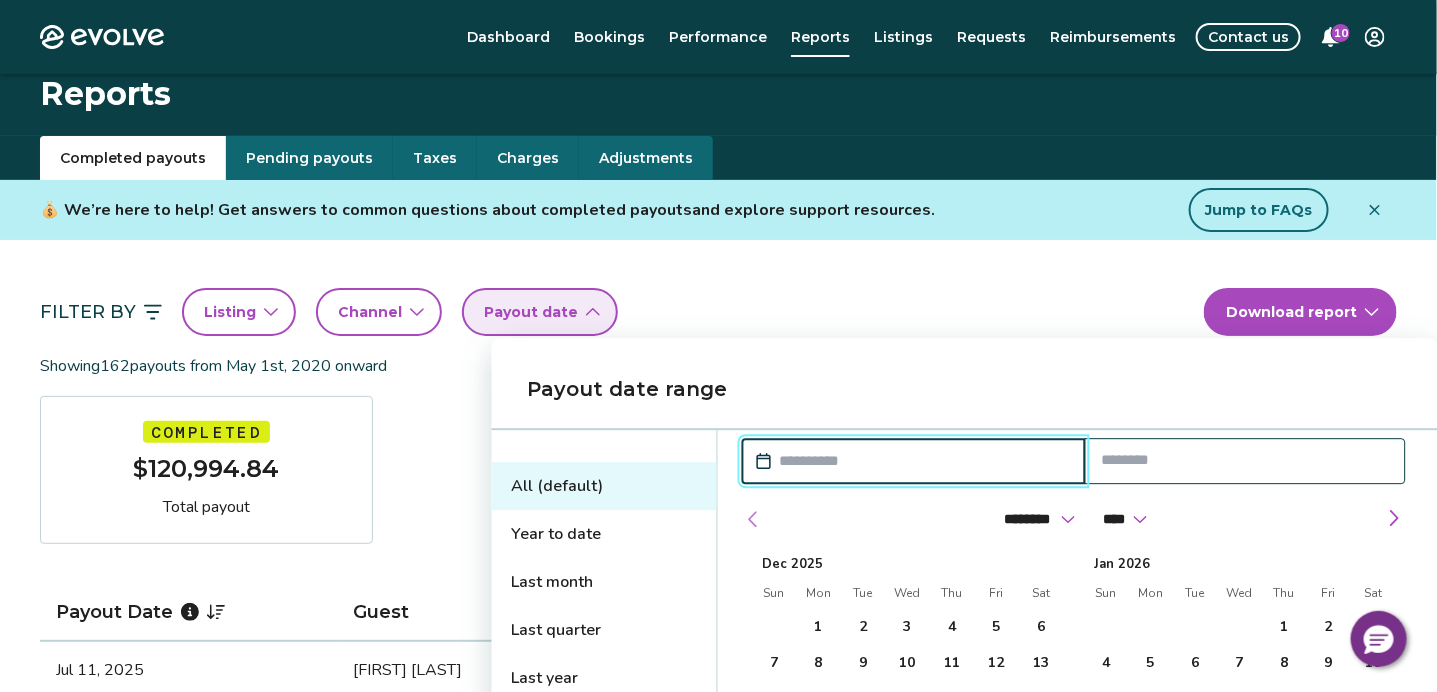 click at bounding box center [754, 519] 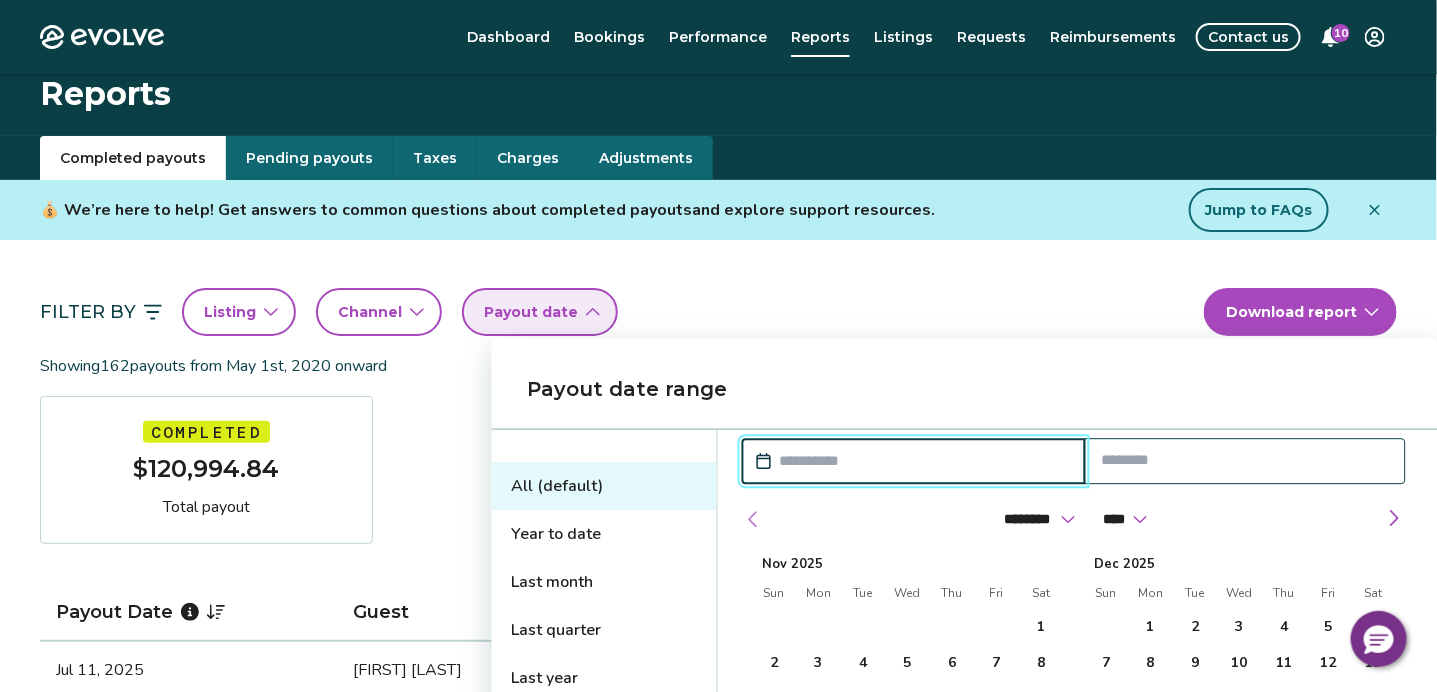 click at bounding box center [754, 519] 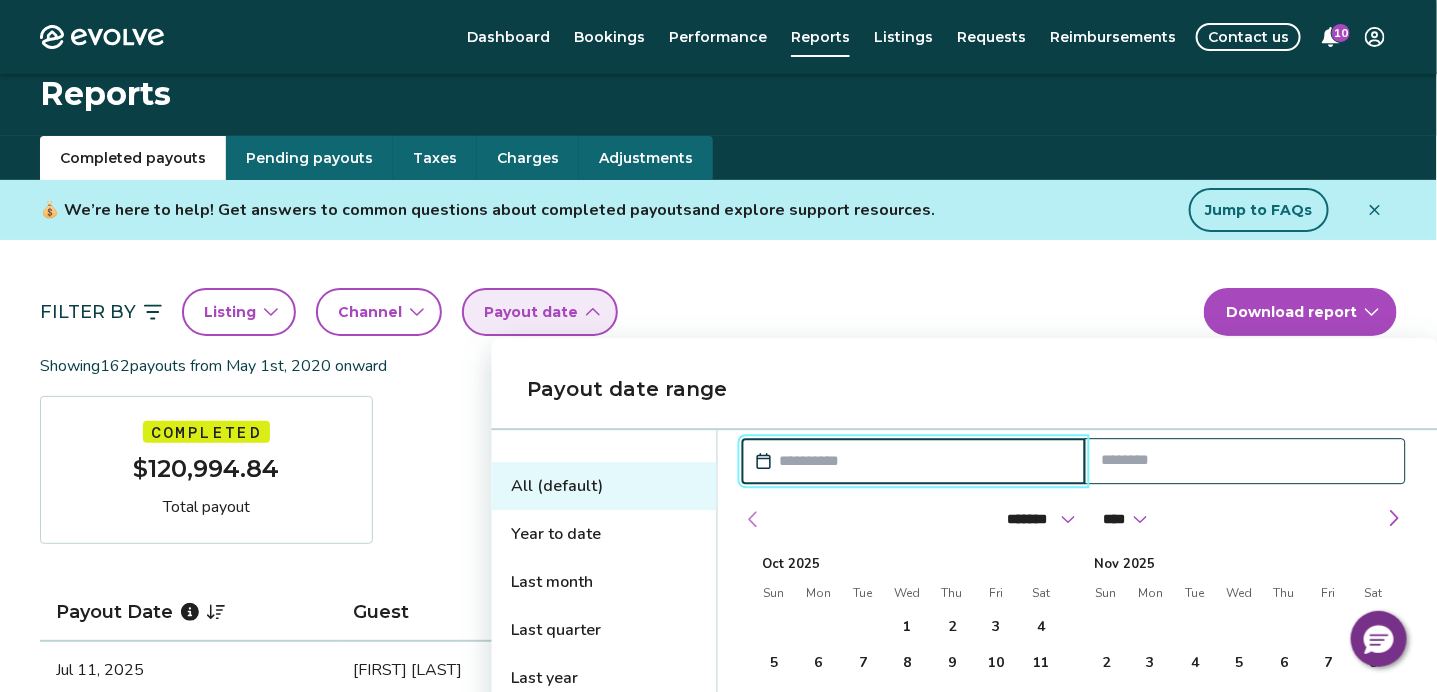 click at bounding box center [754, 519] 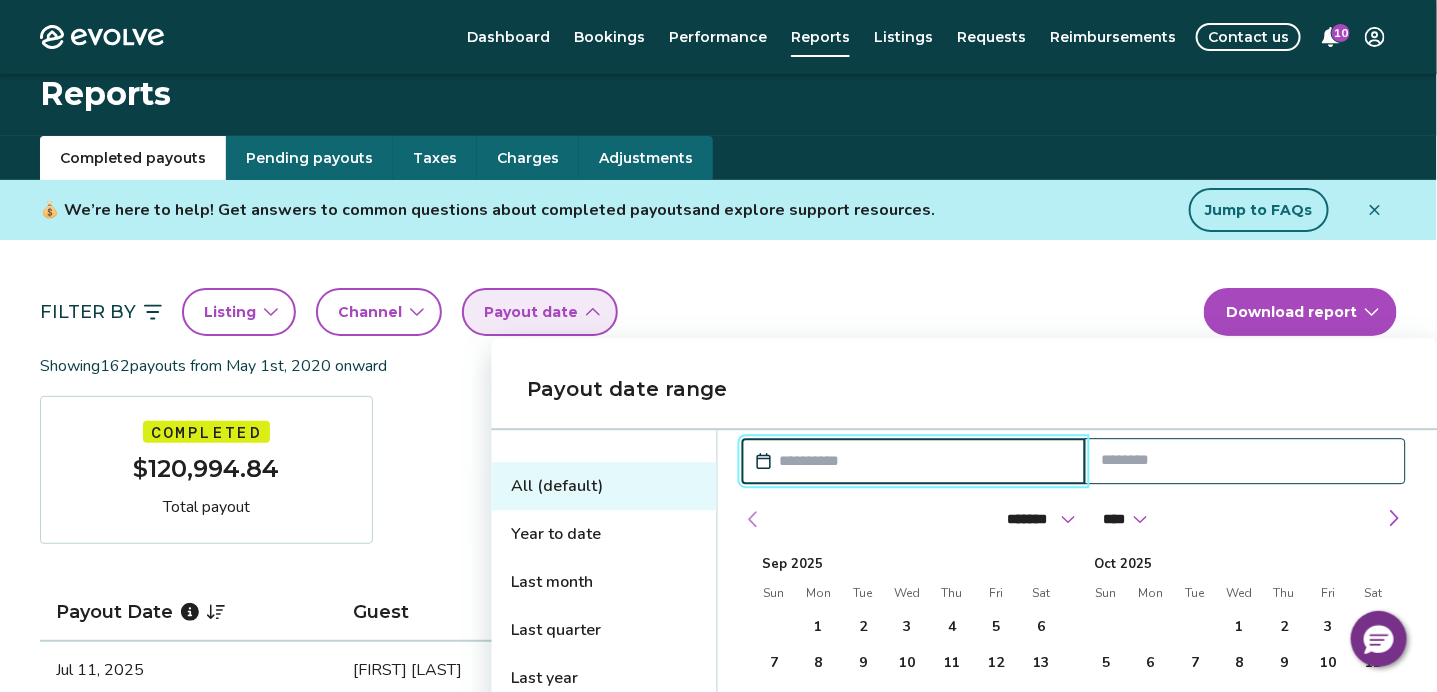 click at bounding box center [754, 519] 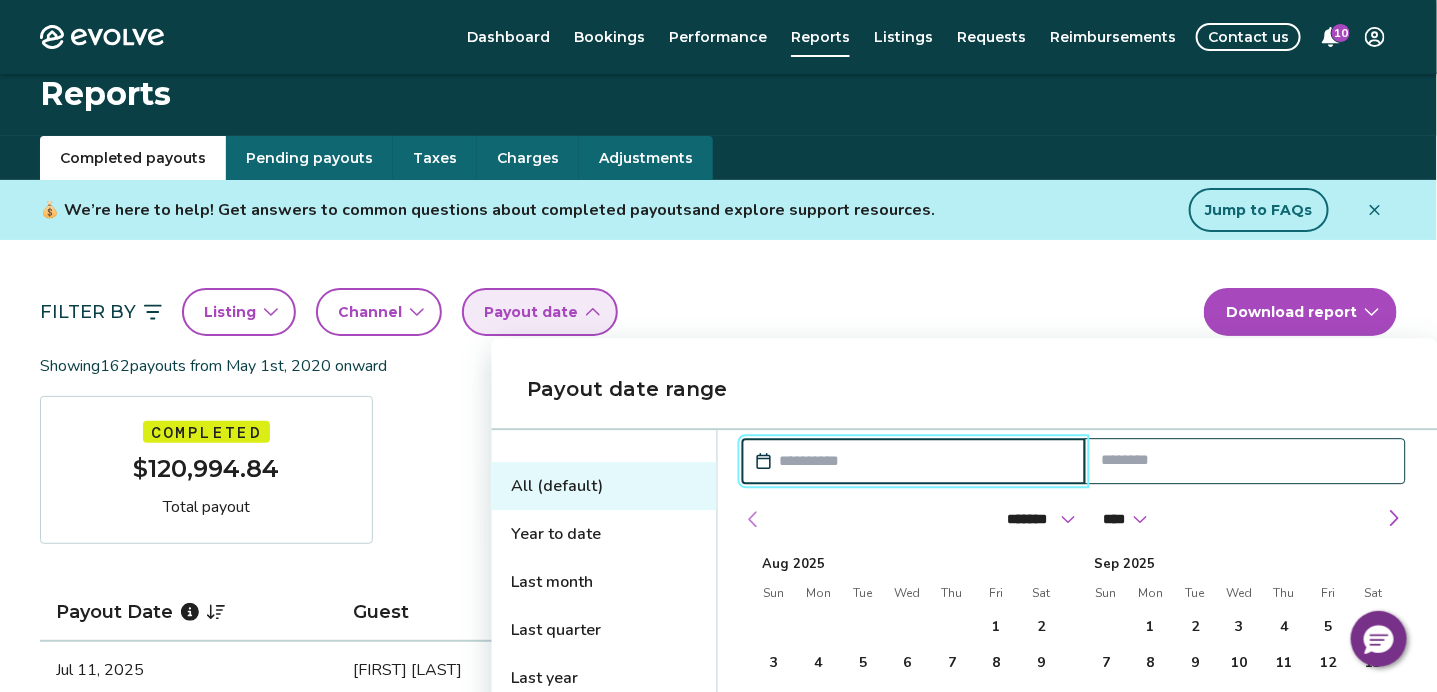 click at bounding box center [754, 519] 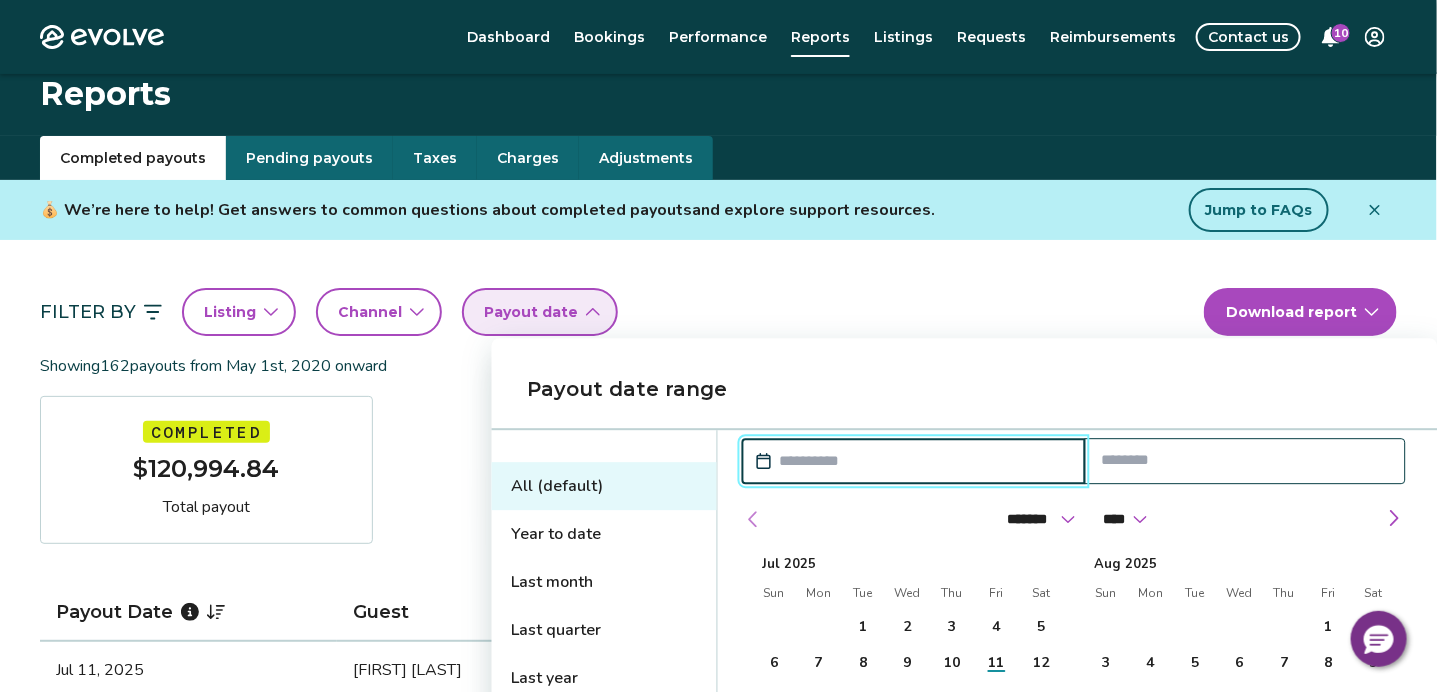 click at bounding box center (754, 519) 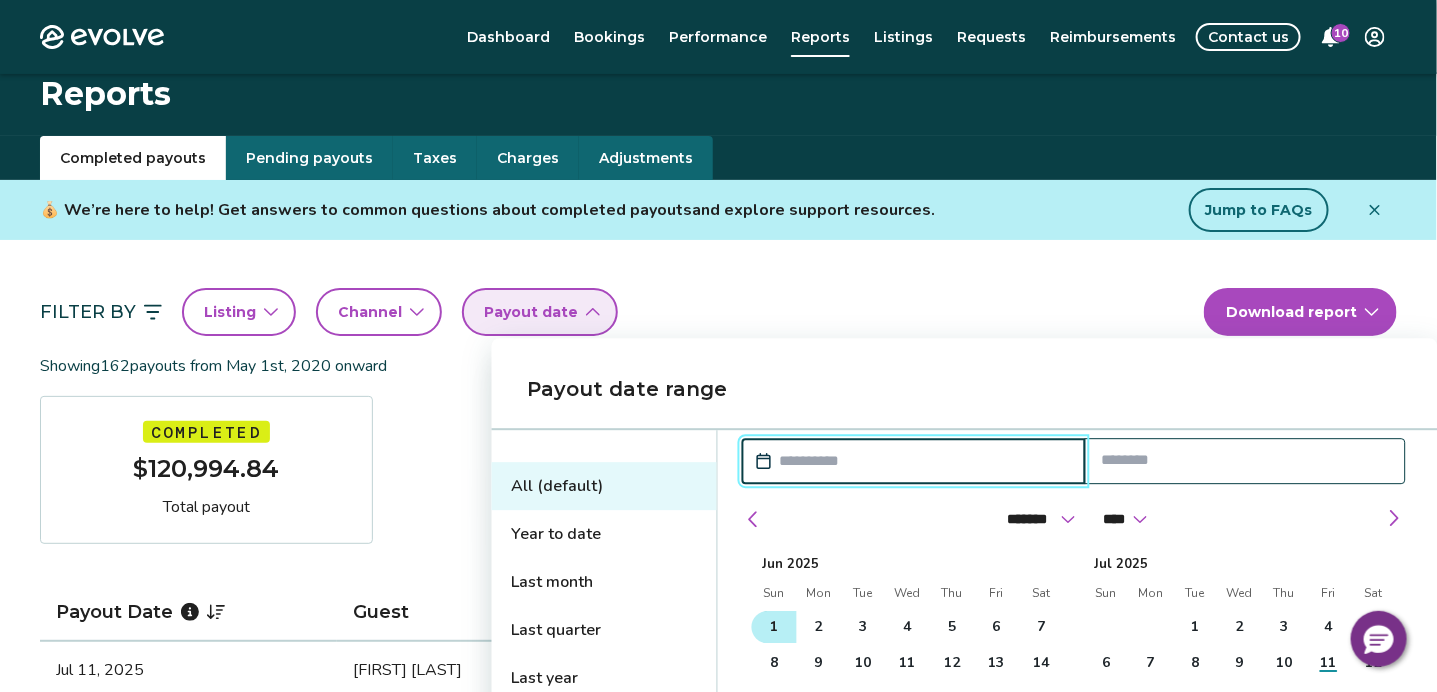click on "1" at bounding box center [774, 627] 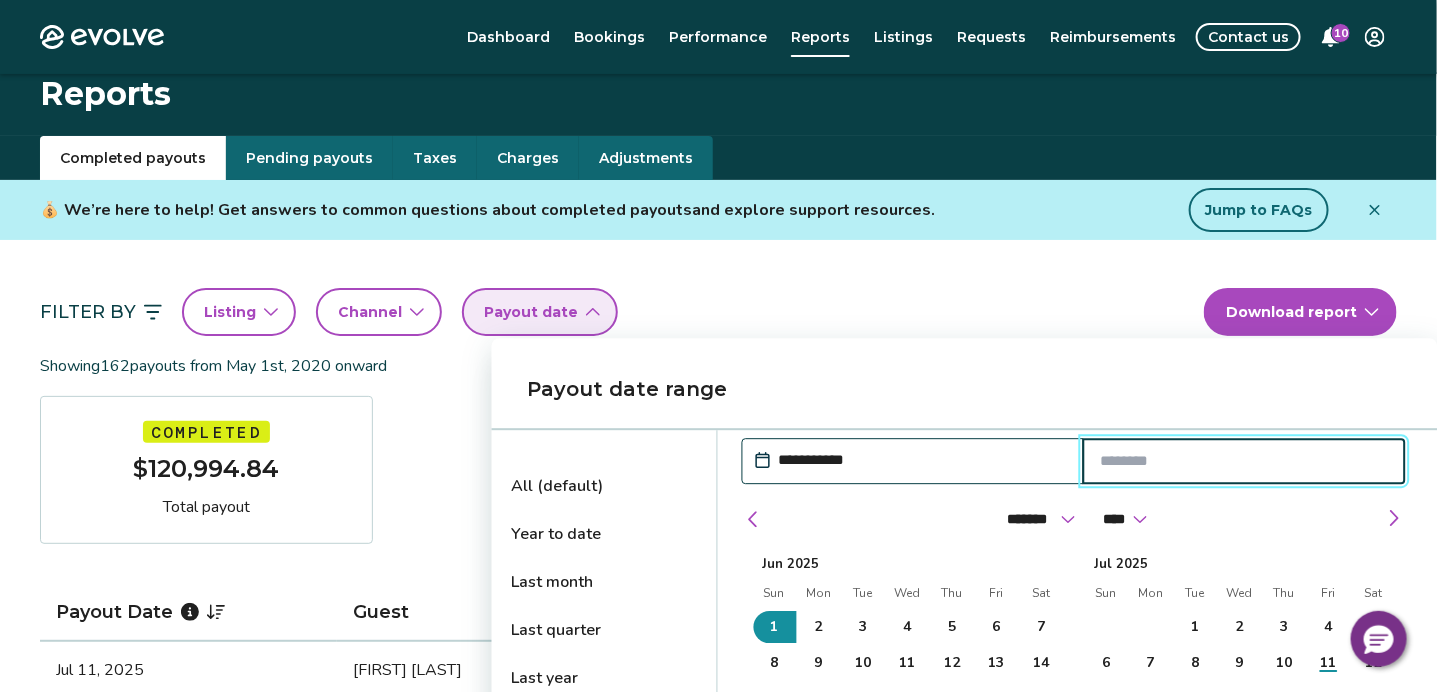click at bounding box center [1244, 461] 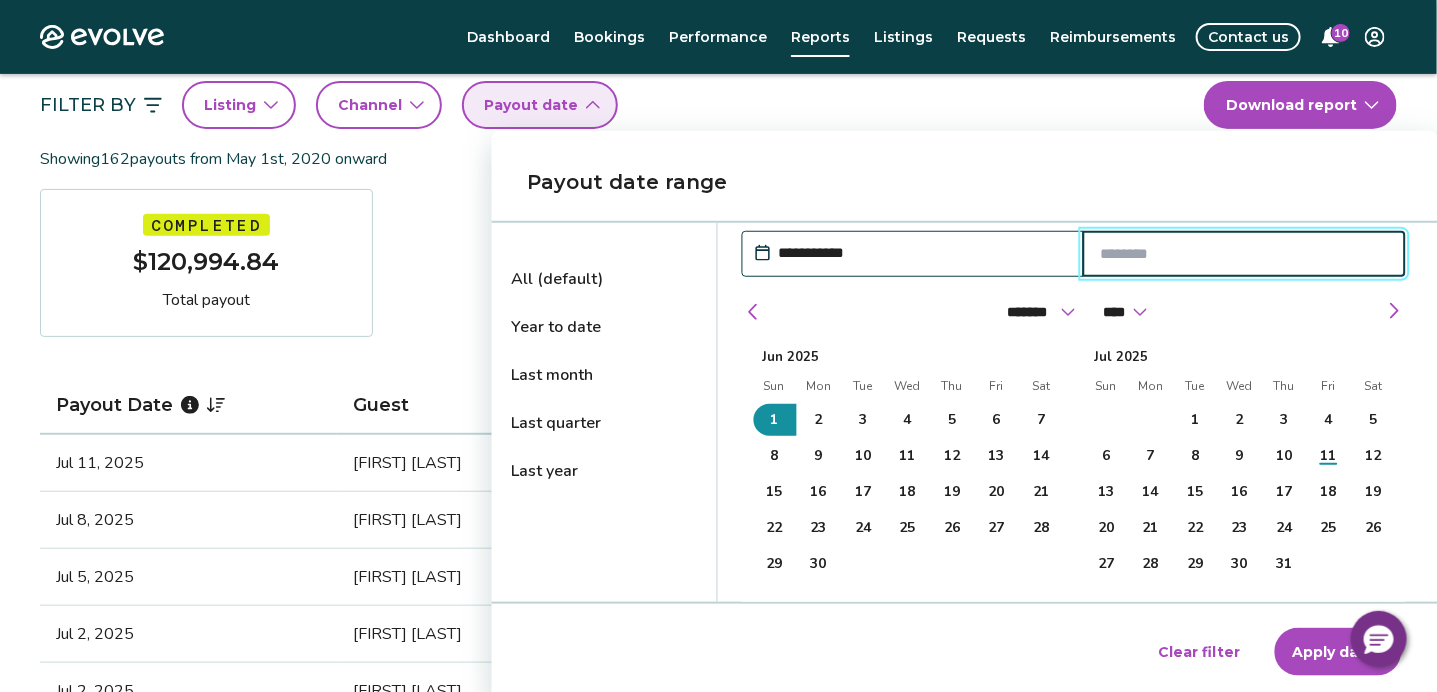 scroll, scrollTop: 213, scrollLeft: 0, axis: vertical 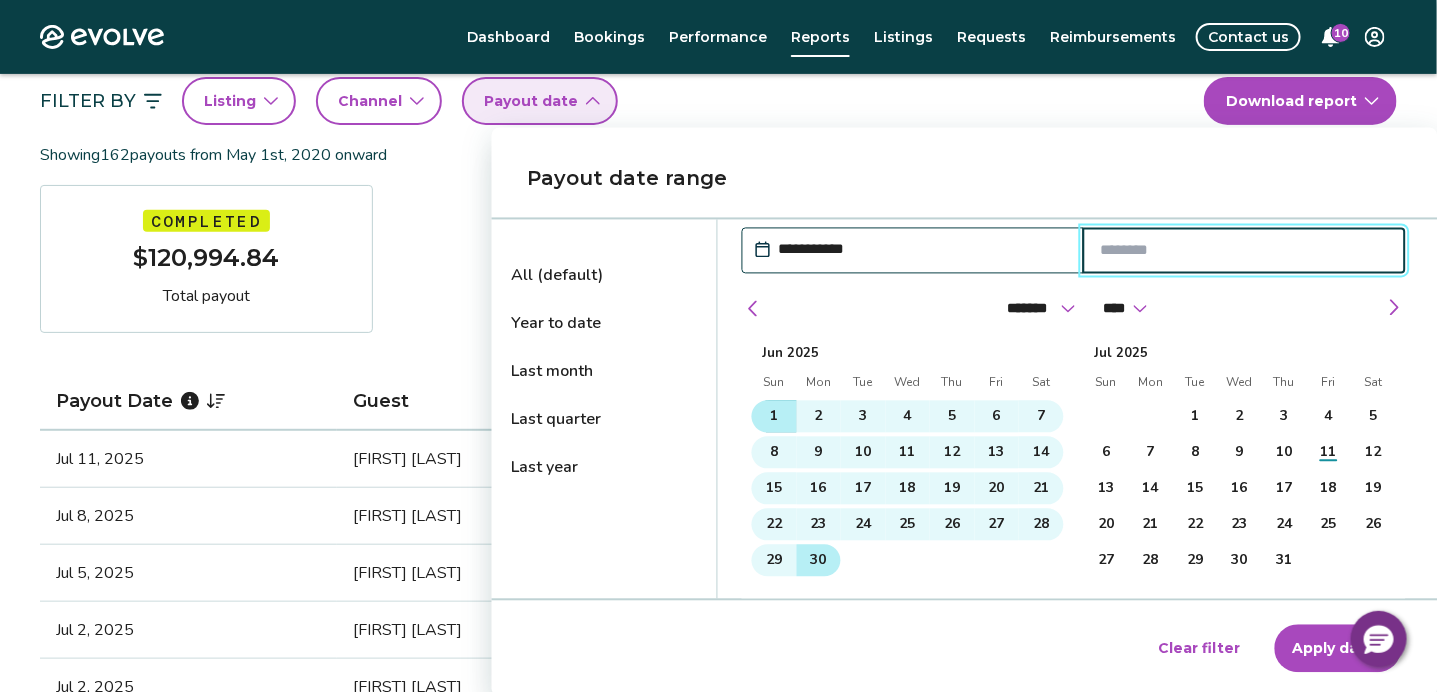 type on "**********" 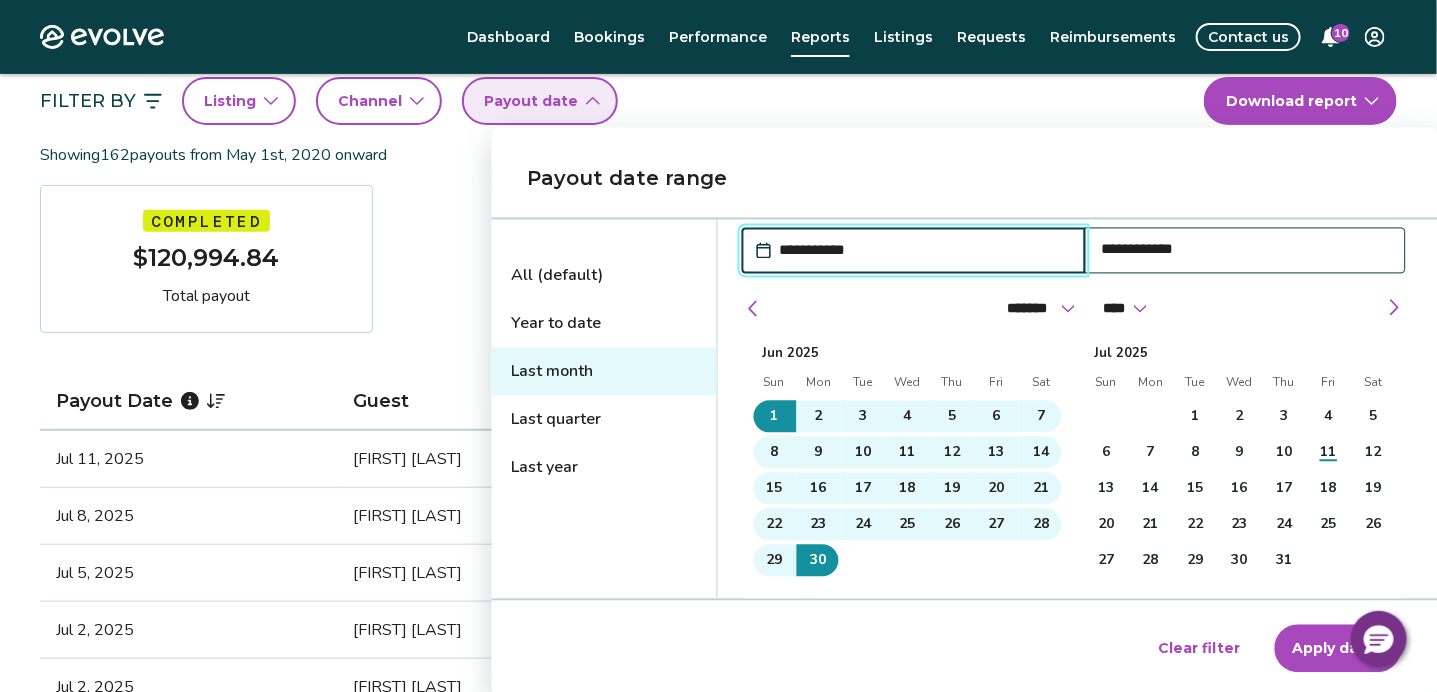 drag, startPoint x: 817, startPoint y: 561, endPoint x: 800, endPoint y: 623, distance: 64.288414 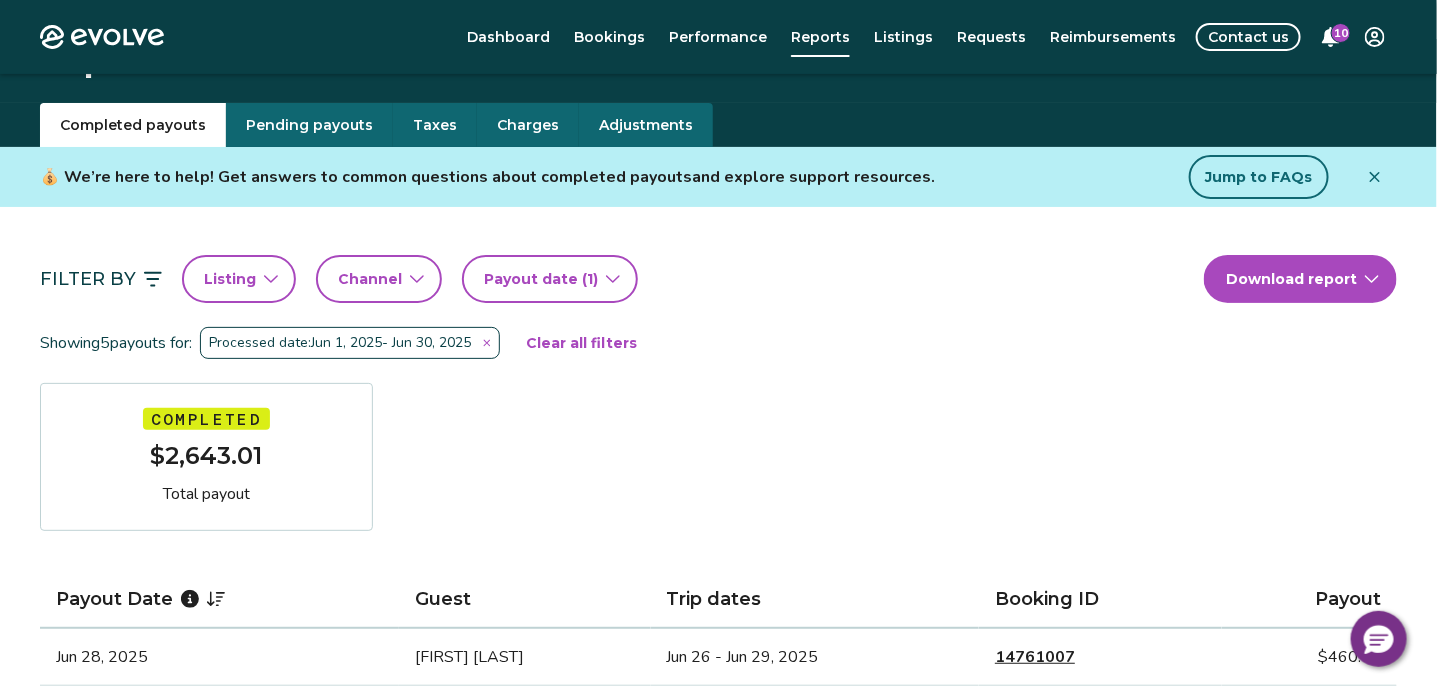 scroll, scrollTop: 0, scrollLeft: 0, axis: both 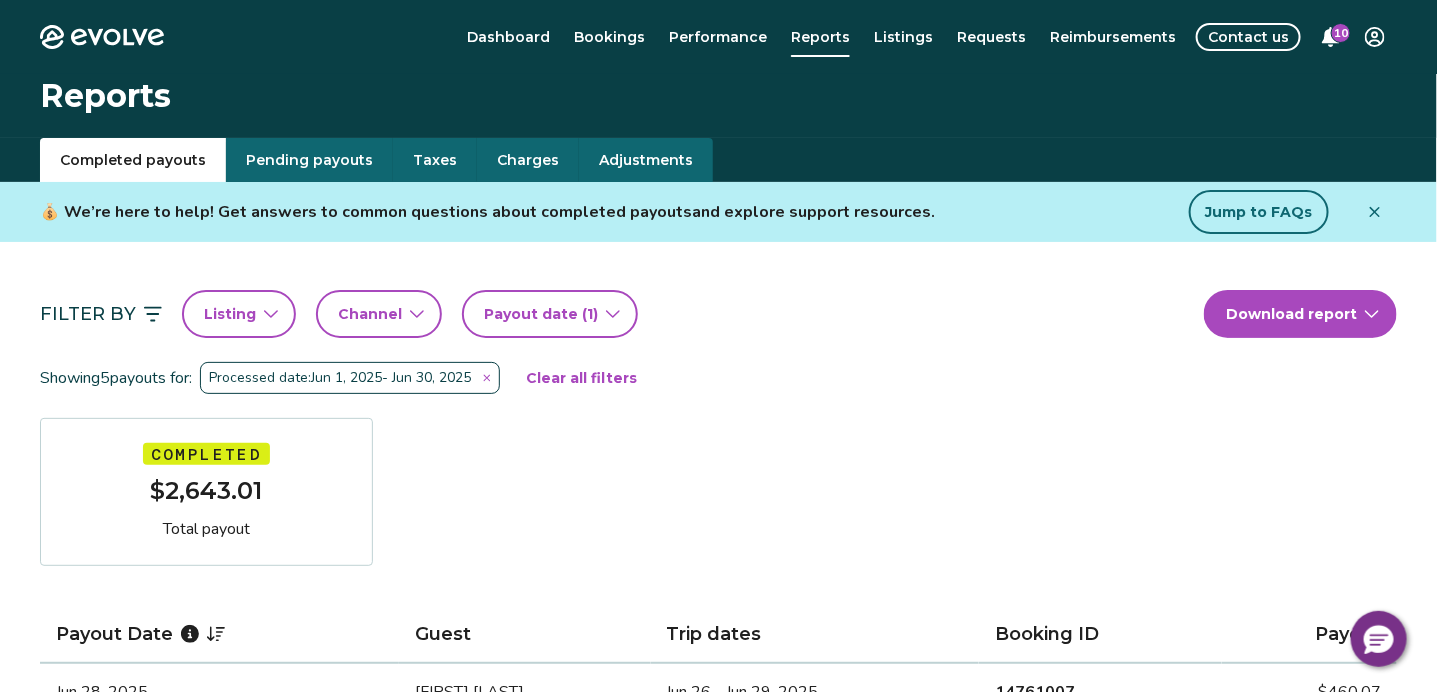 click 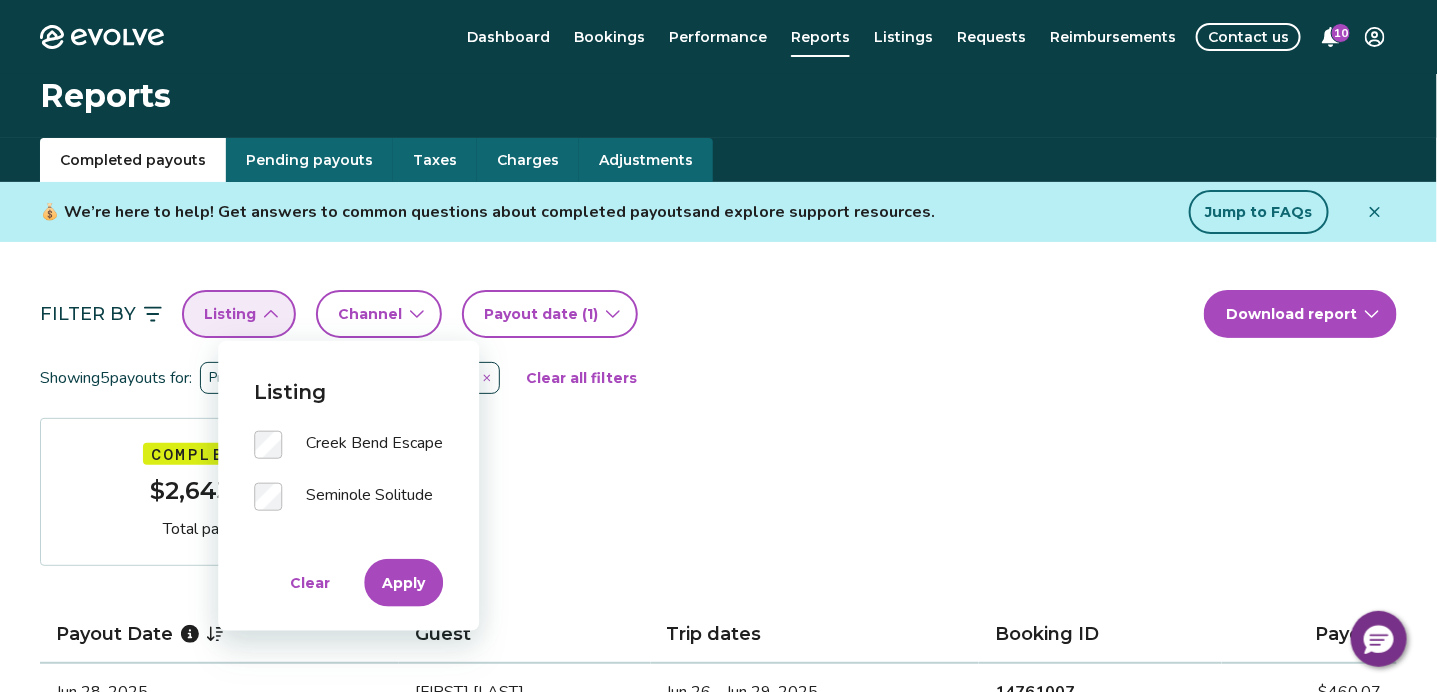 click on "Apply" at bounding box center (403, 583) 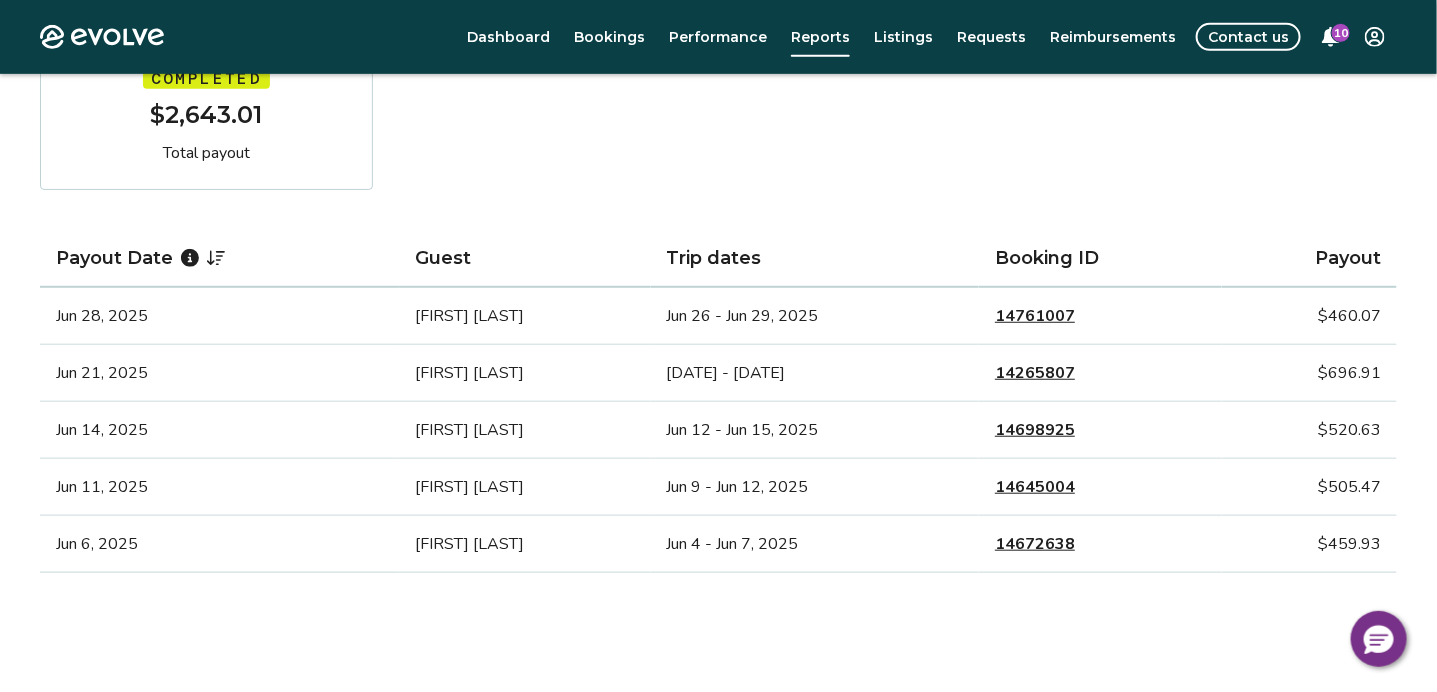 scroll, scrollTop: 378, scrollLeft: 0, axis: vertical 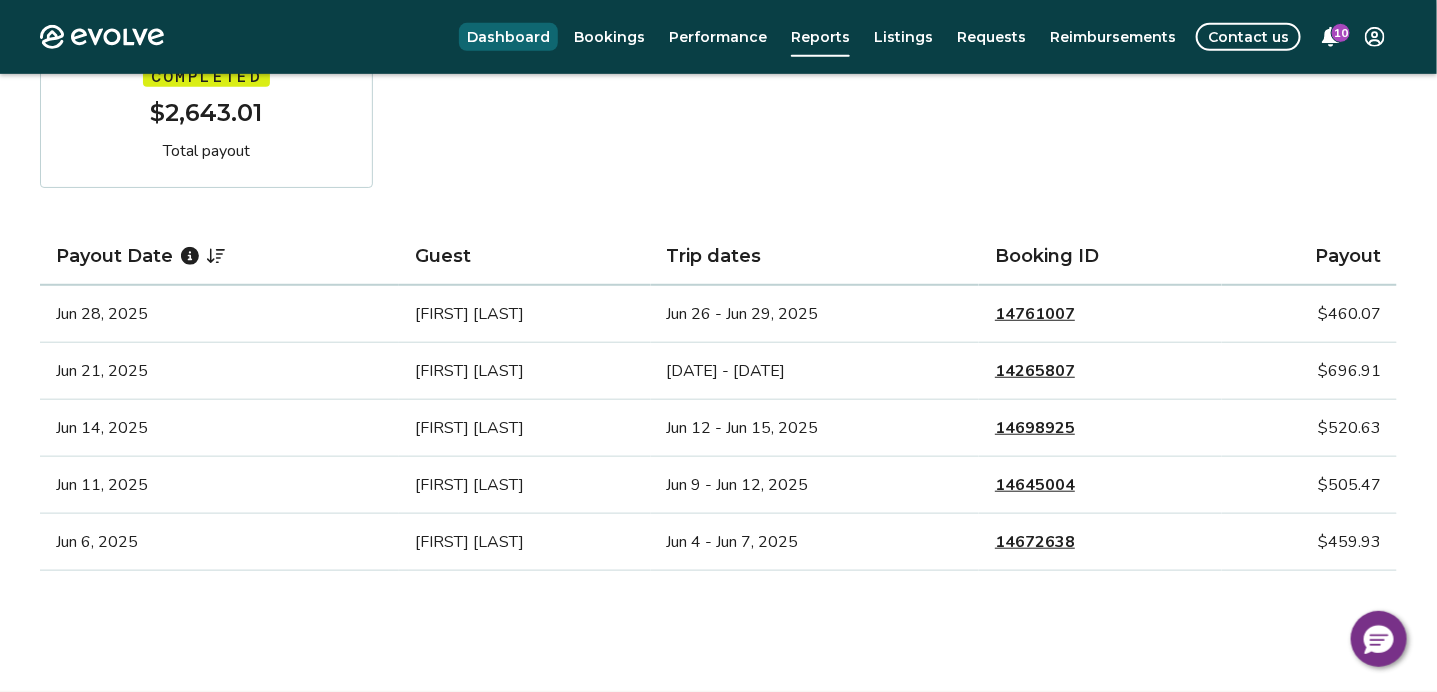 click on "Dashboard" at bounding box center [508, 37] 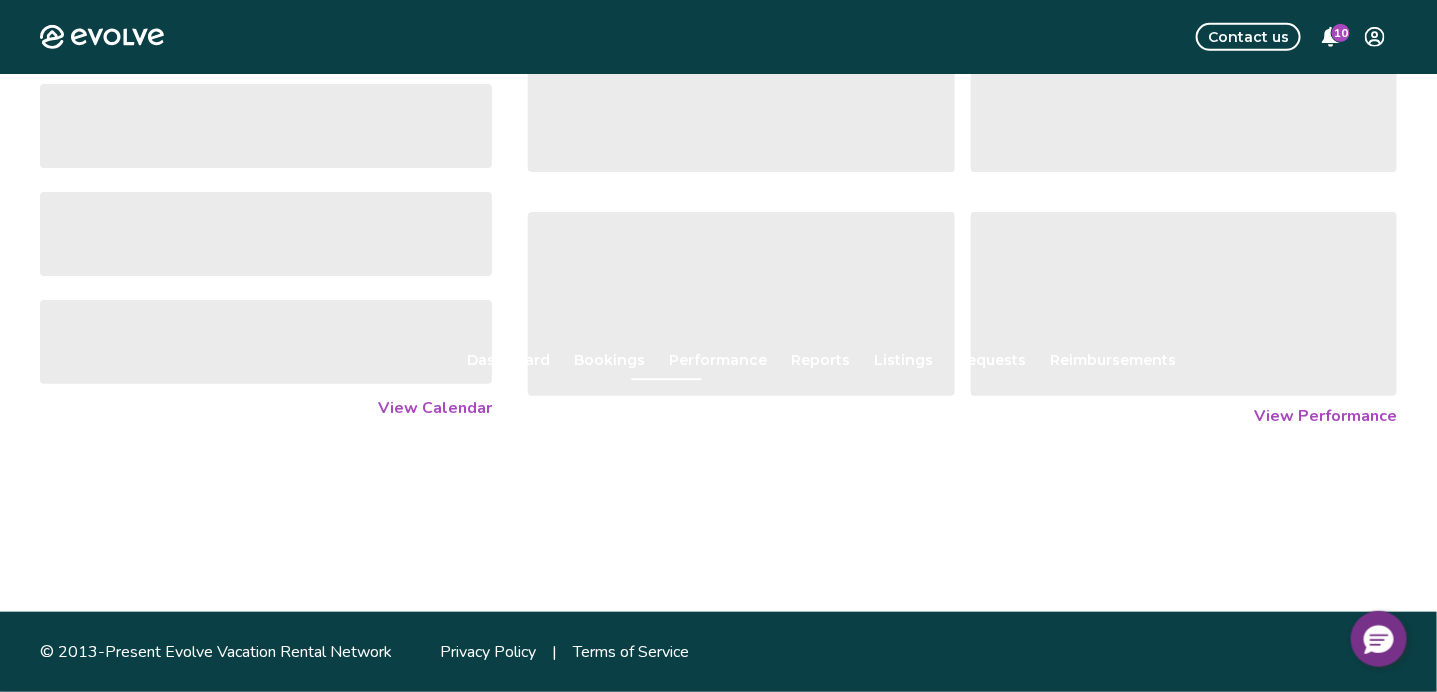 scroll, scrollTop: 0, scrollLeft: 0, axis: both 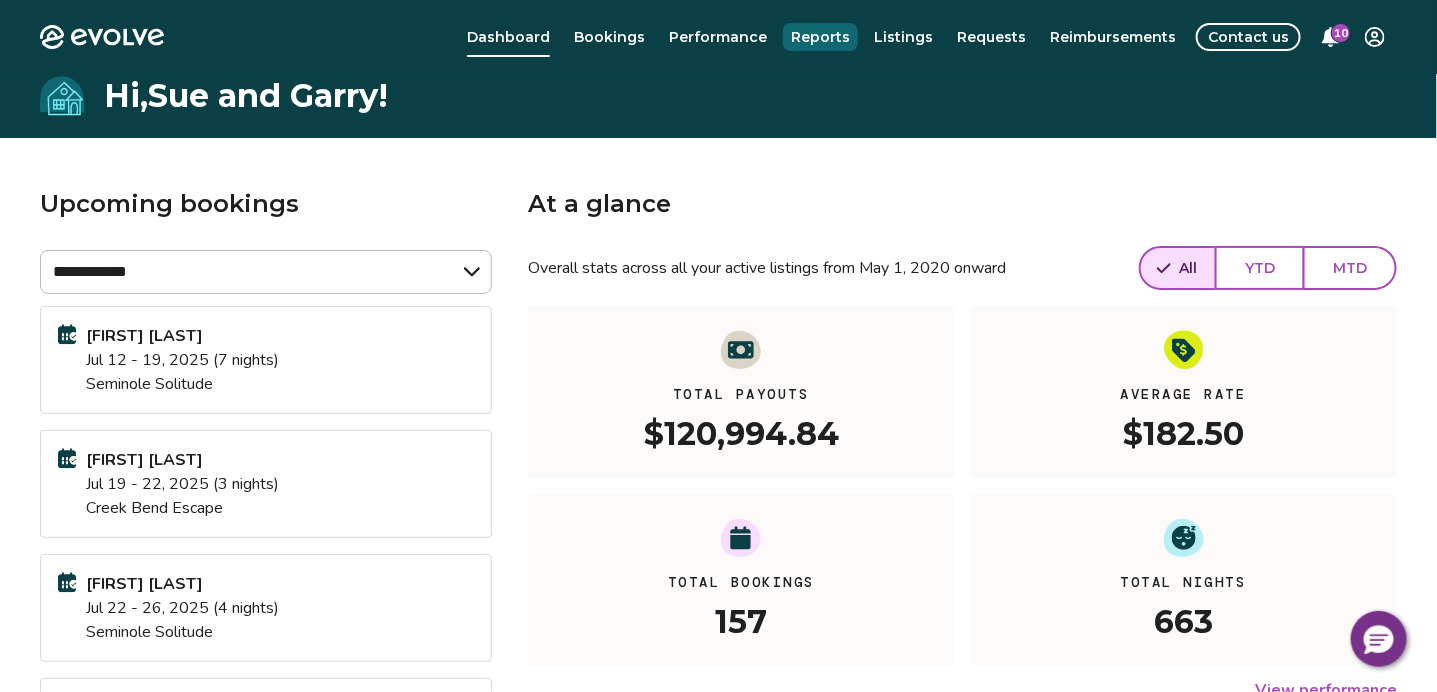 click on "Reports" at bounding box center (820, 37) 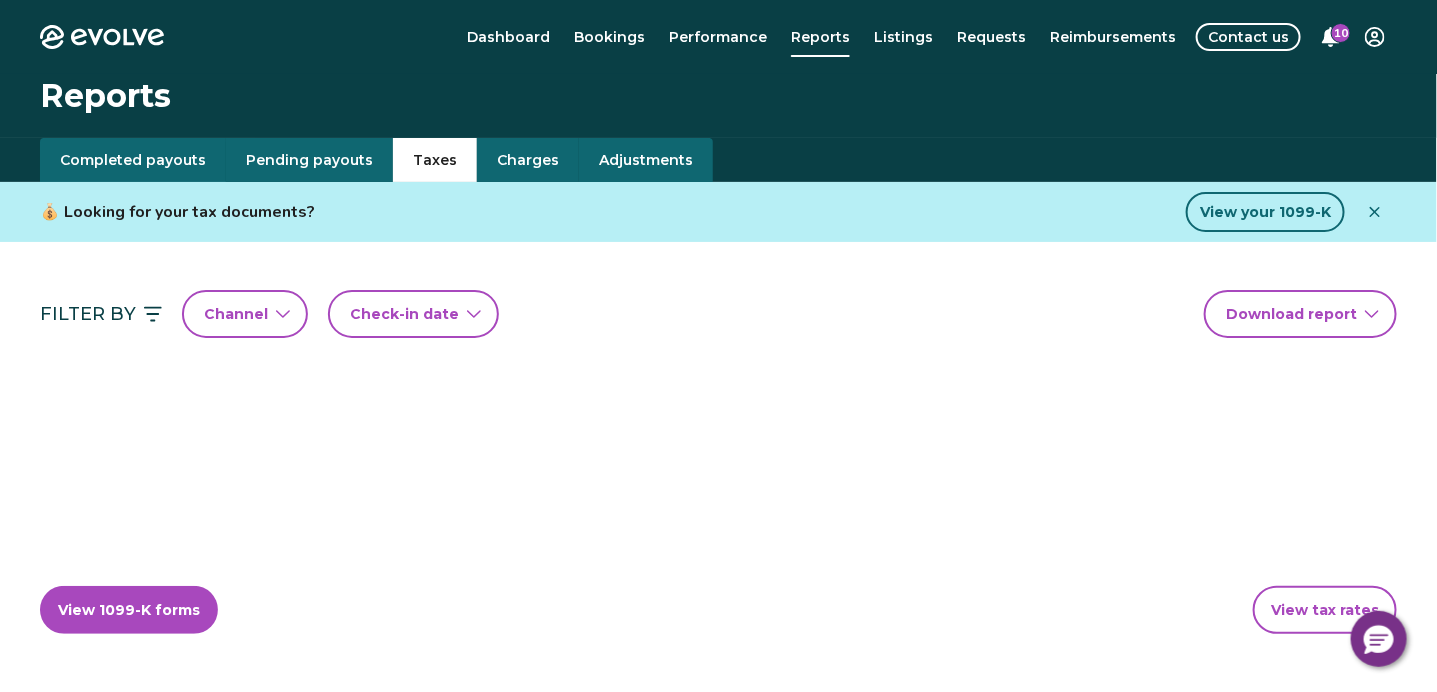 click on "Taxes" at bounding box center (435, 160) 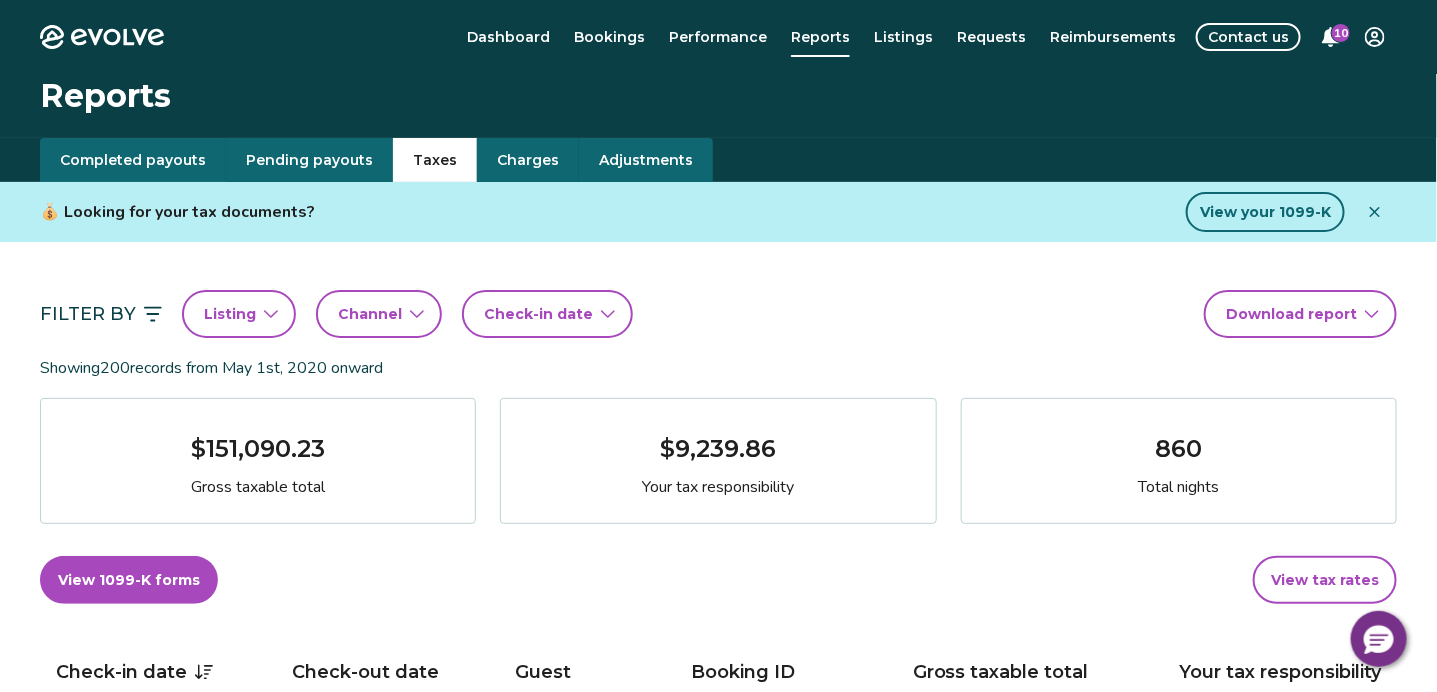 click 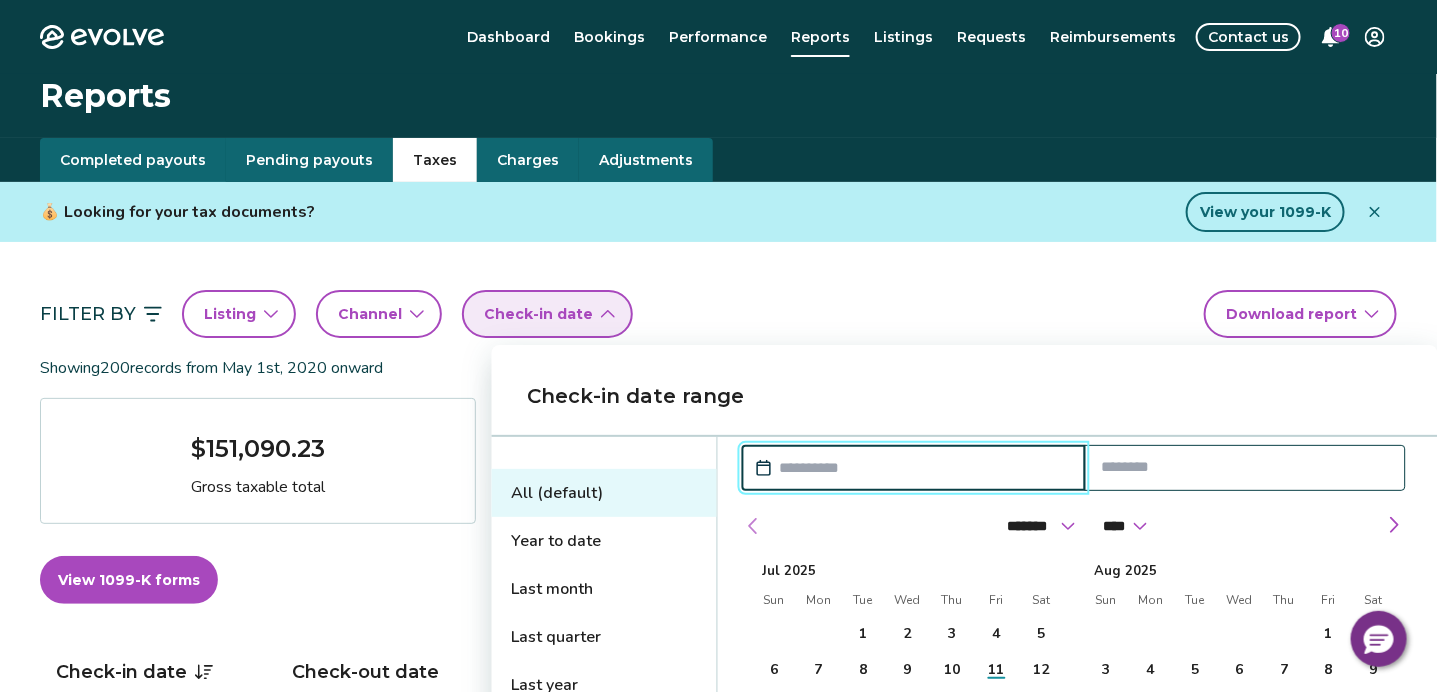 click at bounding box center [754, 526] 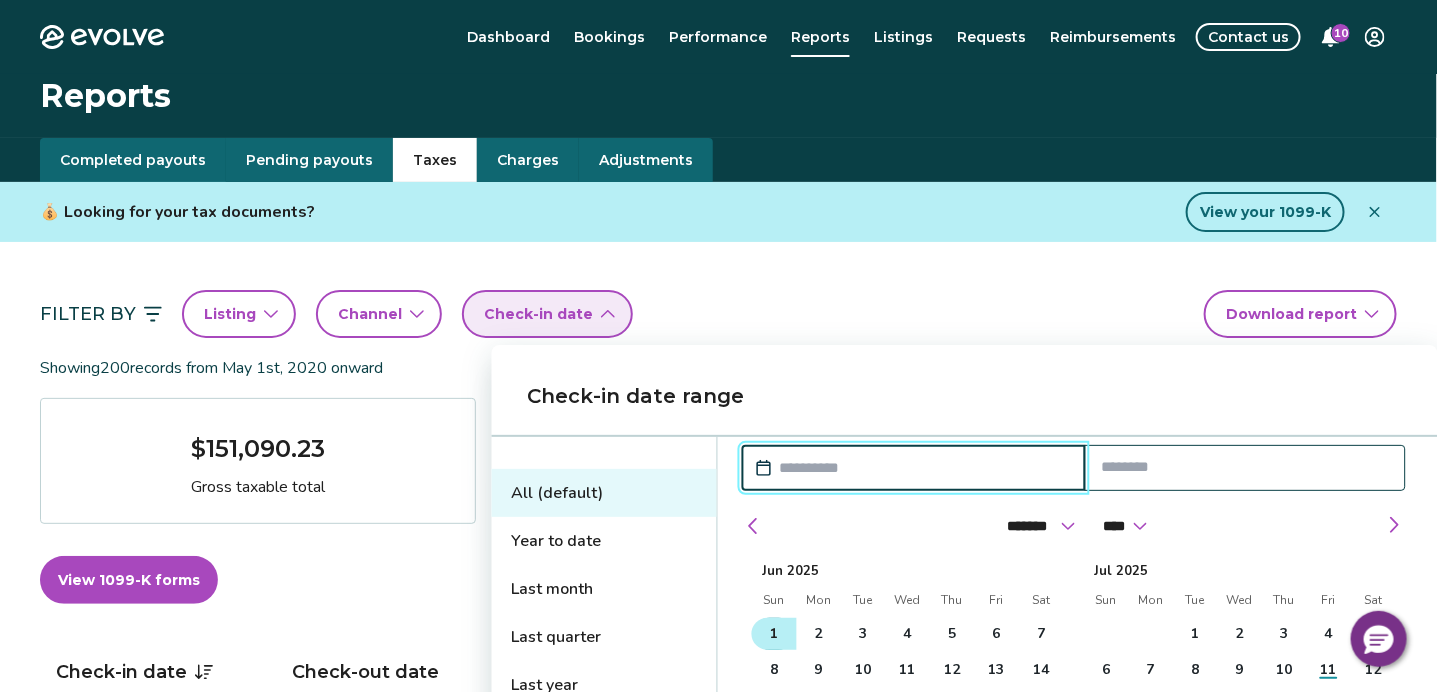 click on "1" at bounding box center [774, 634] 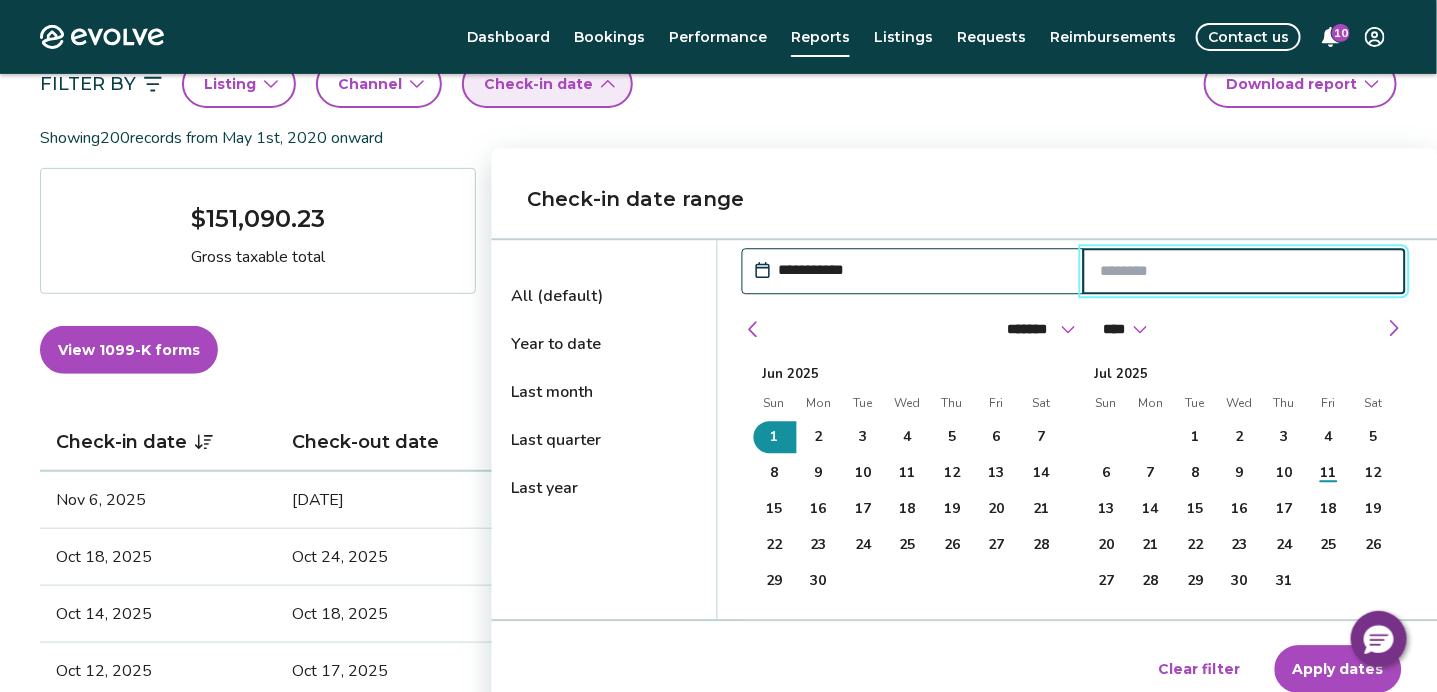 scroll, scrollTop: 232, scrollLeft: 0, axis: vertical 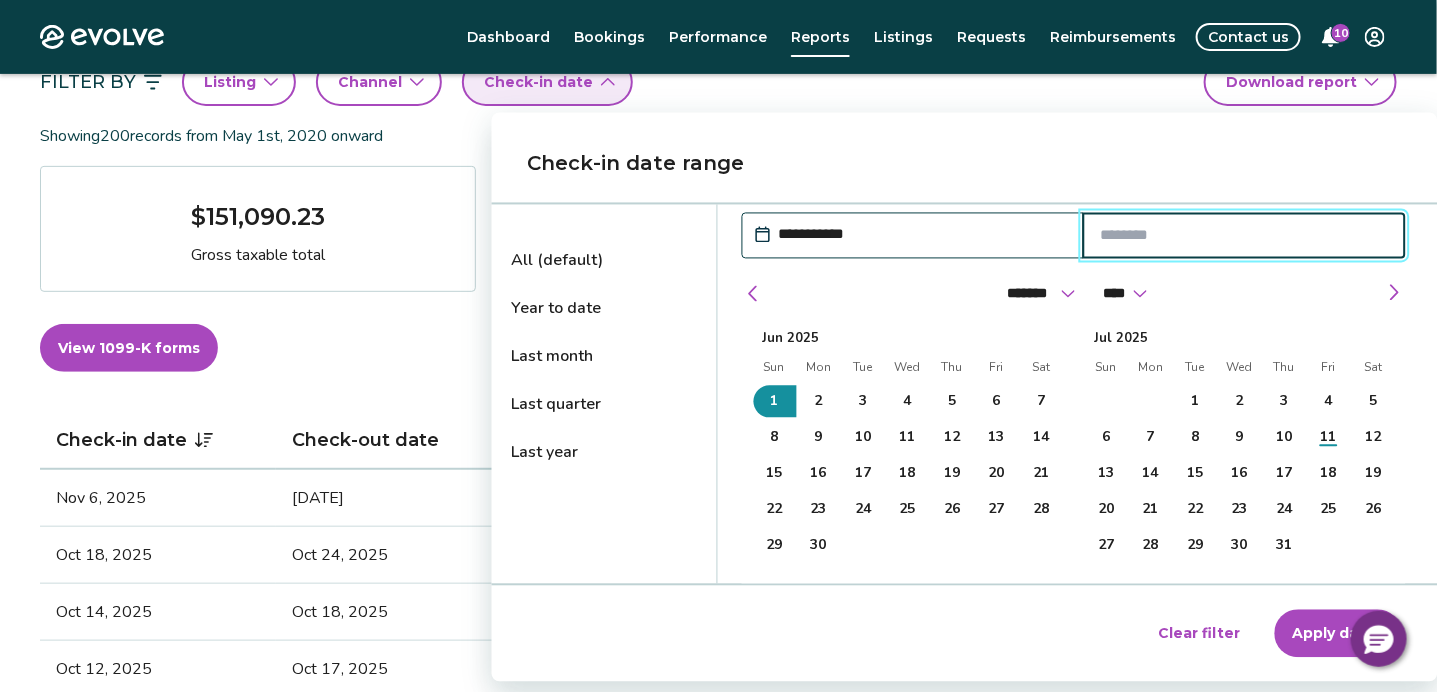 click on "30" at bounding box center [818, 545] 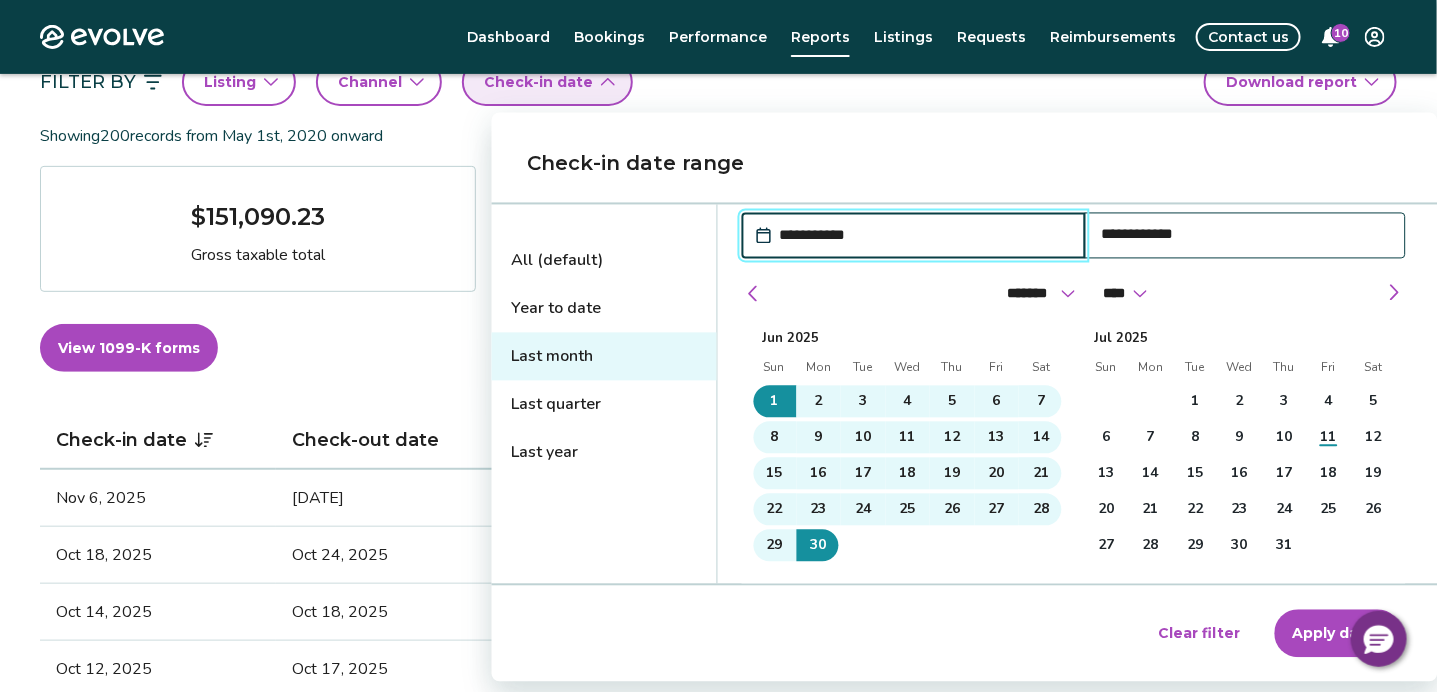 click on "Apply dates" at bounding box center [1338, 633] 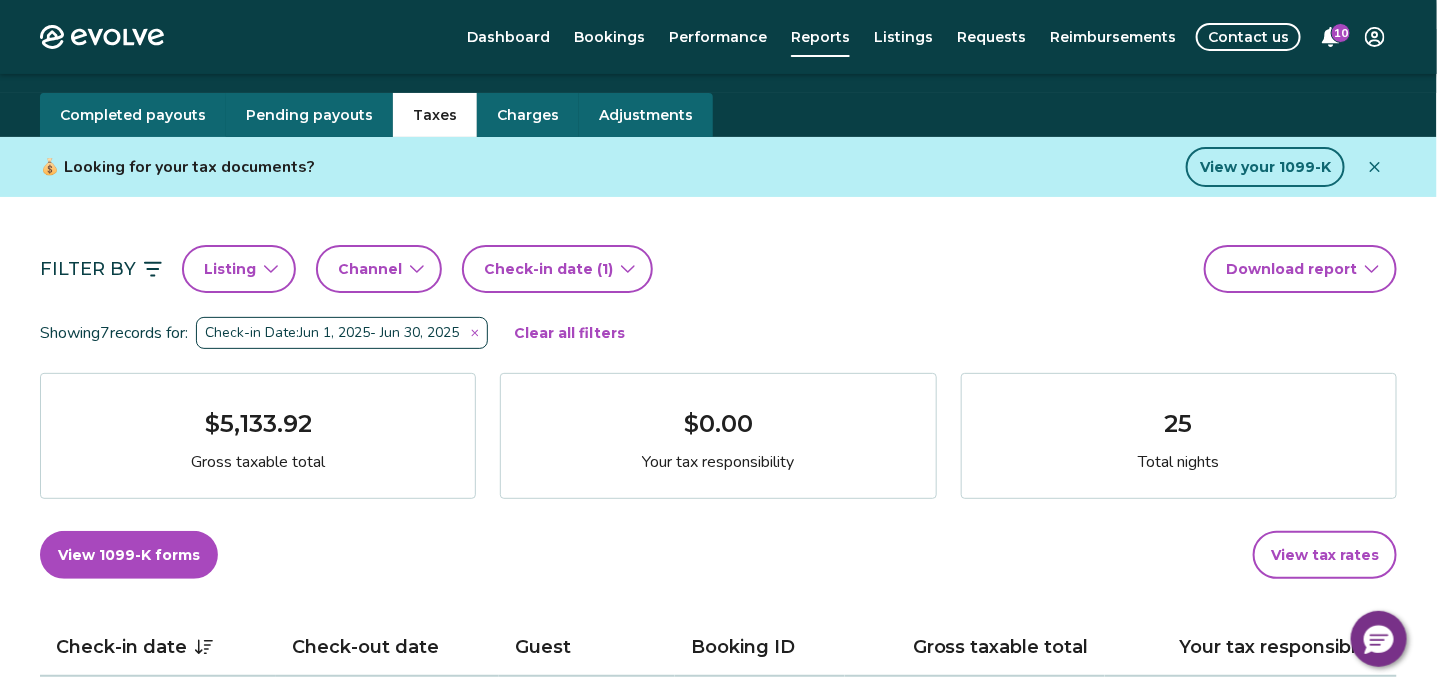scroll, scrollTop: 43, scrollLeft: 0, axis: vertical 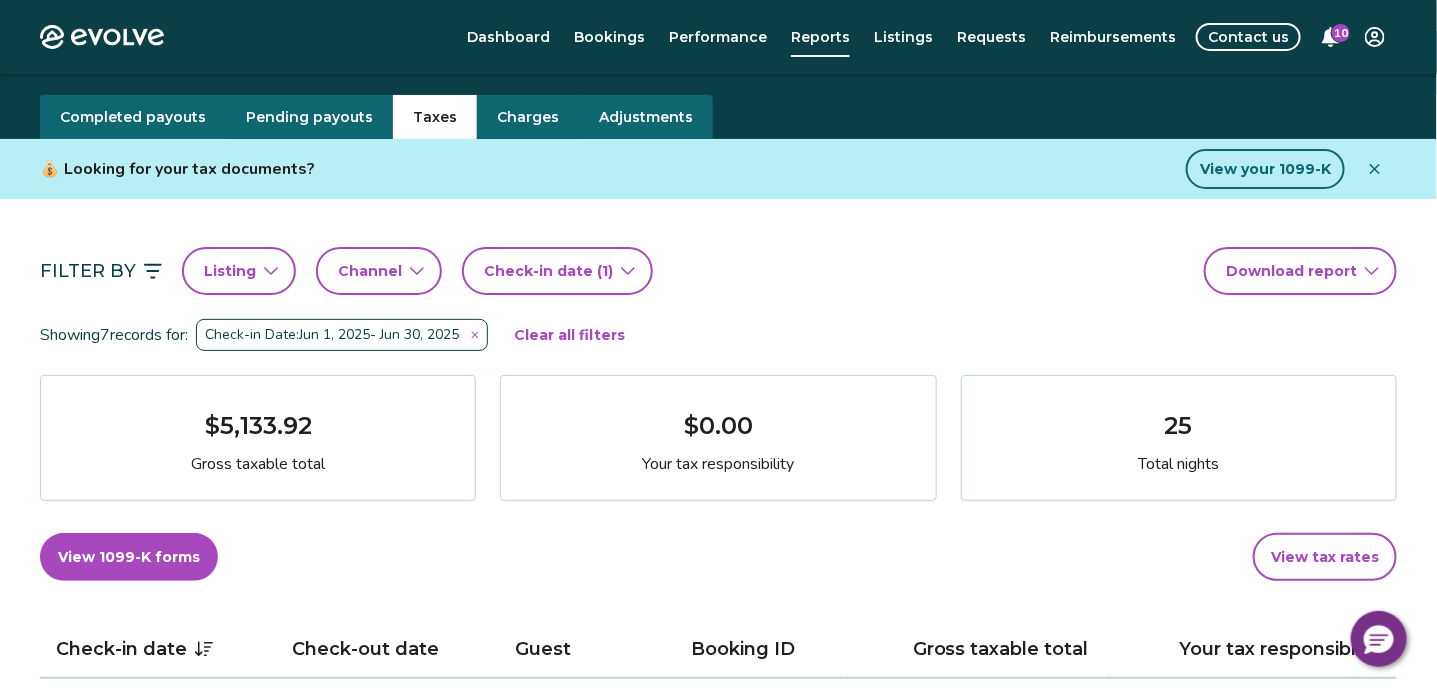click 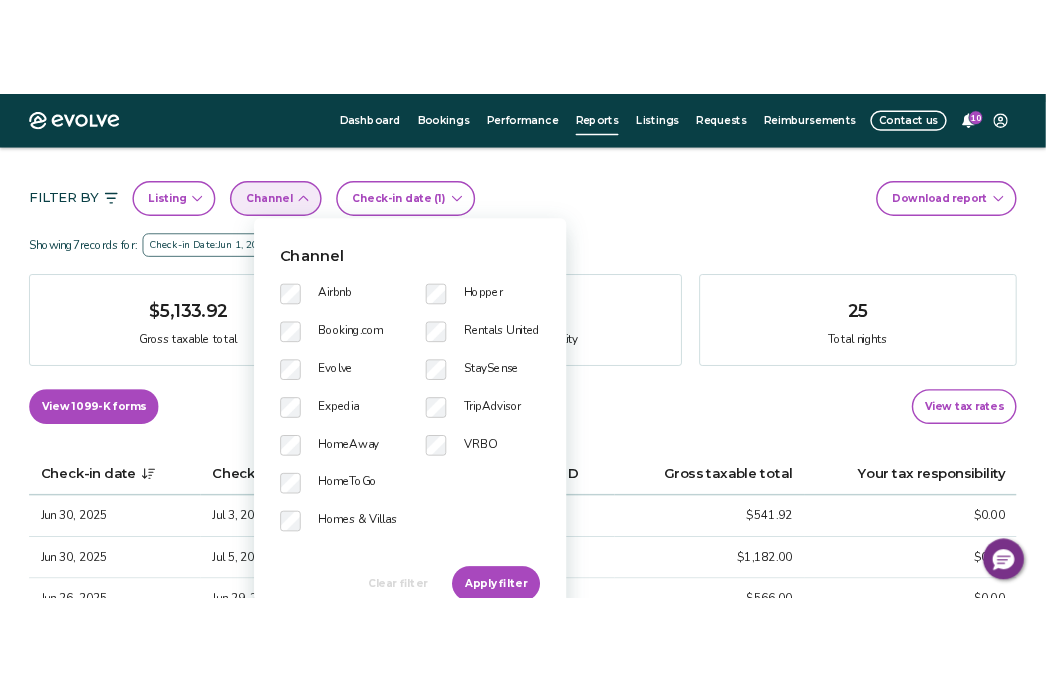 scroll, scrollTop: 170, scrollLeft: 0, axis: vertical 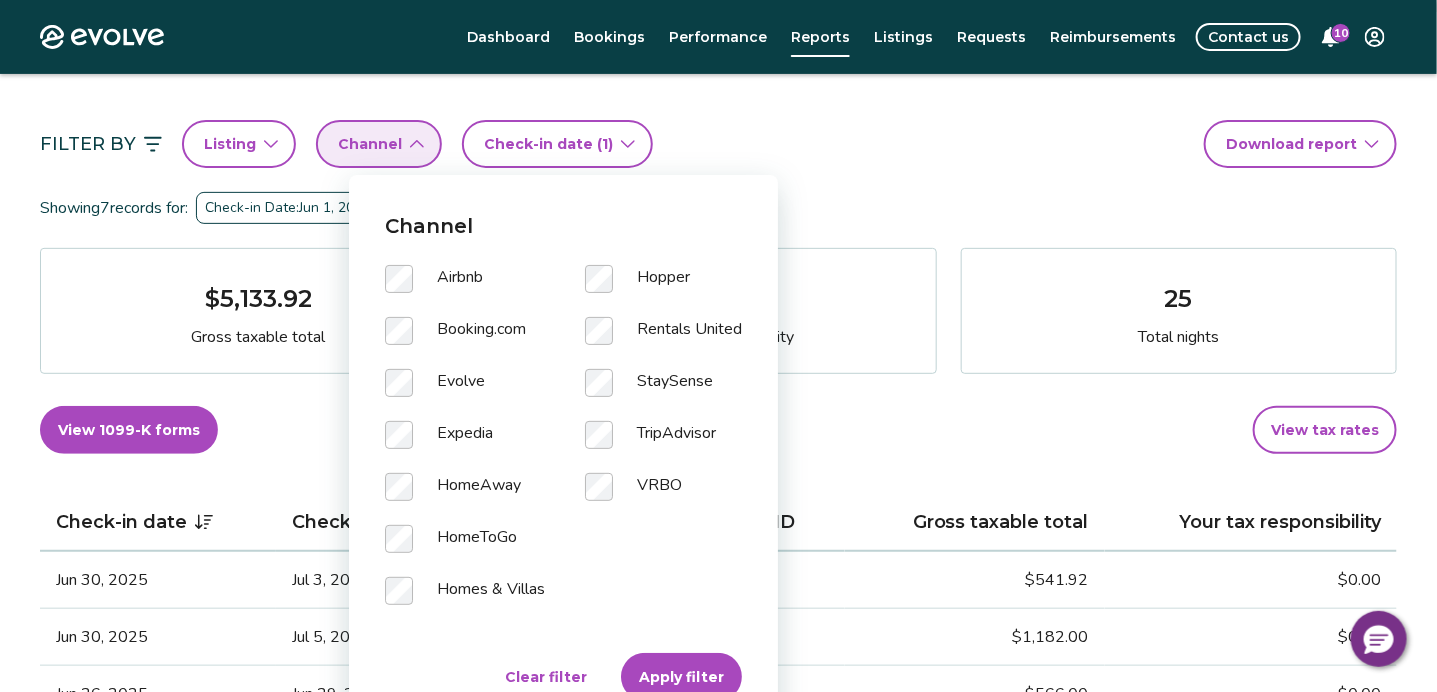 click on "Apply filter" at bounding box center [681, 677] 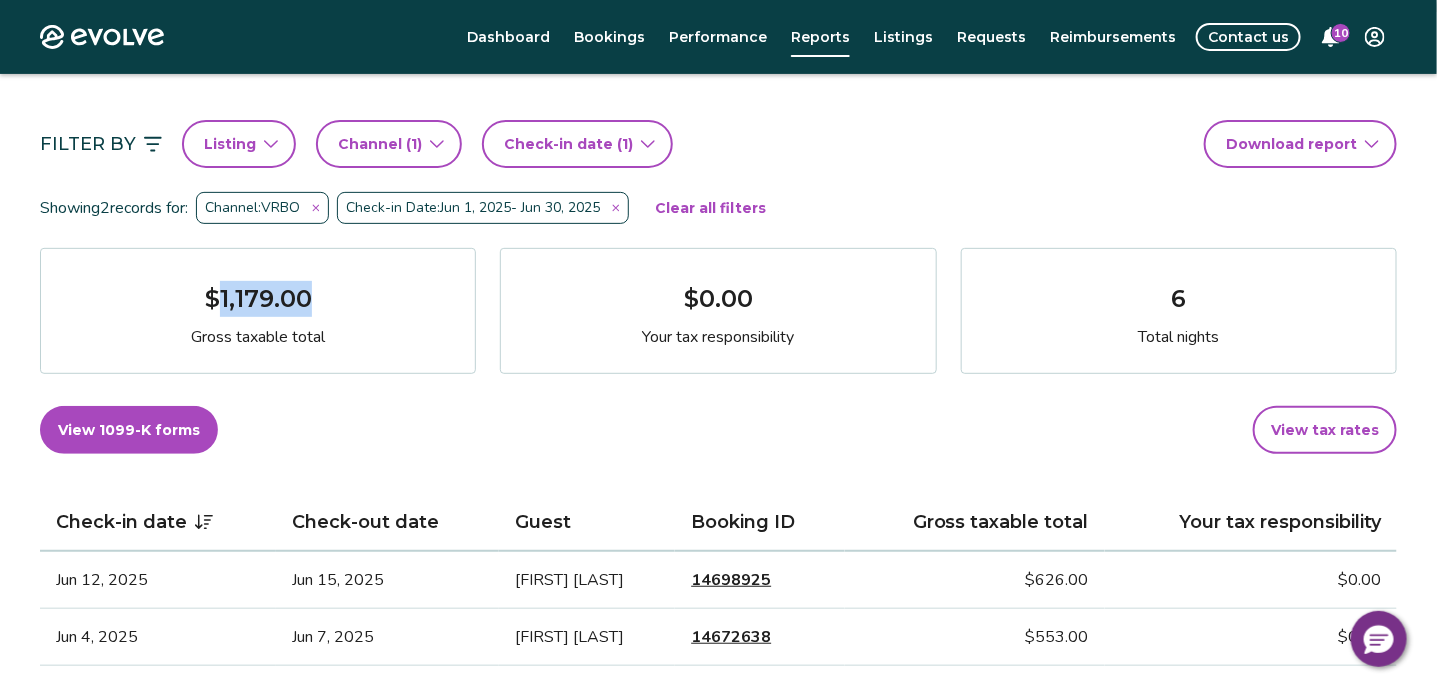 drag, startPoint x: 338, startPoint y: 294, endPoint x: 250, endPoint y: 316, distance: 90.70832 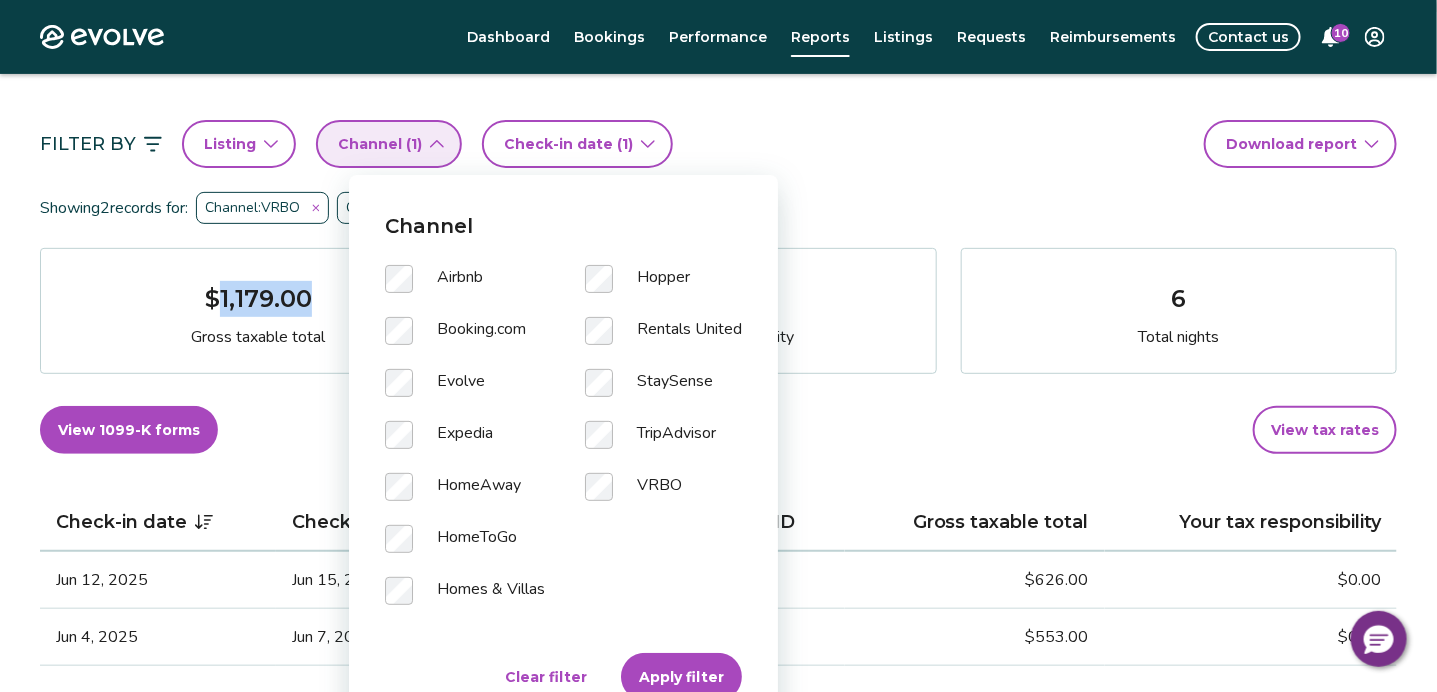 click on "Channel ( 1 )" at bounding box center (389, 144) 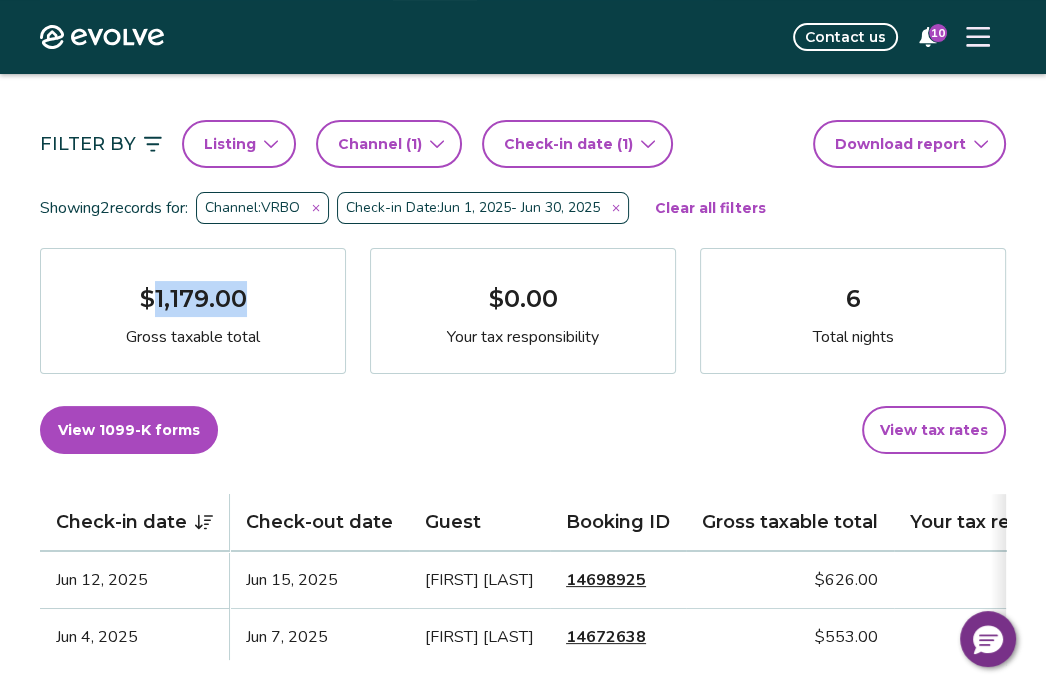 click 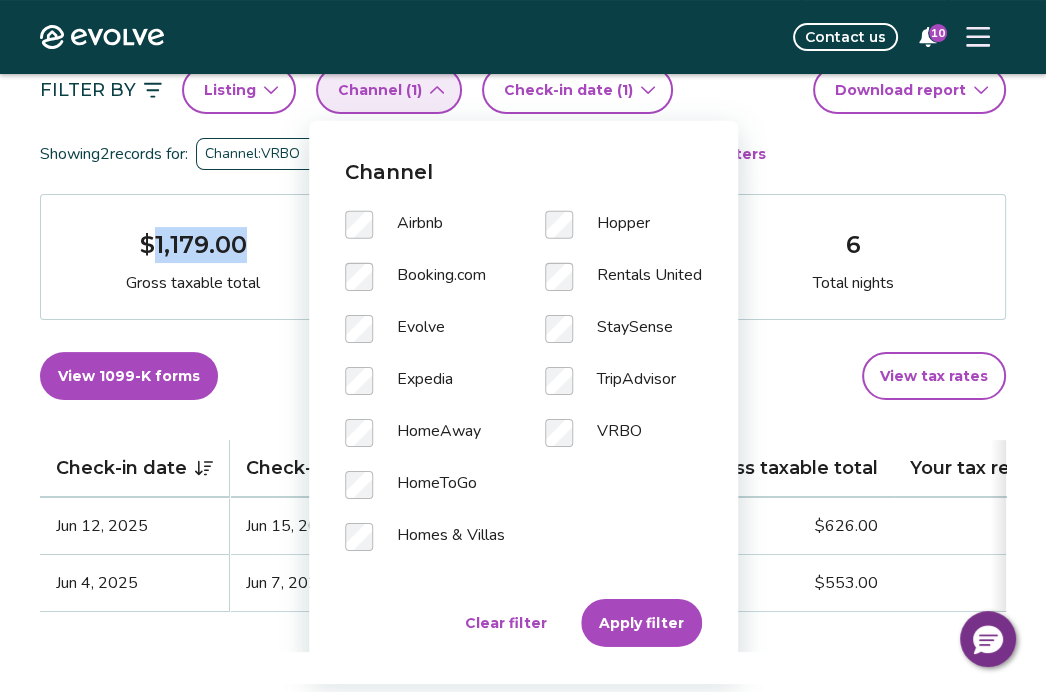 scroll, scrollTop: 225, scrollLeft: 0, axis: vertical 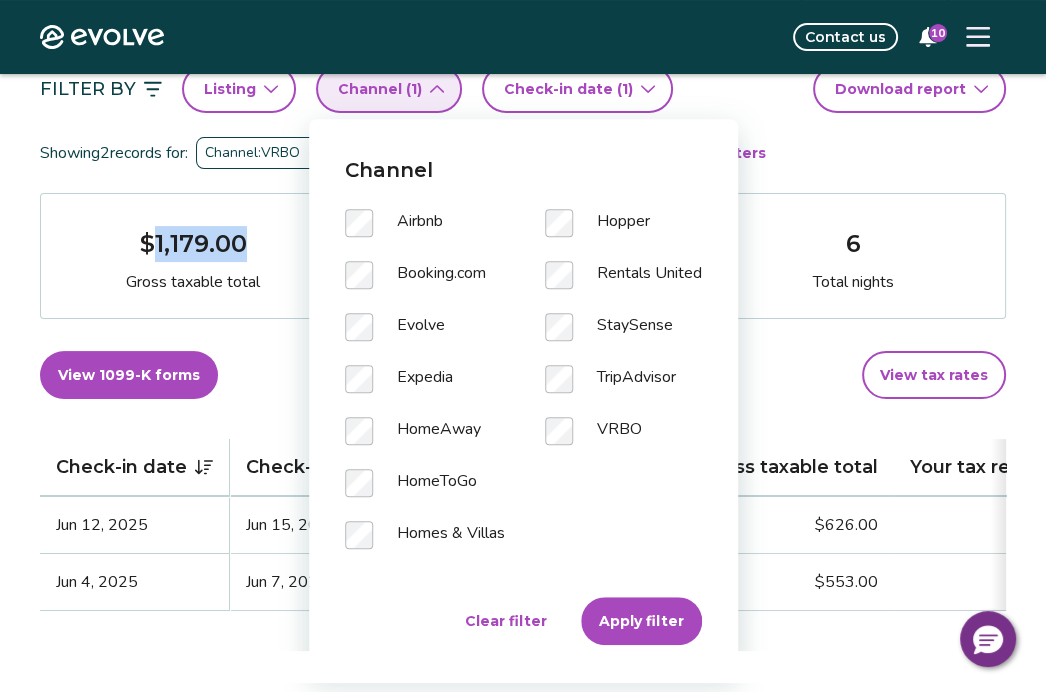 click on "Apply filter" at bounding box center [641, 621] 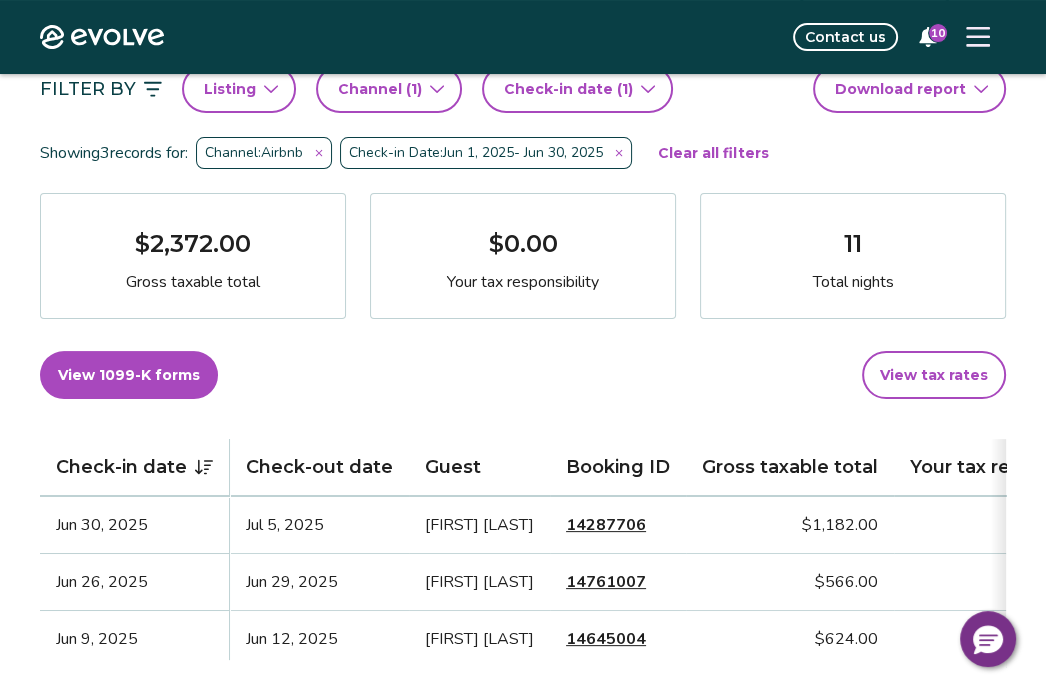 click on "Channel ( 1 )" at bounding box center (389, 89) 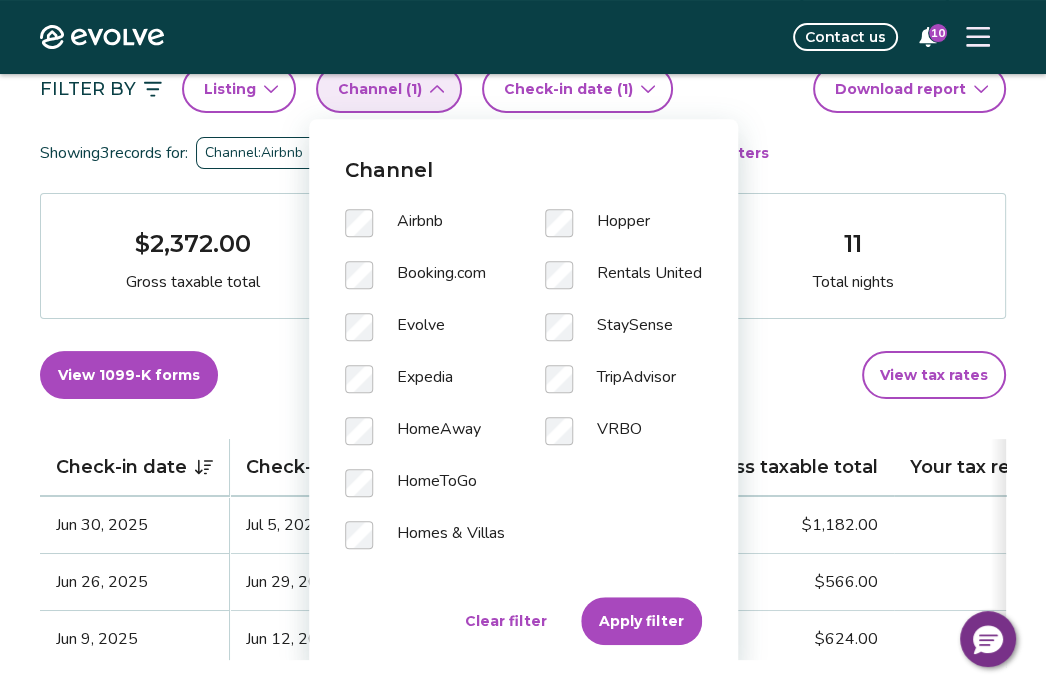 click on "VRBO" at bounding box center [623, 443] 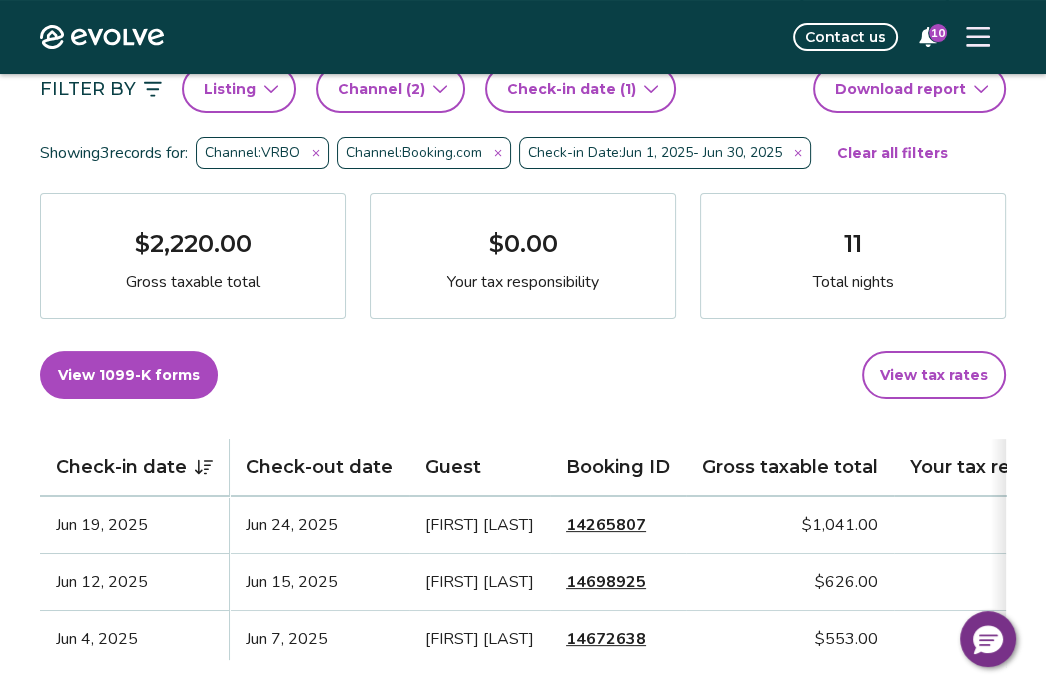 click 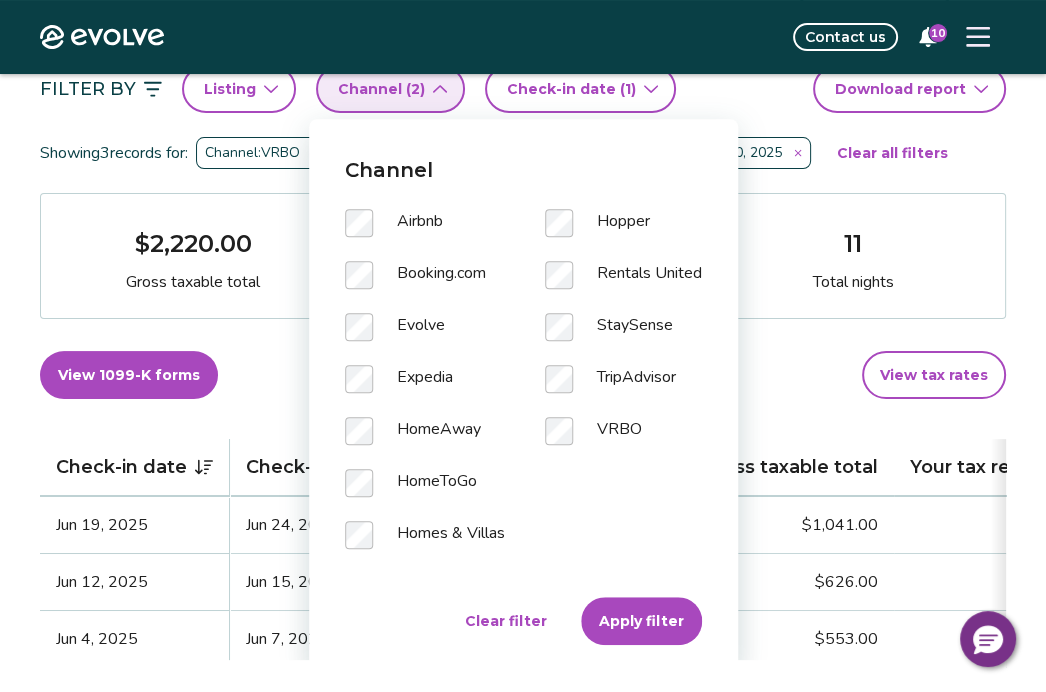click on "Apply filter" at bounding box center [641, 621] 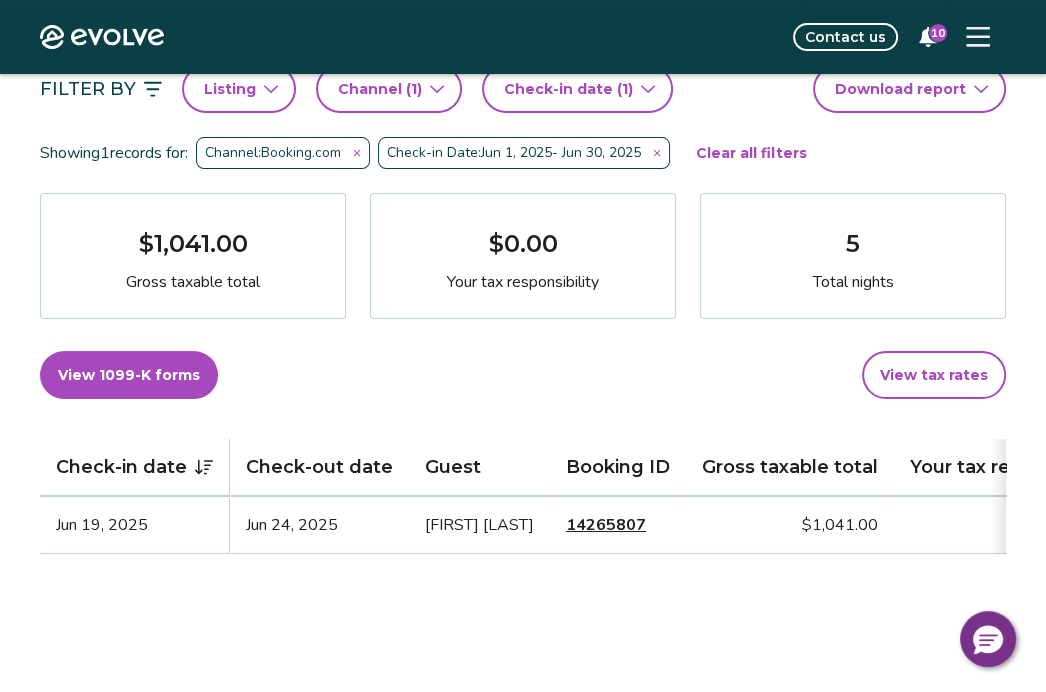 click 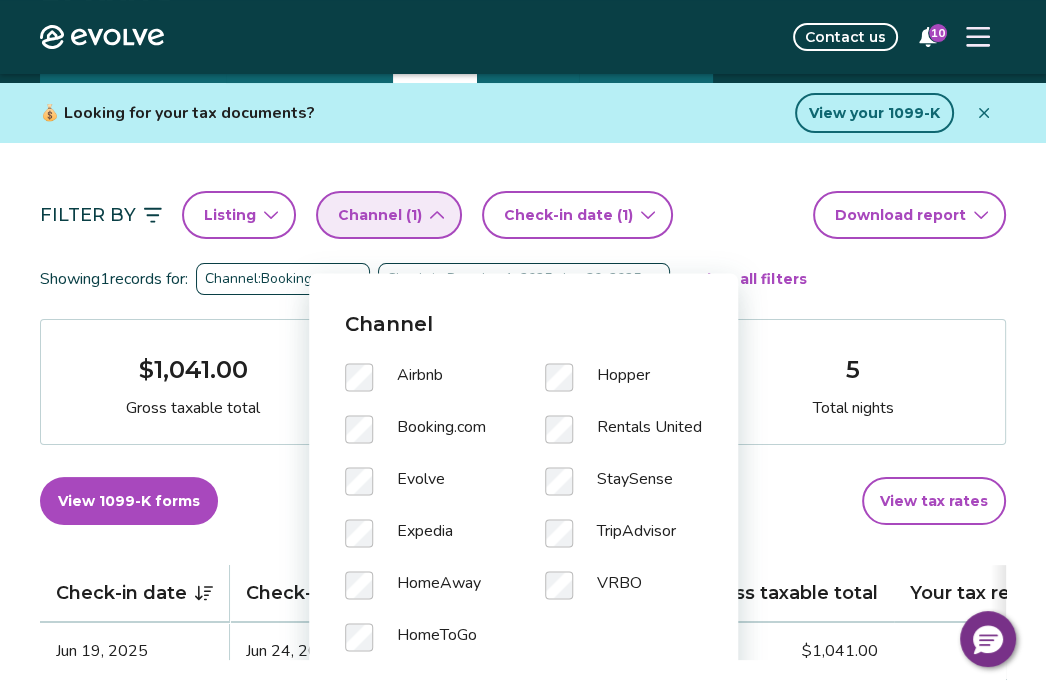 scroll, scrollTop: 70, scrollLeft: 0, axis: vertical 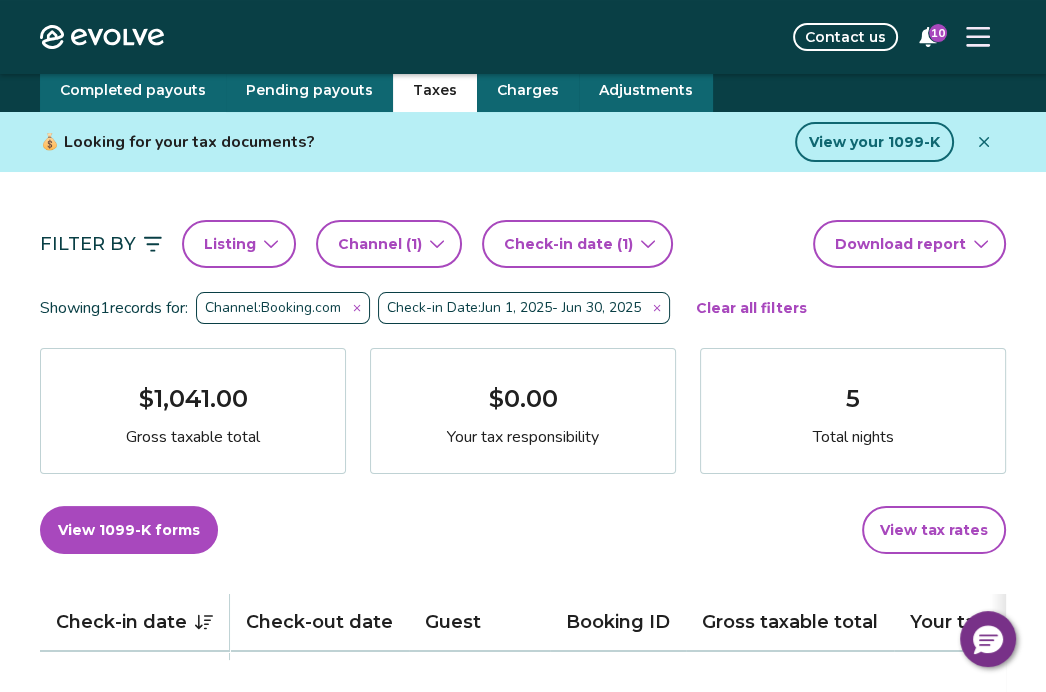 click on "💰 Looking for your tax documents?" at bounding box center (413, 142) 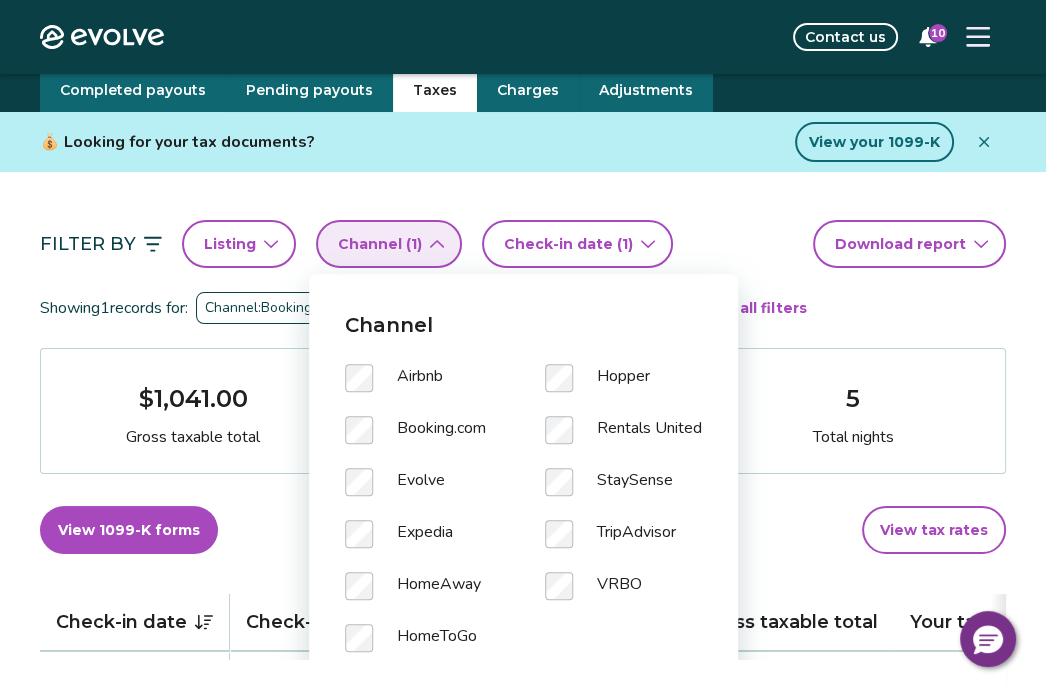 click on "💰 Looking for your tax documents?" at bounding box center [413, 142] 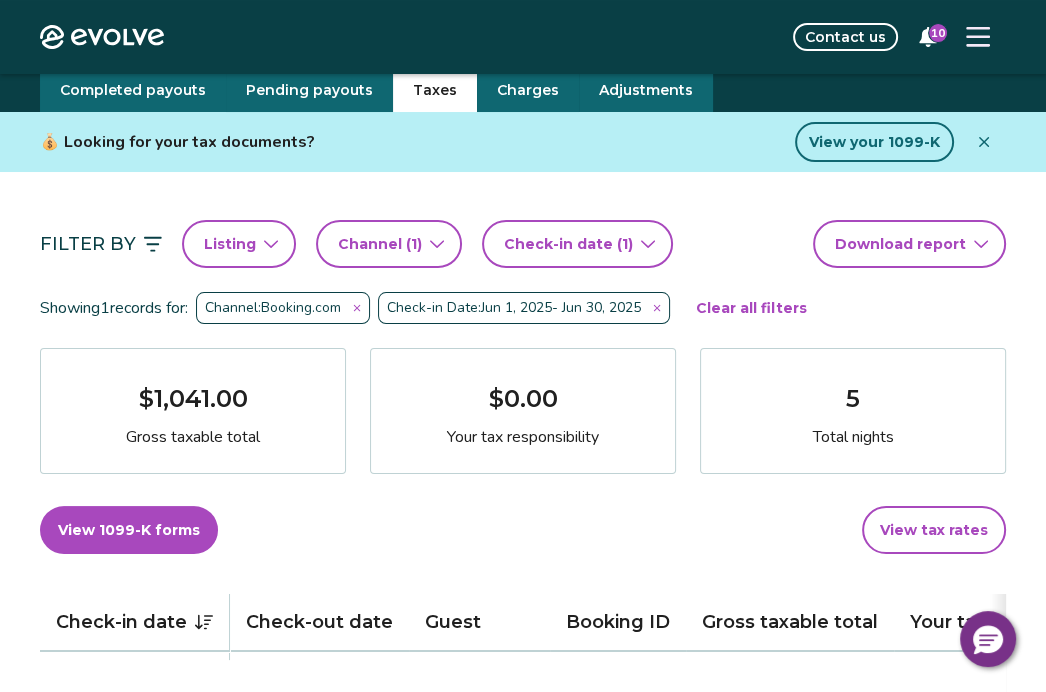 click on "Channel ( 1 )" at bounding box center [389, 244] 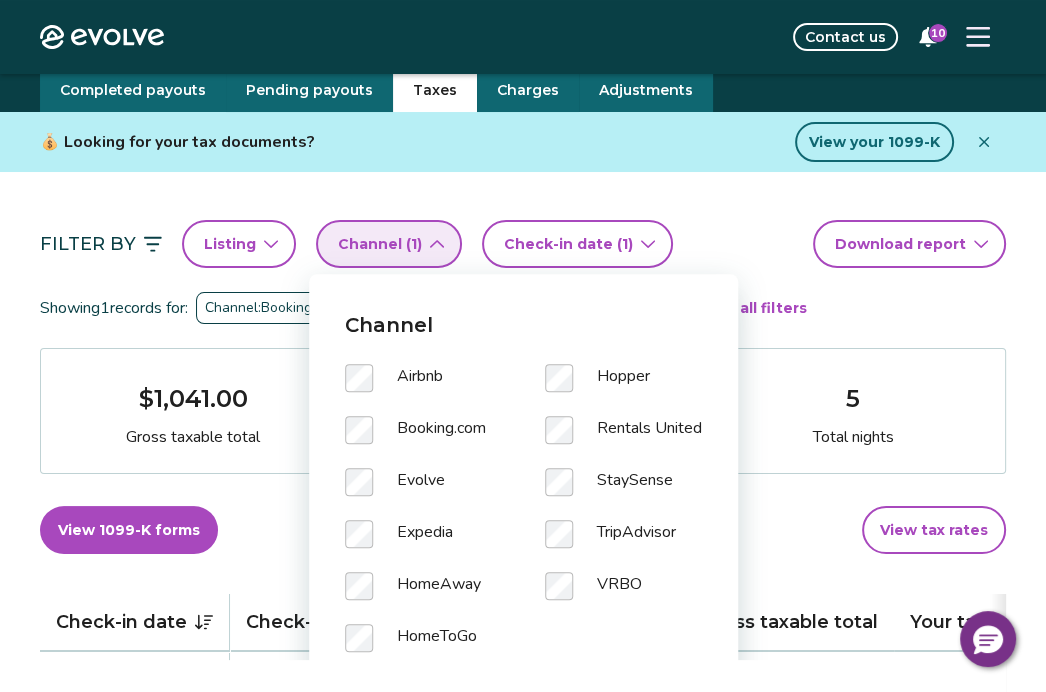 click on "Channel" at bounding box center (523, 325) 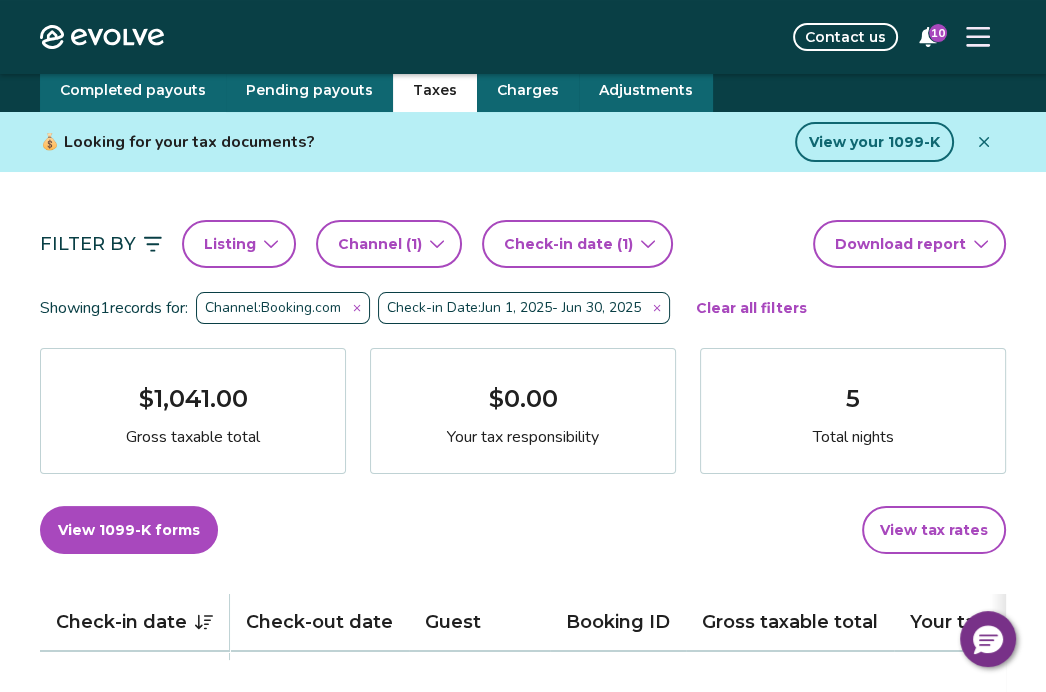 click on "💰 Looking for your tax documents? View your 1099-K" at bounding box center (523, 142) 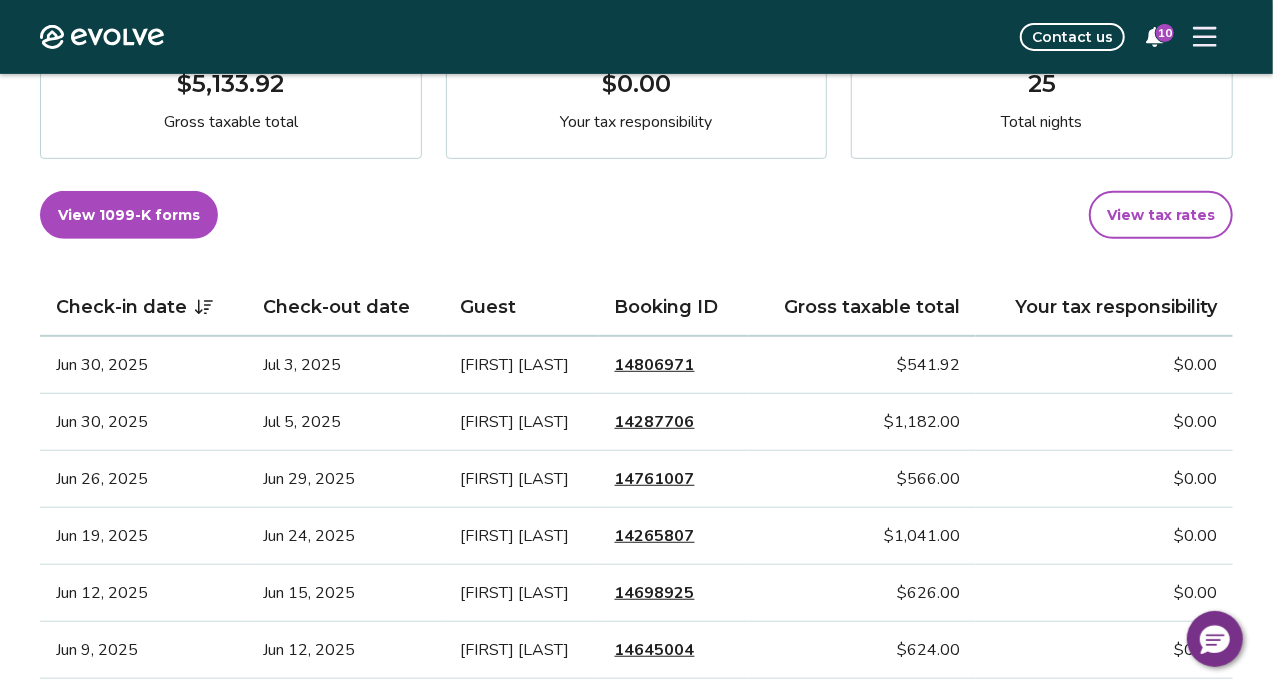 scroll, scrollTop: 387, scrollLeft: 0, axis: vertical 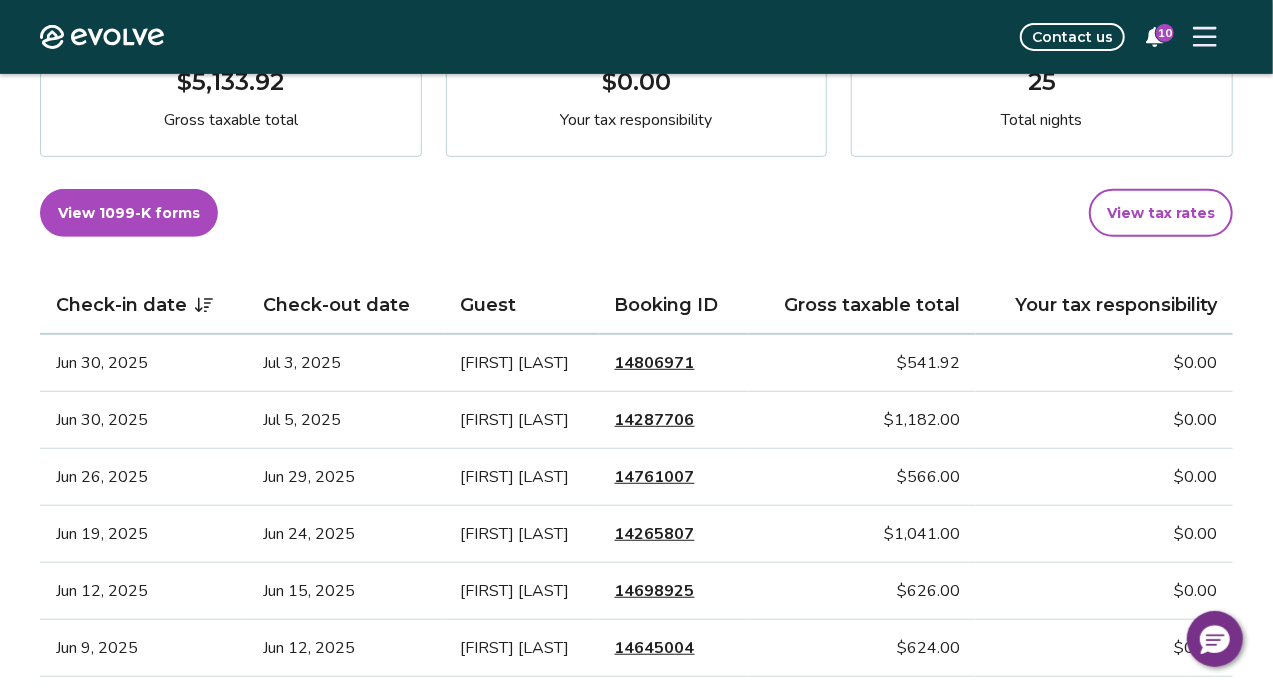 click on "$566.00" at bounding box center [862, 477] 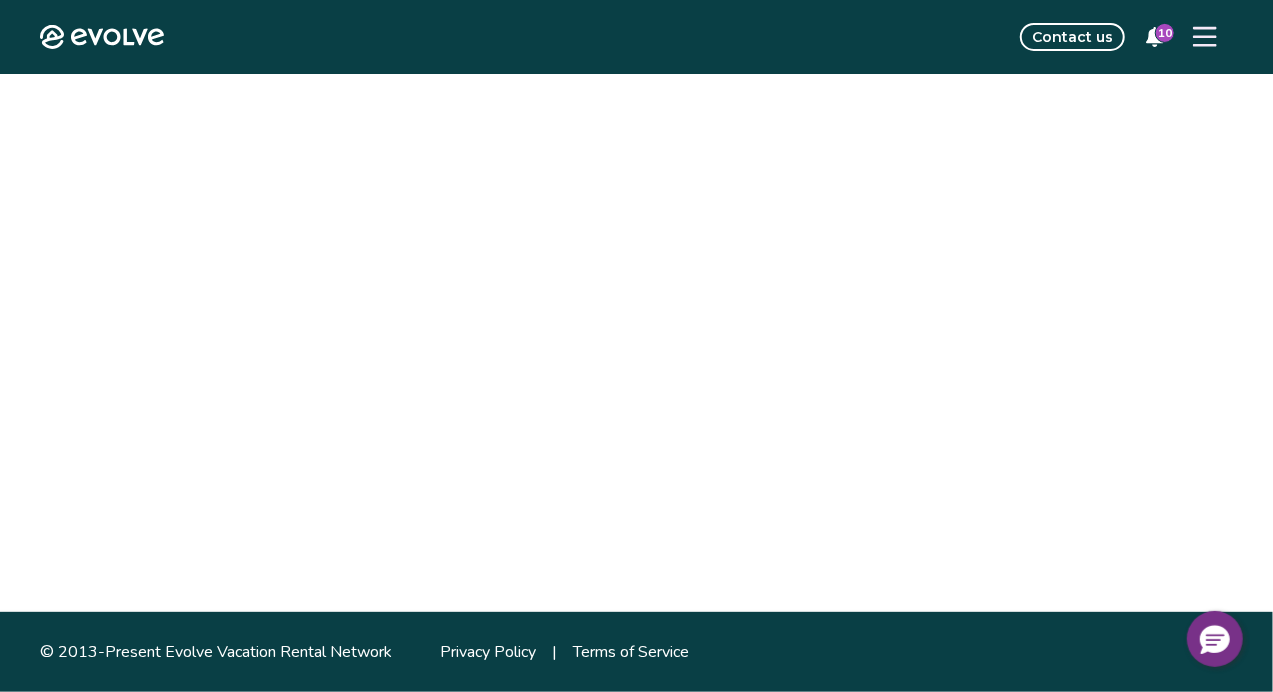 scroll, scrollTop: 0, scrollLeft: 0, axis: both 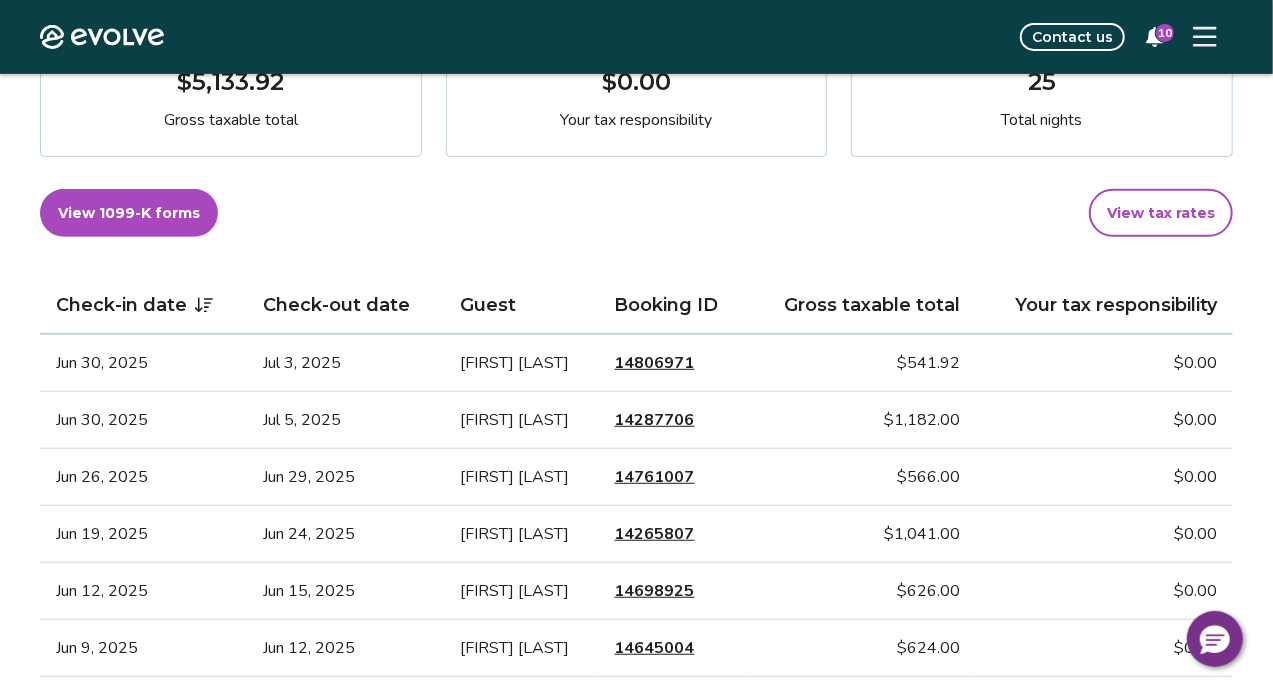 click on "14287706" at bounding box center [655, 420] 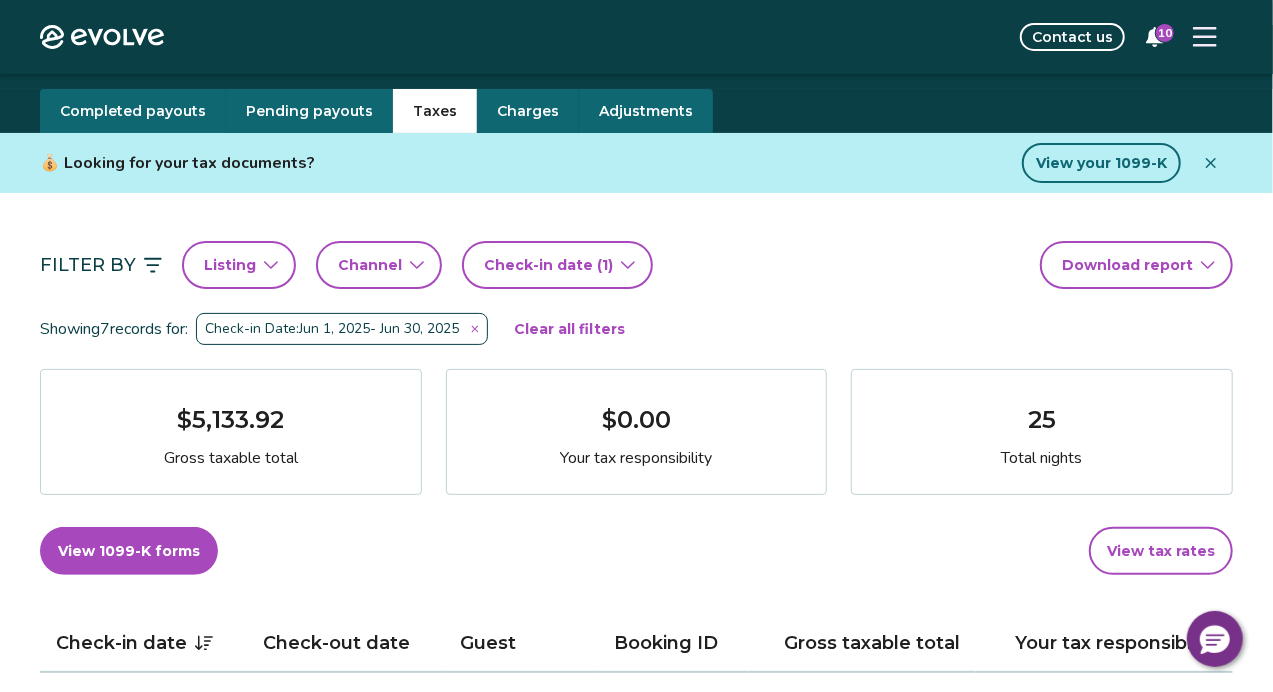scroll, scrollTop: 61, scrollLeft: 0, axis: vertical 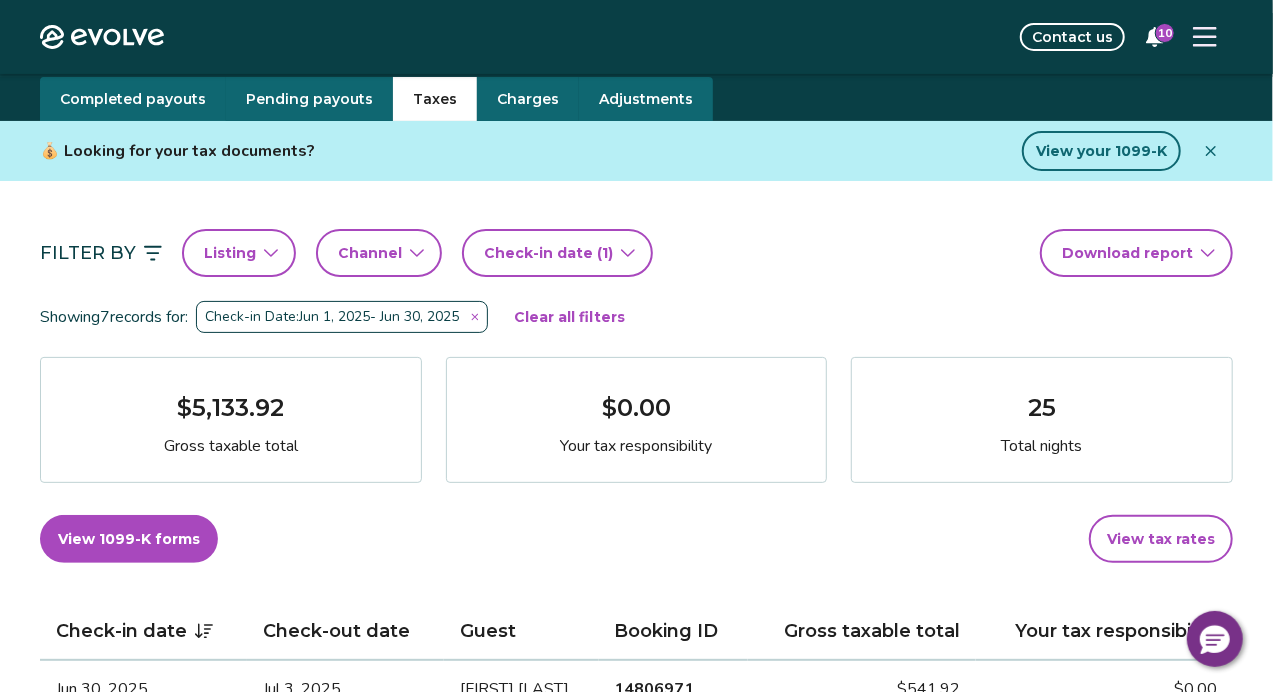 click on "Listing" at bounding box center [239, 253] 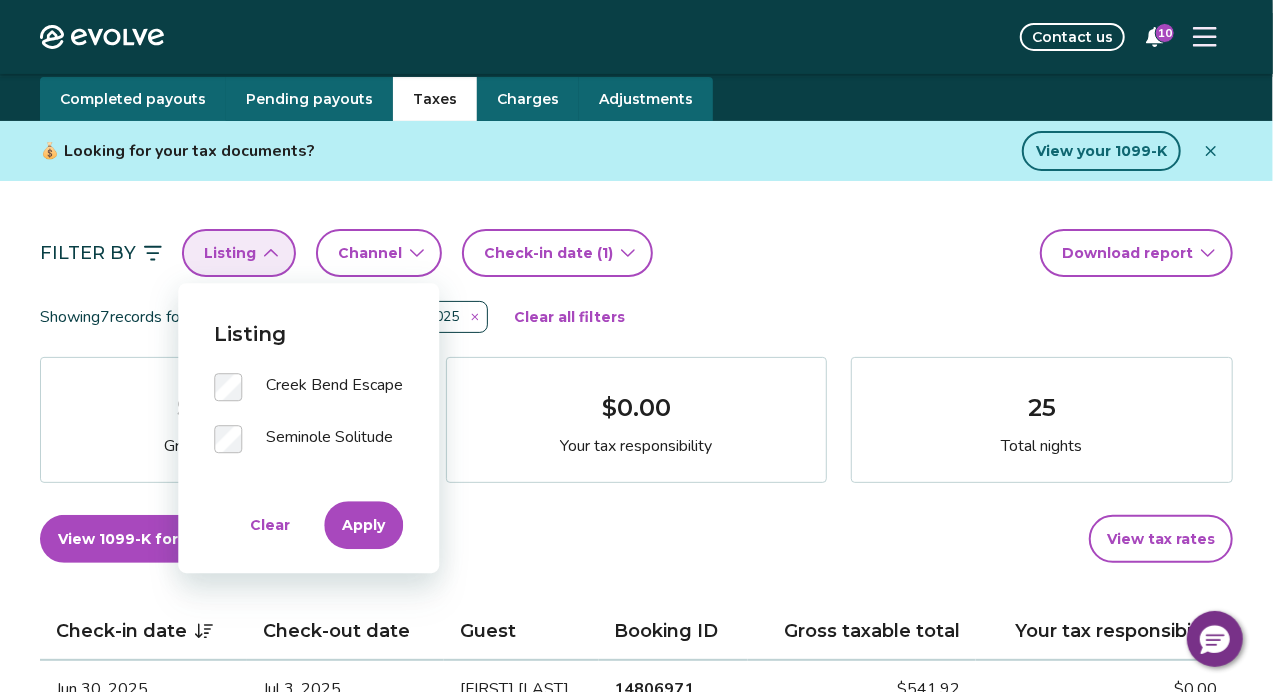 click on "Apply" at bounding box center (363, 525) 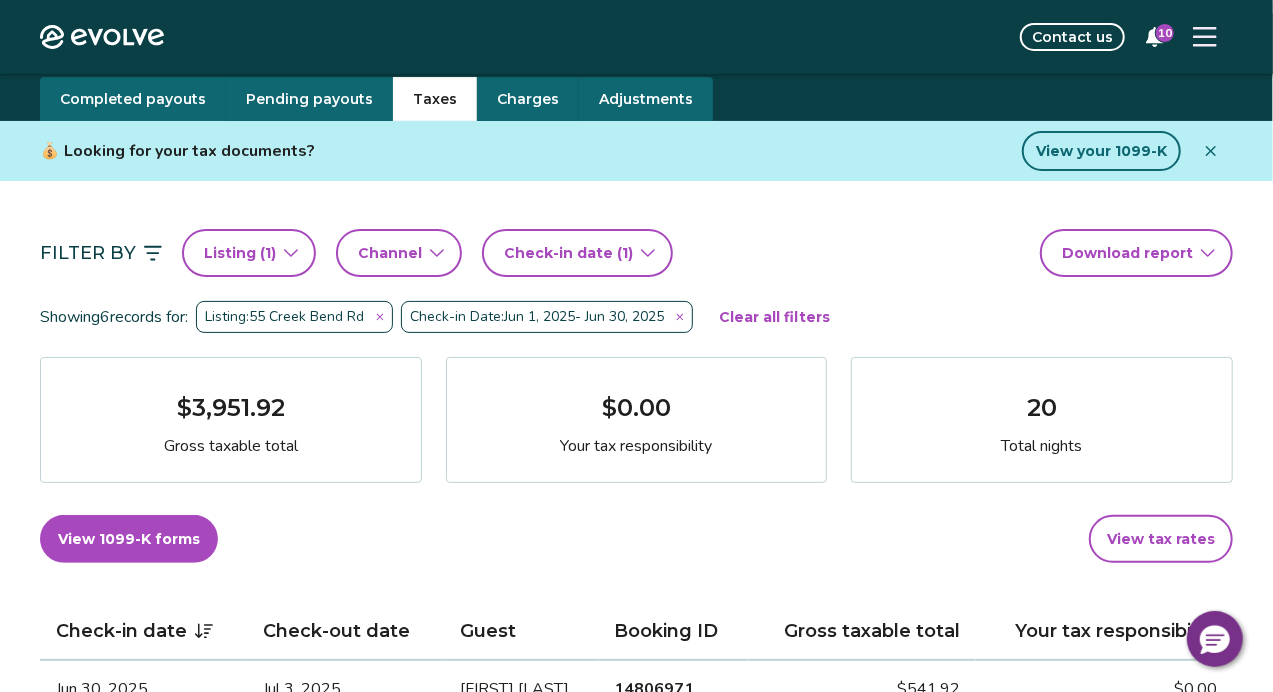 click on "View 1099-K forms View tax rates" at bounding box center [636, 539] 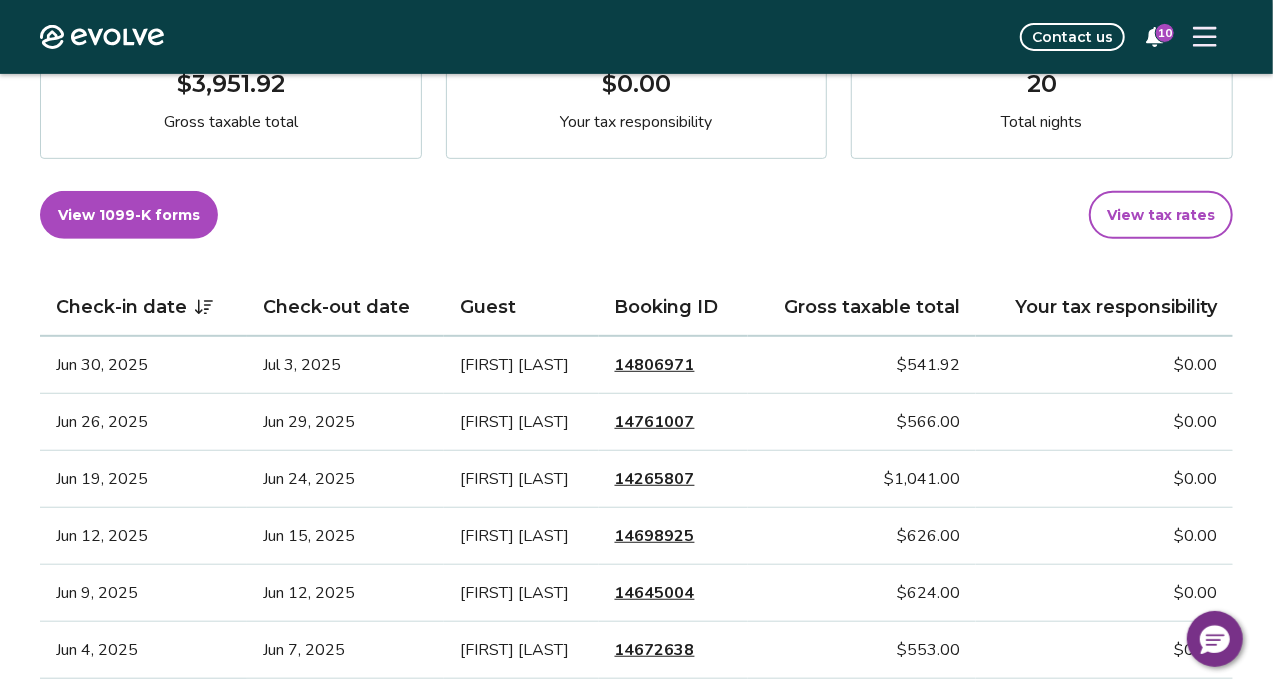 scroll, scrollTop: 303, scrollLeft: 0, axis: vertical 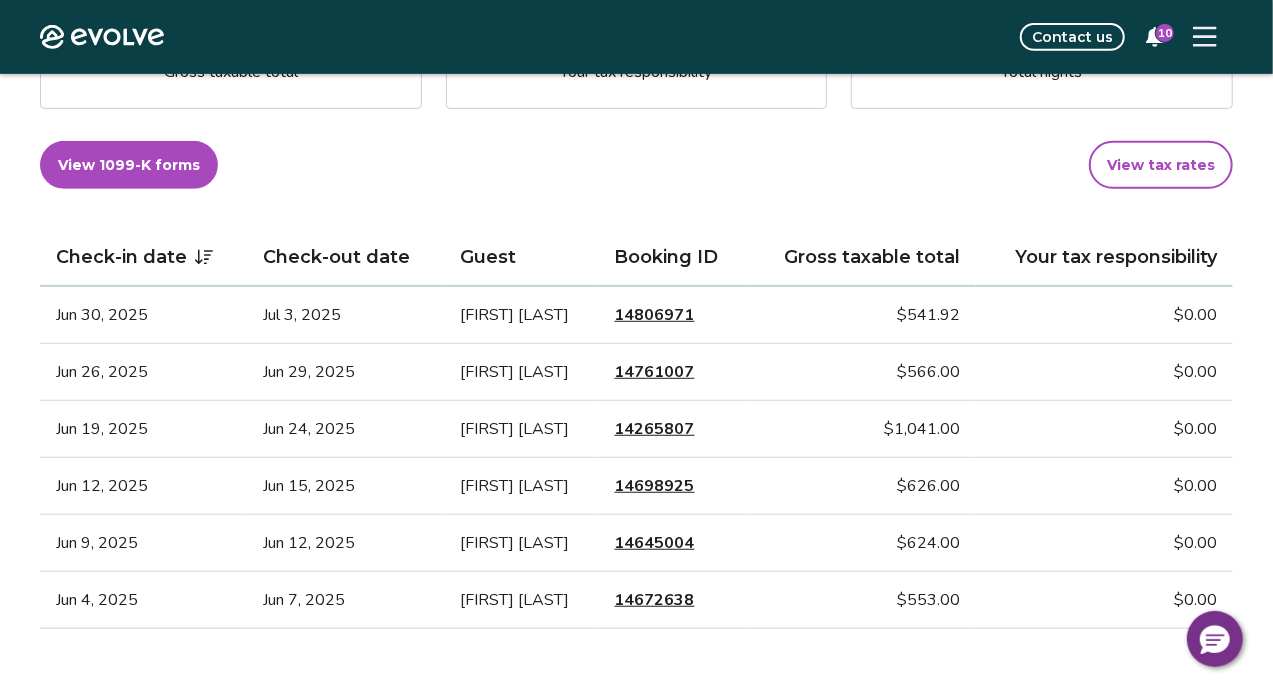 click on "14806971" at bounding box center [655, 315] 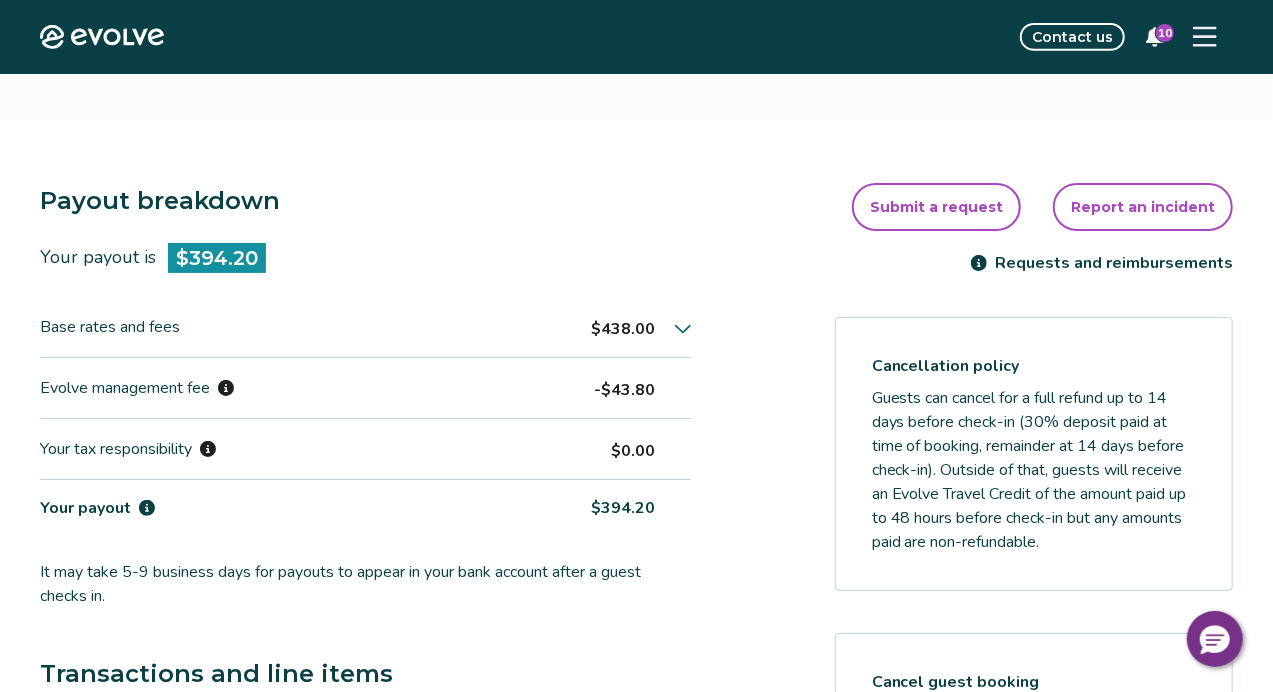 scroll, scrollTop: 0, scrollLeft: 0, axis: both 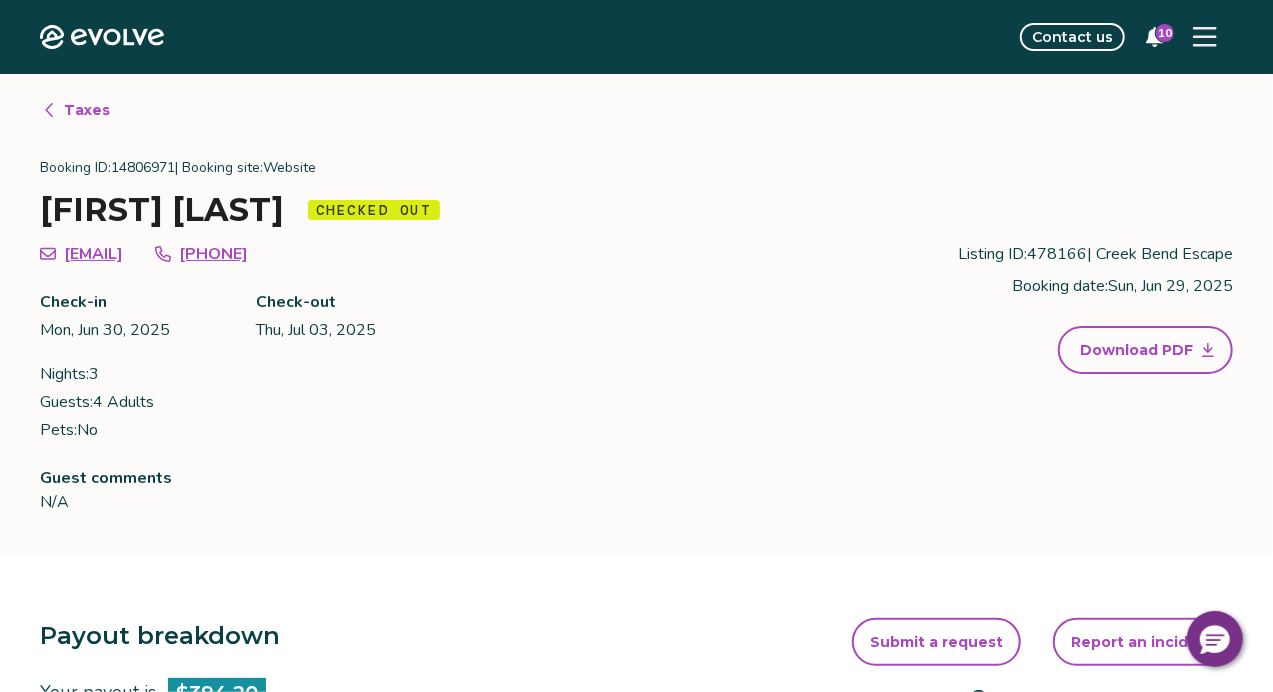 click on "Taxes" at bounding box center [87, 110] 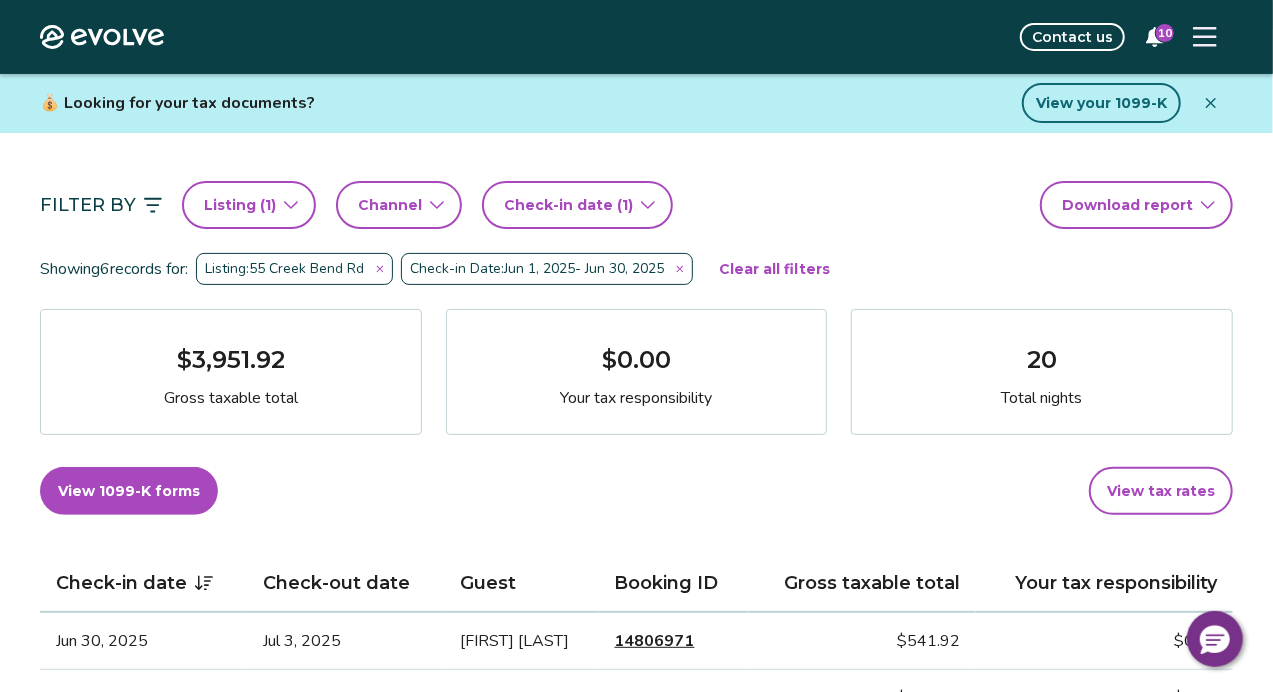 scroll, scrollTop: 109, scrollLeft: 0, axis: vertical 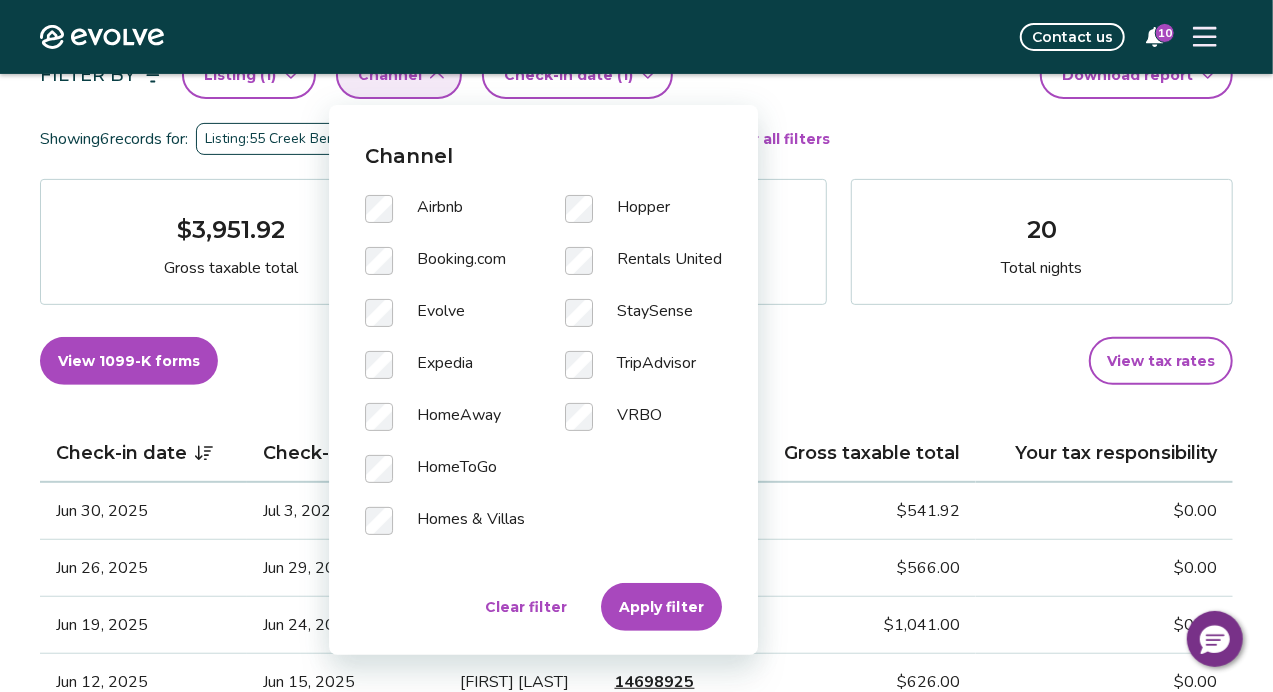 click on "Apply filter" at bounding box center (661, 607) 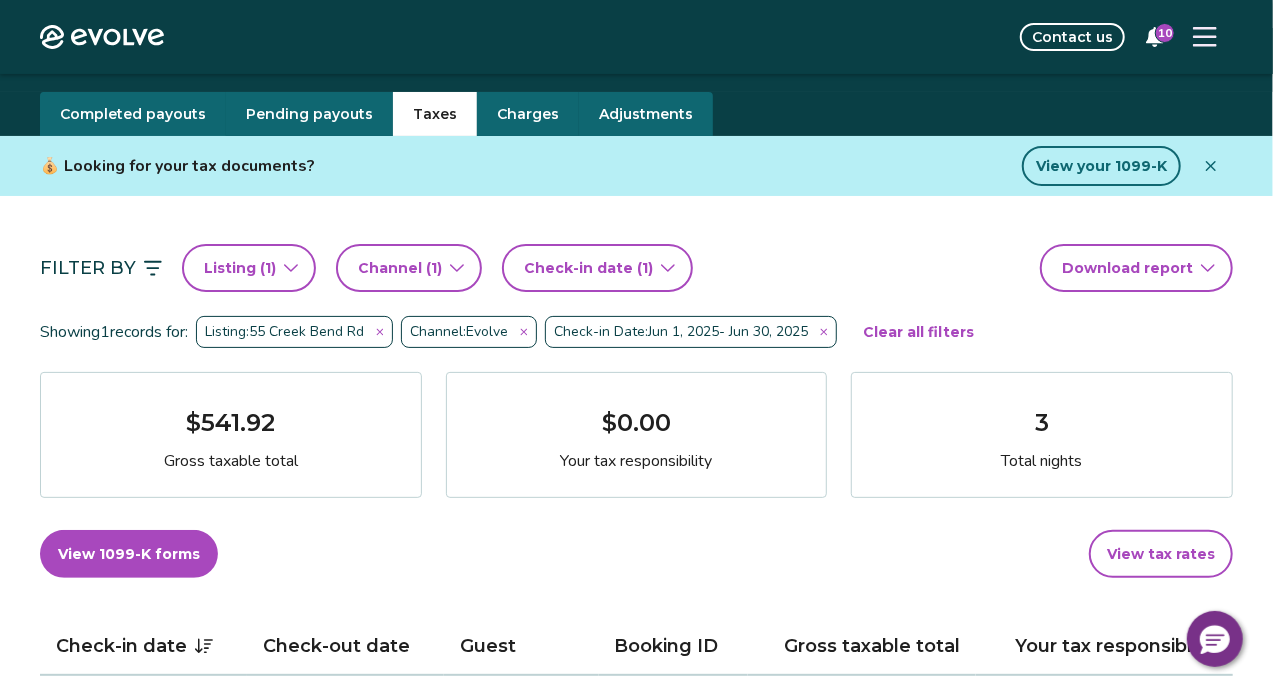 scroll, scrollTop: 98, scrollLeft: 0, axis: vertical 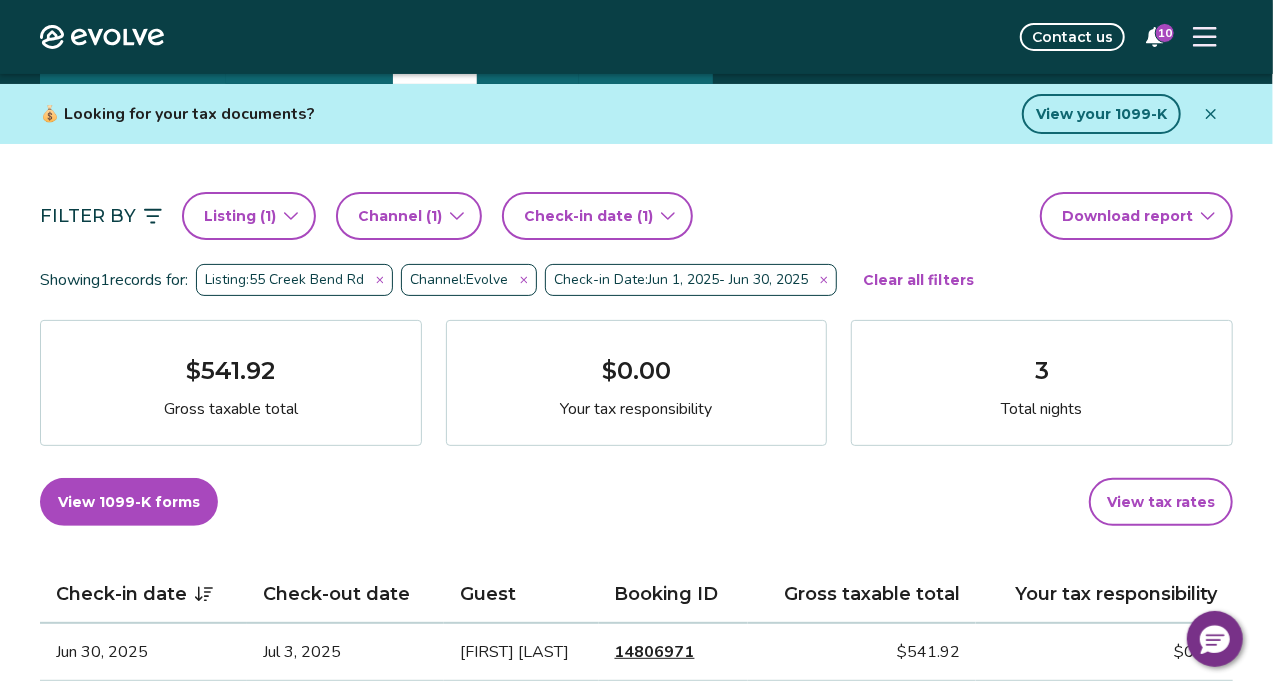 click on "Channel ( 1 )" at bounding box center (409, 216) 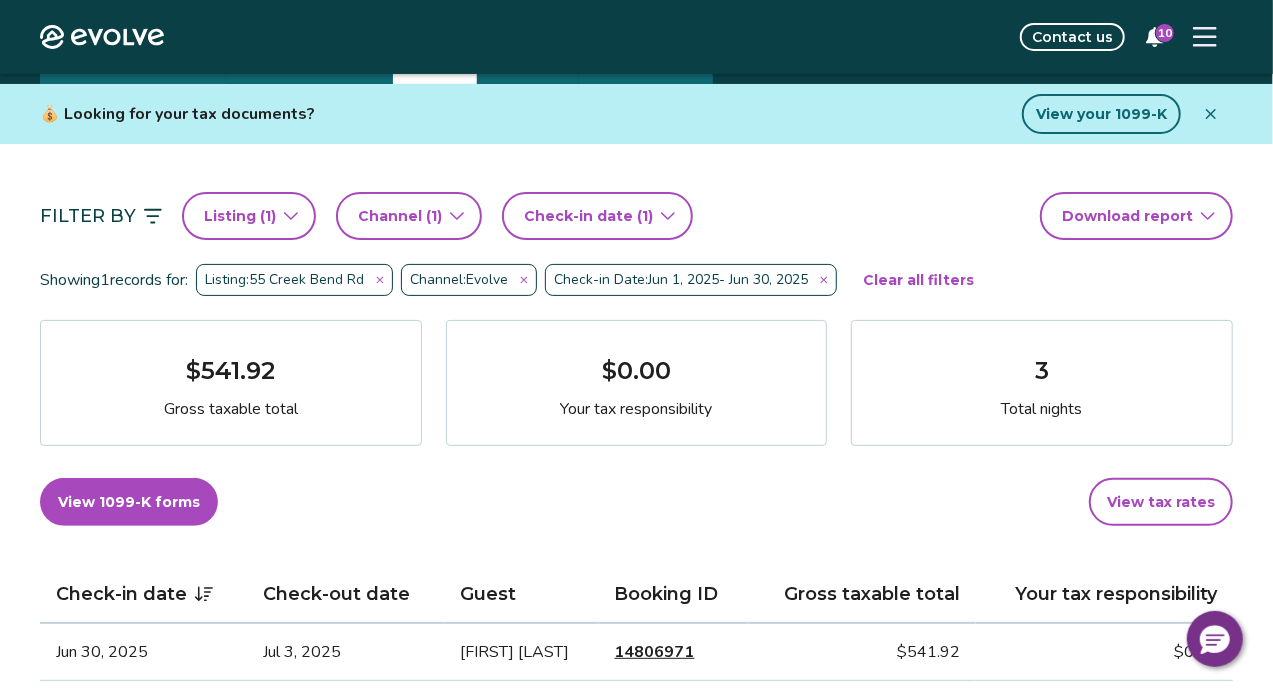 click on "Filter By  Listing ( 1 ) Channel ( 1 ) Check-in date (1) Download   report Showing  1  records   for: Listing:  [NUMBER] [STREET] Channel:  Evolve Check-in Date:  [DATE]  -   [DATE]  Clear all filters $541.92 Gross taxable total $0.00 Your tax responsibility 3 Total nights View 1099-K forms View tax rates Check-in date Check-out date Guest Booking ID Gross taxable total Your tax responsibility [DATE] [DATE] [FIRST] [LAST] 14806971 $541.92 $0.00" at bounding box center [636, 472] 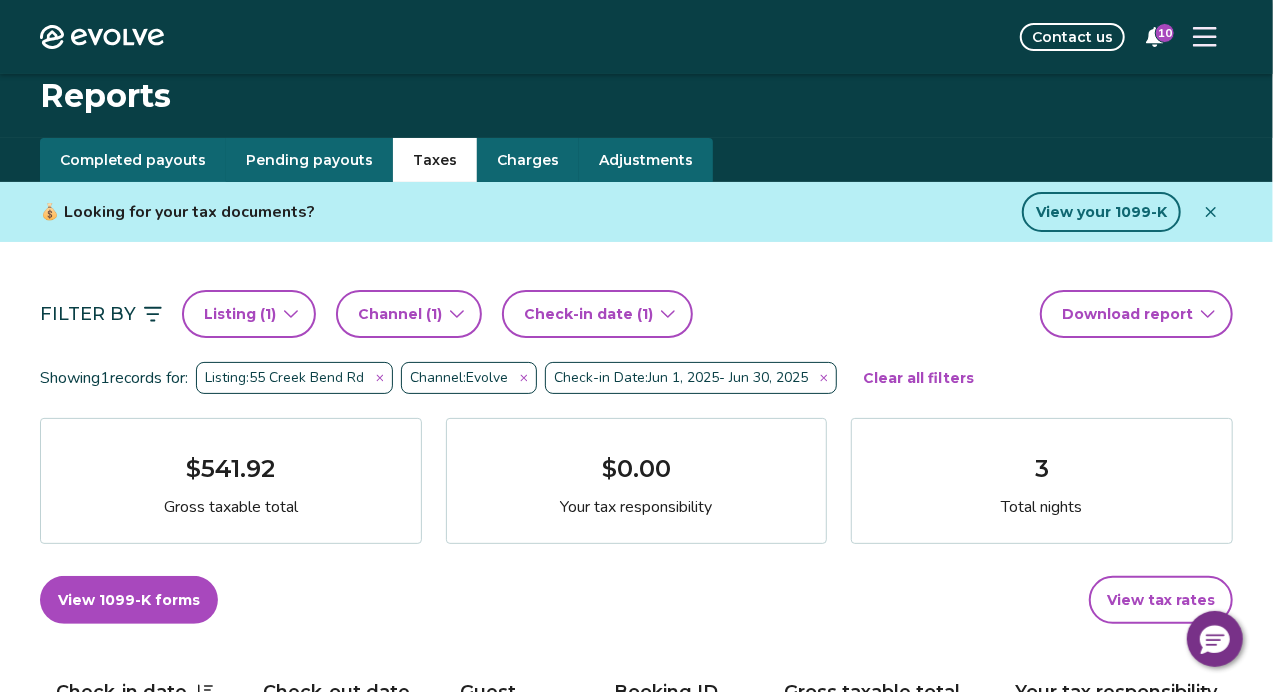 scroll, scrollTop: 2, scrollLeft: 0, axis: vertical 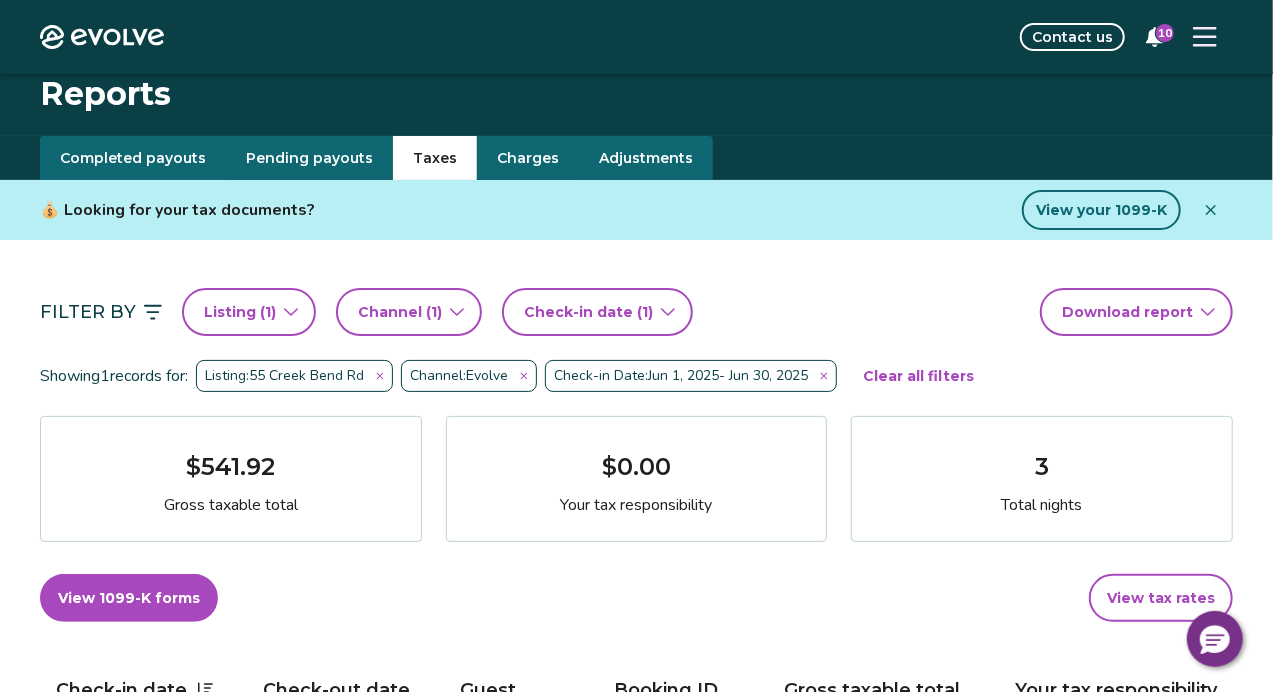 click on "Listing ( 1 )" at bounding box center [249, 312] 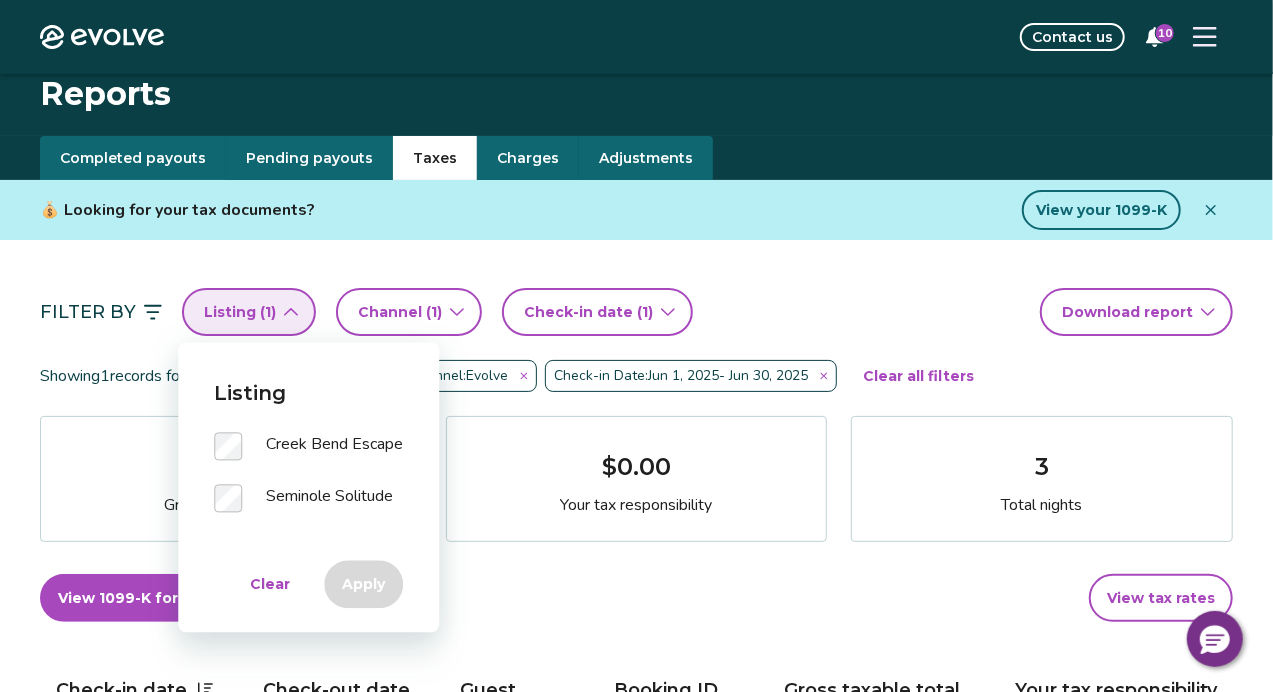 click on "Listing ( 1 )" at bounding box center [249, 312] 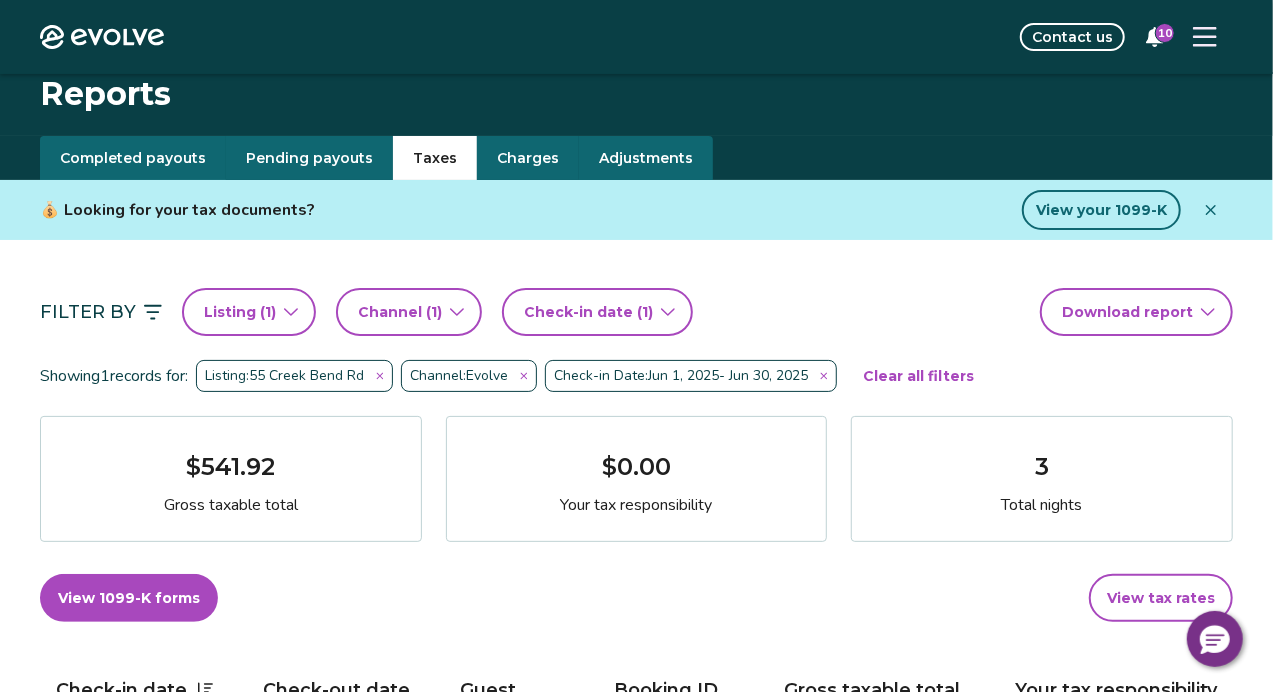 click on "Listing ( 1 )" at bounding box center [249, 312] 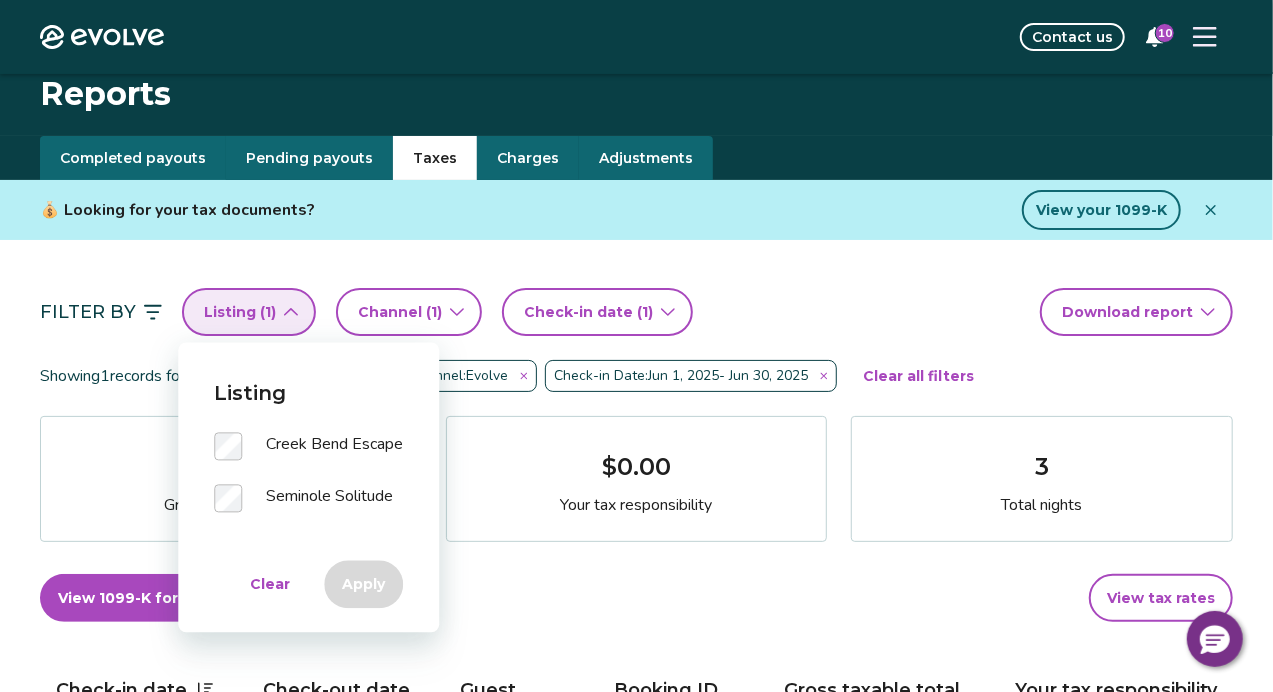 click on "Filter By  Listing ( 1 ) Channel ( 1 ) Check-in date (1) Download   report Showing  1  records   for: Listing:  [NUMBER] [STREET] Channel:  Evolve Check-in Date:  [DATE]  -   [DATE]  Clear all filters $541.92 Gross taxable total $0.00 Your tax responsibility 3 Total nights View 1099-K forms View tax rates Check-in date Check-out date Guest Booking ID Gross taxable total Your tax responsibility [DATE] [DATE] [FIRST] [LAST] 14806971 $541.92 $0.00" at bounding box center [636, 568] 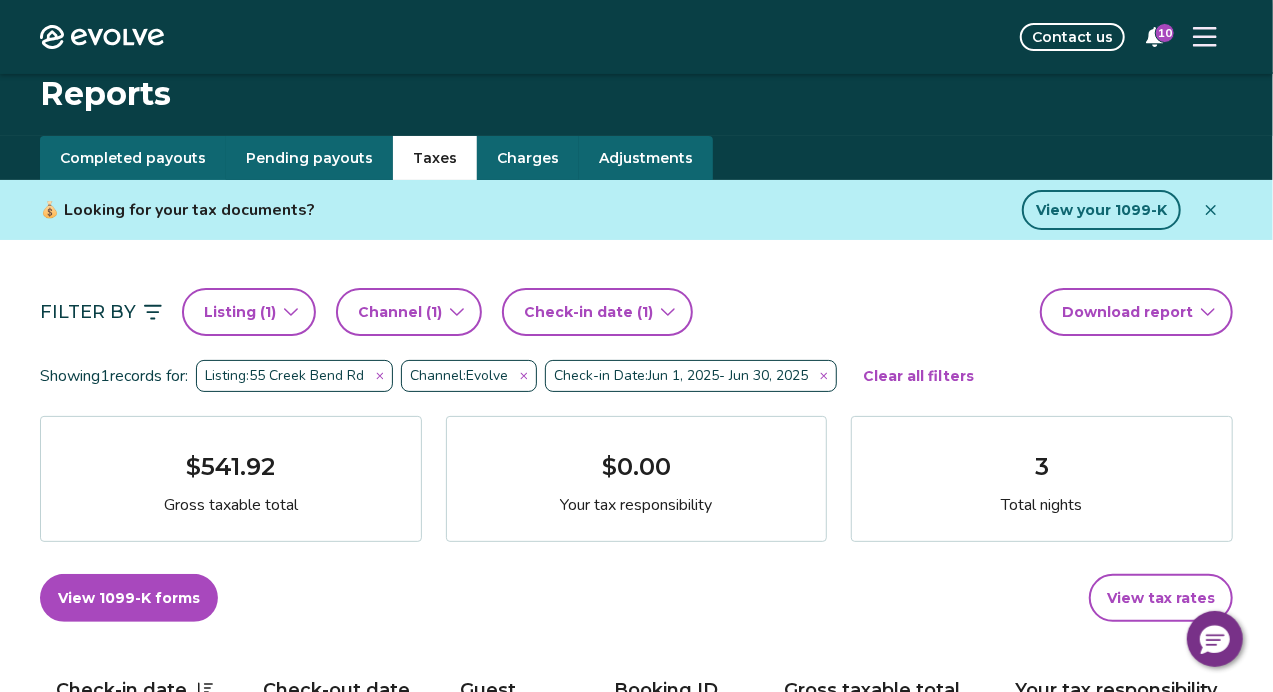 click 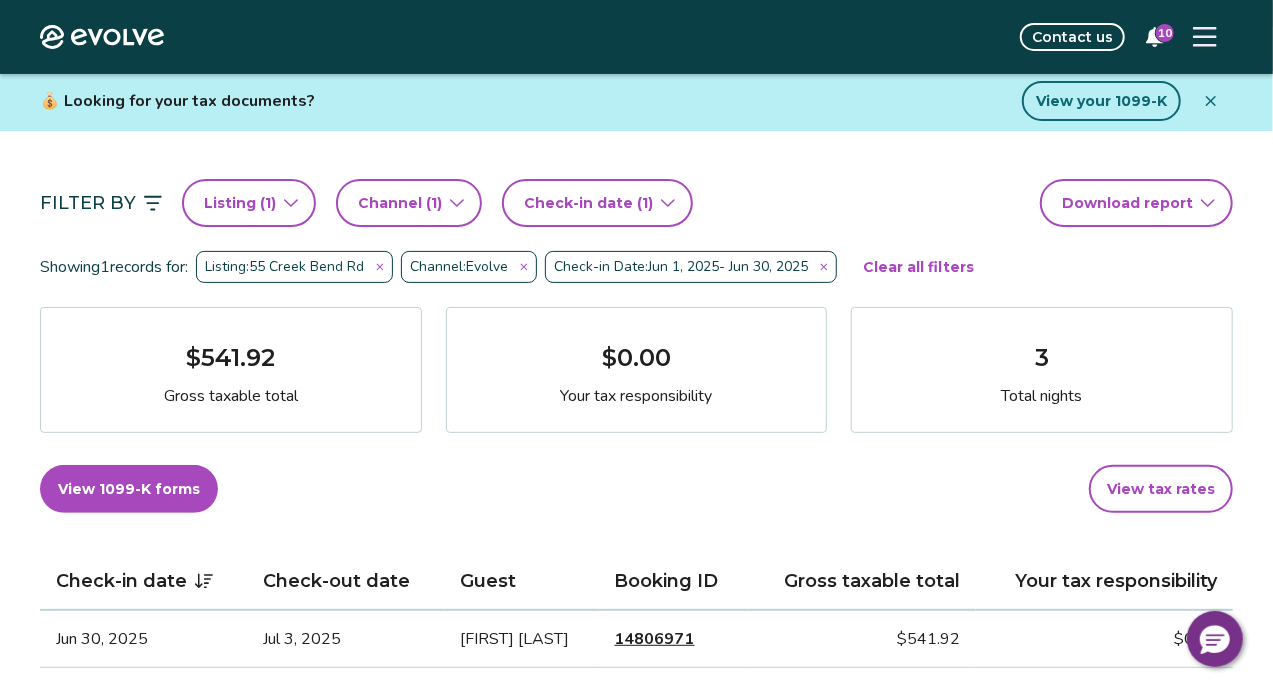 scroll, scrollTop: 112, scrollLeft: 0, axis: vertical 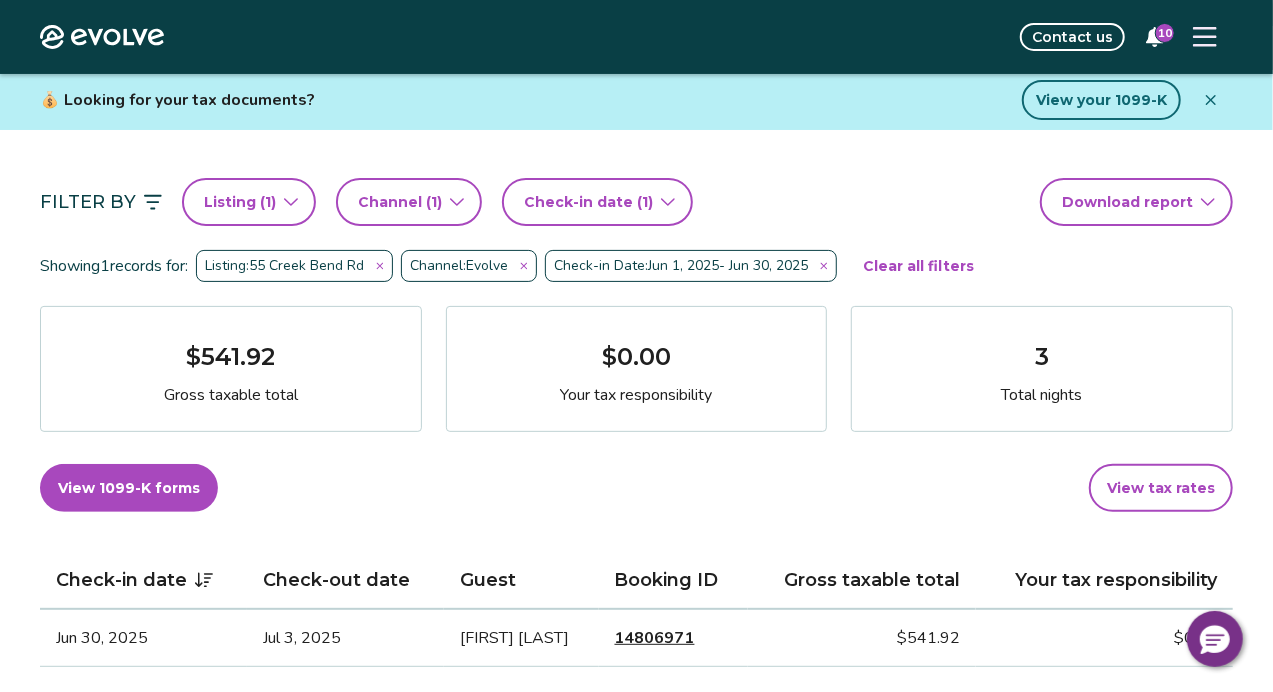 click on "Filter By  Listing ( 1 ) Channel ( 1 ) Check-in date (1) Download   report Showing  1  records   for: Listing:  [NUMBER] [STREET] Channel:  Evolve Check-in Date:  [DATE]  -   [DATE]  Clear all filters $541.92 Gross taxable total $0.00 Your tax responsibility 3 Total nights View 1099-K forms View tax rates Check-in date Check-out date Guest Booking ID Gross taxable total Your tax responsibility [DATE] [DATE] [FIRST] [LAST] 14806971 $541.92 $0.00" at bounding box center [636, 458] 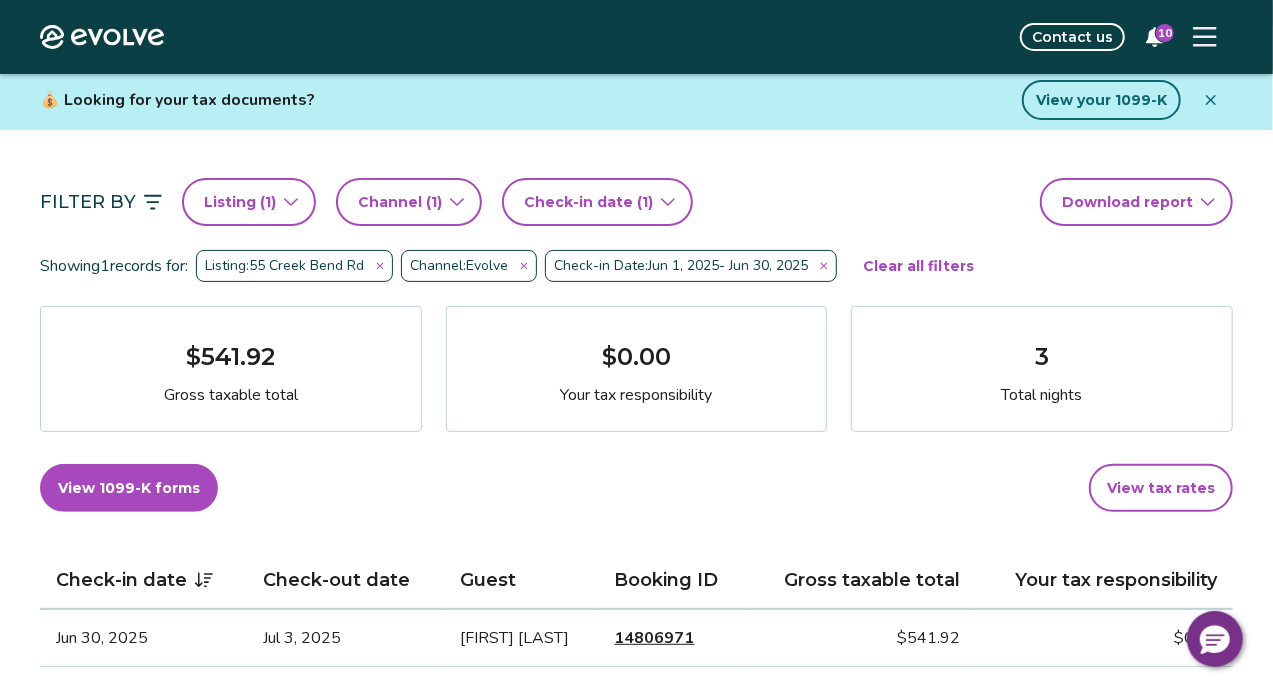 click 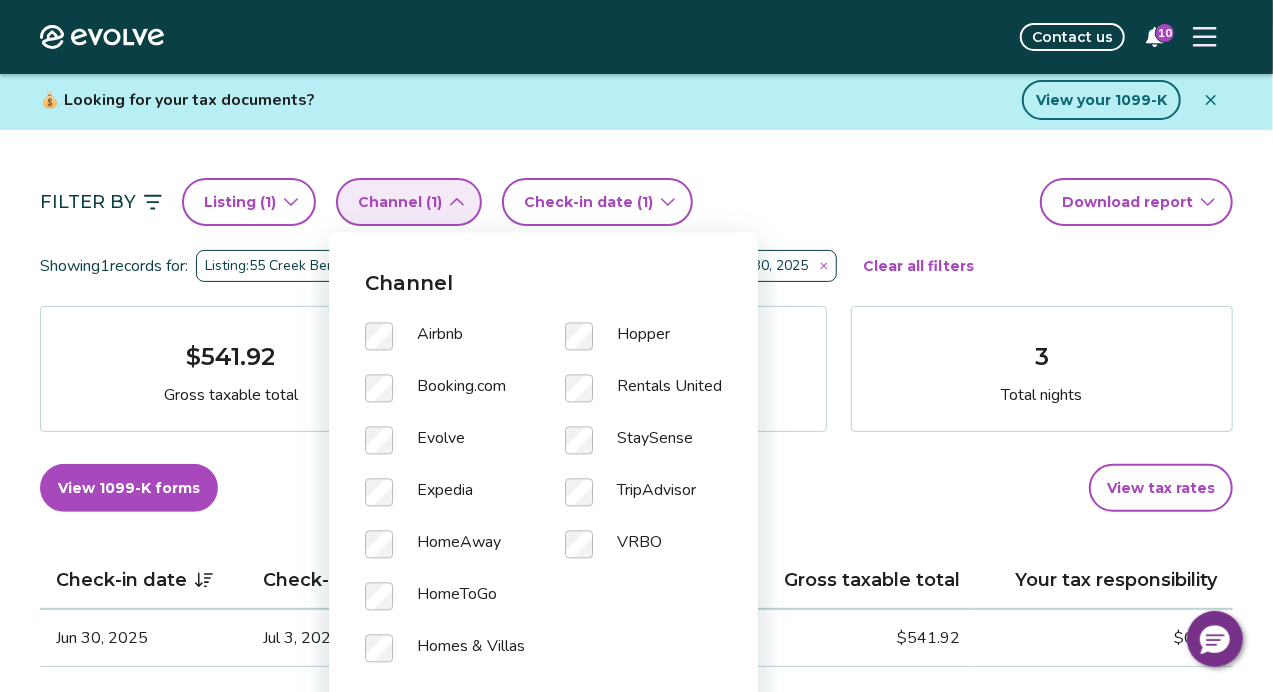 click on "Filter By  Listing ( 1 ) Channel ( 1 ) Check-in date (1) Download   report Showing  1  records   for: Listing:  [NUMBER] [STREET] Channel:  Evolve Check-in Date:  [DATE]  -   [DATE]  Clear all filters $541.92 Gross taxable total $0.00 Your tax responsibility 3 Total nights View 1099-K forms View tax rates Check-in date Check-out date Guest Booking ID Gross taxable total Your tax responsibility [DATE] [DATE] [FIRST] [LAST] 14806971 $541.92 $0.00" at bounding box center (636, 458) 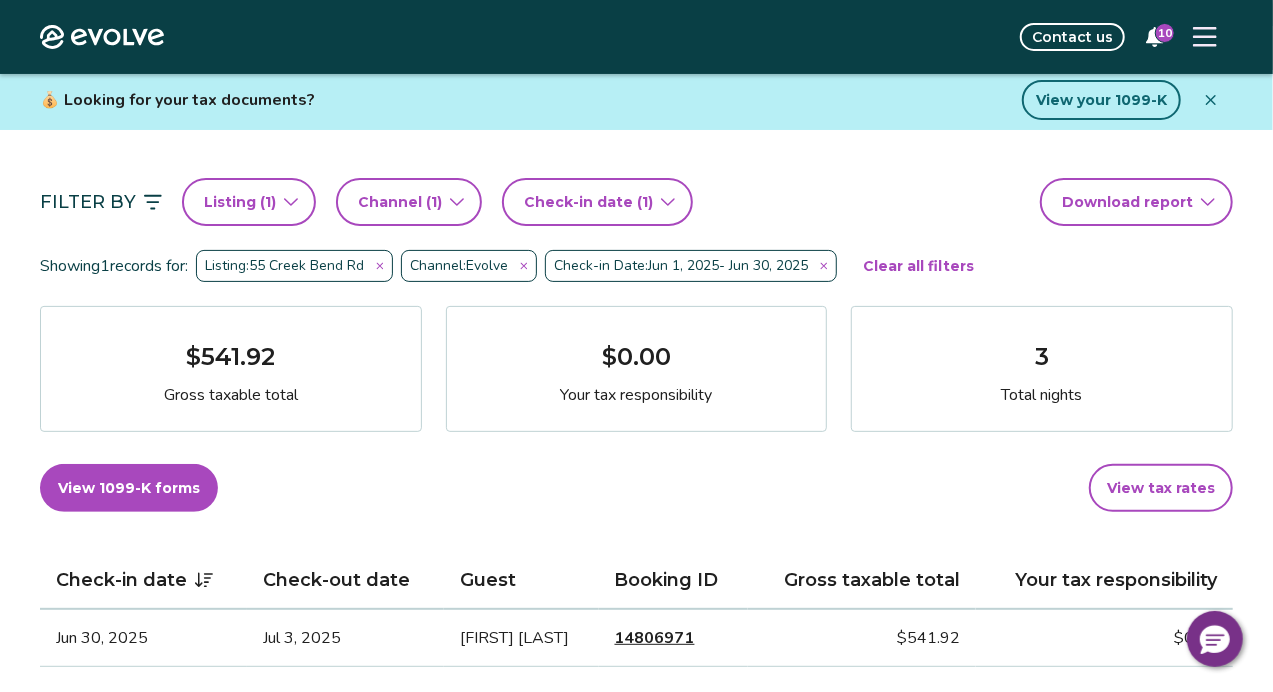 click on "Channel ( 1 )" at bounding box center (409, 202) 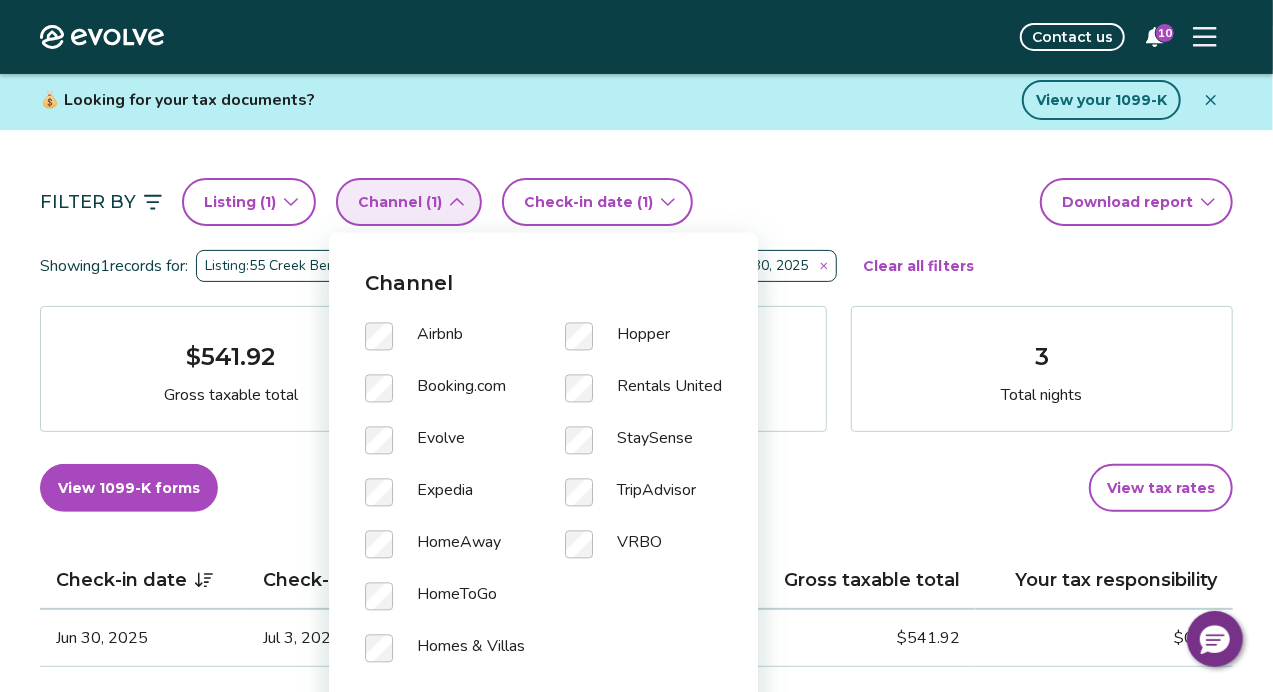 click on "Channel" at bounding box center [543, 284] 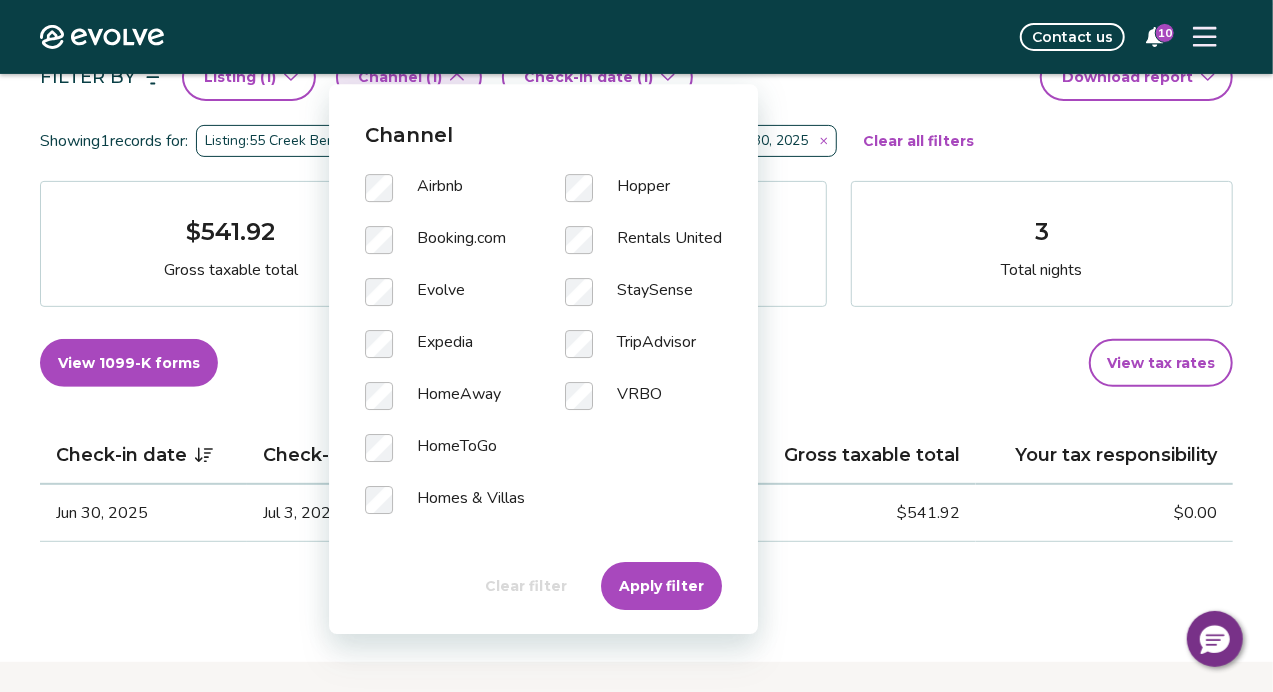 scroll, scrollTop: 272, scrollLeft: 0, axis: vertical 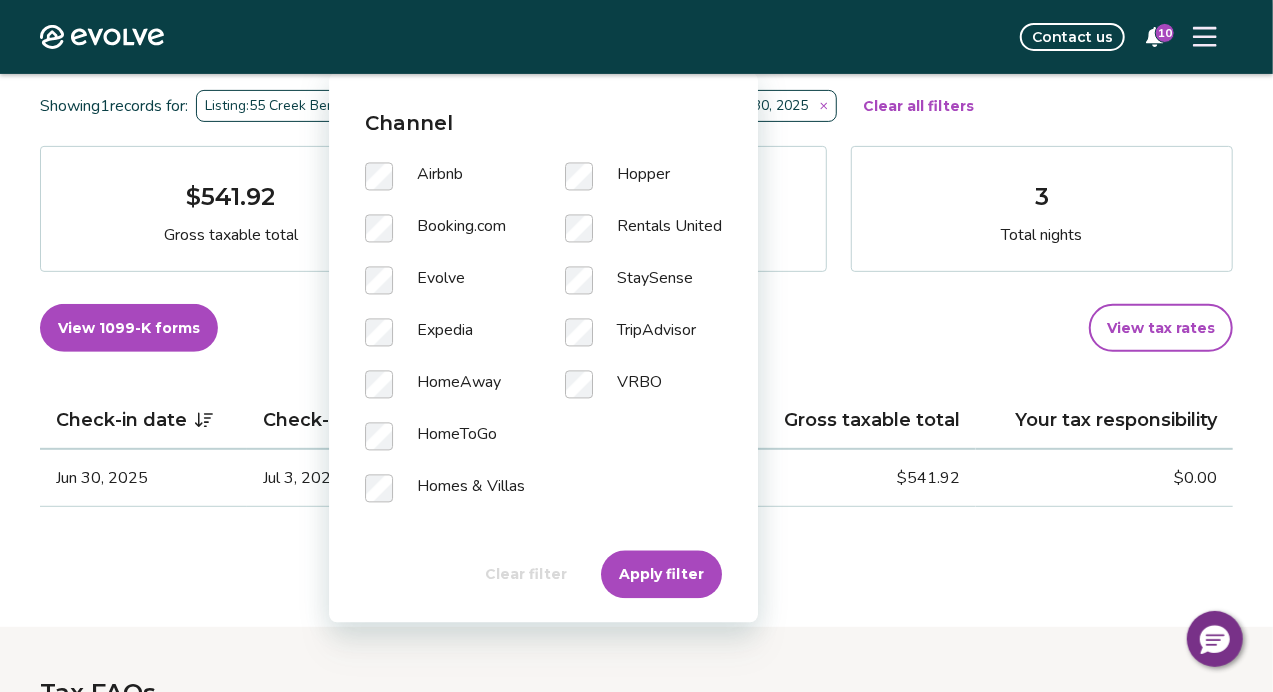 click on "Apply filter" at bounding box center [661, 574] 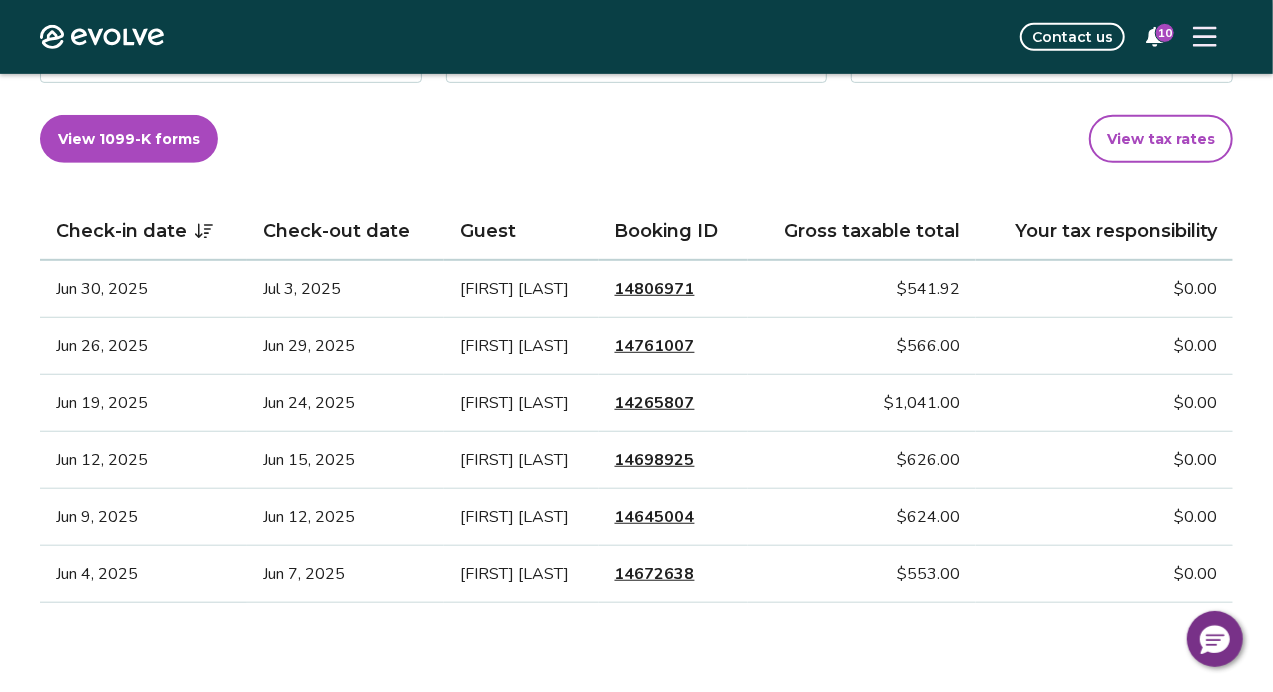 scroll, scrollTop: 467, scrollLeft: 0, axis: vertical 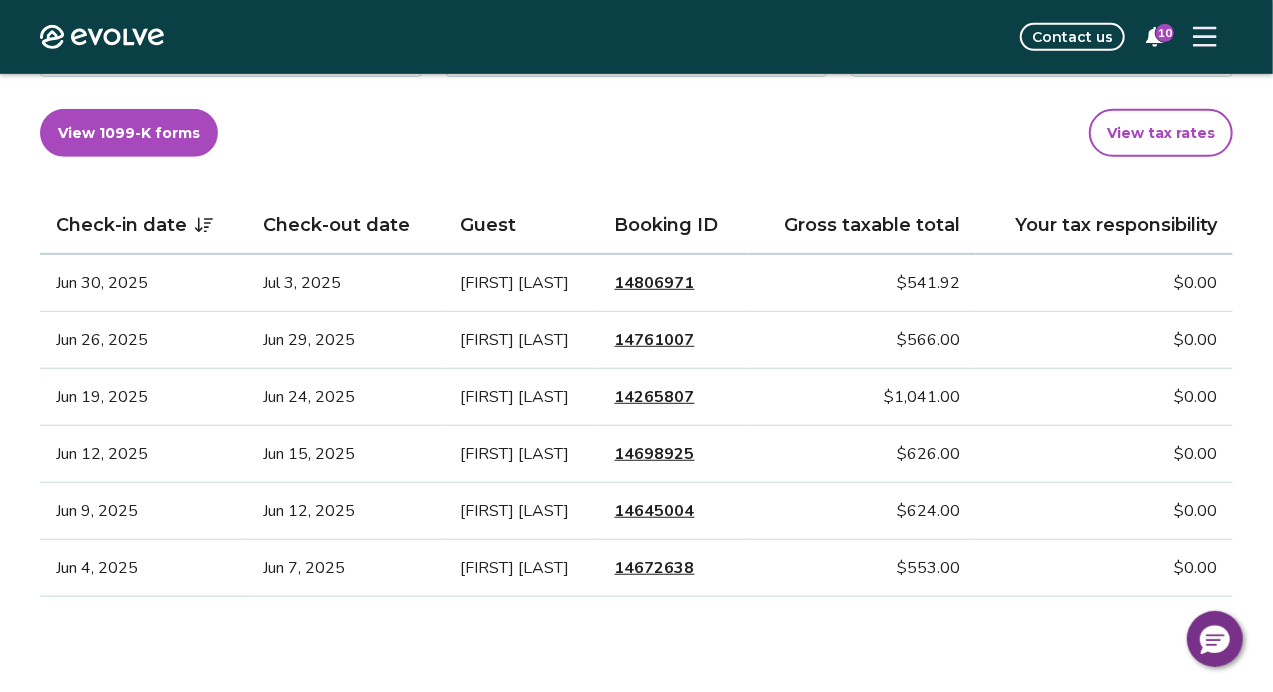 click on "[FIRST] [LAST]" at bounding box center (521, 283) 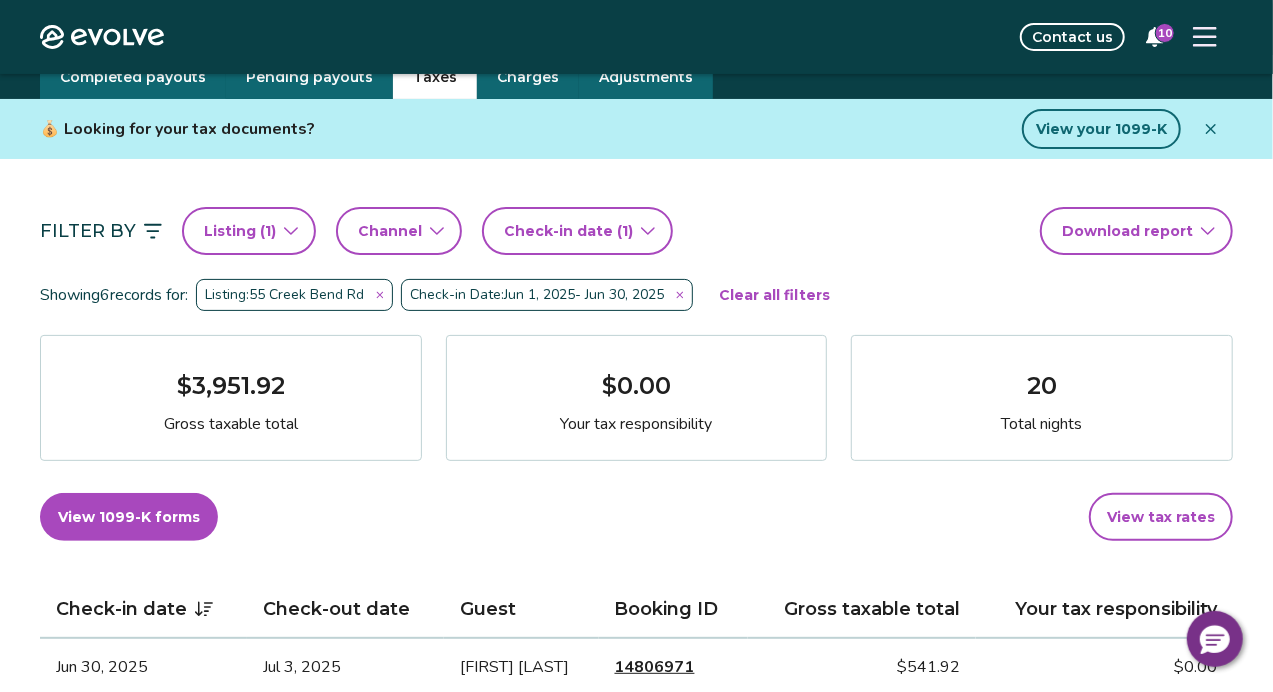 scroll, scrollTop: 85, scrollLeft: 0, axis: vertical 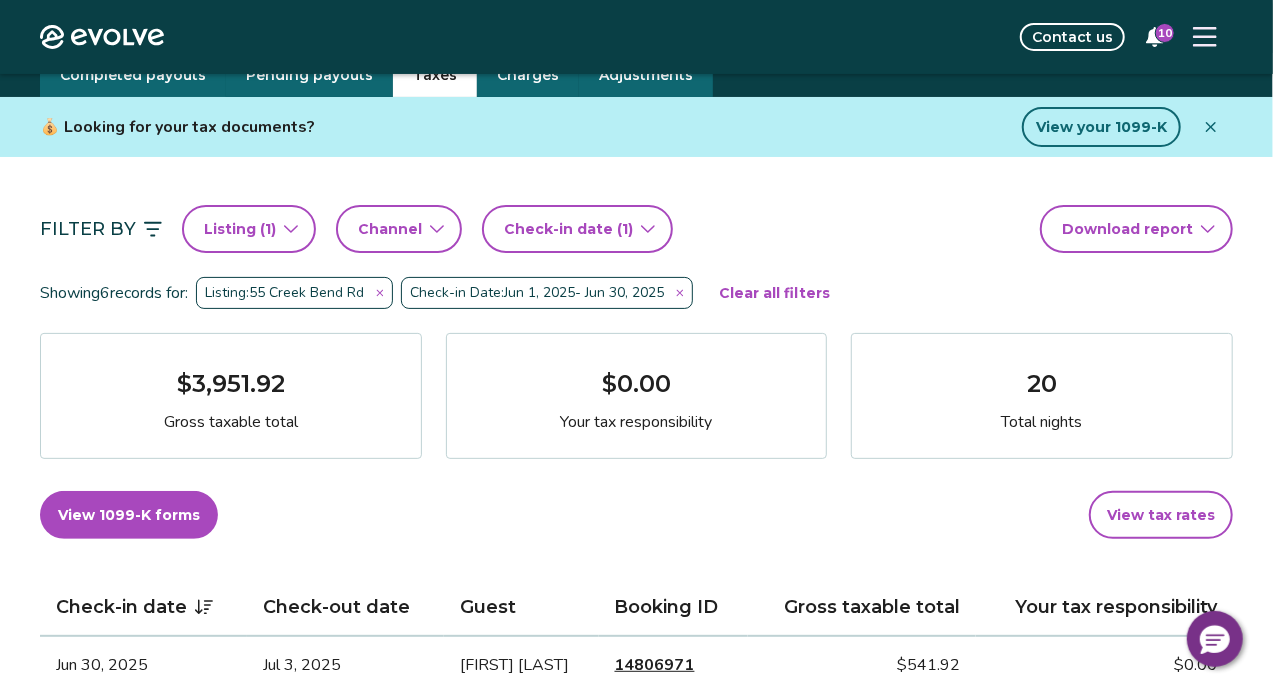 click 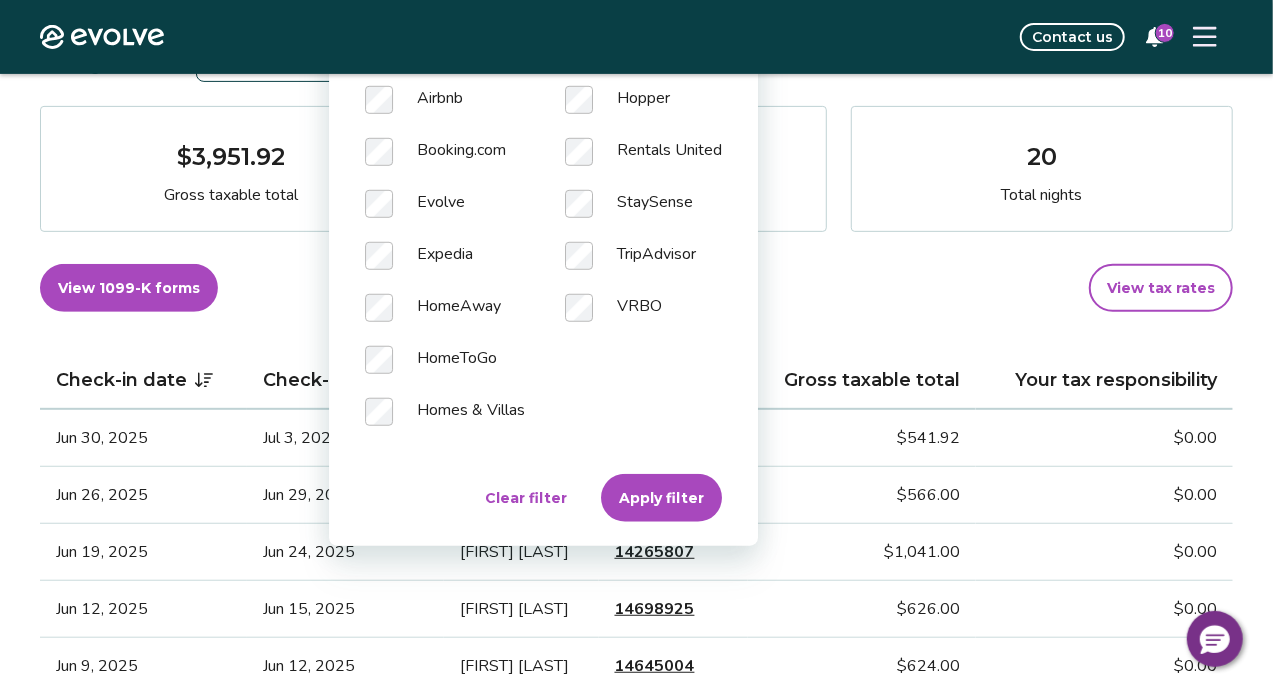 scroll, scrollTop: 364, scrollLeft: 0, axis: vertical 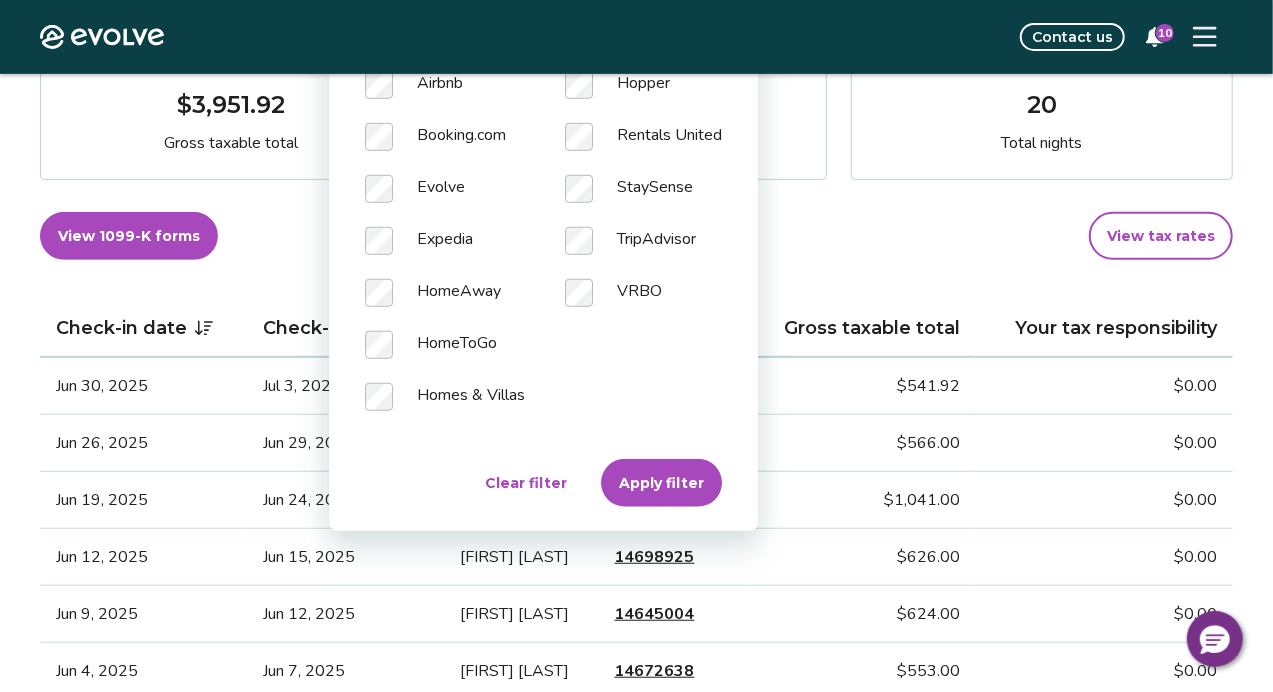 click on "Apply filter" at bounding box center [661, 483] 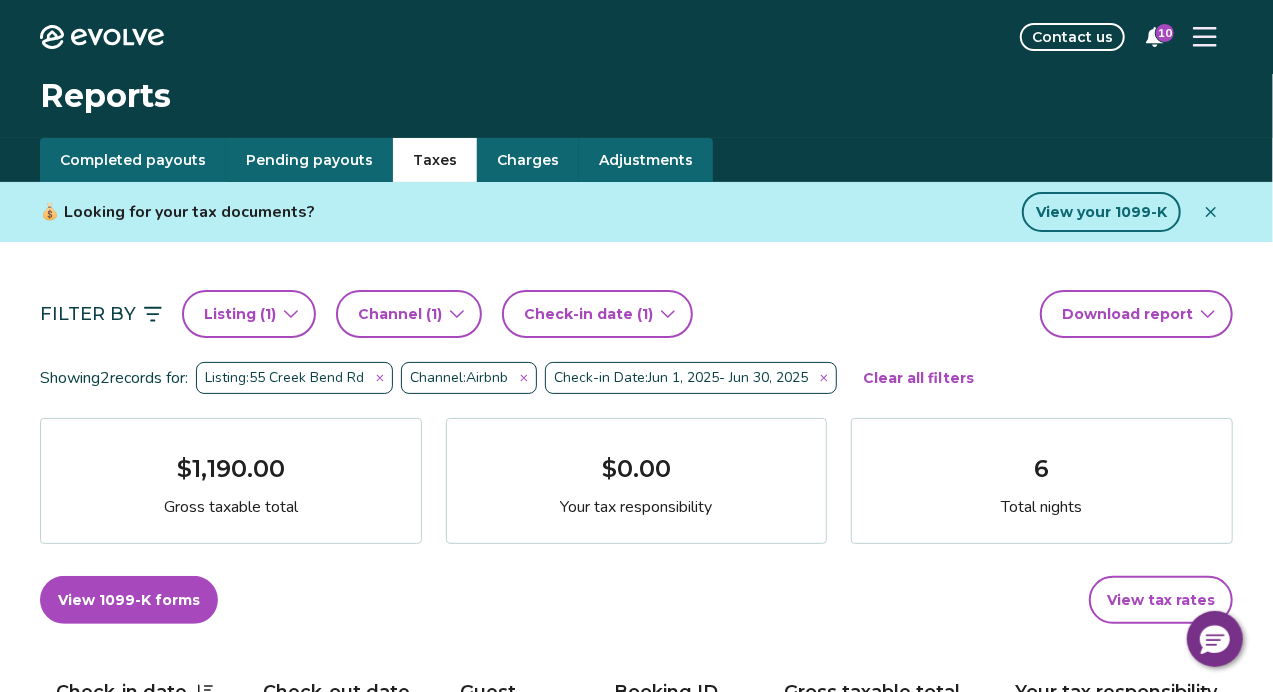 click on "Channel ( 1 )" at bounding box center [409, 314] 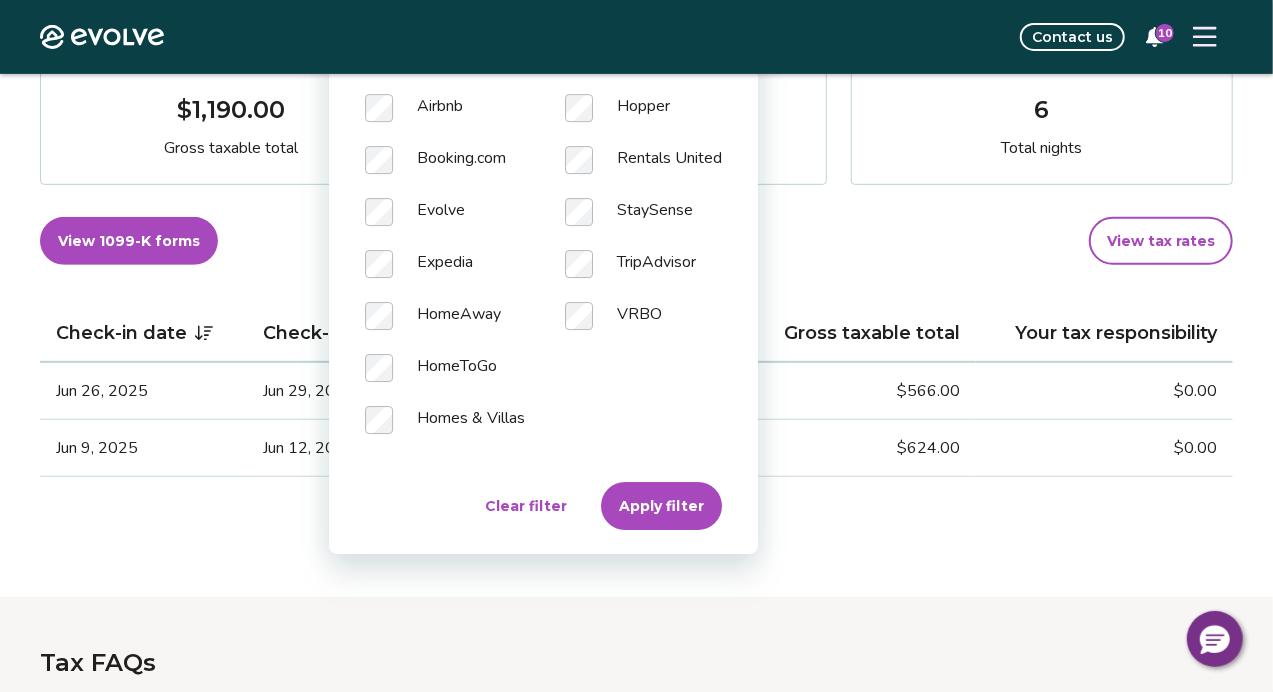 scroll, scrollTop: 364, scrollLeft: 0, axis: vertical 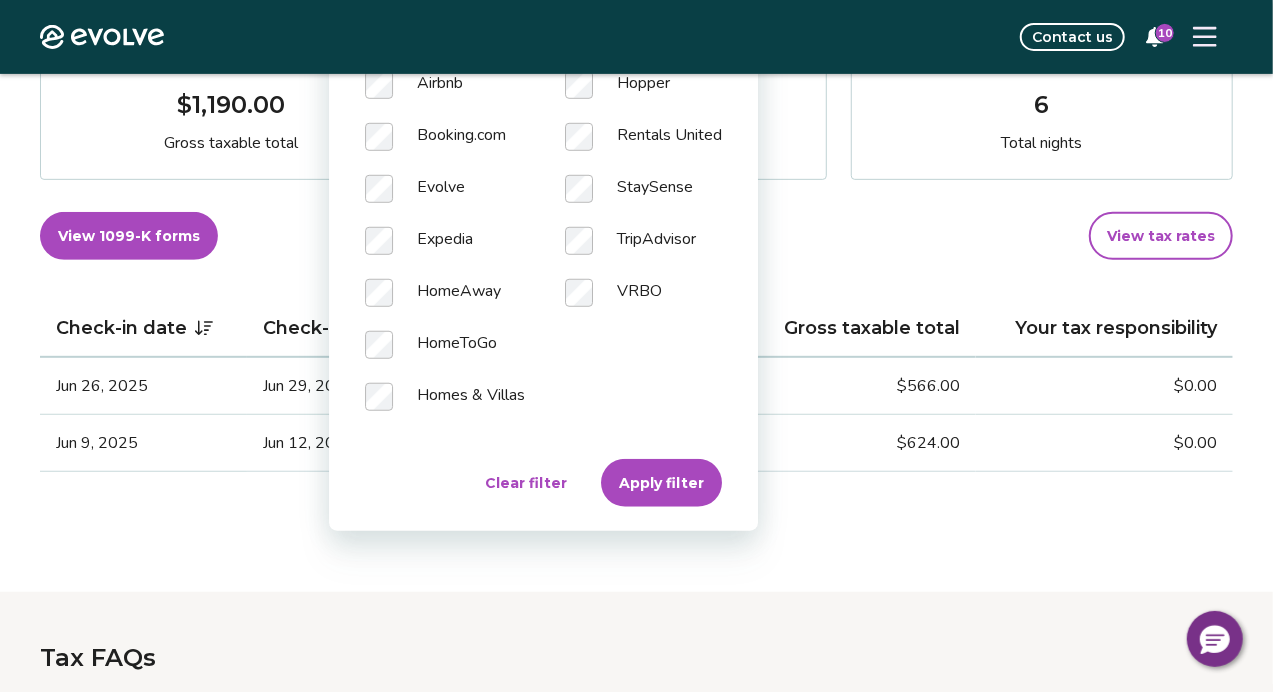 click on "Apply filter" at bounding box center (661, 483) 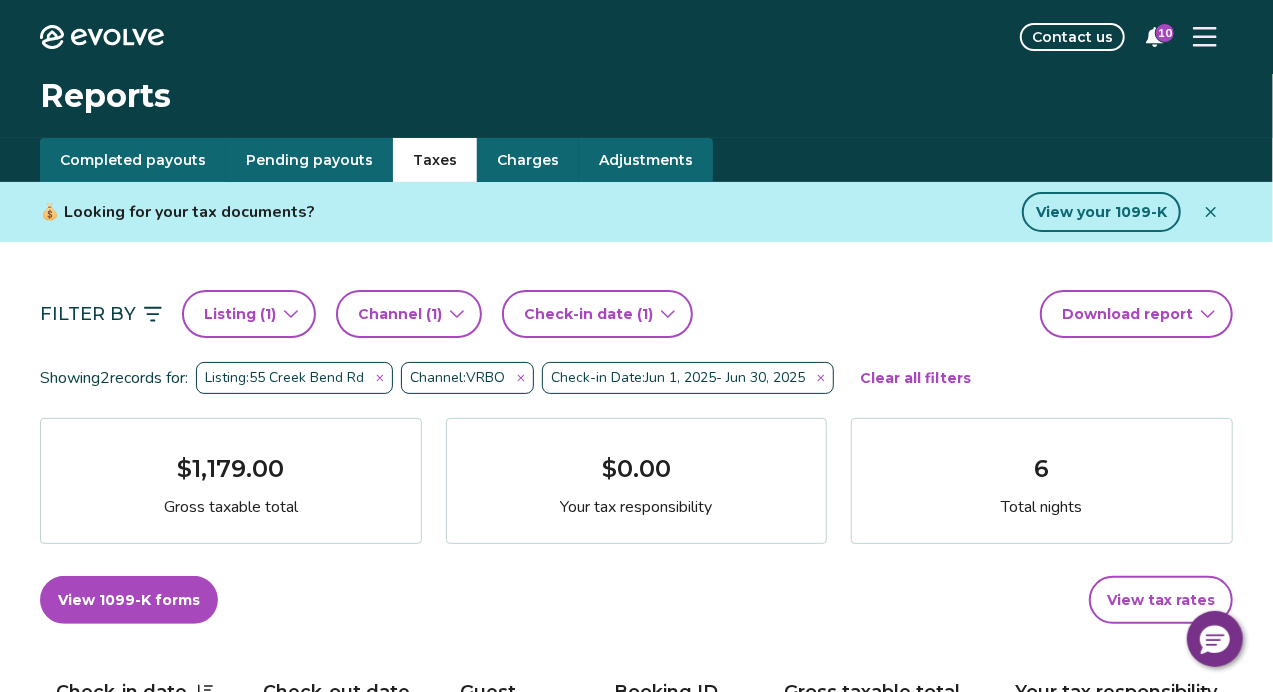 click 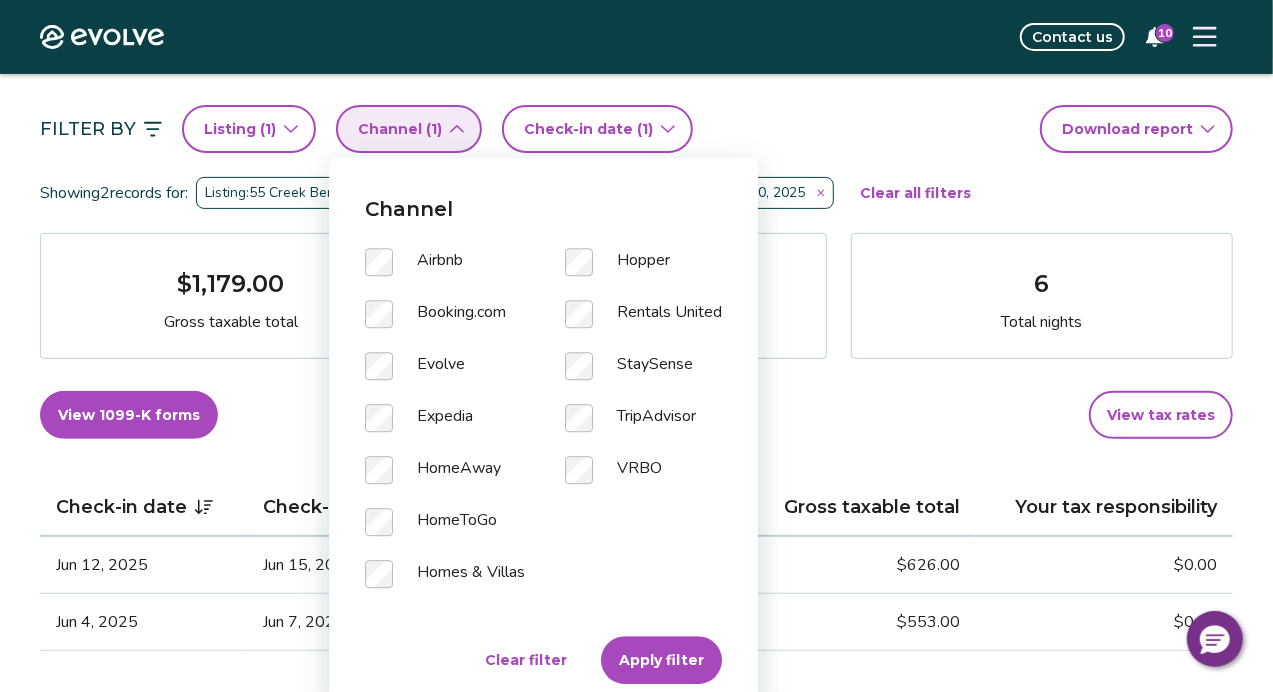scroll, scrollTop: 186, scrollLeft: 0, axis: vertical 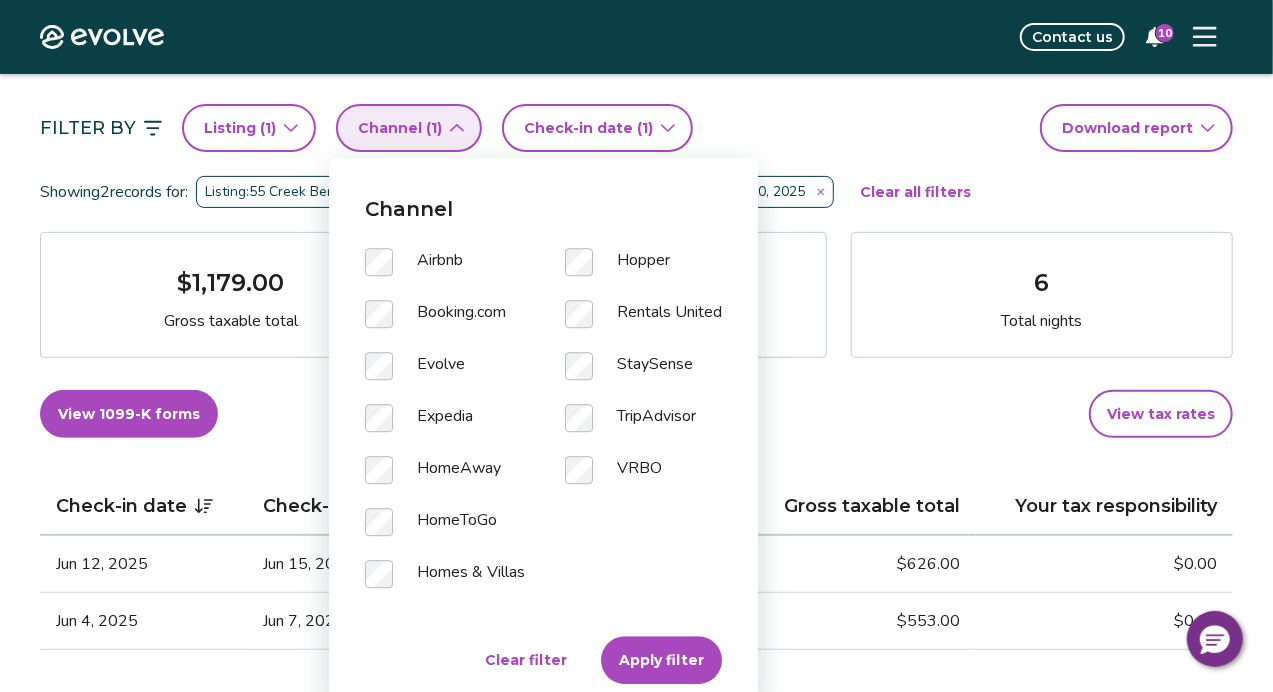 click at bounding box center [391, 314] 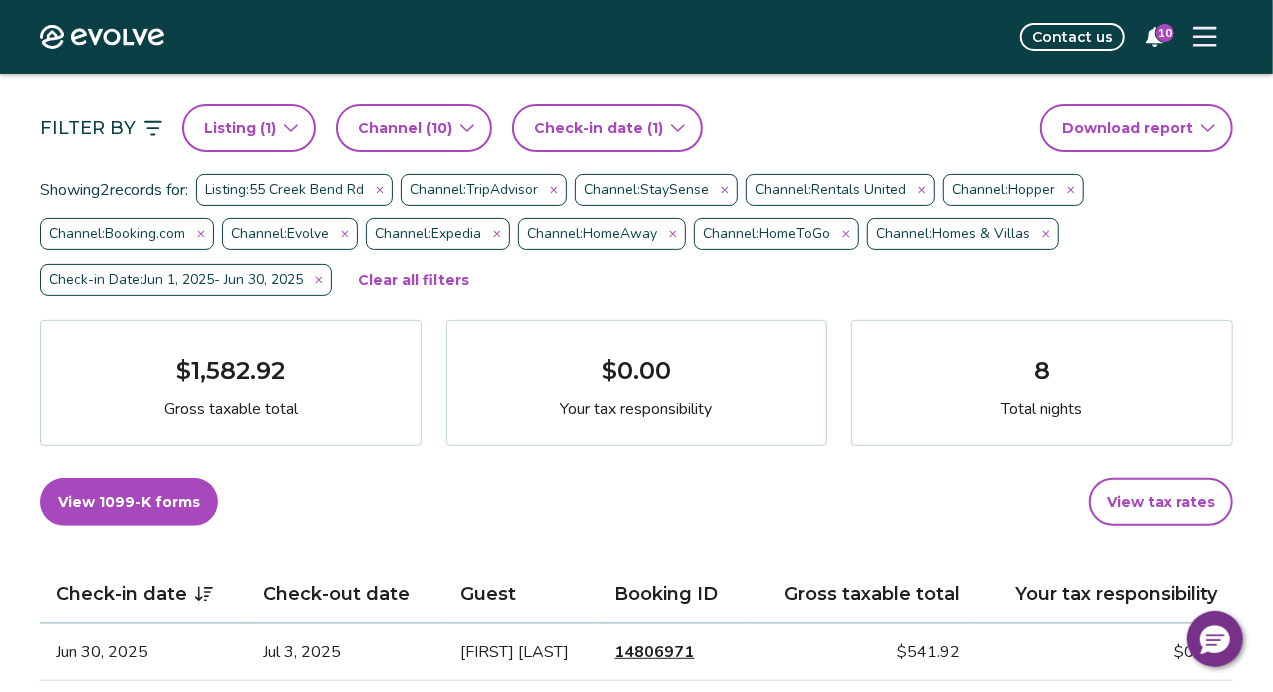 click 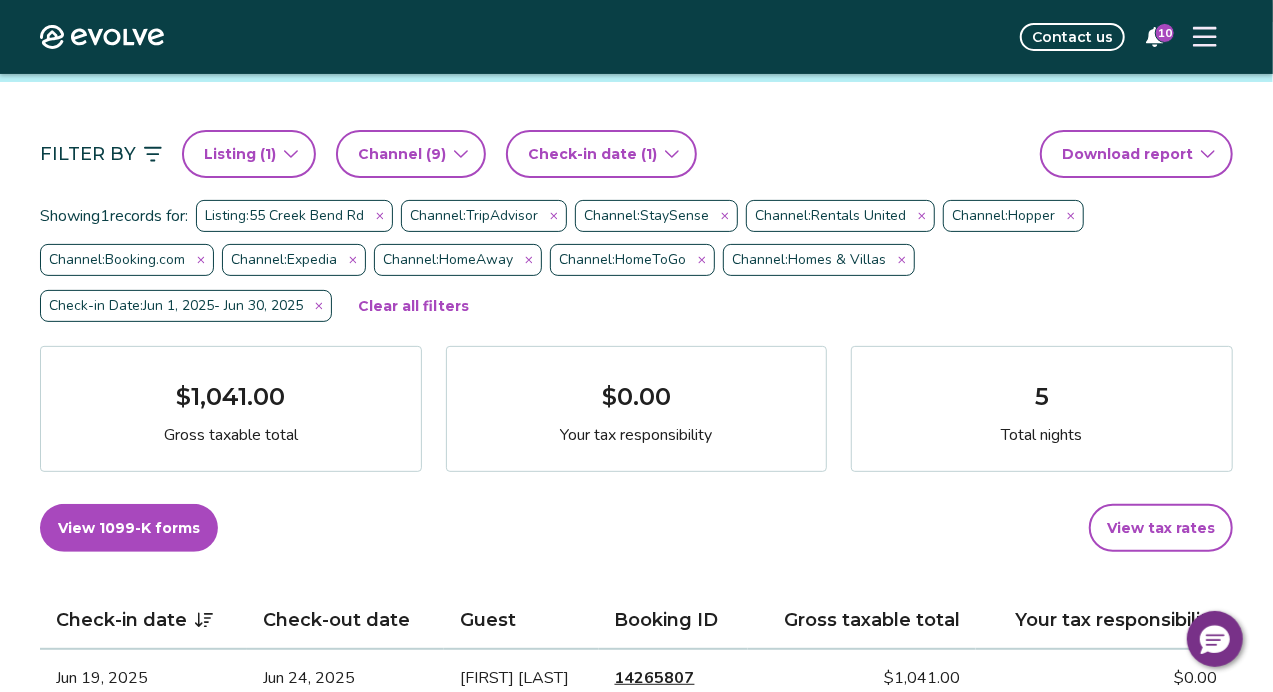 scroll, scrollTop: 160, scrollLeft: 0, axis: vertical 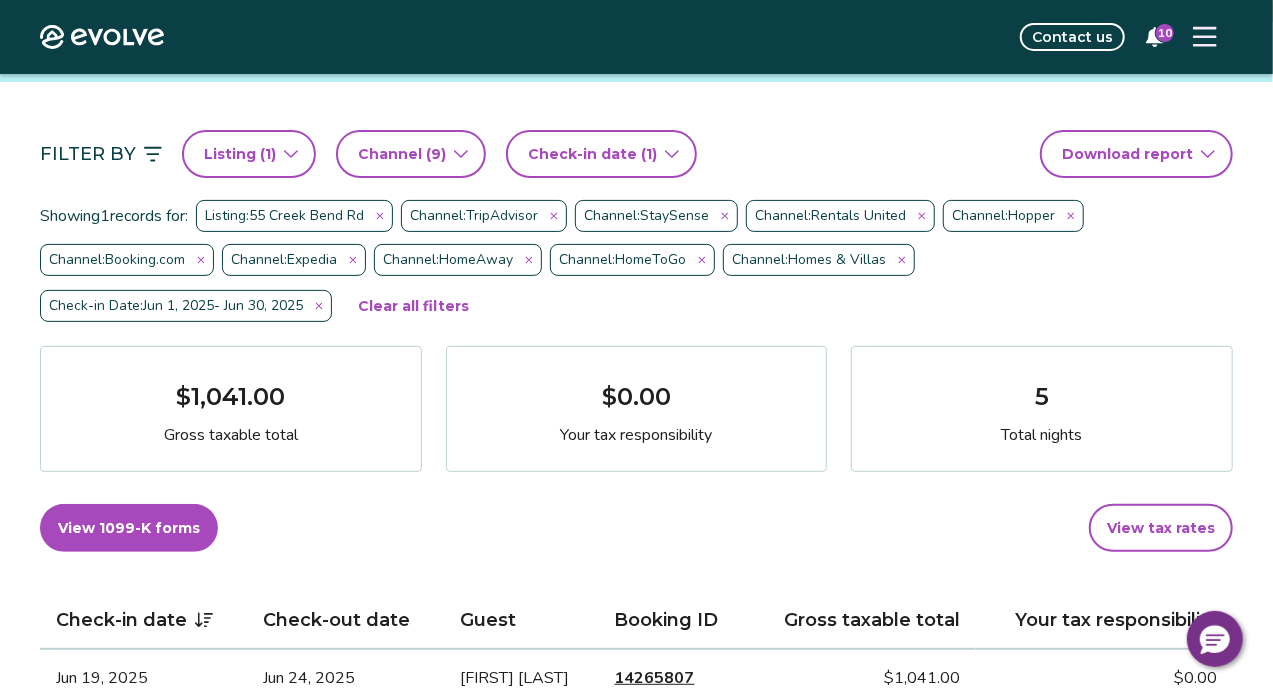 click on "Channel ( 9 )" at bounding box center [411, 154] 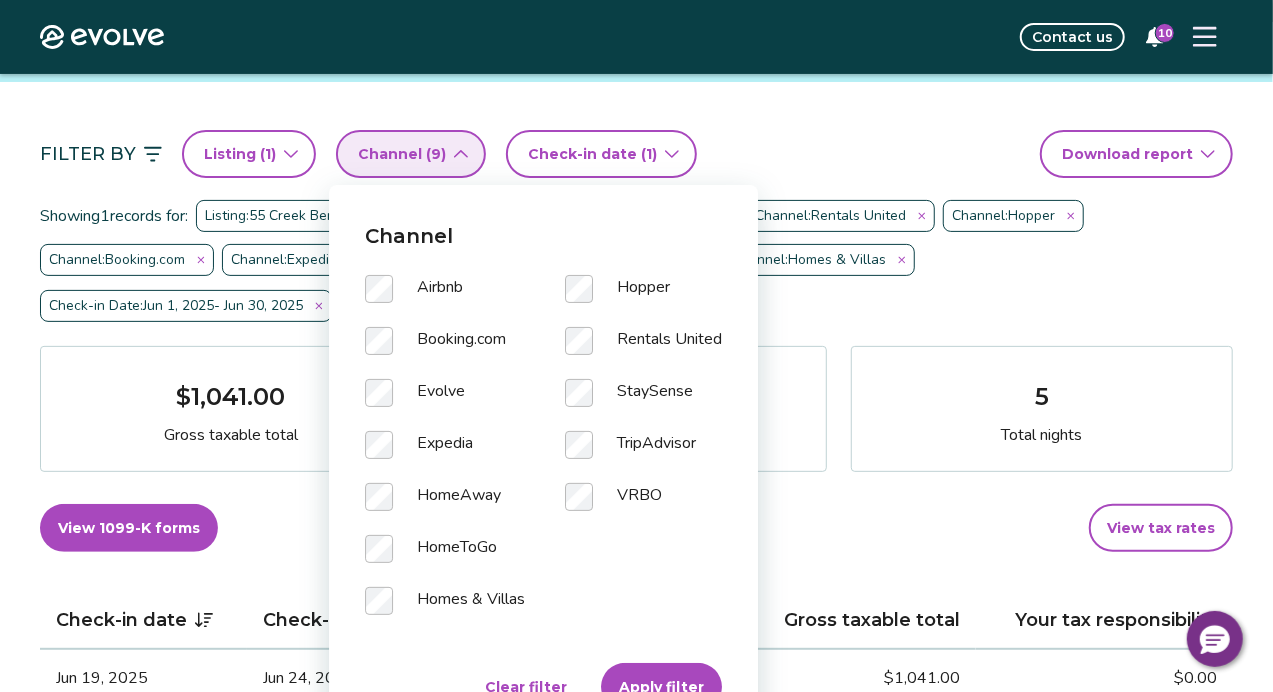click on "Apply filter" at bounding box center (661, 687) 